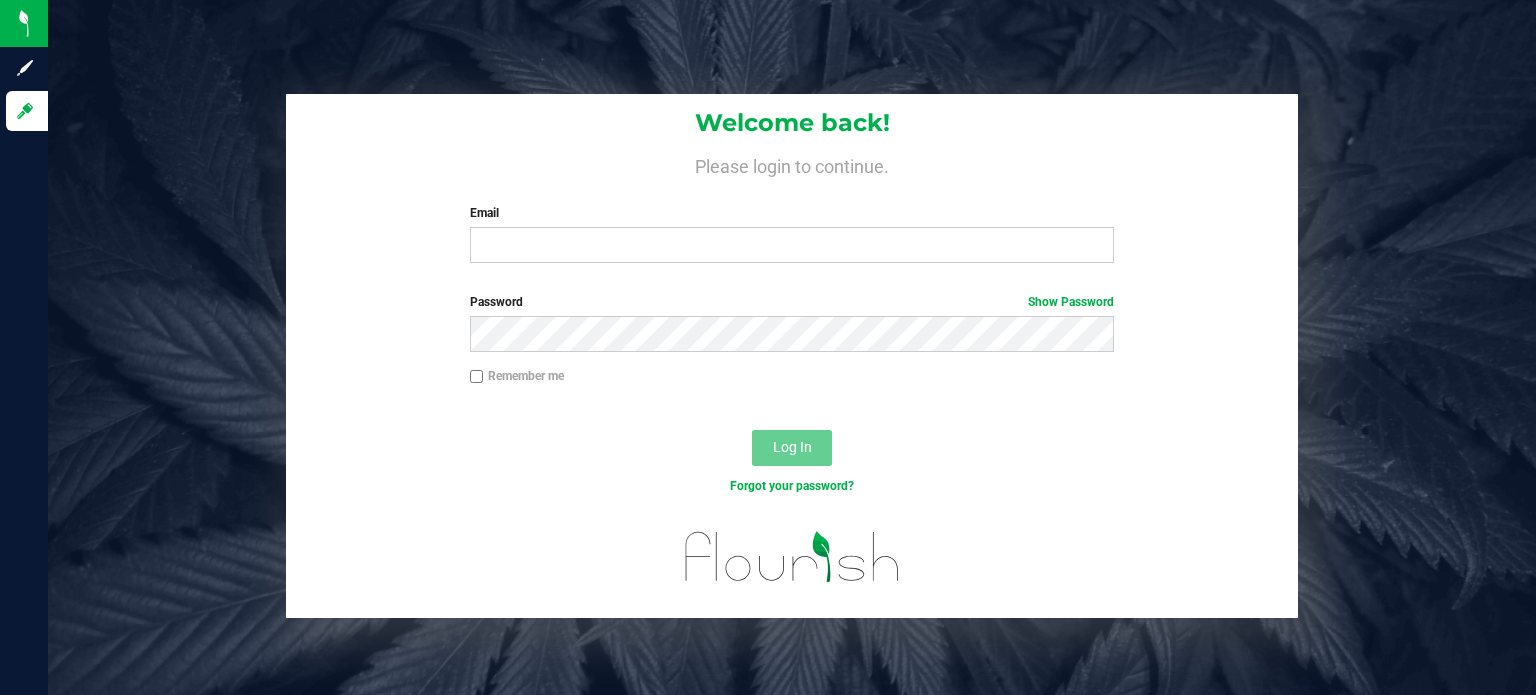 scroll, scrollTop: 0, scrollLeft: 0, axis: both 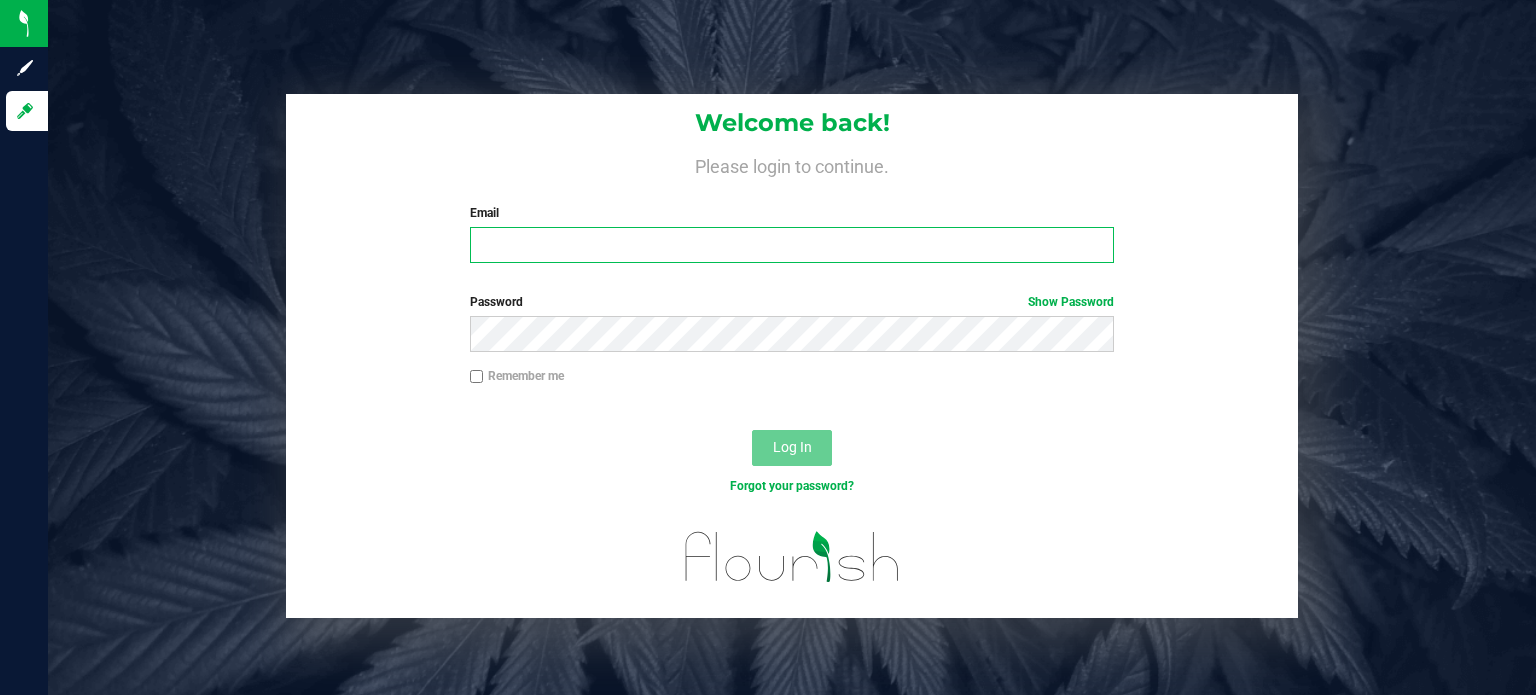 type on "[EMAIL_ADDRESS][DOMAIN_NAME]" 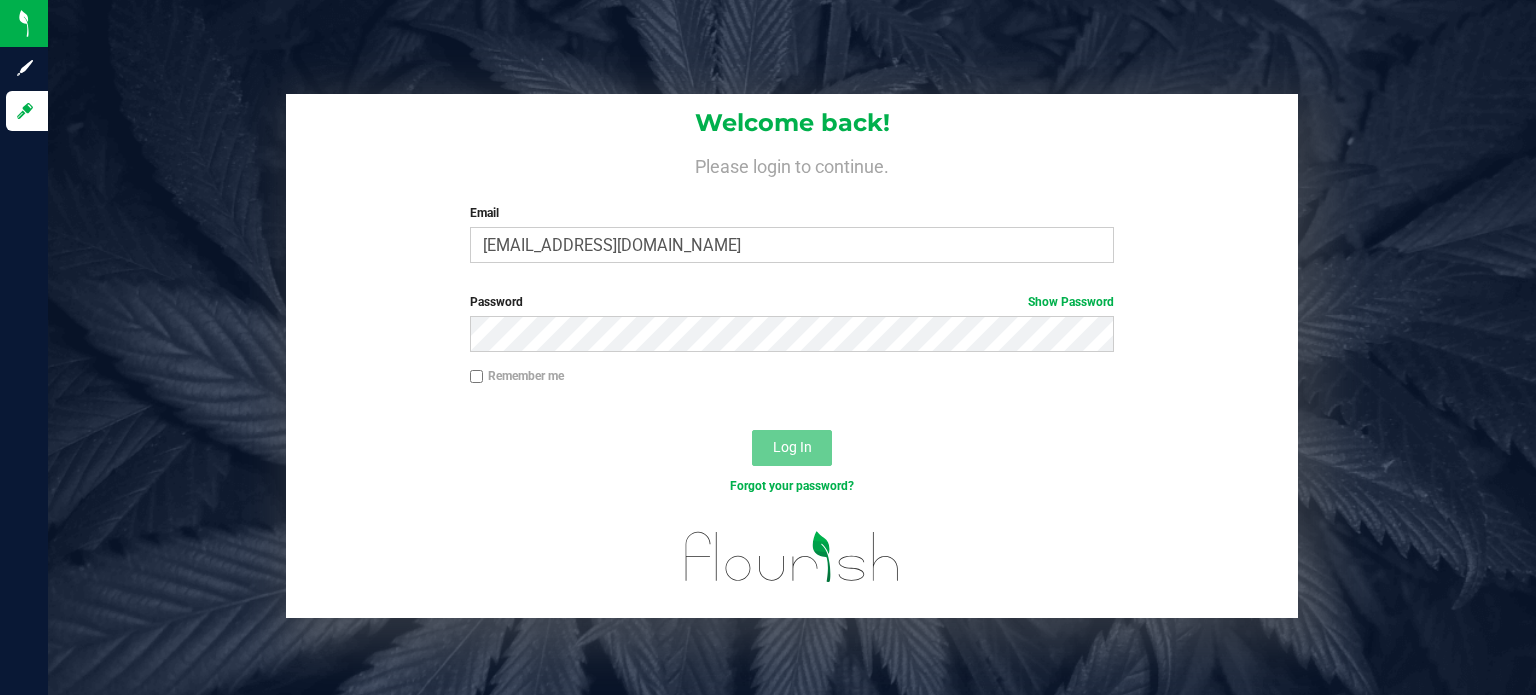 click on "Remember me" at bounding box center [477, 377] 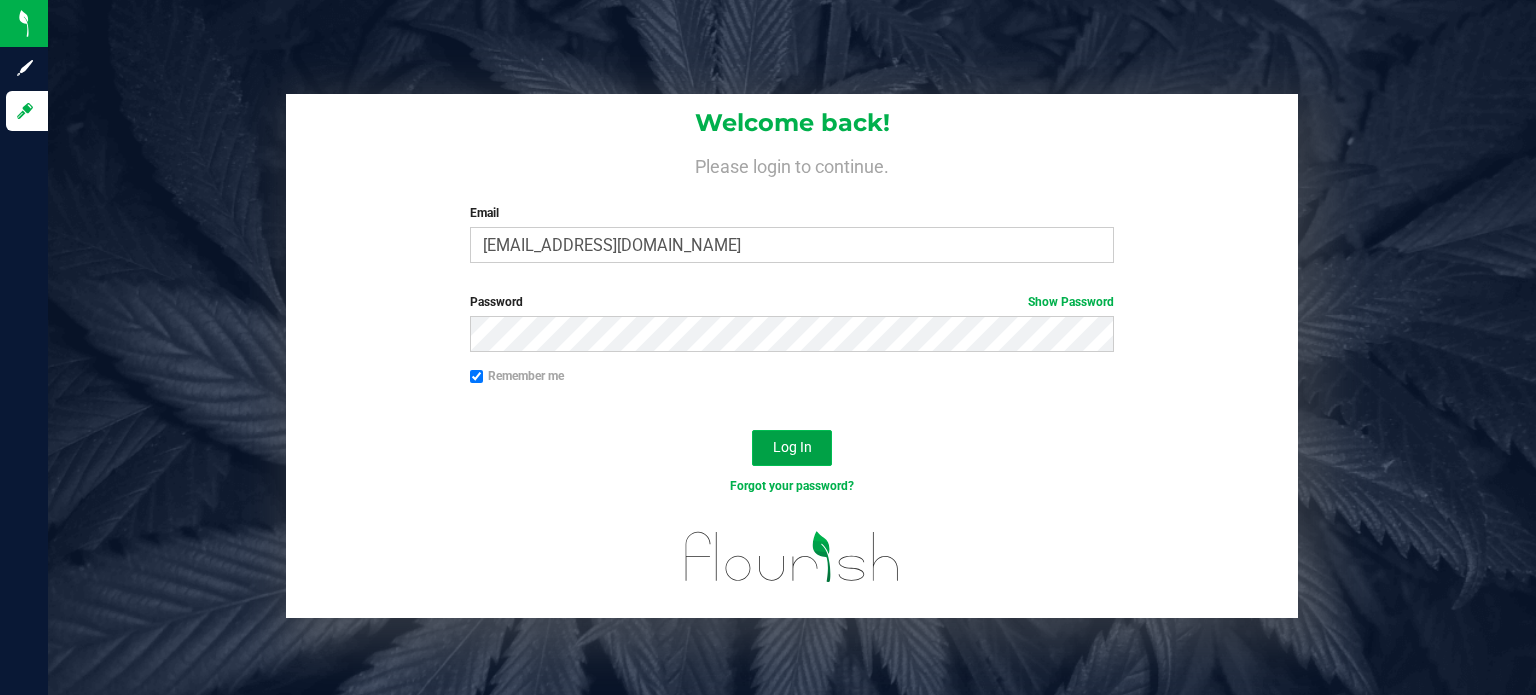 click on "Log In" at bounding box center (792, 447) 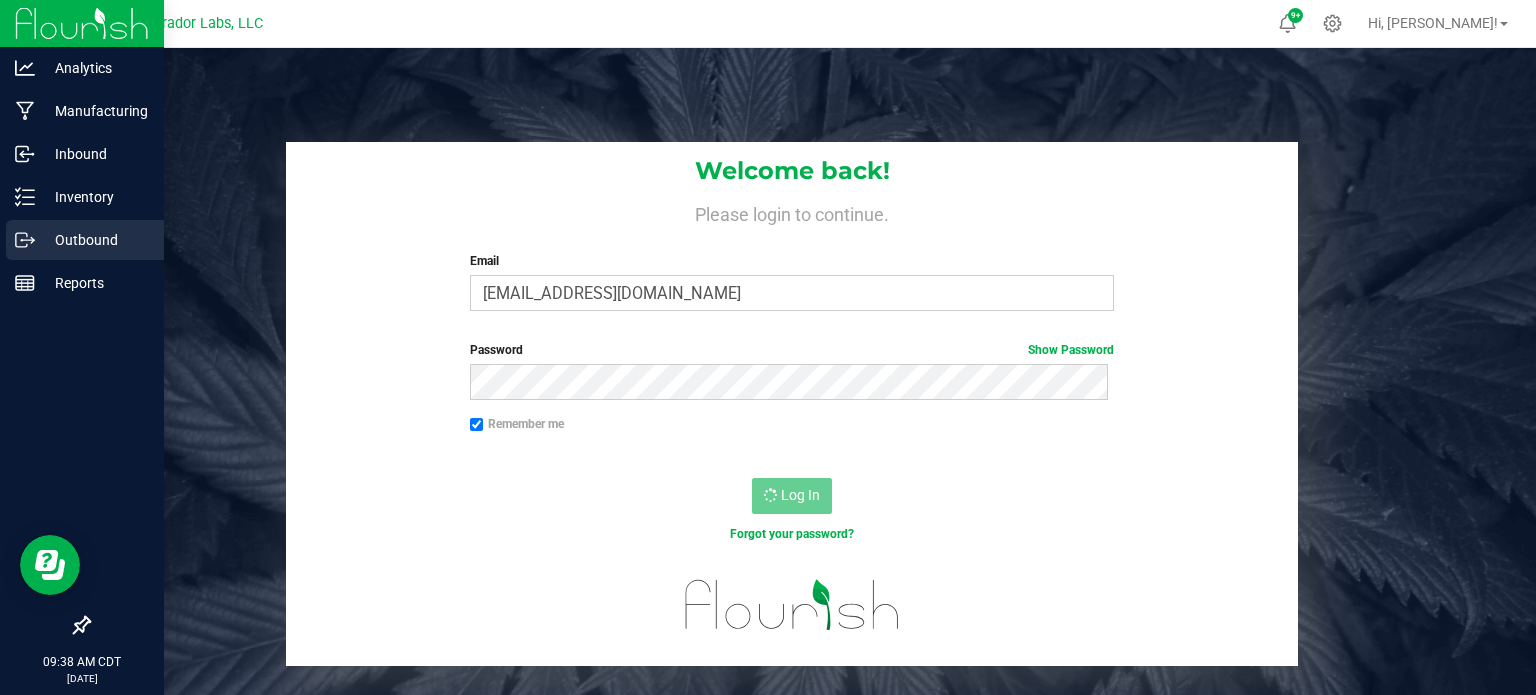 scroll, scrollTop: 0, scrollLeft: 0, axis: both 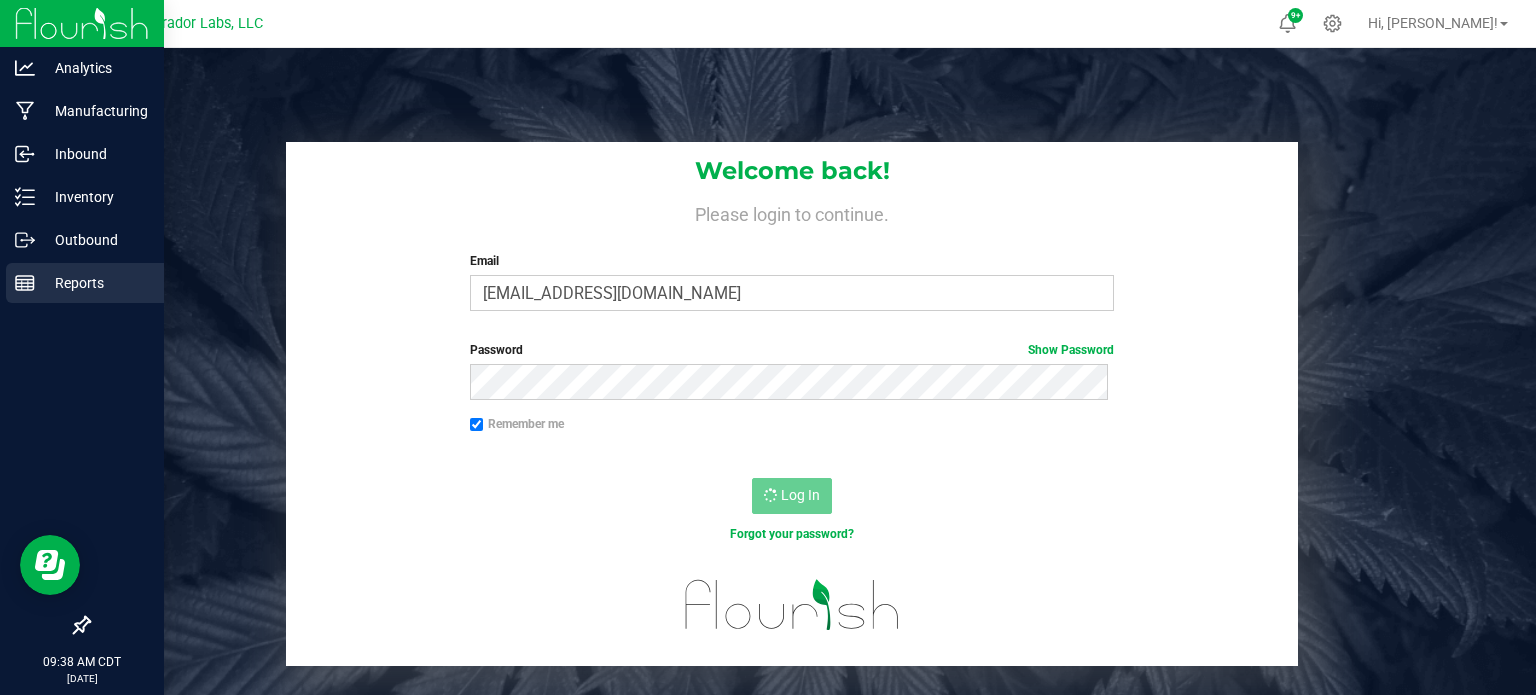 click on "Reports" at bounding box center [85, 283] 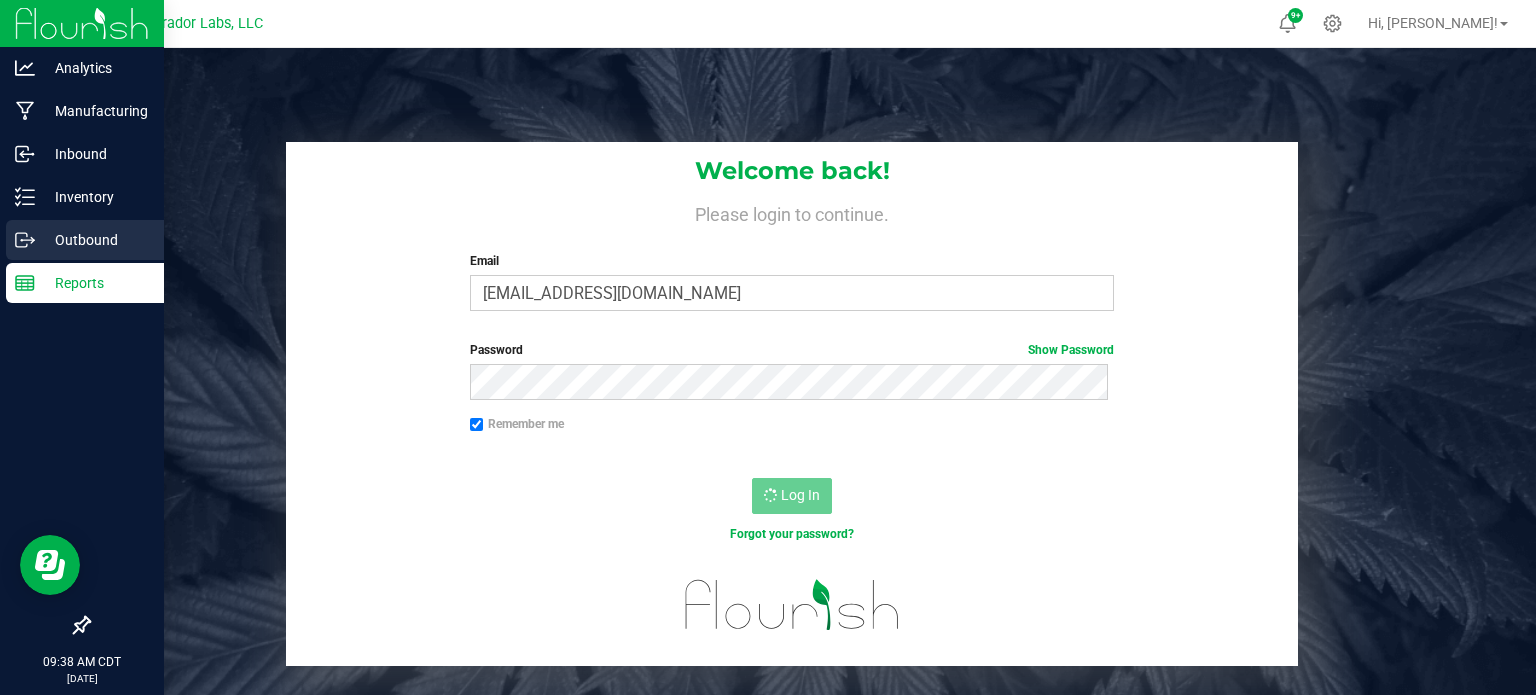 click on "Outbound" at bounding box center [85, 240] 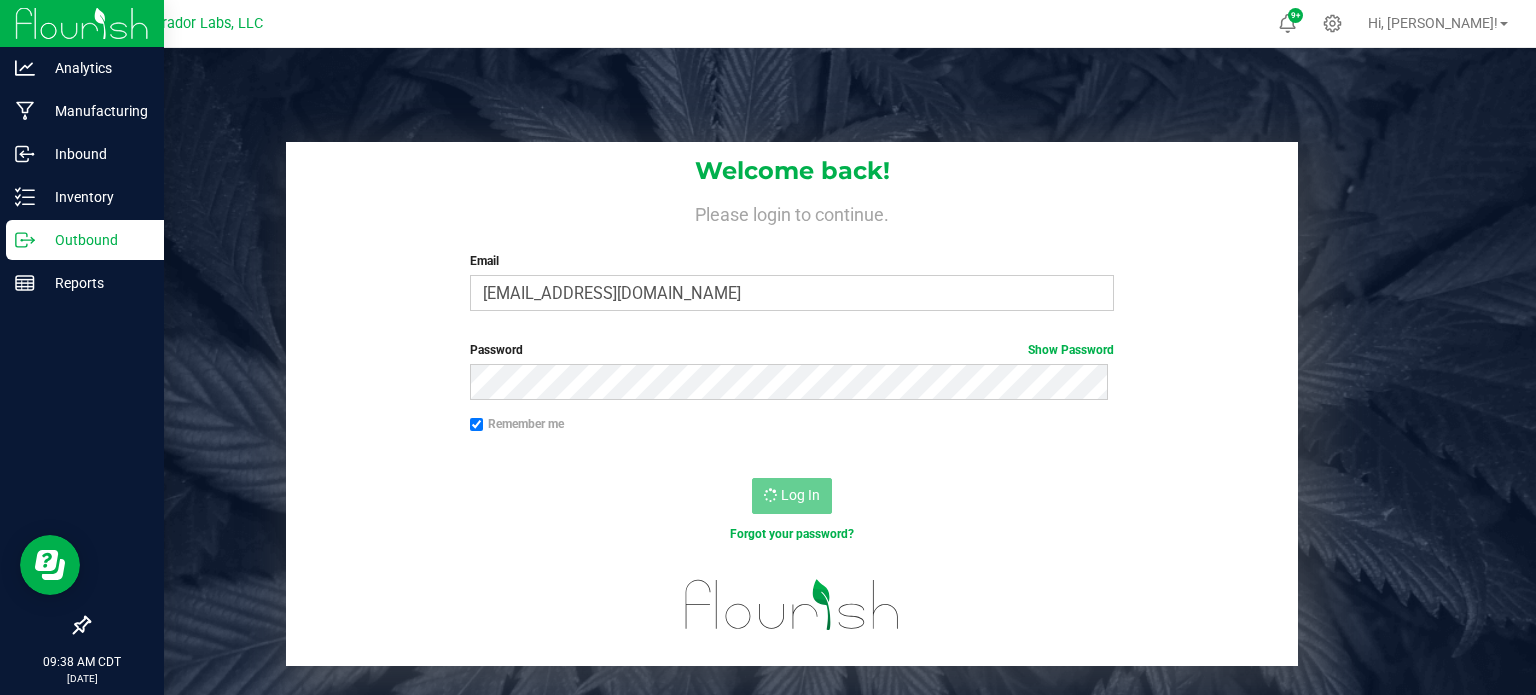 click on "Outbound" at bounding box center [85, 240] 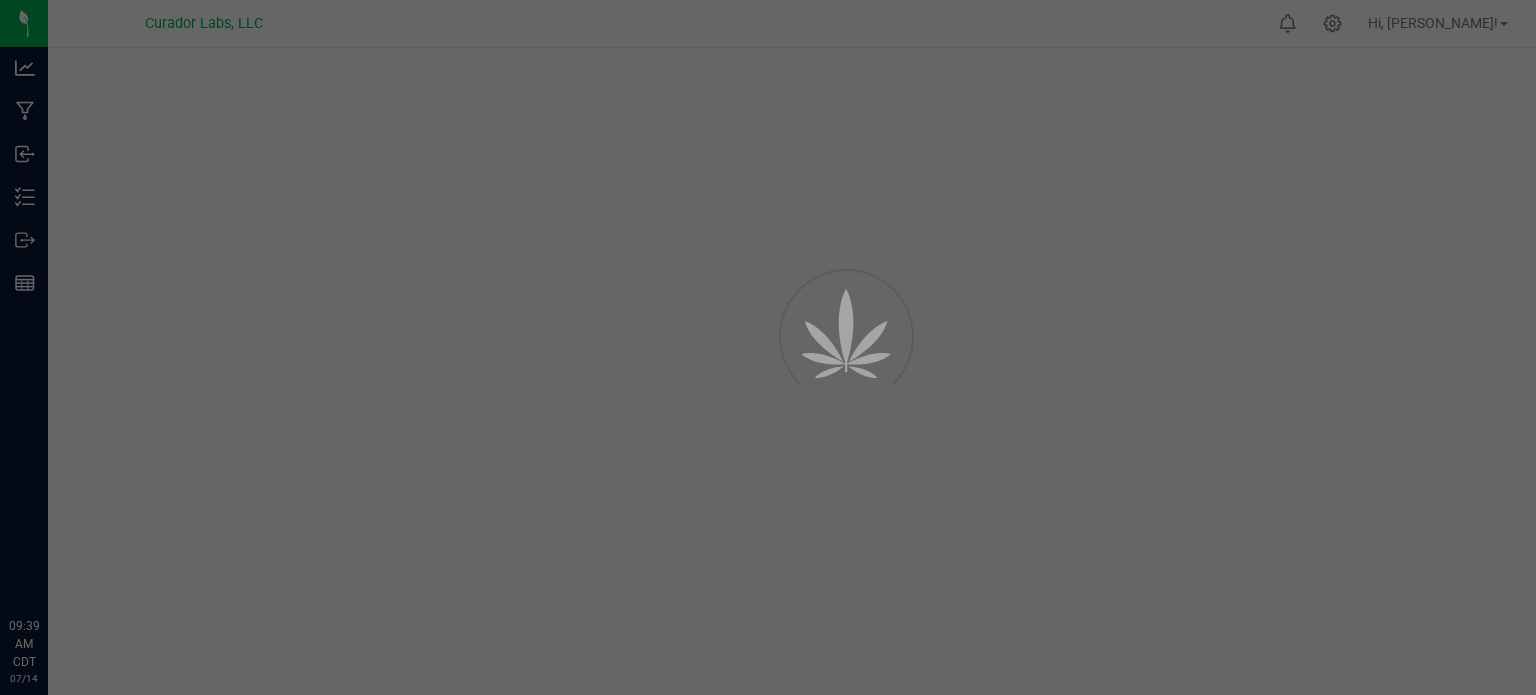 scroll, scrollTop: 0, scrollLeft: 0, axis: both 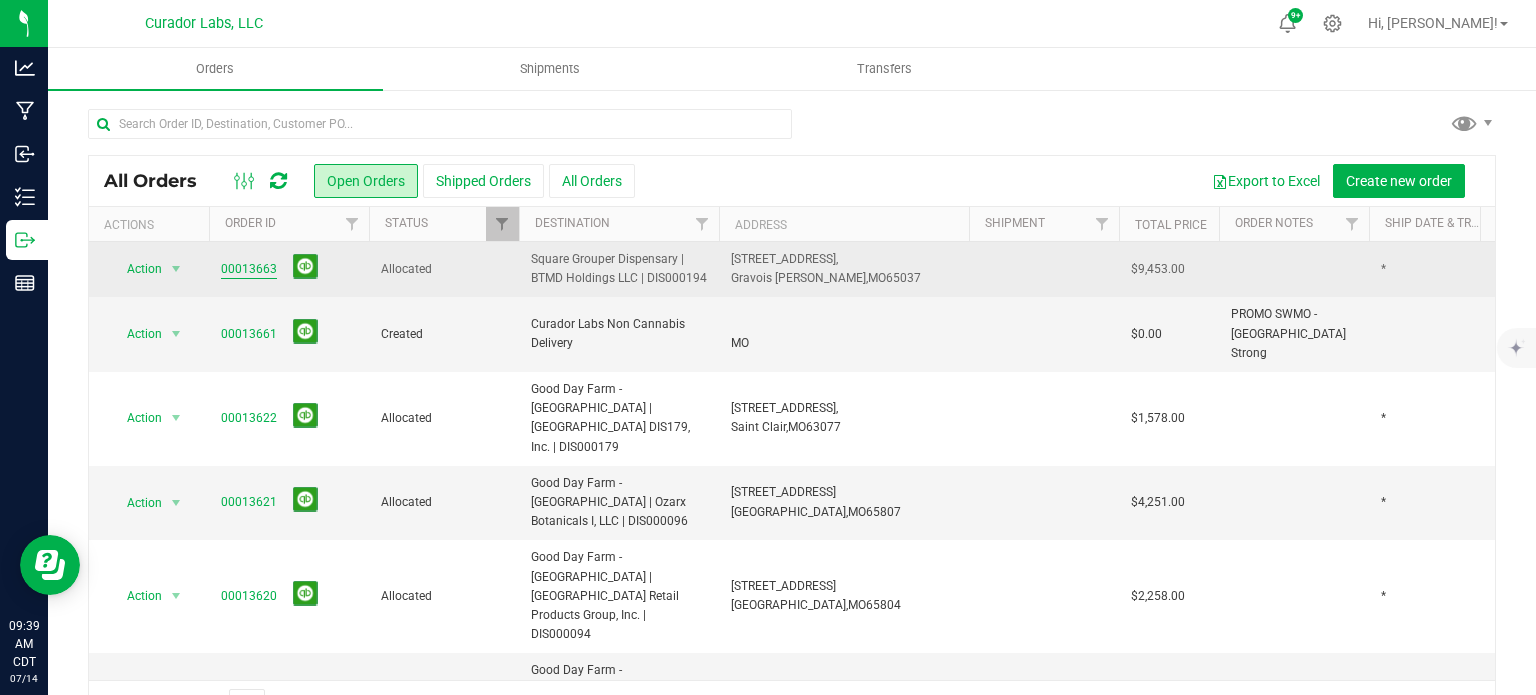 click on "00013663" at bounding box center [249, 269] 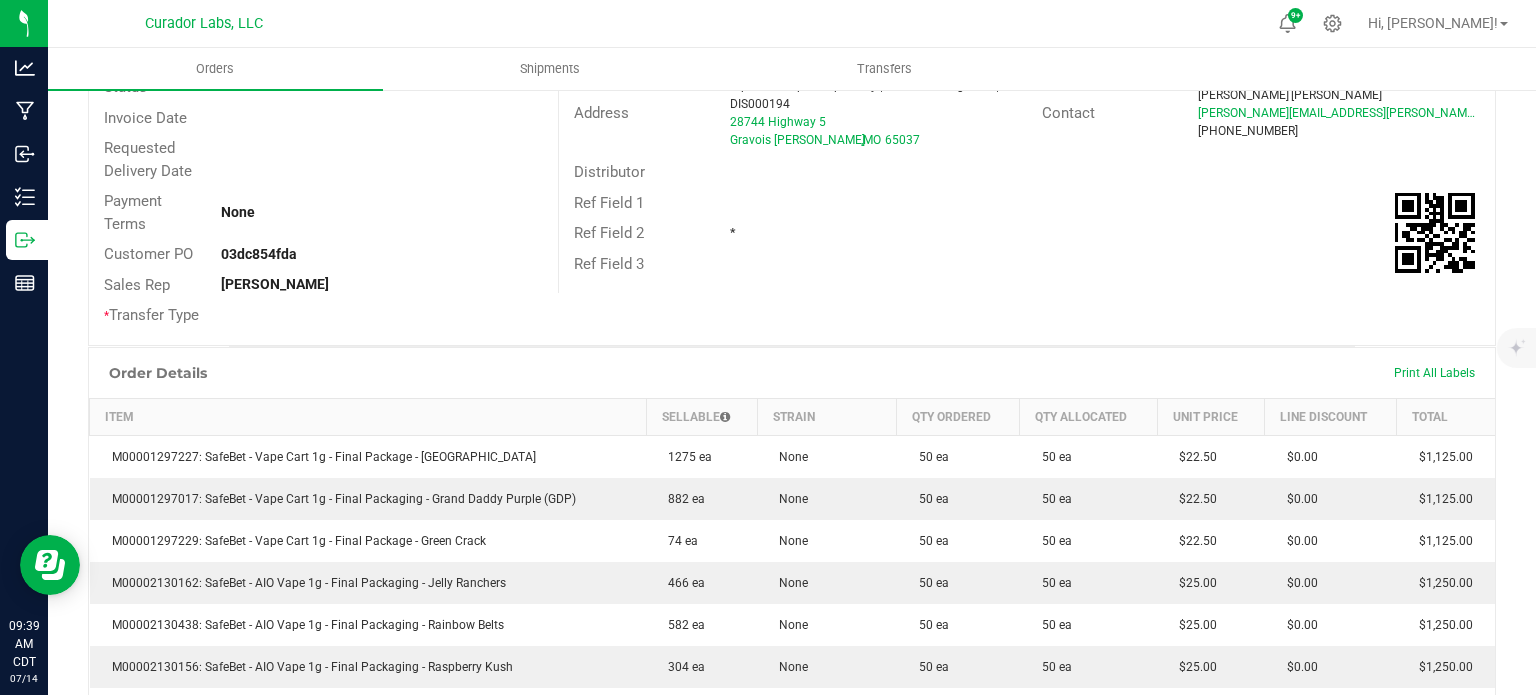 scroll, scrollTop: 0, scrollLeft: 0, axis: both 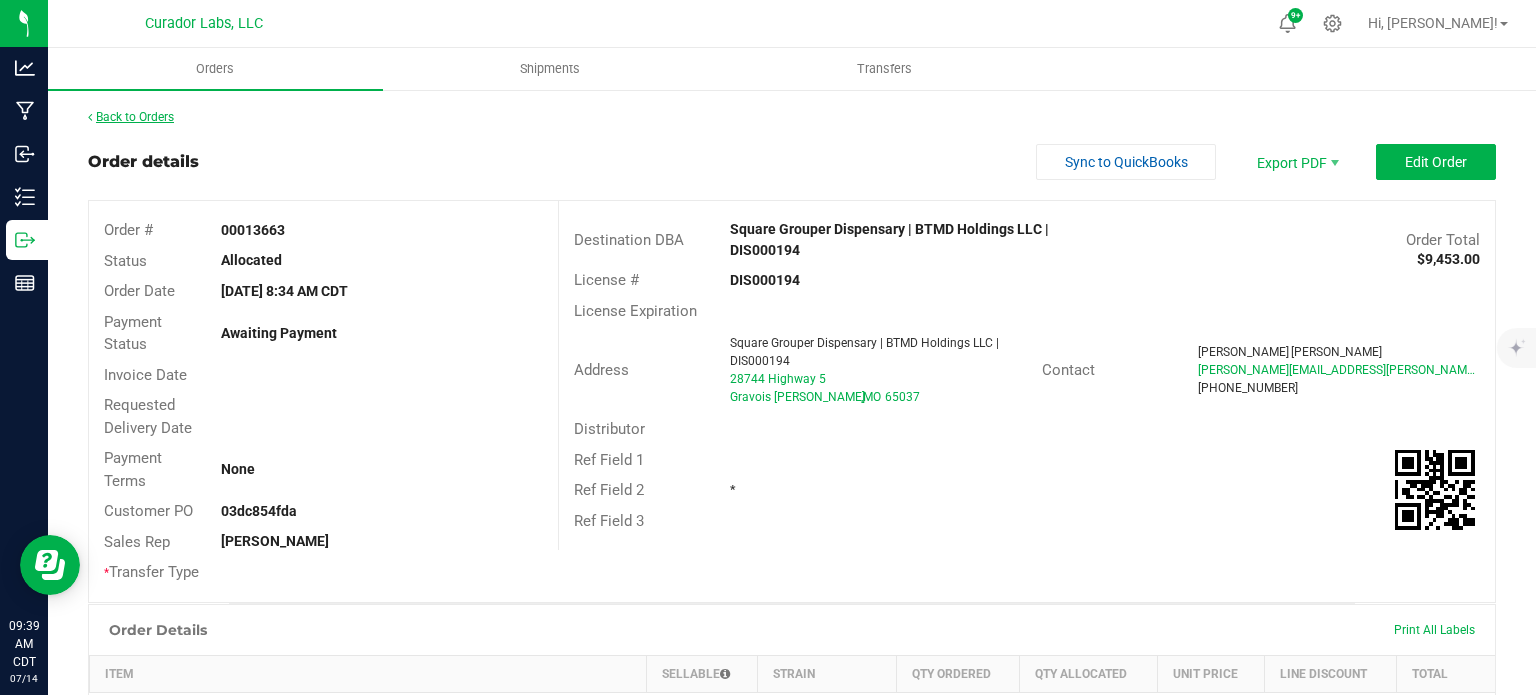 click on "Back to Orders" at bounding box center (131, 117) 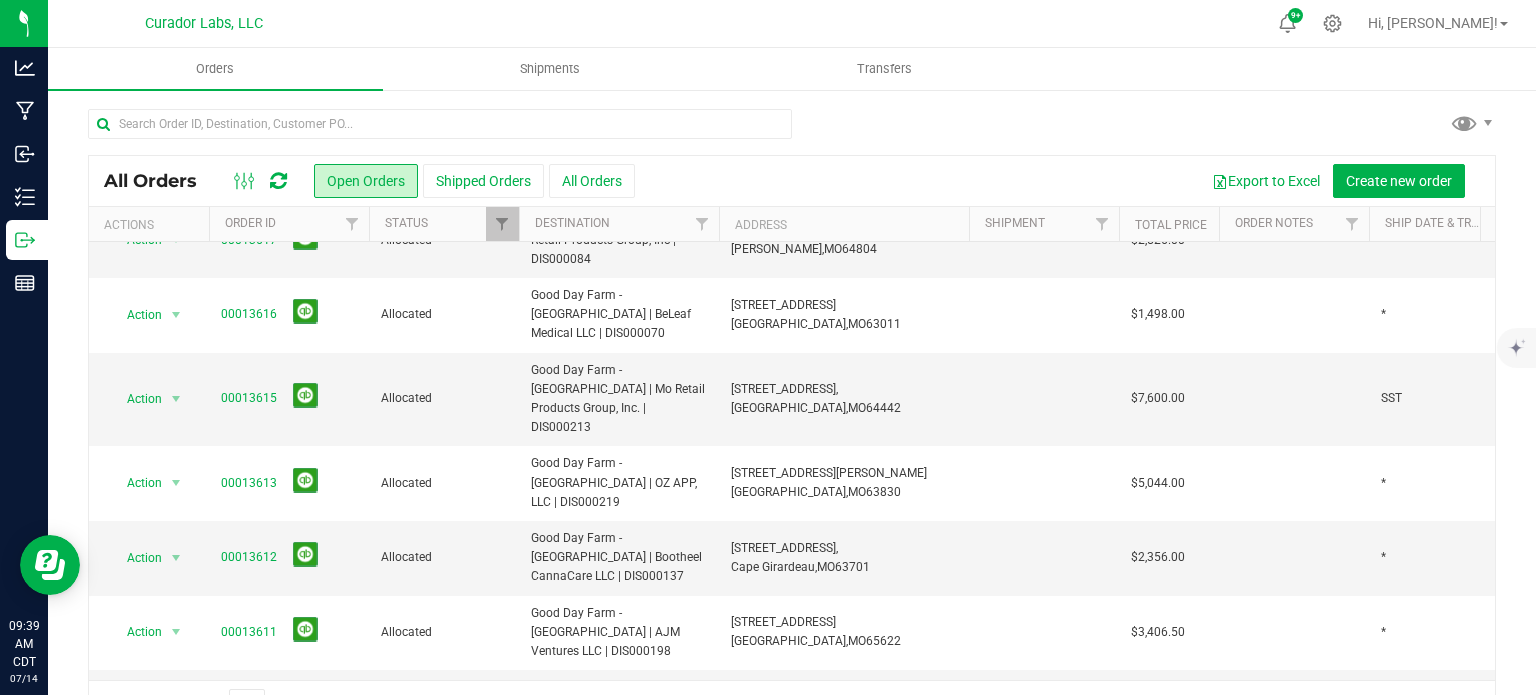 scroll, scrollTop: 815, scrollLeft: 0, axis: vertical 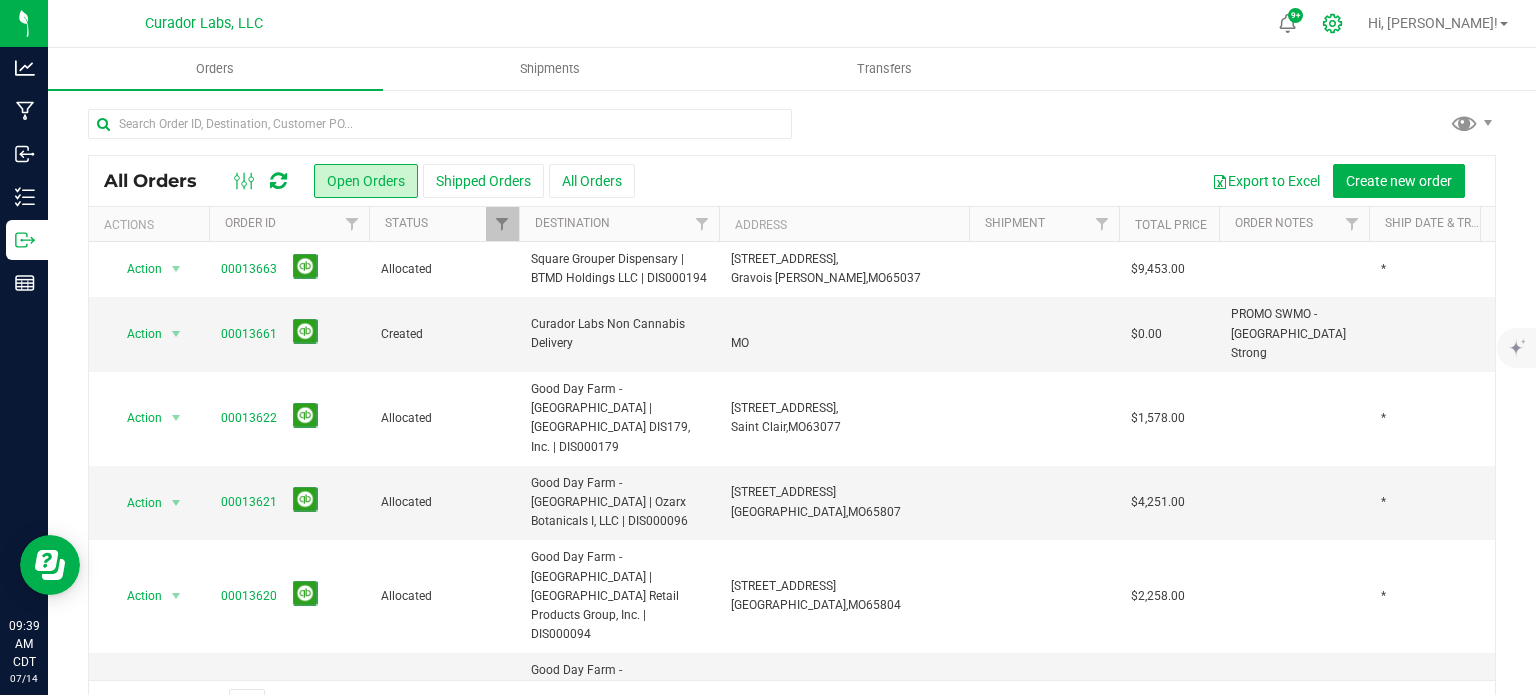 click at bounding box center (1333, 23) 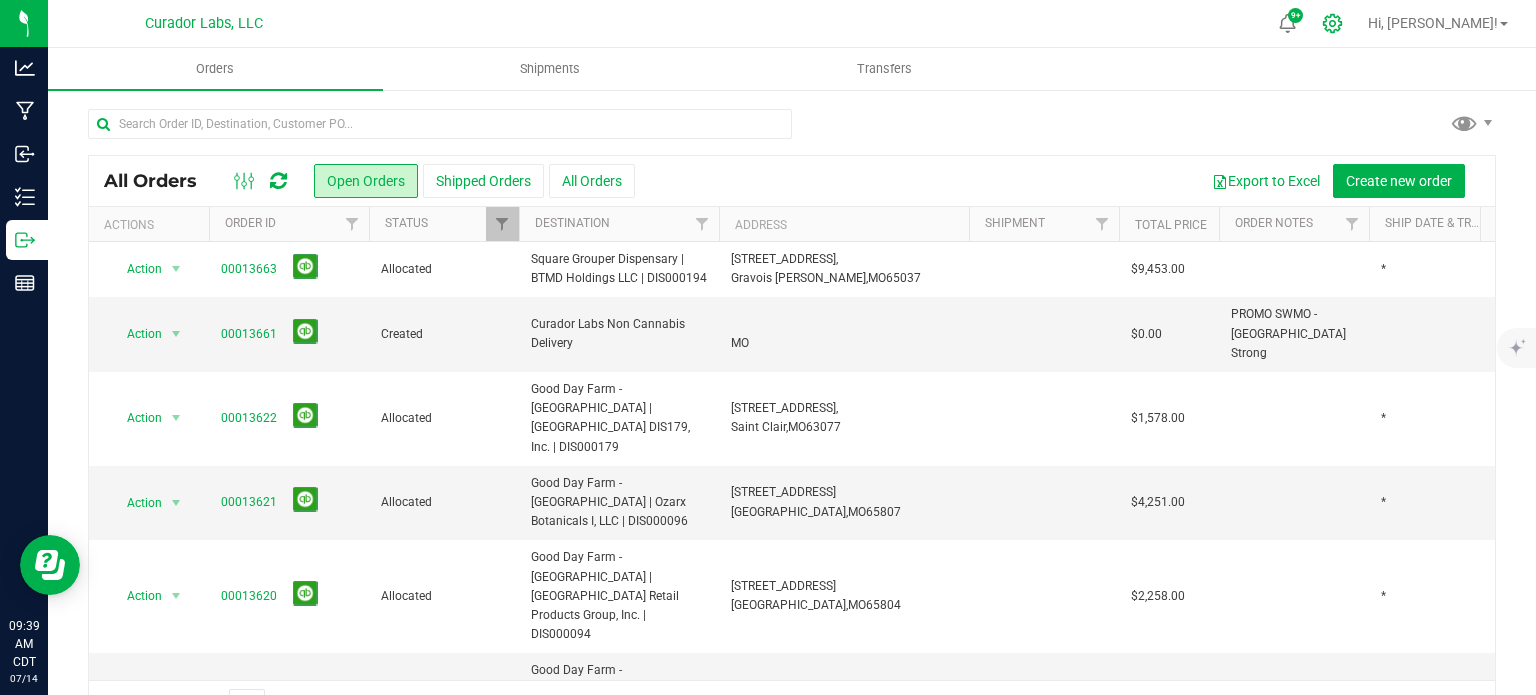 click 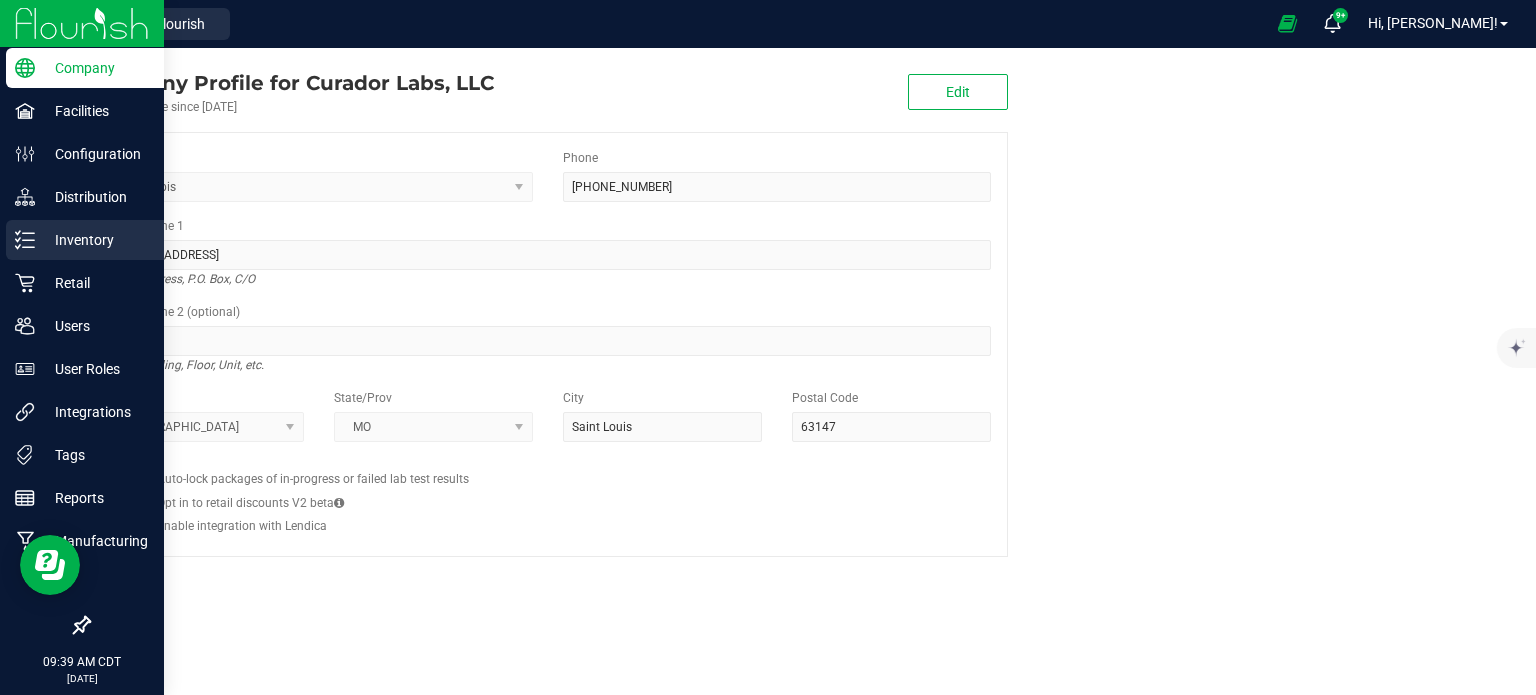 click 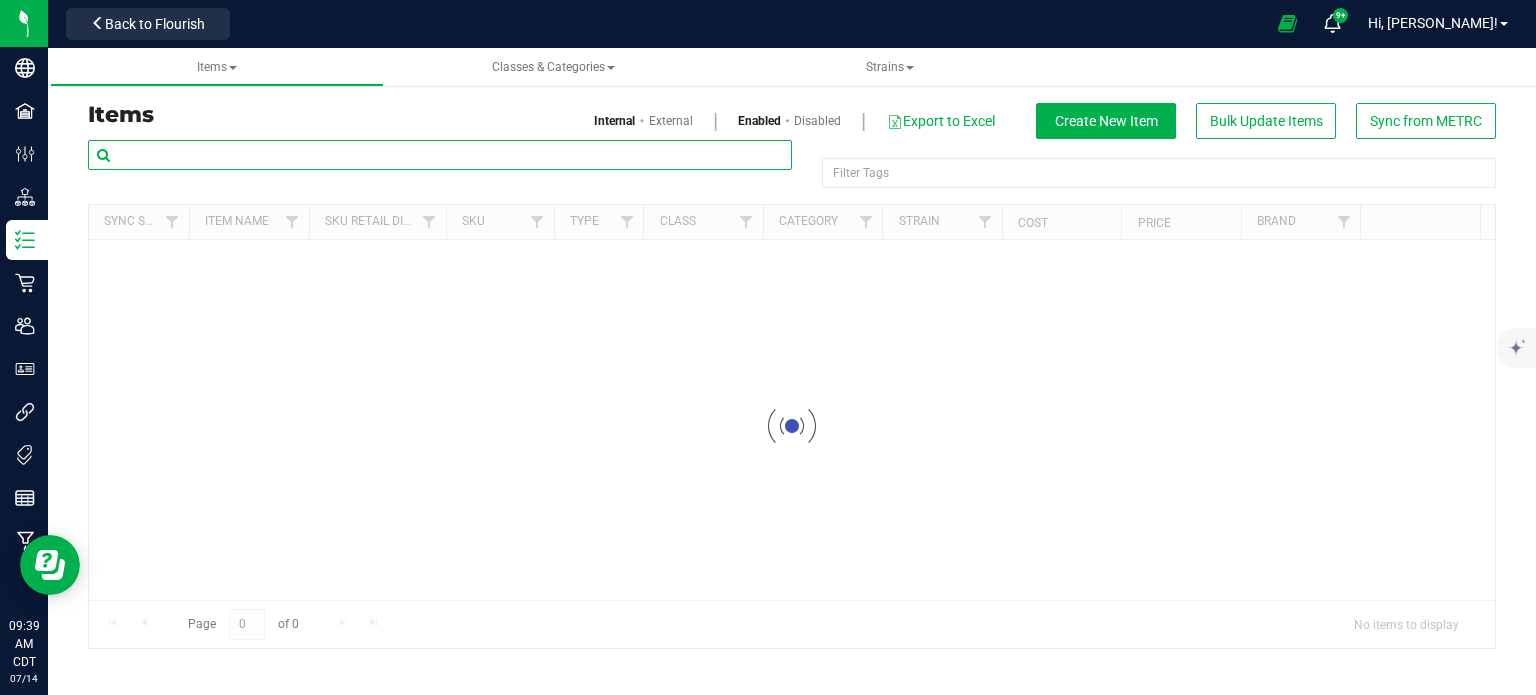 click at bounding box center [440, 155] 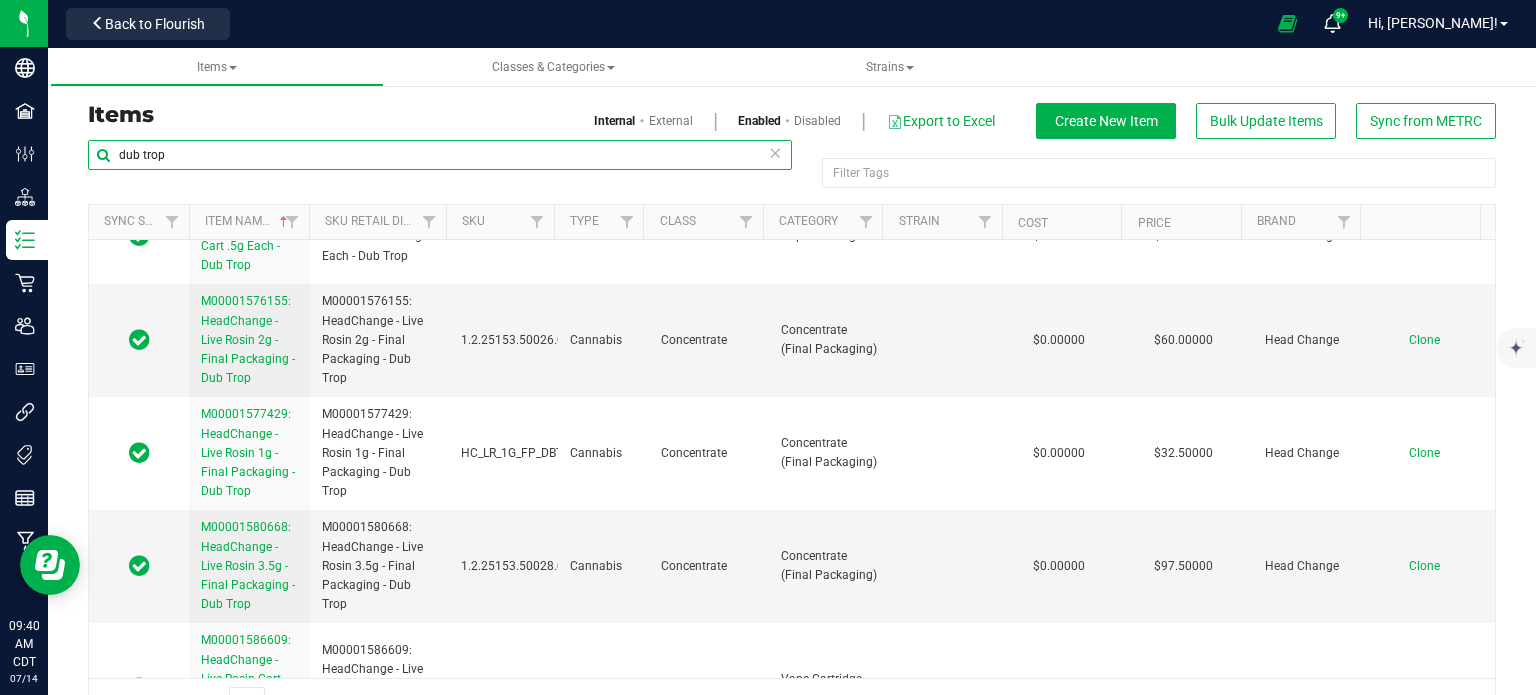 scroll, scrollTop: 873, scrollLeft: 0, axis: vertical 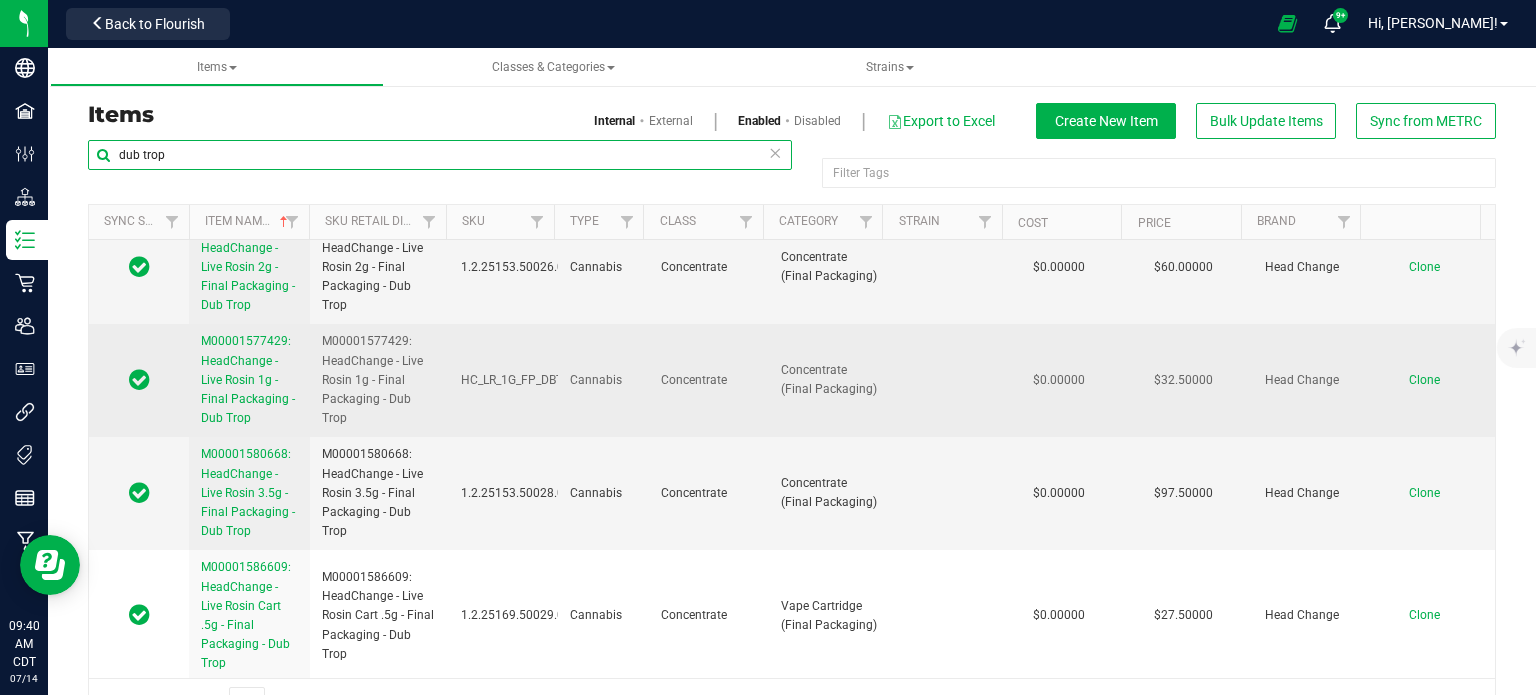 type on "dub trop" 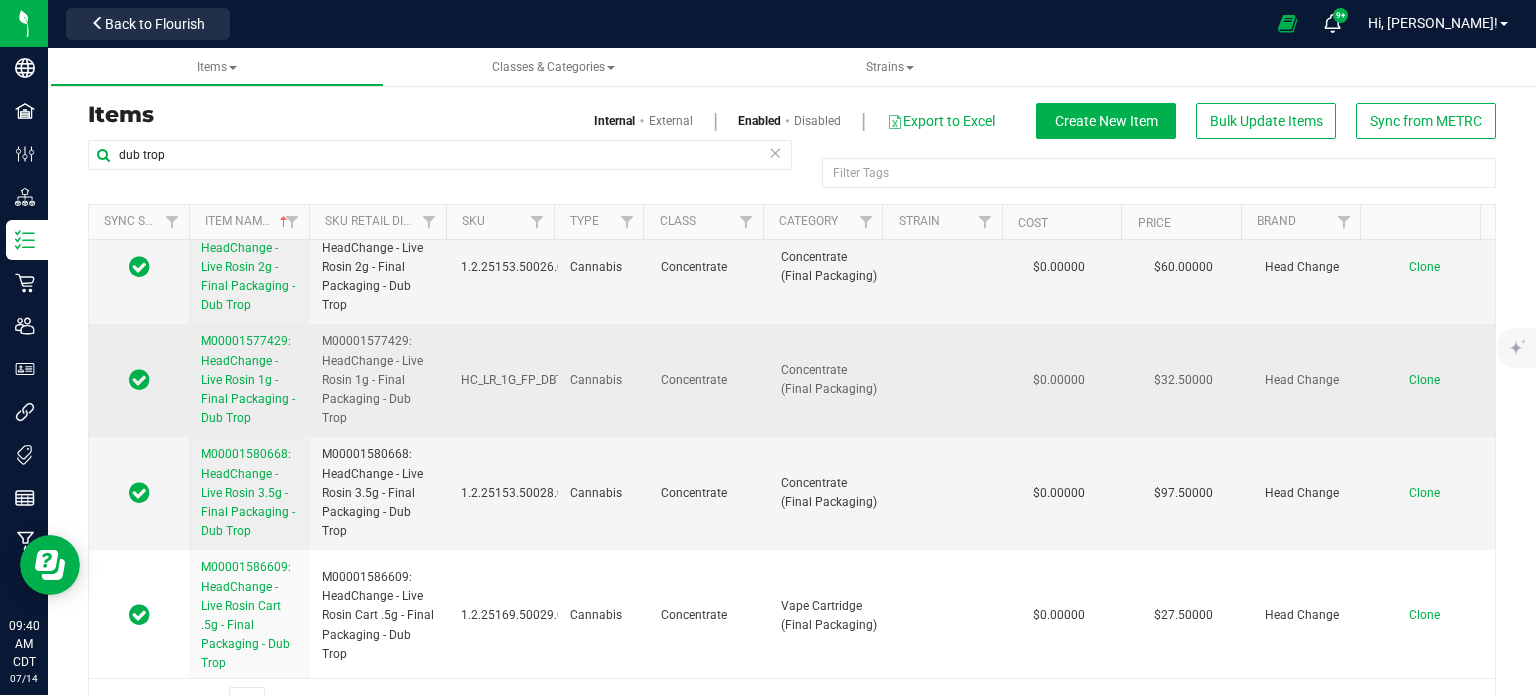 click on "M00001577429: HeadChange - Live Rosin 1g - Final Packaging - Dub Trop" at bounding box center [249, 380] 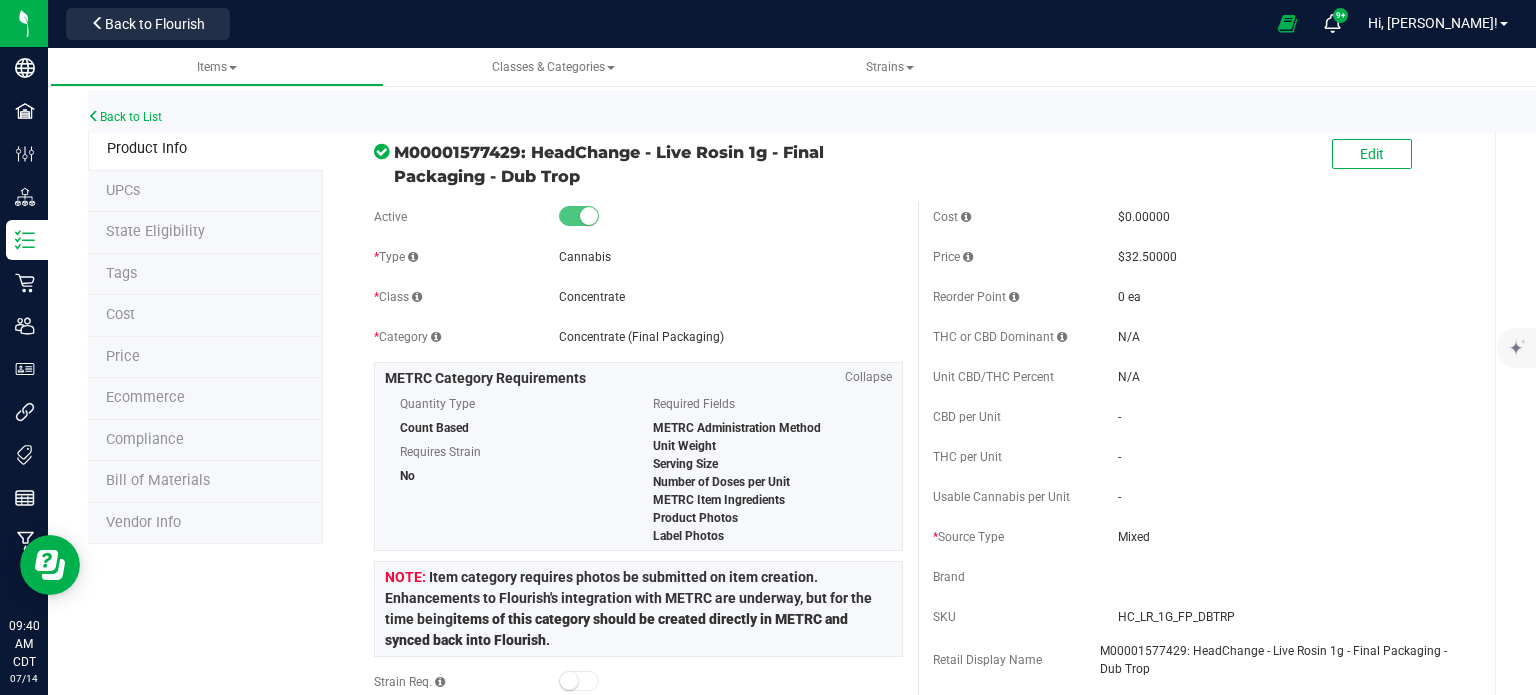 click on "M00001577429: HeadChange - Live Rosin 1g - Final Packaging - Dub Trop
Edit" at bounding box center (918, 159) 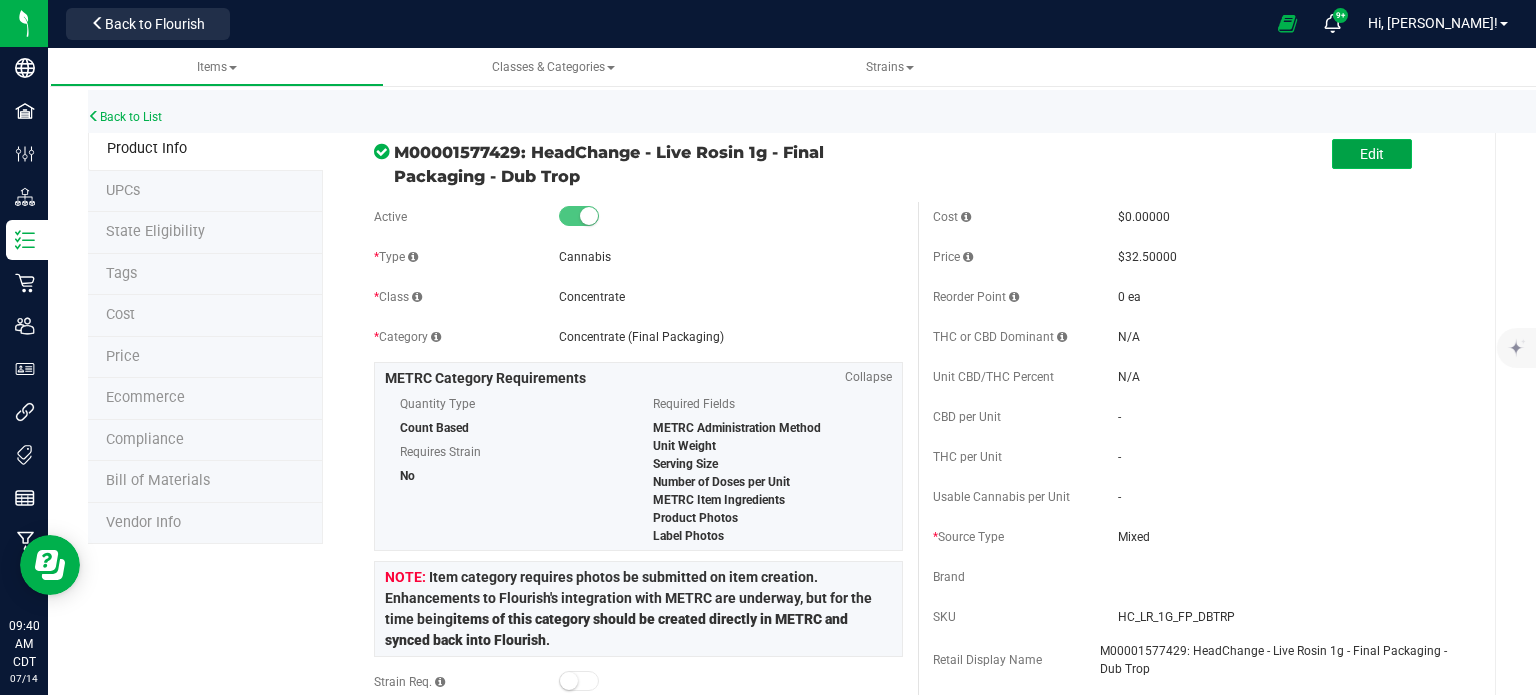 click on "Edit" at bounding box center [1372, 154] 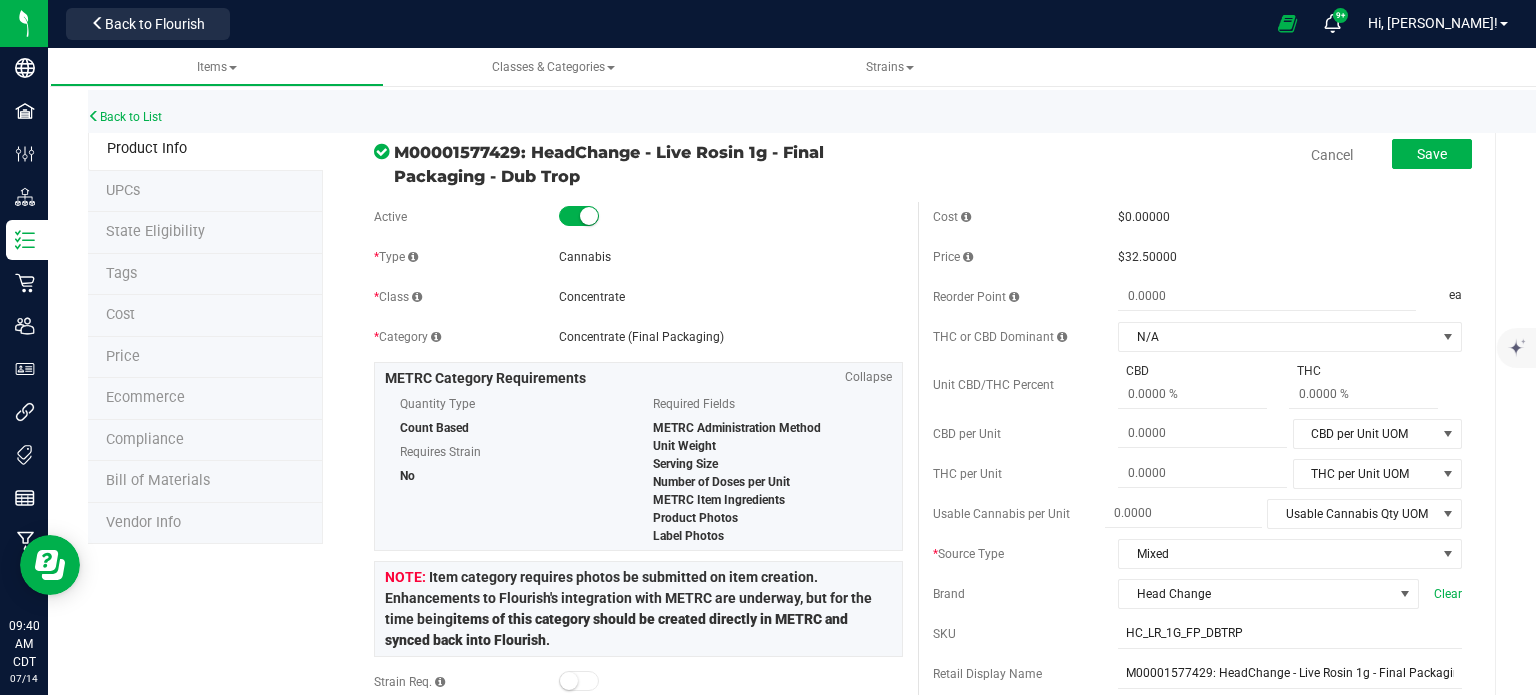 click on "Save" at bounding box center [1417, 155] 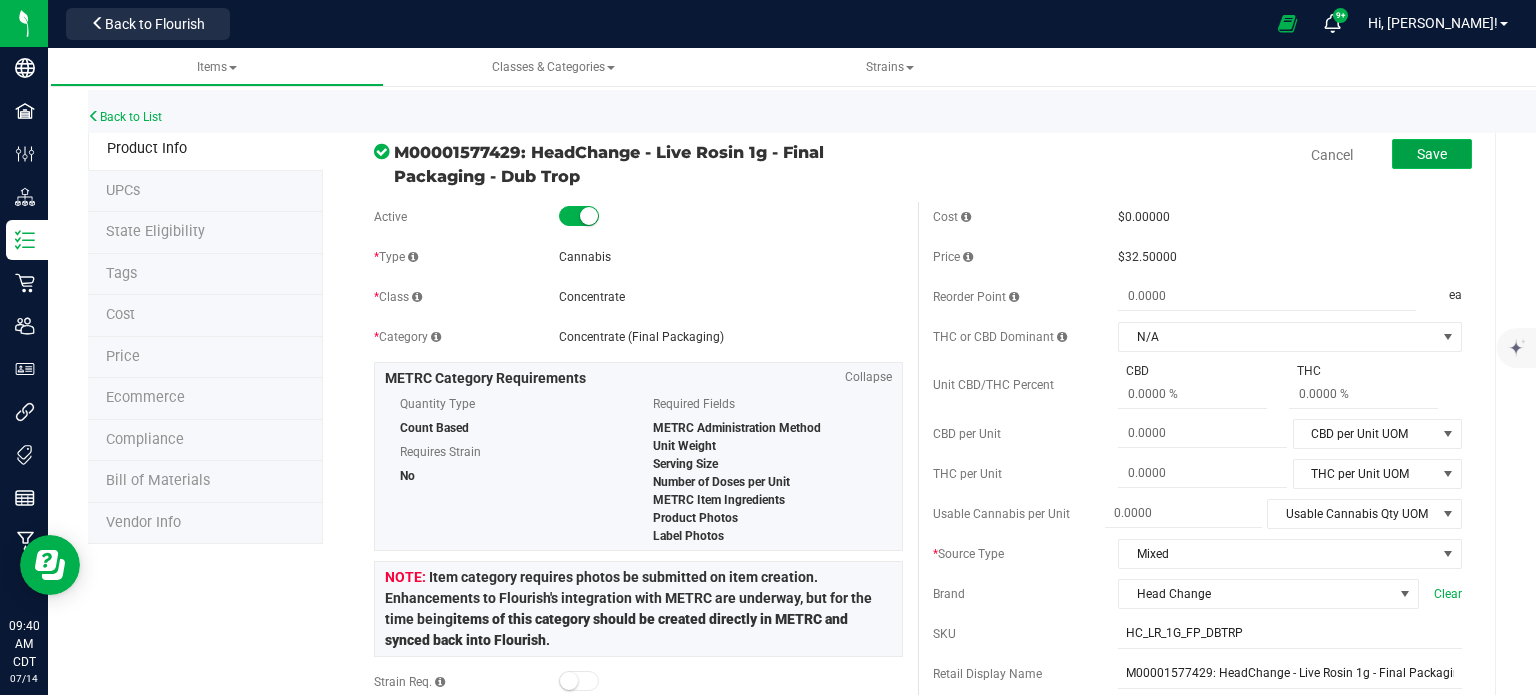 click on "Save" at bounding box center (1432, 154) 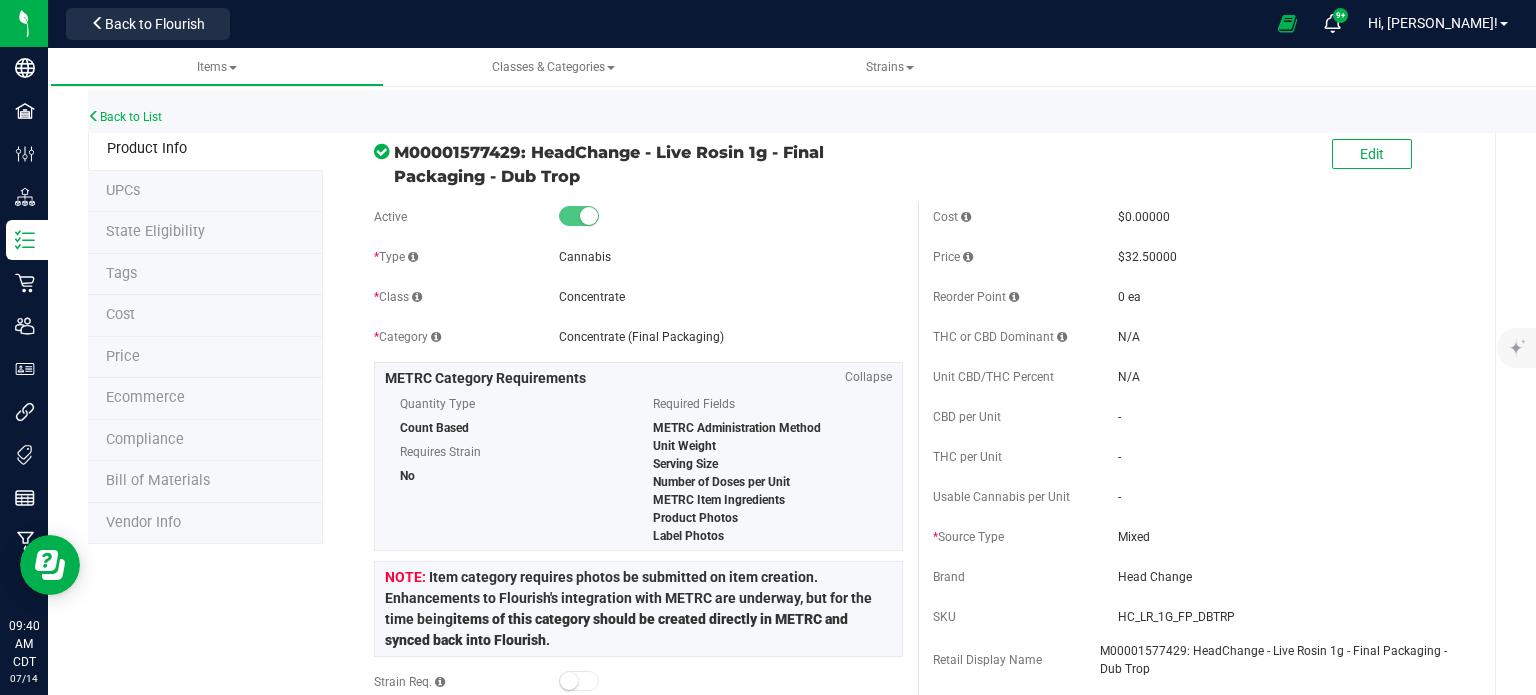 click on "SKU
HC_LR_1G_FP_DBTRP" at bounding box center (1197, 617) 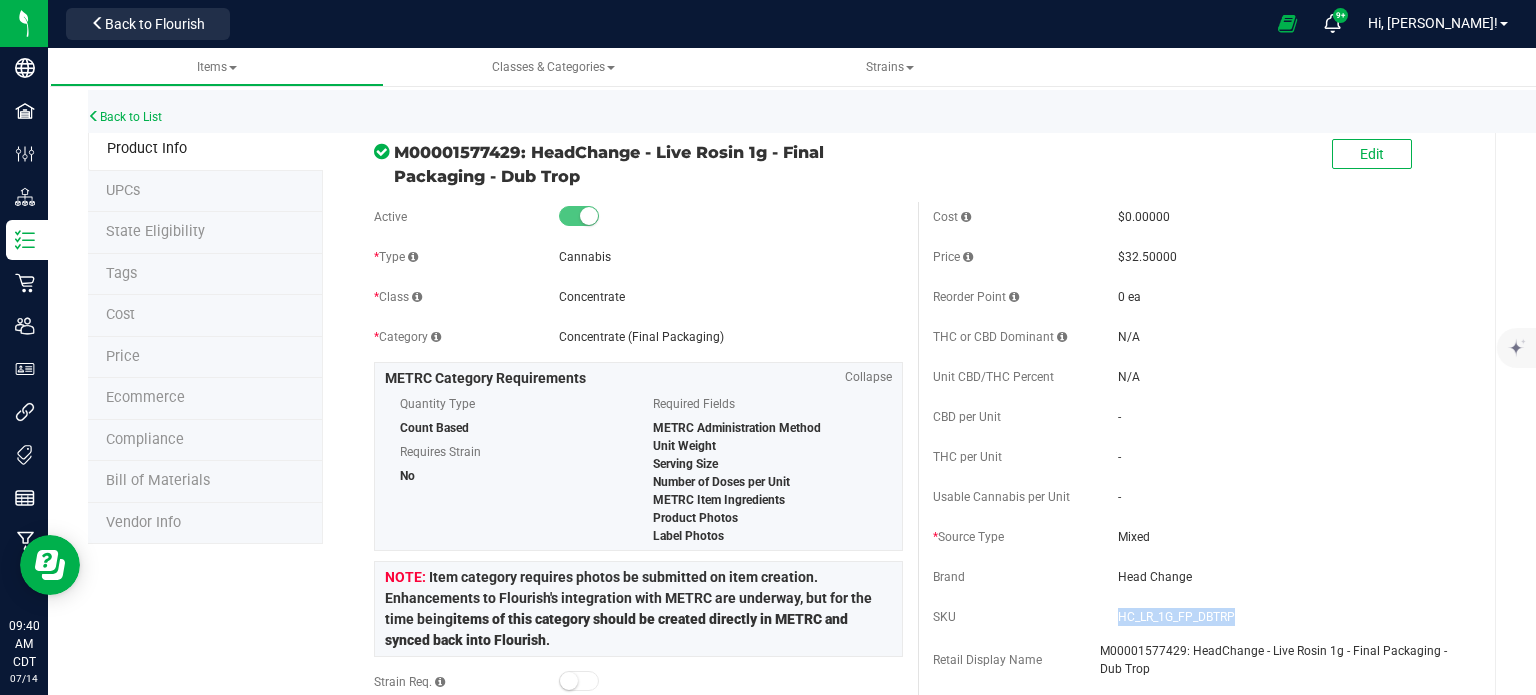 click on "SKU
HC_LR_1G_FP_DBTRP" at bounding box center [1197, 617] 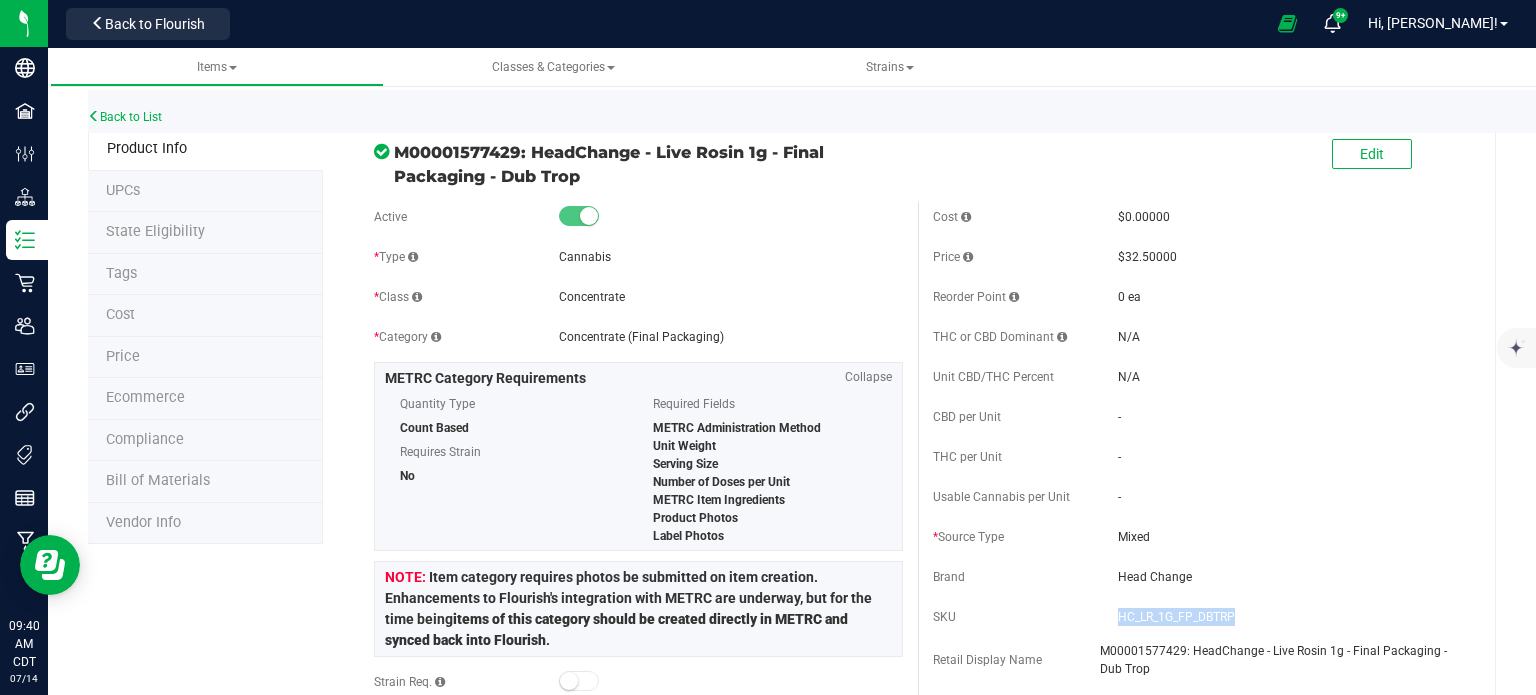 click on "SKU
HC_LR_1G_FP_DBTRP" at bounding box center [1197, 617] 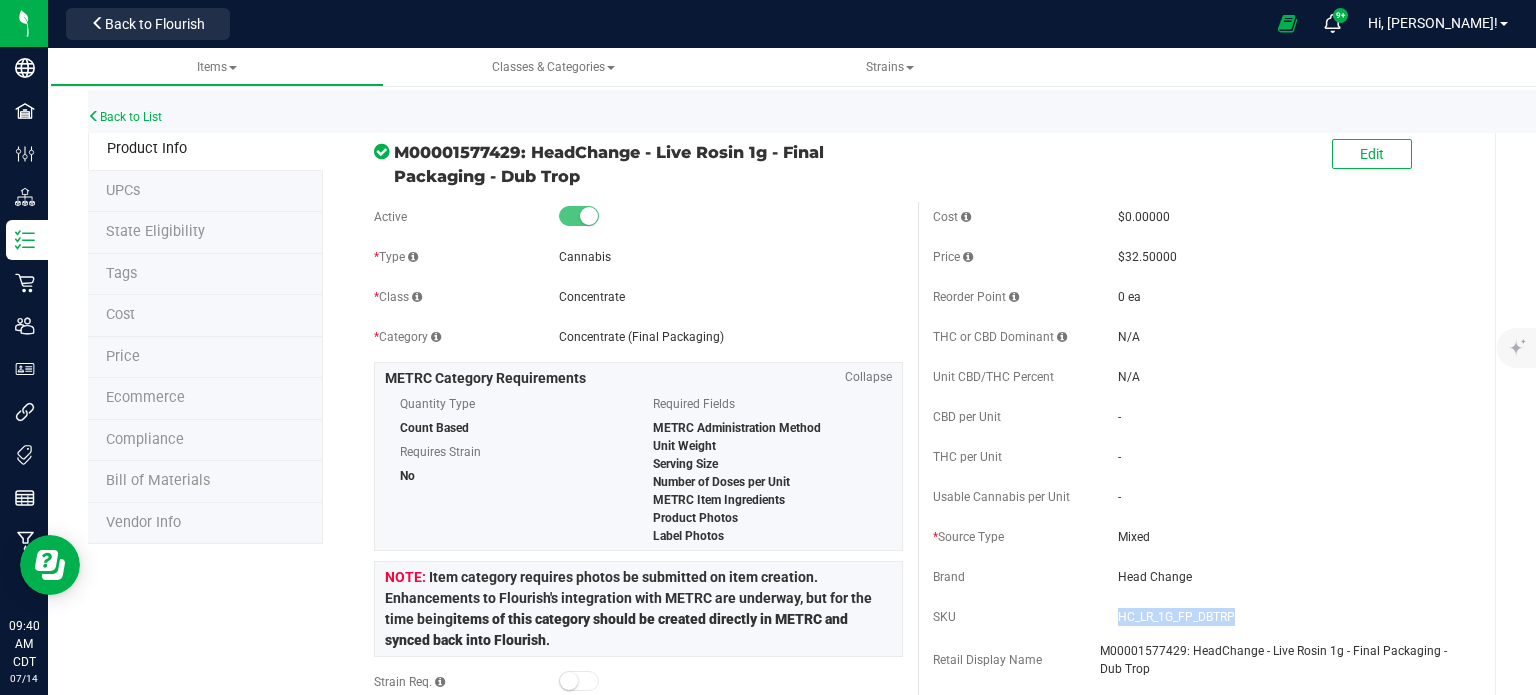 copy on "HC_LR_1G_FP_DBTRP" 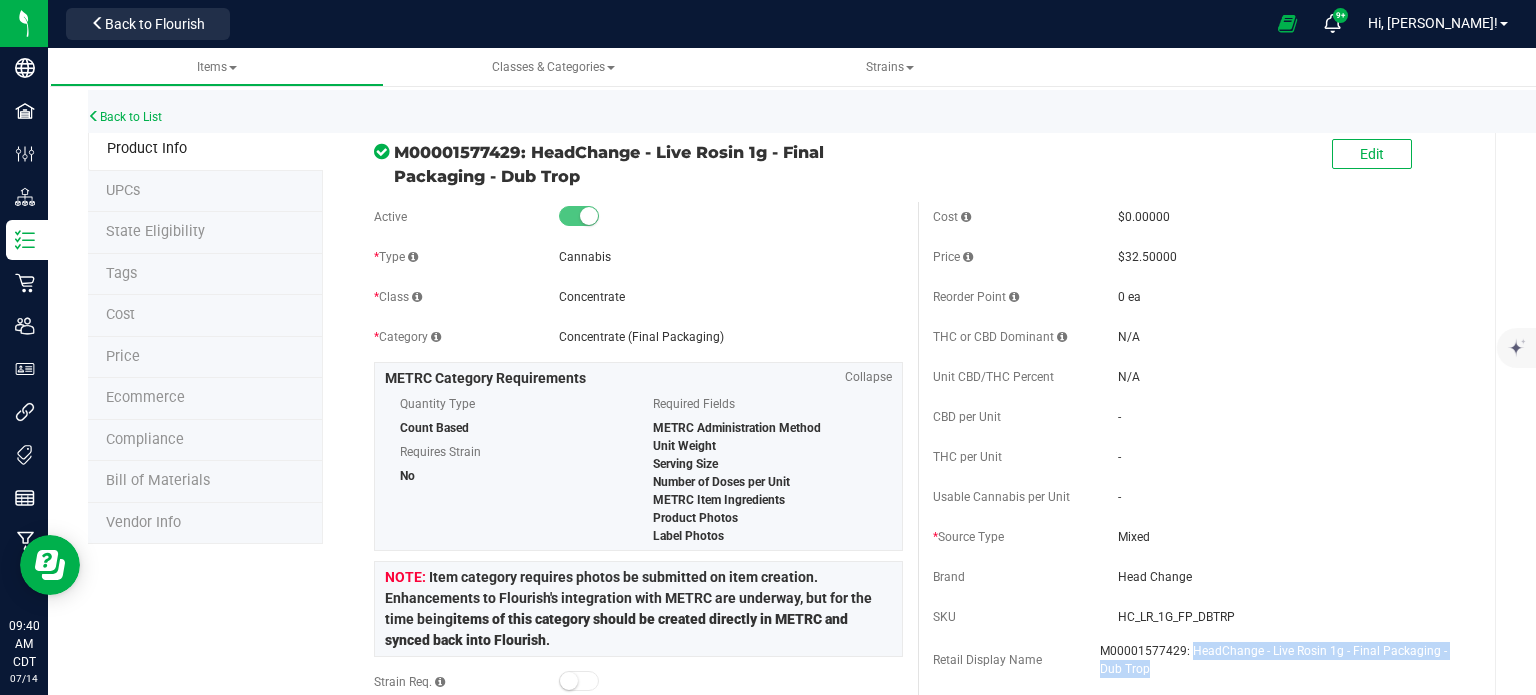 drag, startPoint x: 1141, startPoint y: 662, endPoint x: 1184, endPoint y: 648, distance: 45.221676 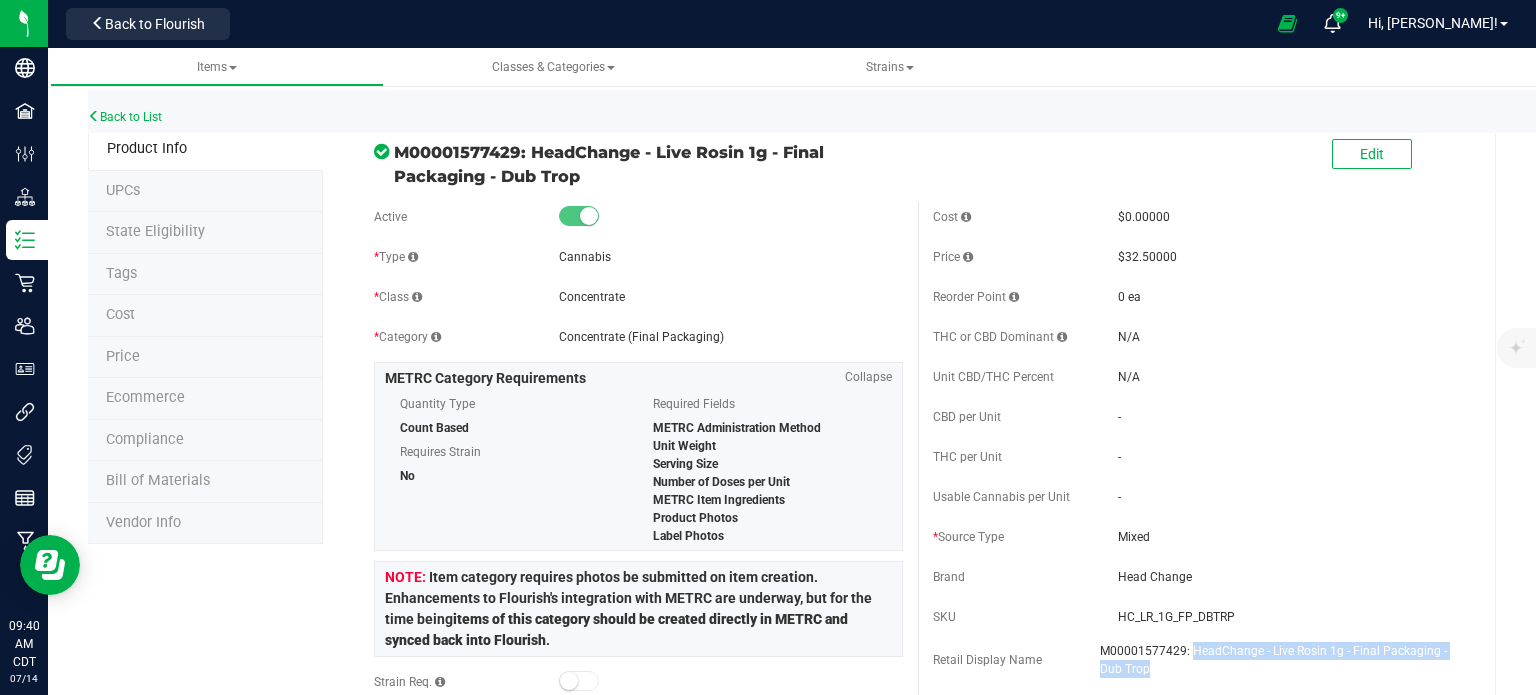 click on "M00001577429: HeadChange - Live Rosin 1g - Final Packaging - Dub Trop" at bounding box center [1281, 660] 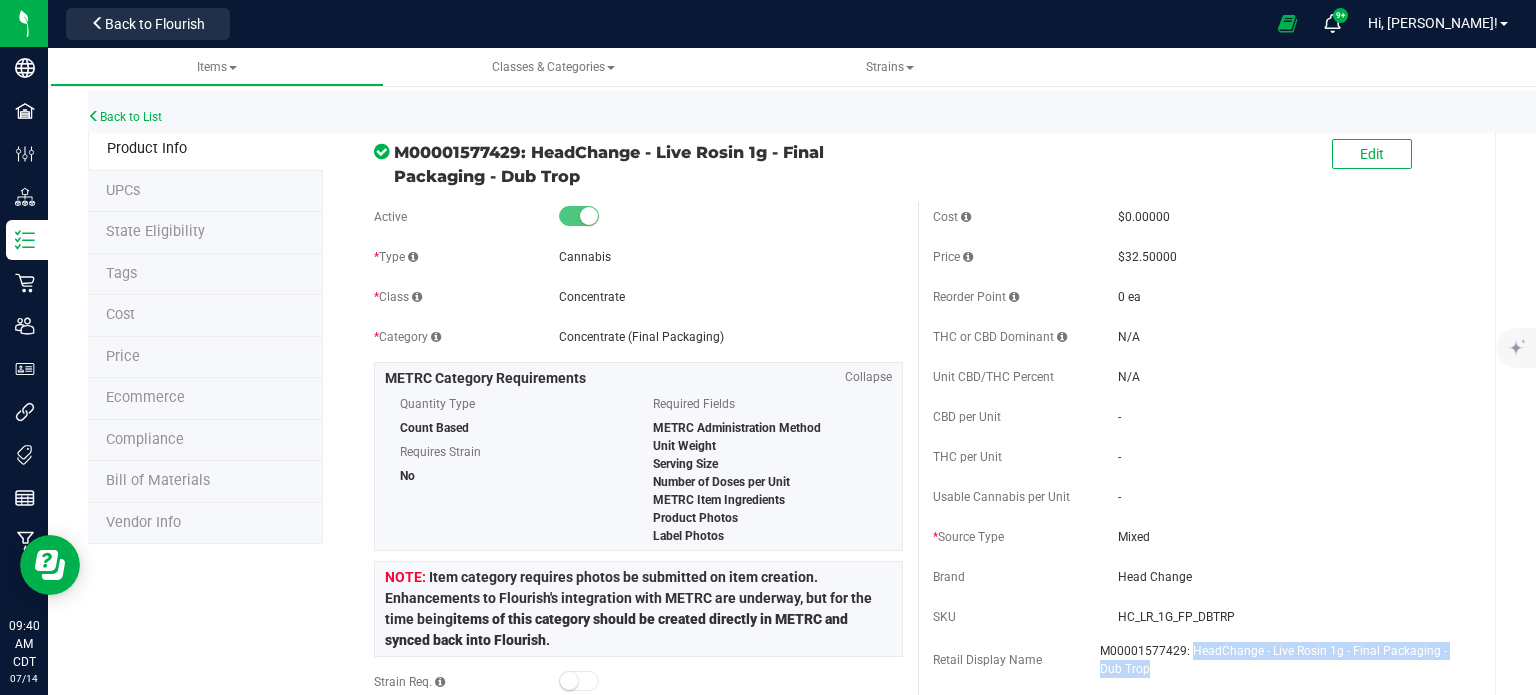 copy on "HeadChange - Live Rosin 1g - Final Packaging - Dub Trop" 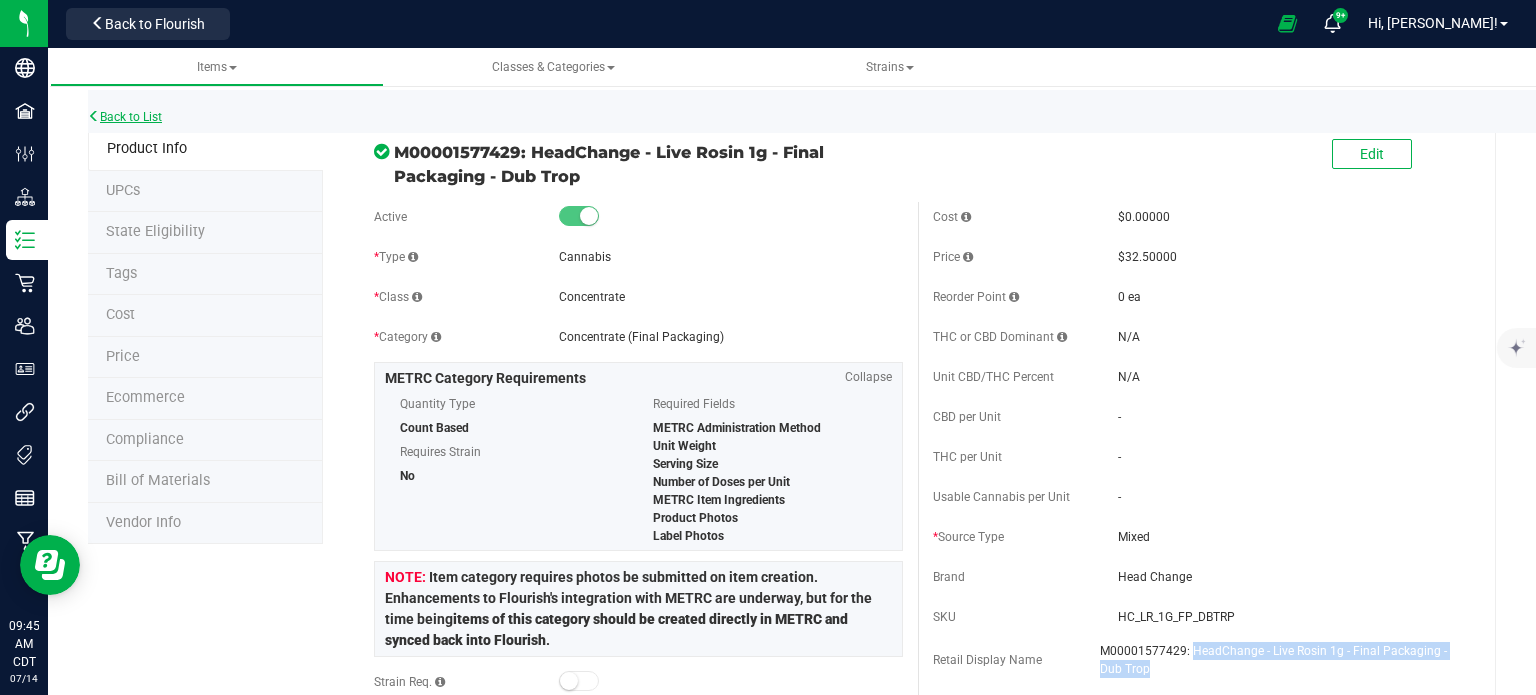 click on "Back to List" at bounding box center (125, 117) 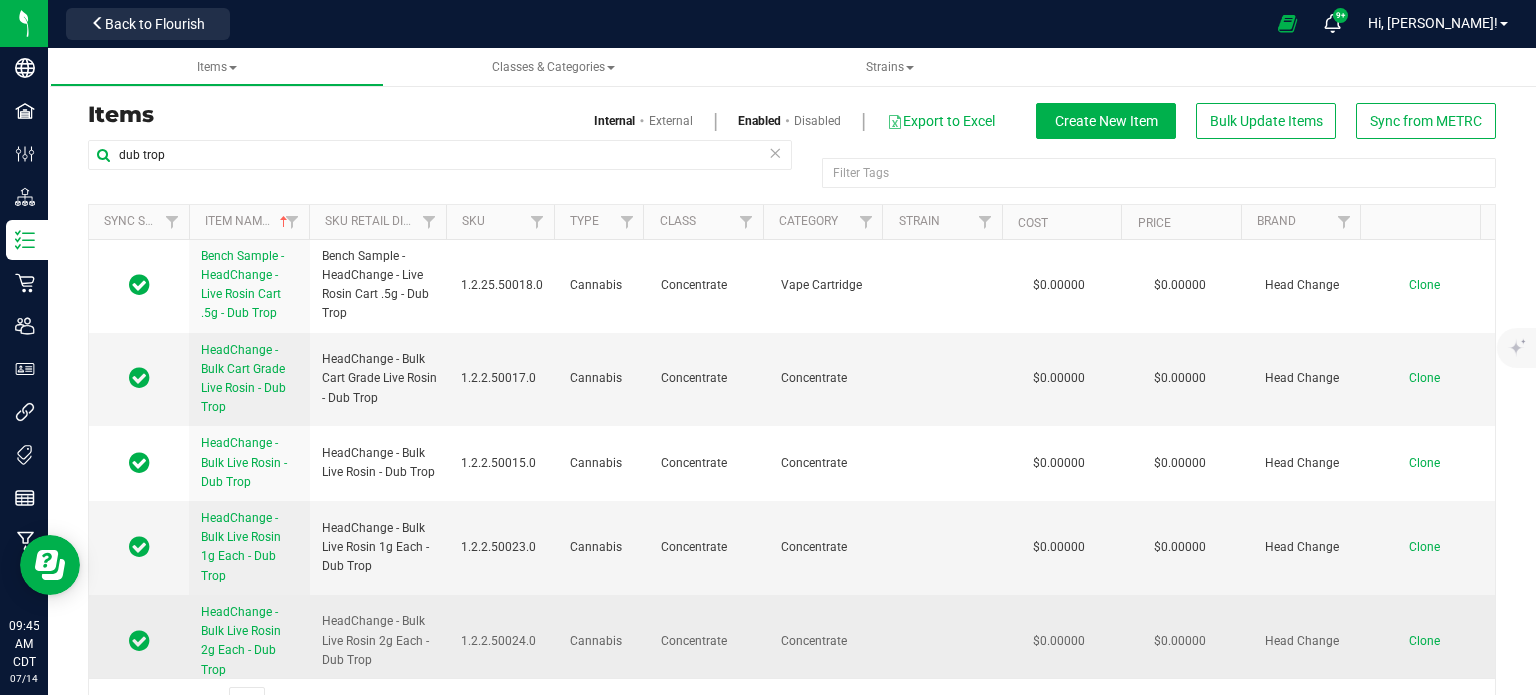 scroll, scrollTop: 873, scrollLeft: 0, axis: vertical 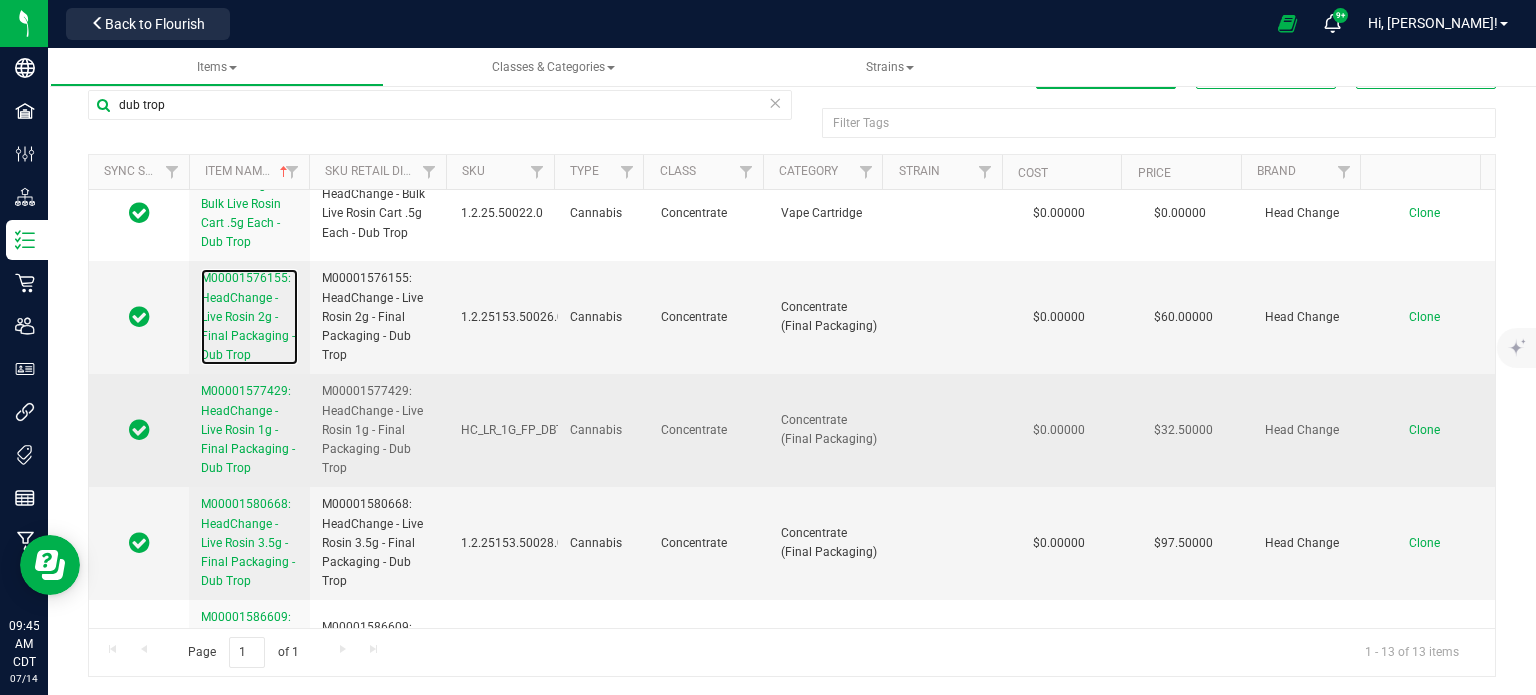 click on "M00001576155: HeadChange - Live Rosin 2g - Final Packaging - Dub Trop" at bounding box center [248, 316] 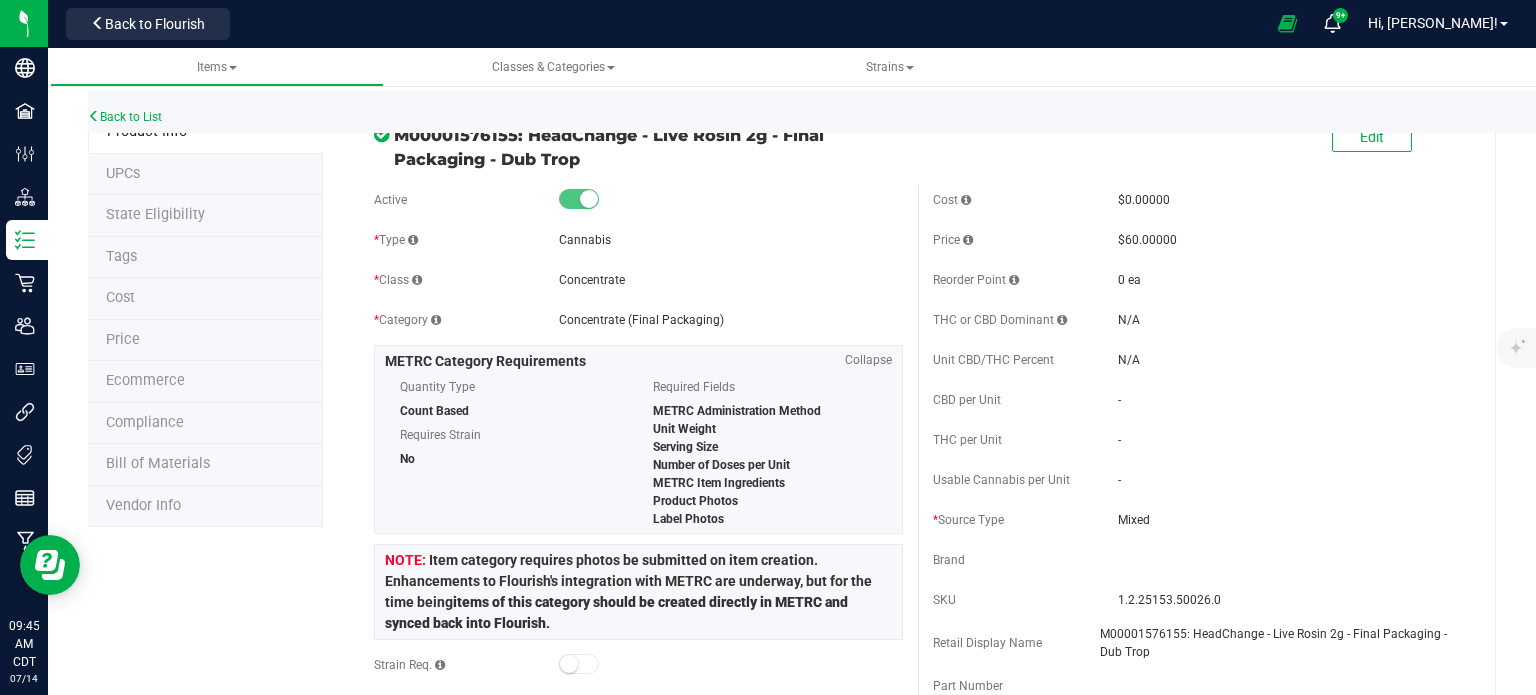 scroll, scrollTop: 0, scrollLeft: 0, axis: both 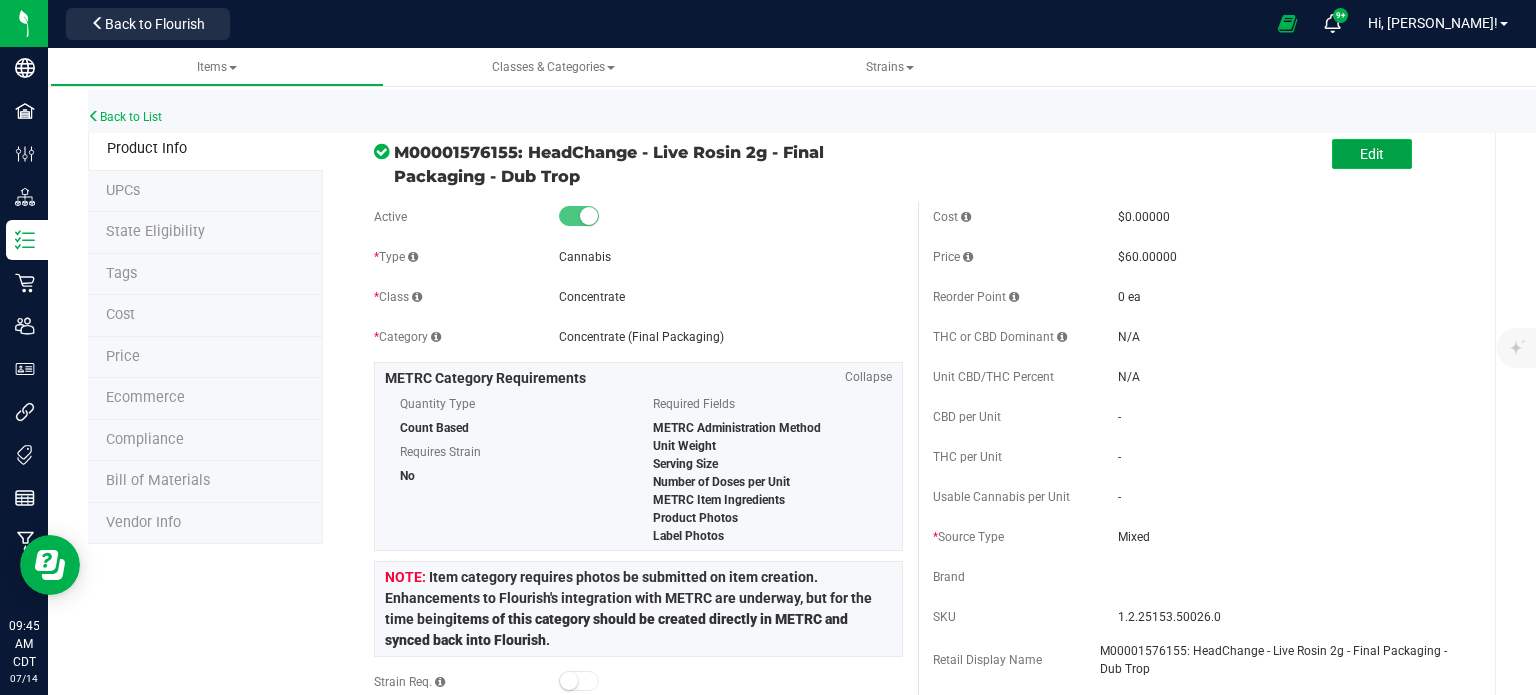 click on "Edit" at bounding box center (1372, 154) 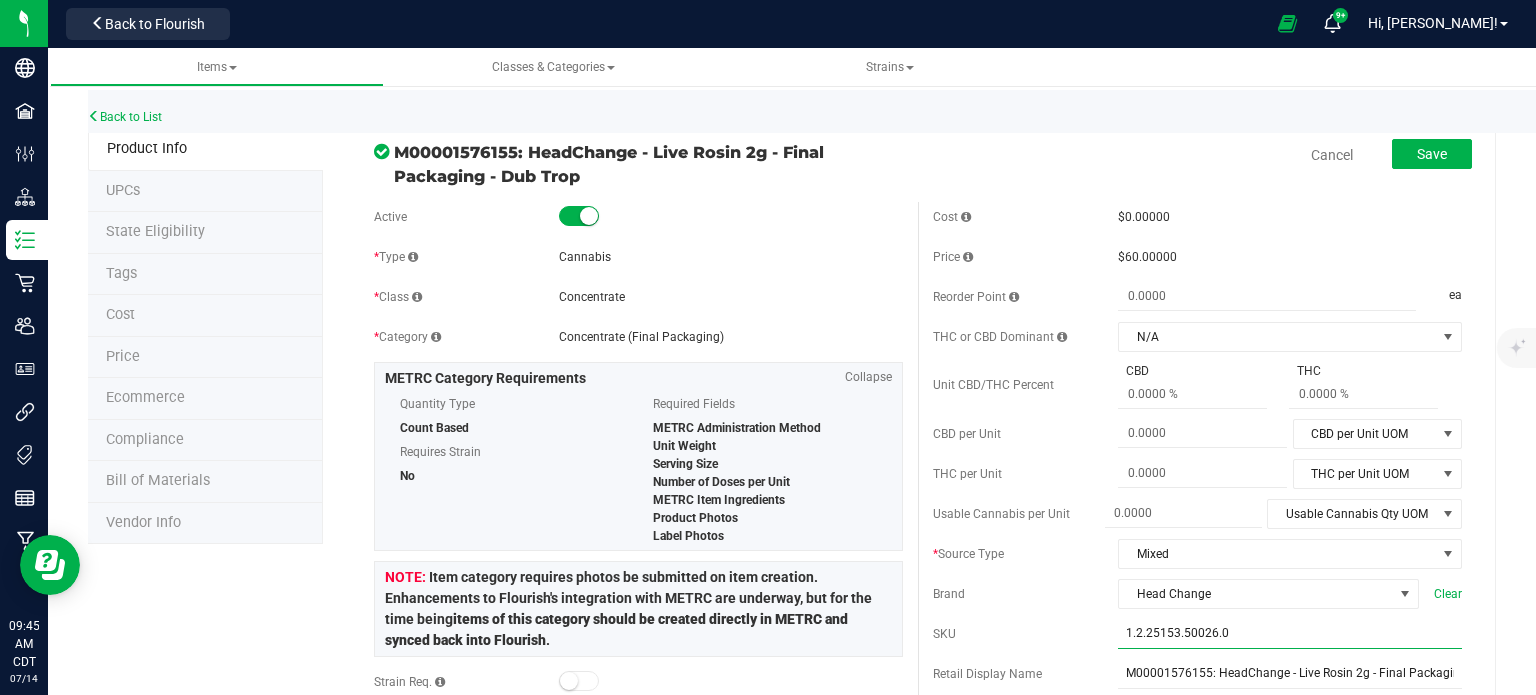 click on "1.2.25153.50026.0" at bounding box center (1290, 634) 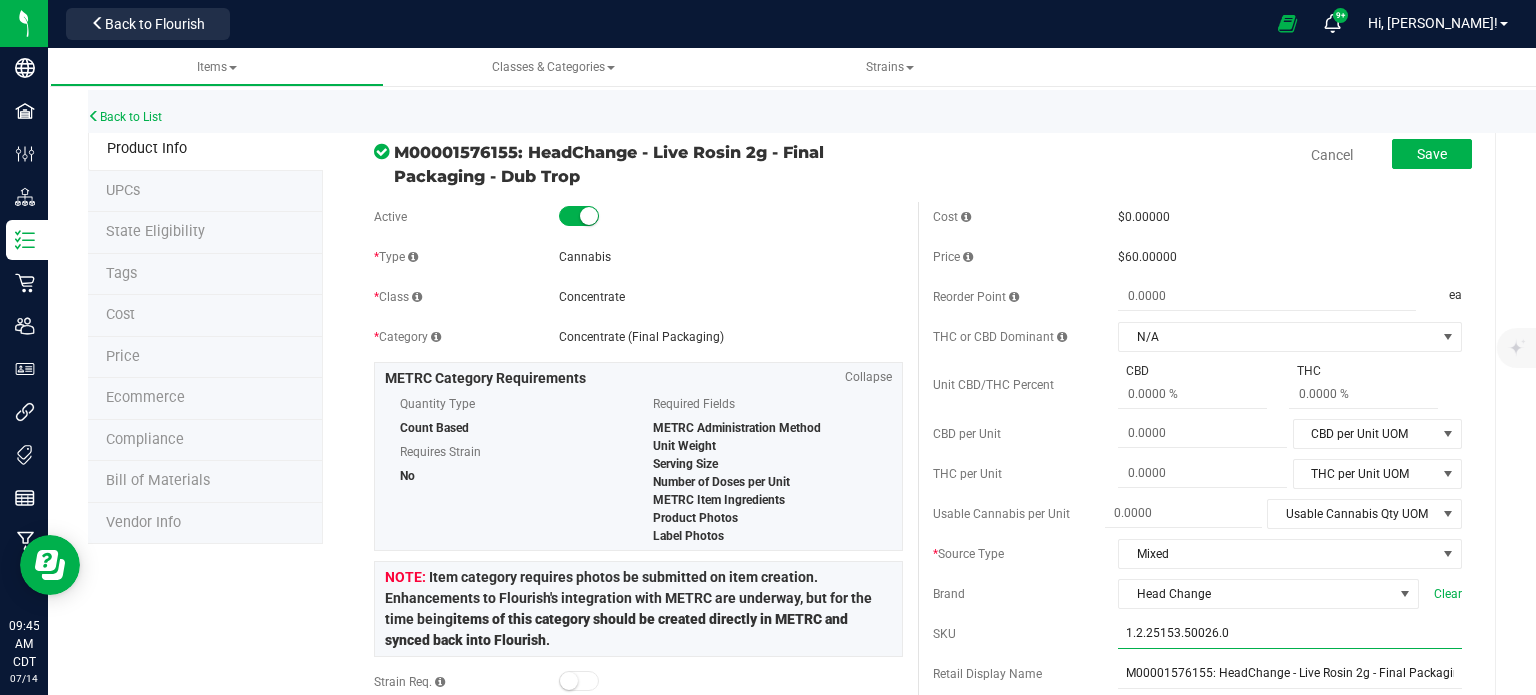click on "1.2.25153.50026.0" at bounding box center [1290, 634] 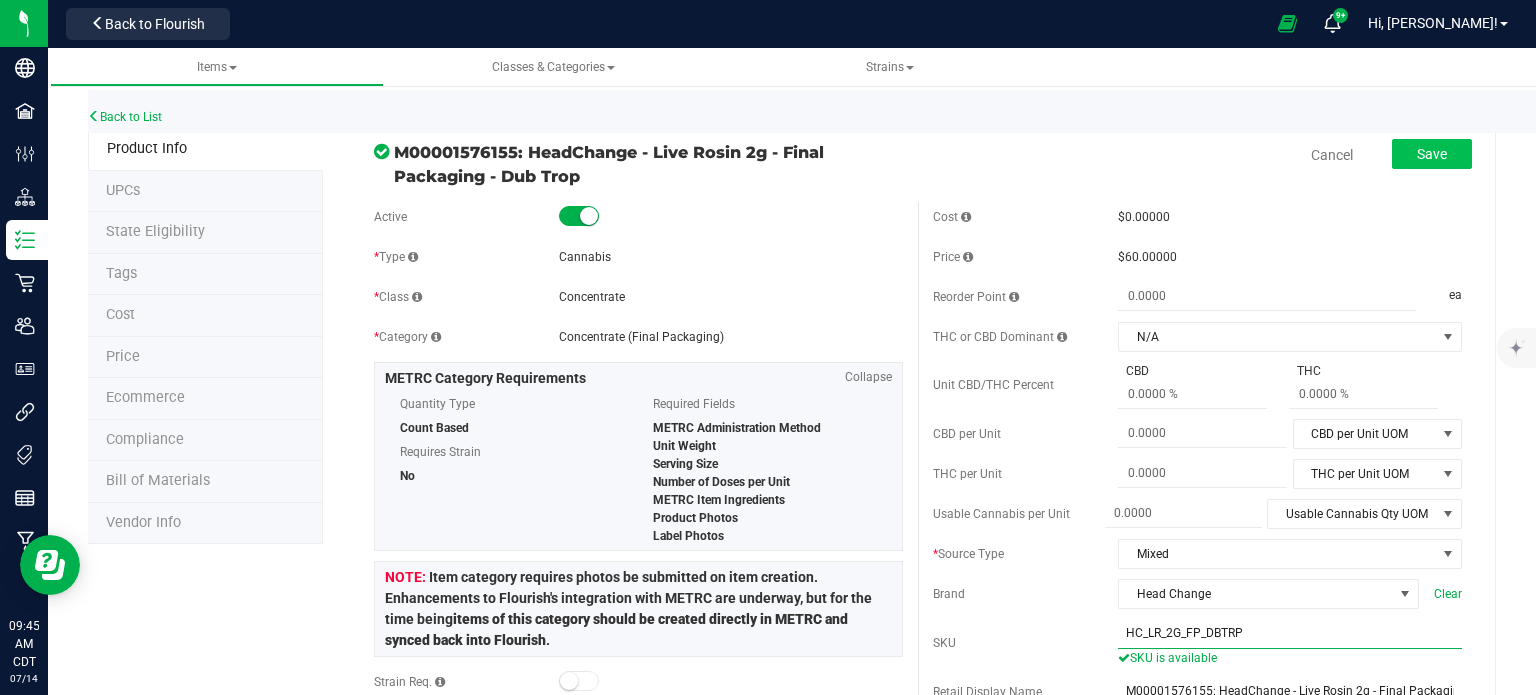 type on "HC_LR_2G_FP_DBTRP" 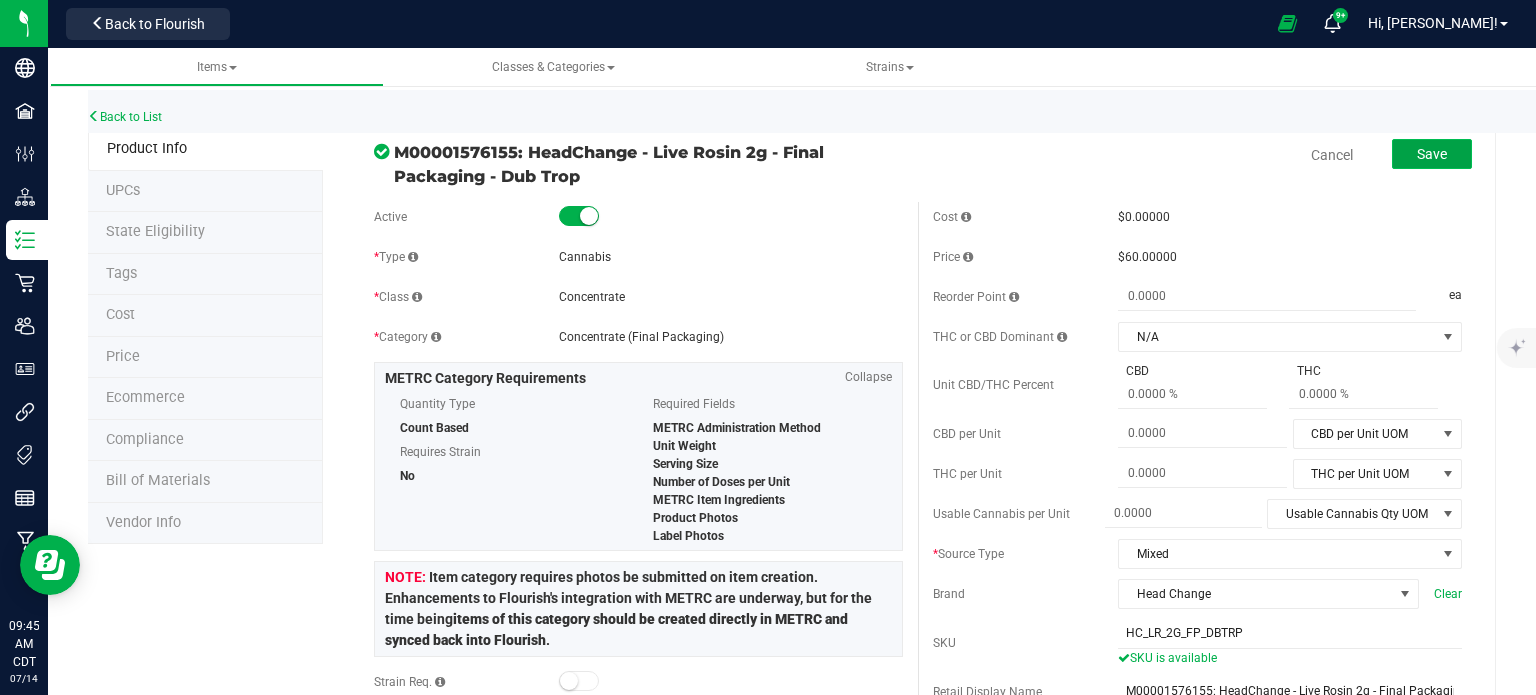 click on "Save" at bounding box center [1432, 154] 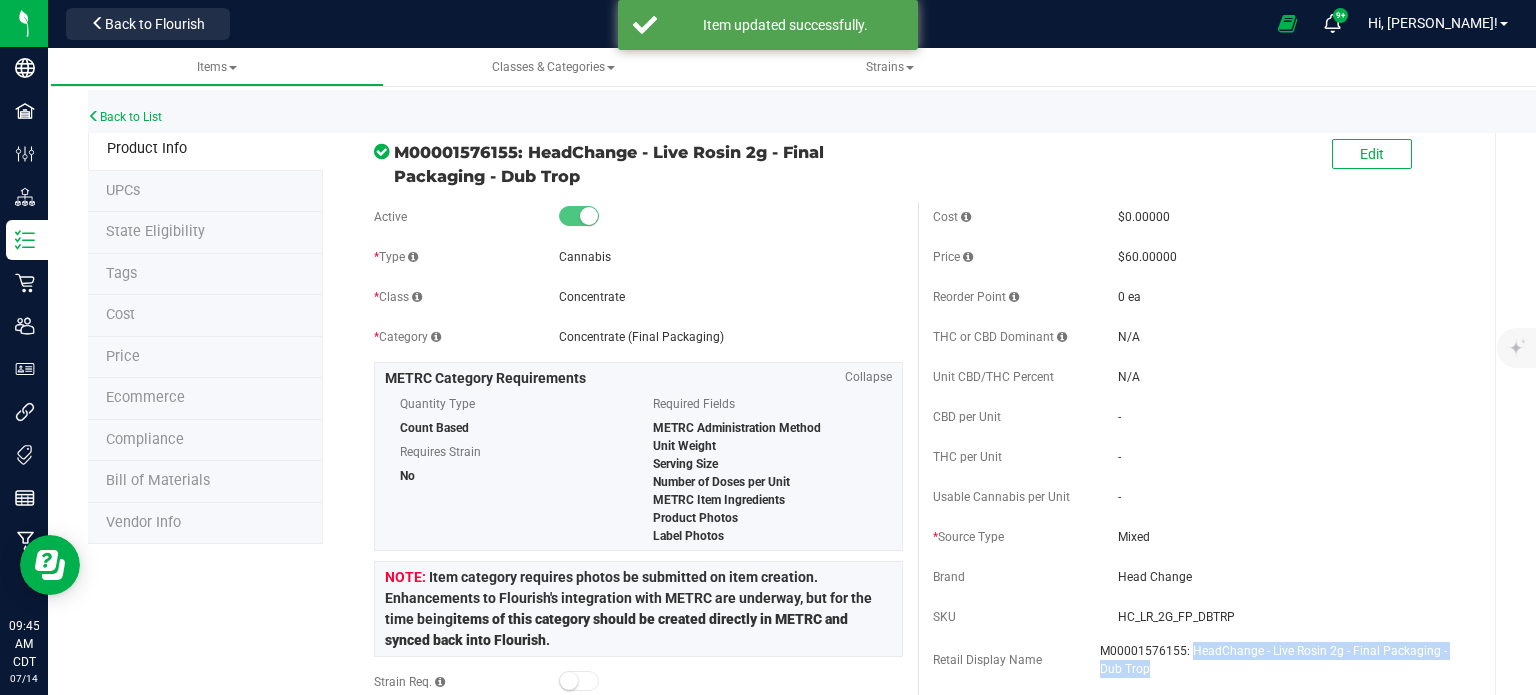 drag, startPoint x: 1156, startPoint y: 674, endPoint x: 1182, endPoint y: 646, distance: 38.209946 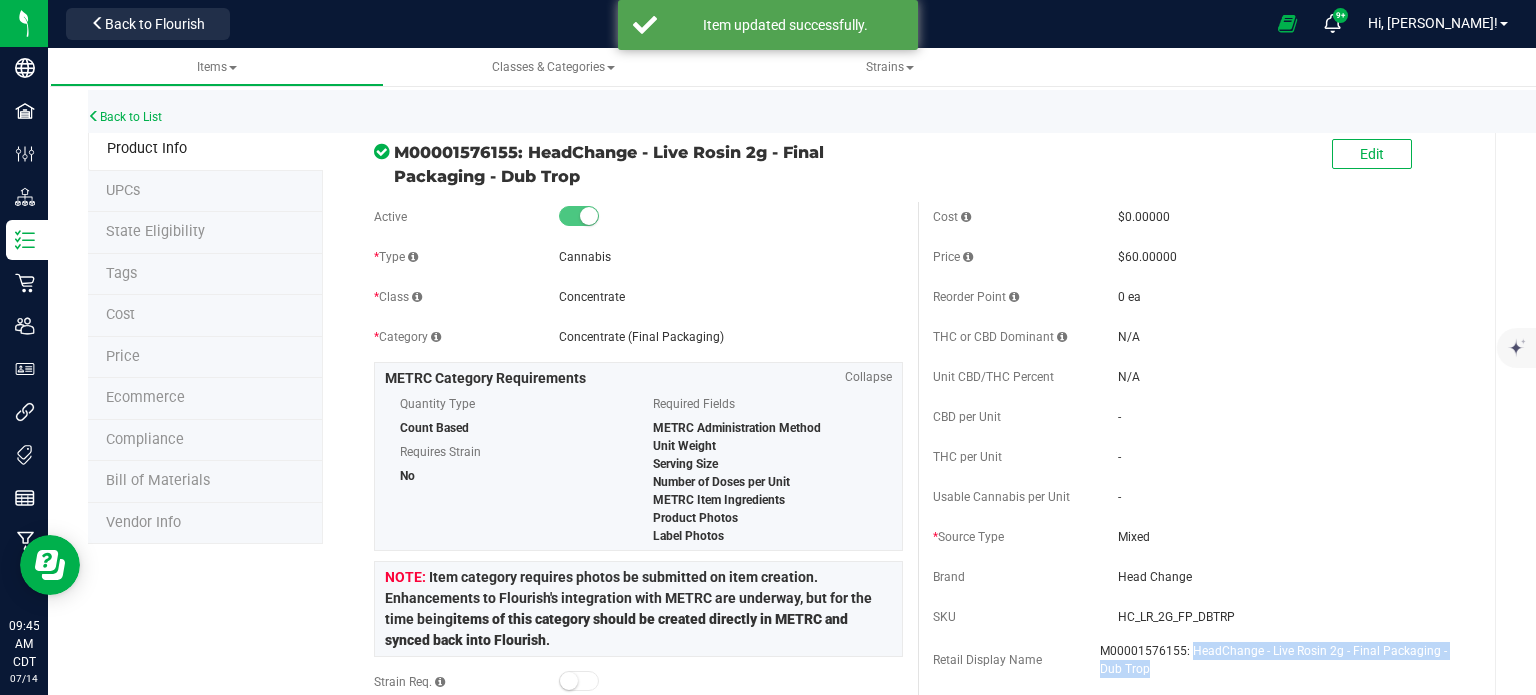 click on "M00001576155: HeadChange - Live Rosin 2g - Final Packaging - Dub Trop" at bounding box center (1281, 660) 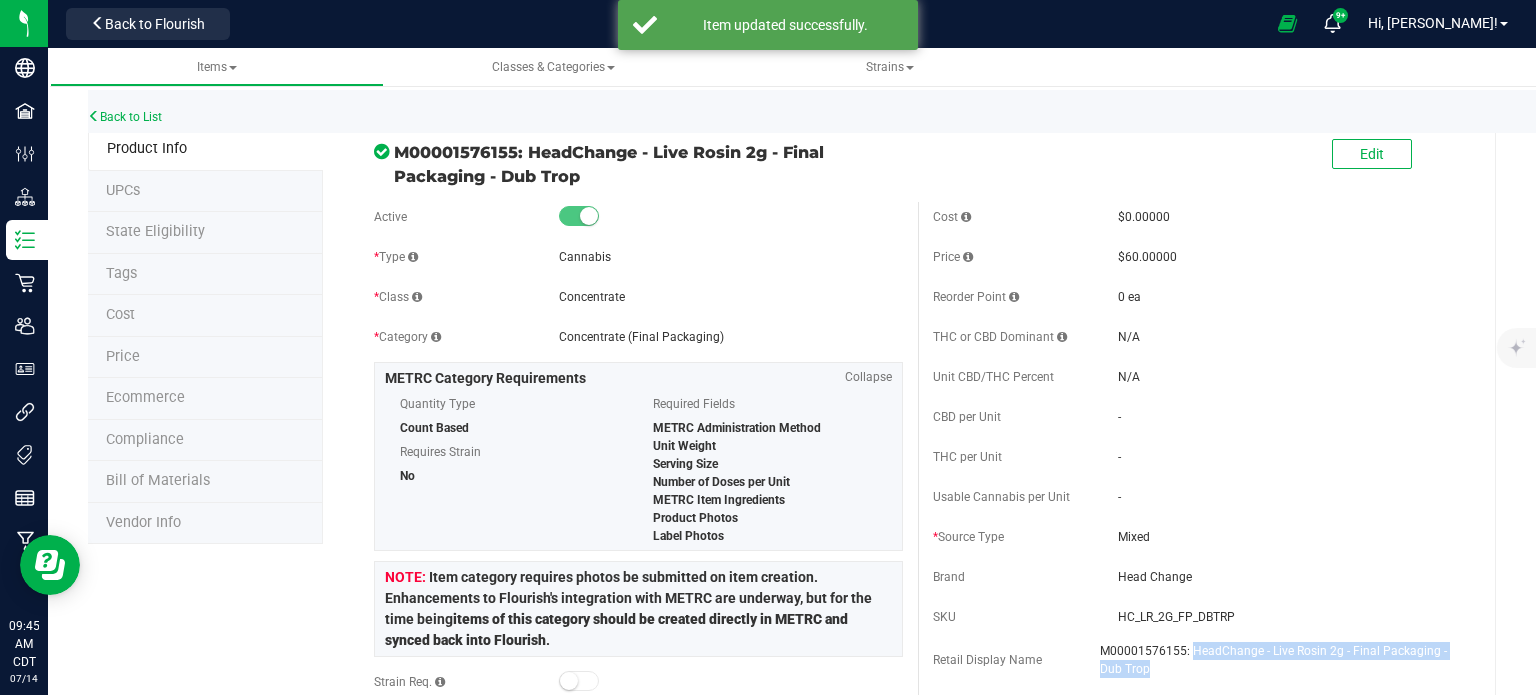 copy on "HeadChange - Live Rosin 2g - Final Packaging - Dub Trop" 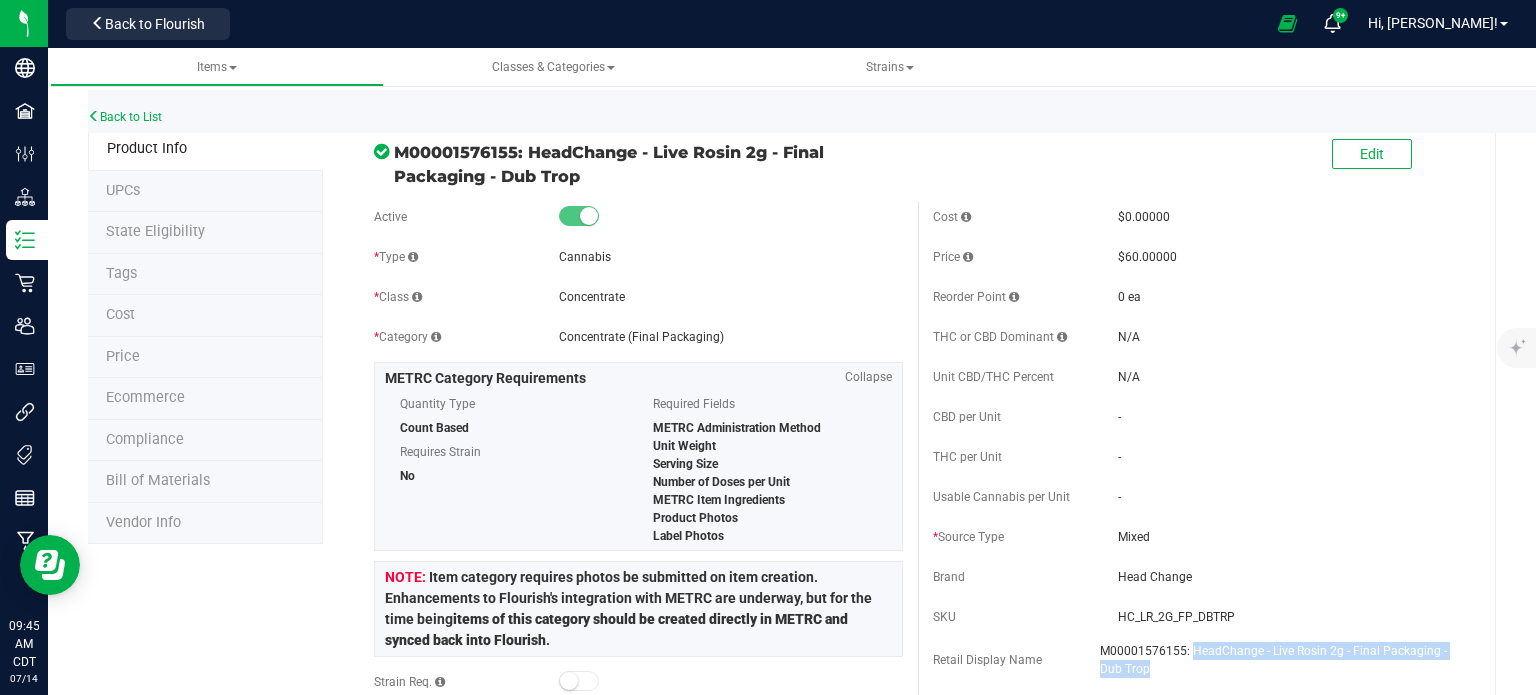 click on "SKU
HC_LR_2G_FP_DBTRP" at bounding box center (1197, 617) 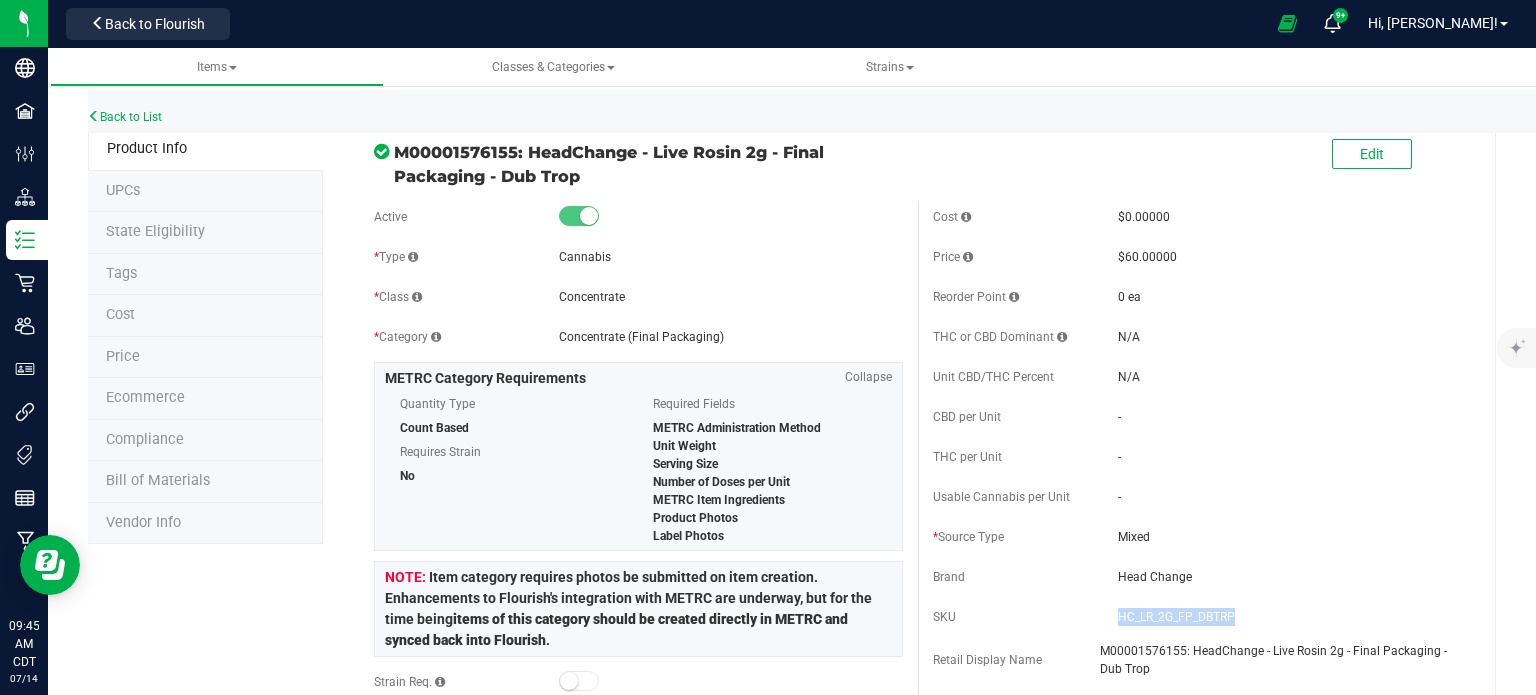 click on "SKU
HC_LR_2G_FP_DBTRP" at bounding box center [1197, 617] 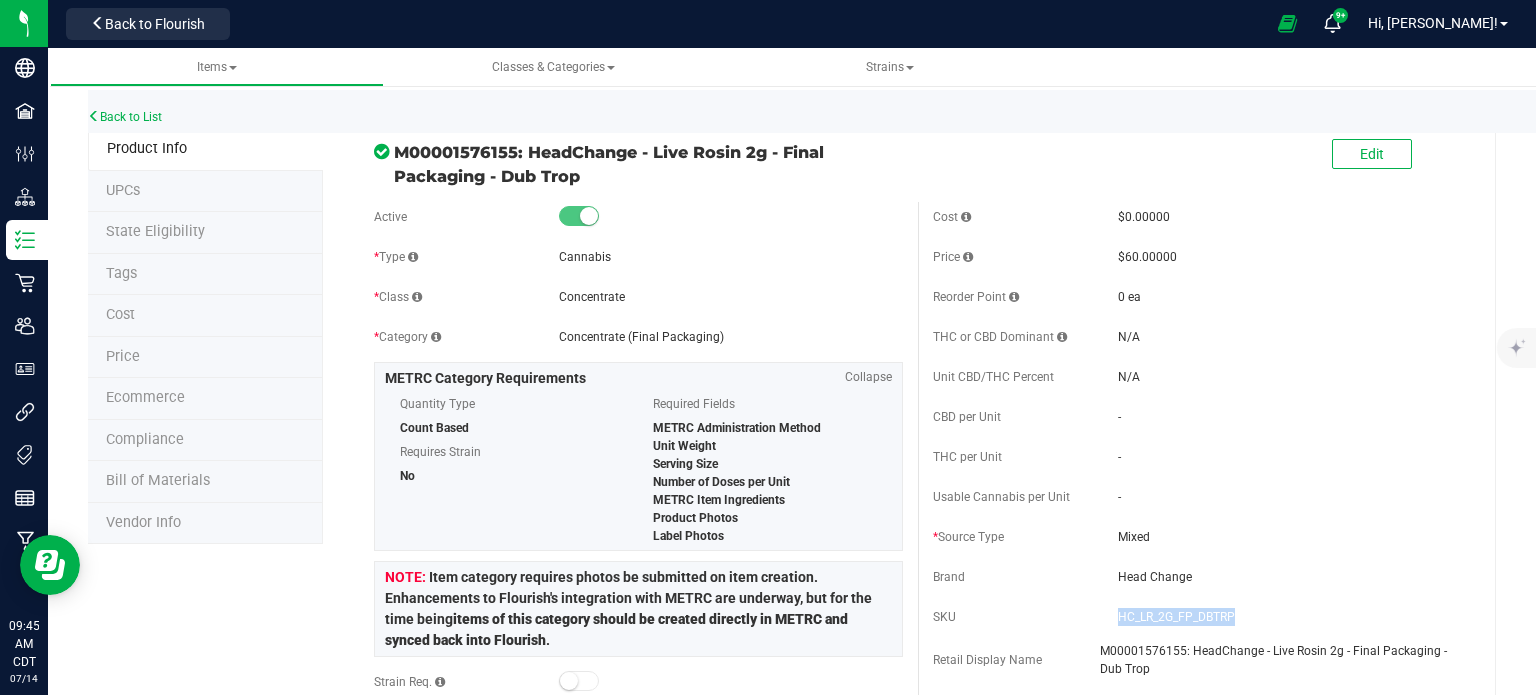copy on "HC_LR_2G_FP_DBTRP" 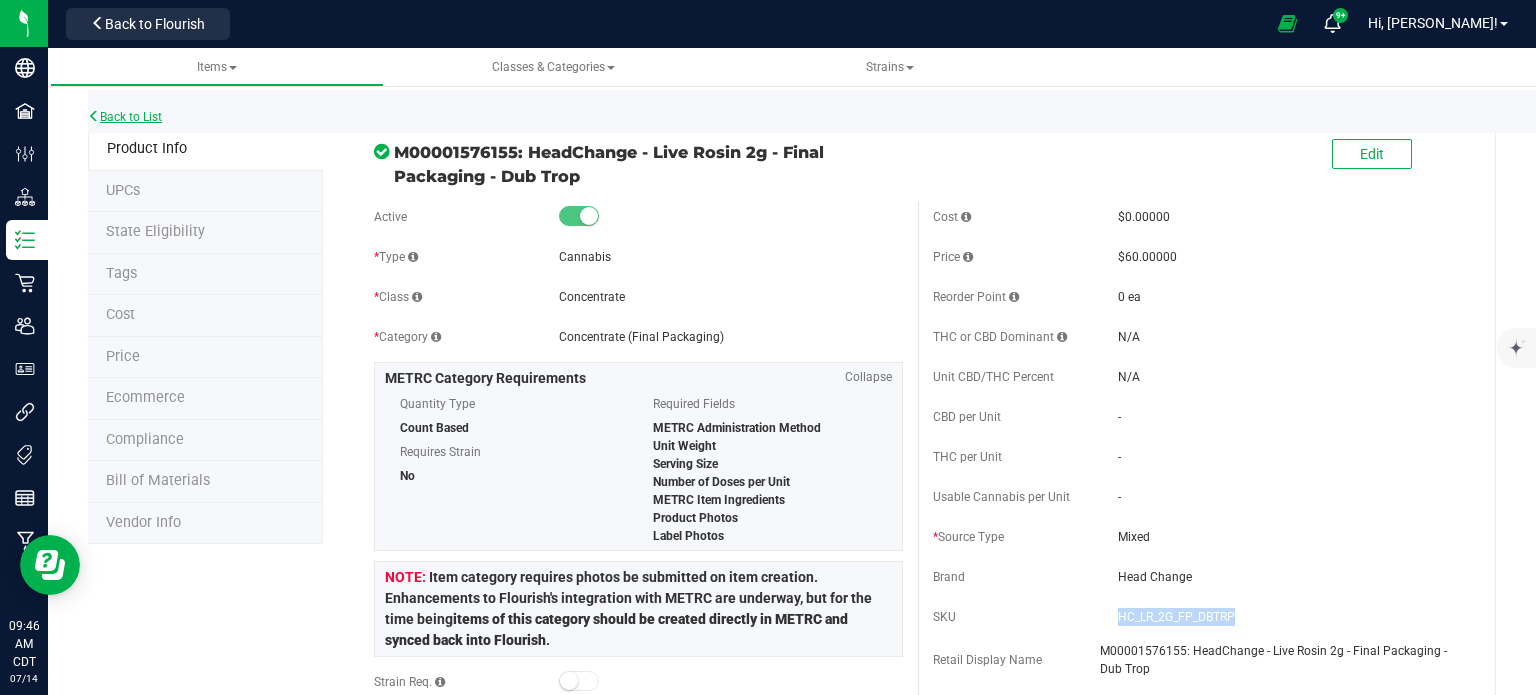 click on "Back to List" at bounding box center [125, 117] 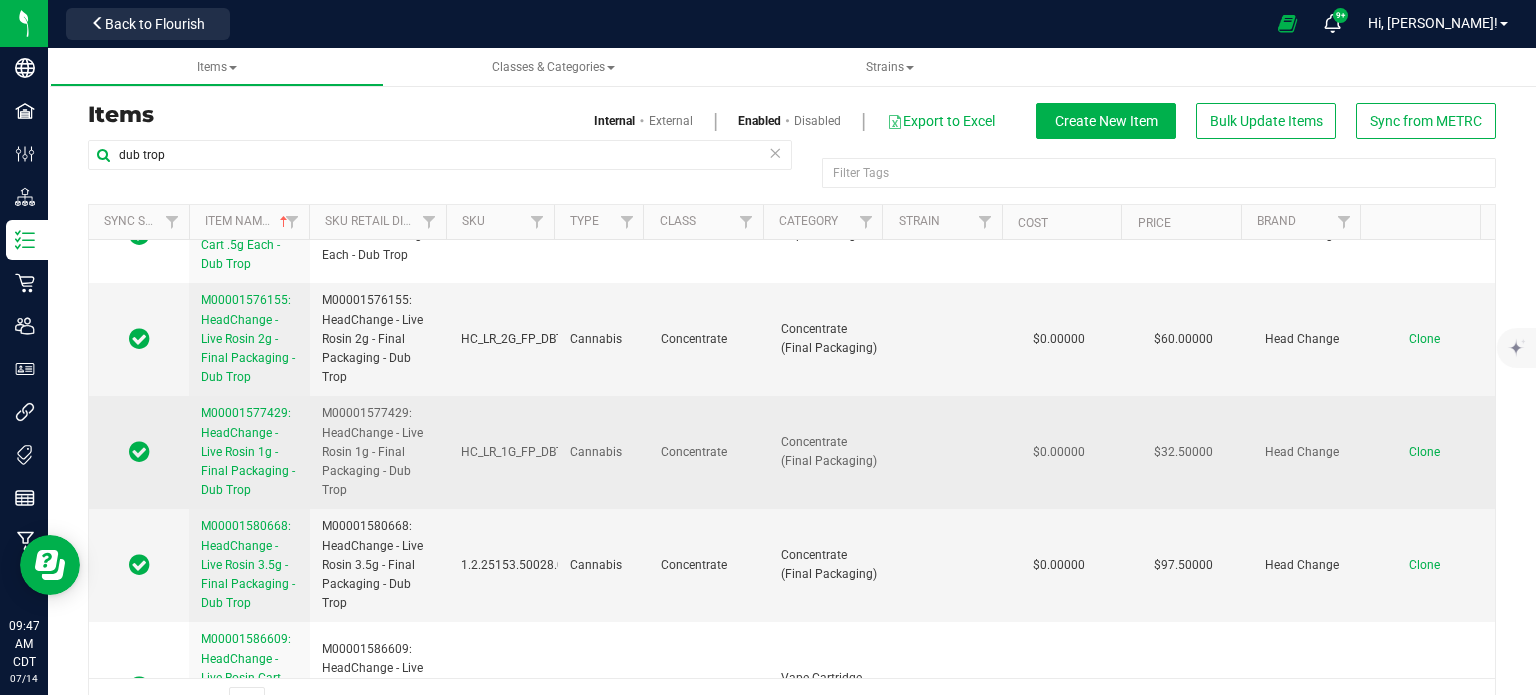 scroll, scrollTop: 873, scrollLeft: 0, axis: vertical 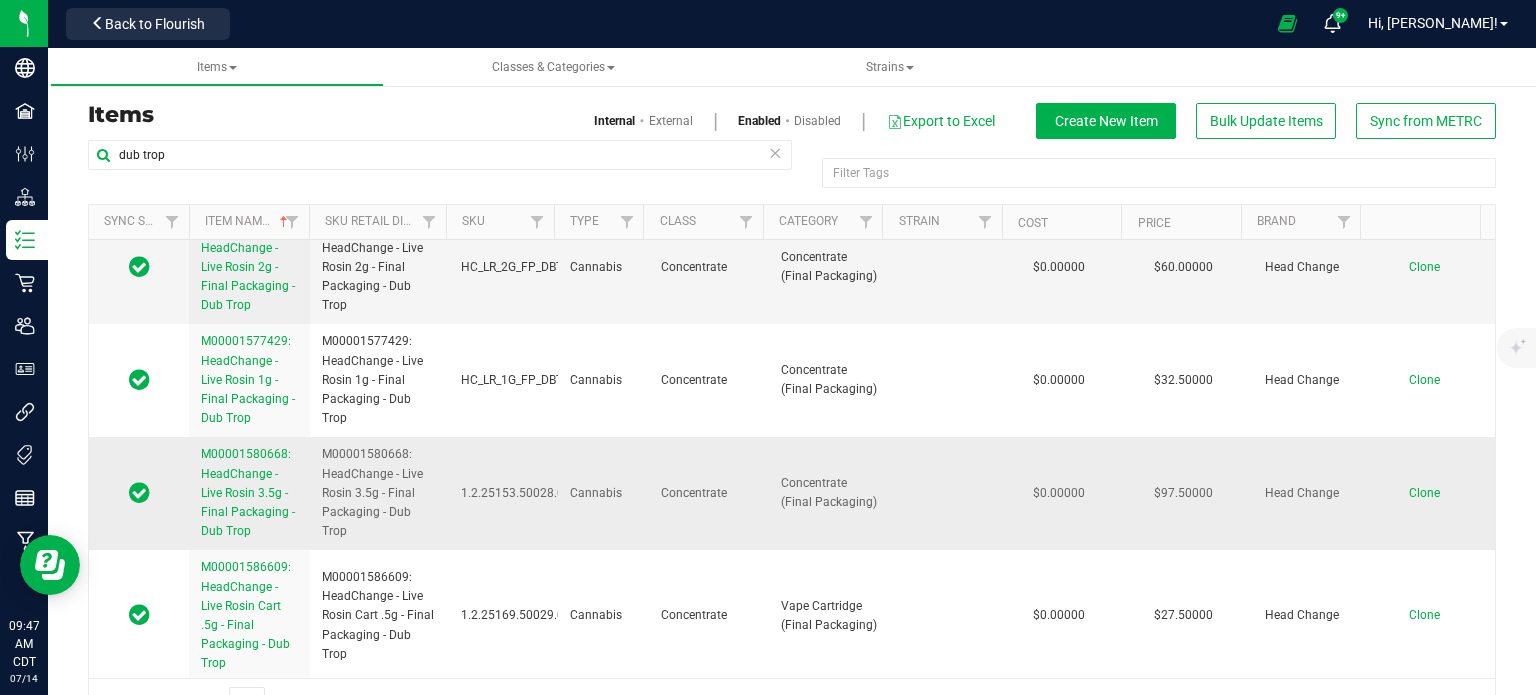 click on "M00001580668: HeadChange - Live Rosin 3.5g - Final Packaging - Dub Trop" at bounding box center (248, 492) 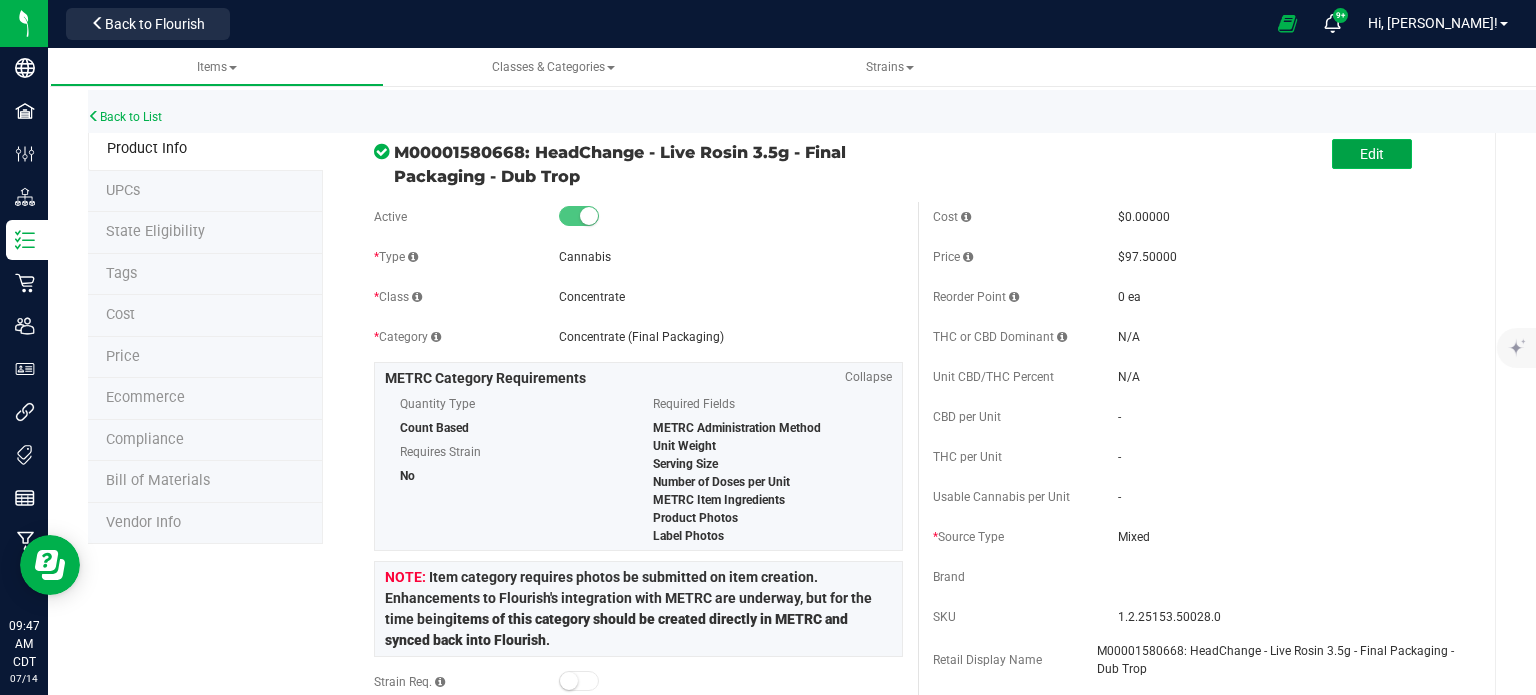 click on "Edit" at bounding box center [1372, 154] 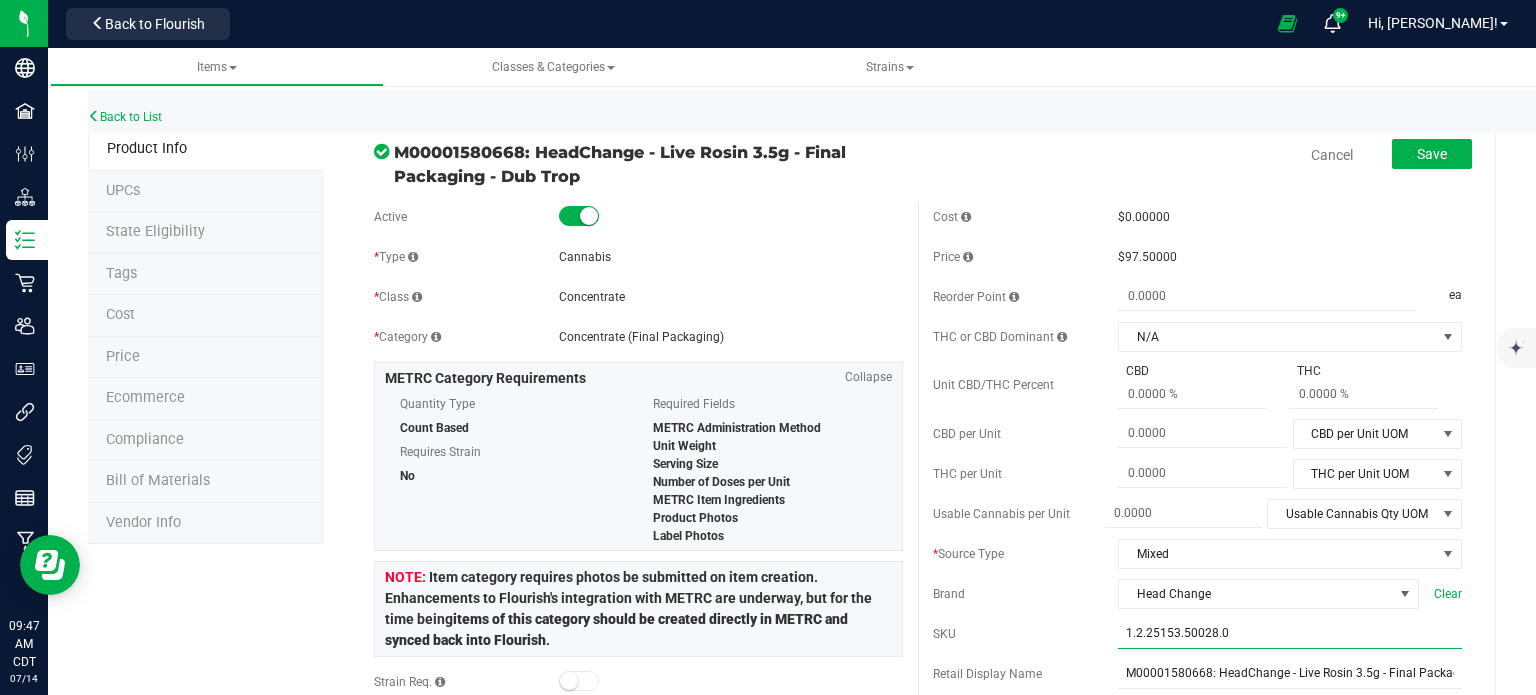 click on "1.2.25153.50028.0" at bounding box center (1290, 634) 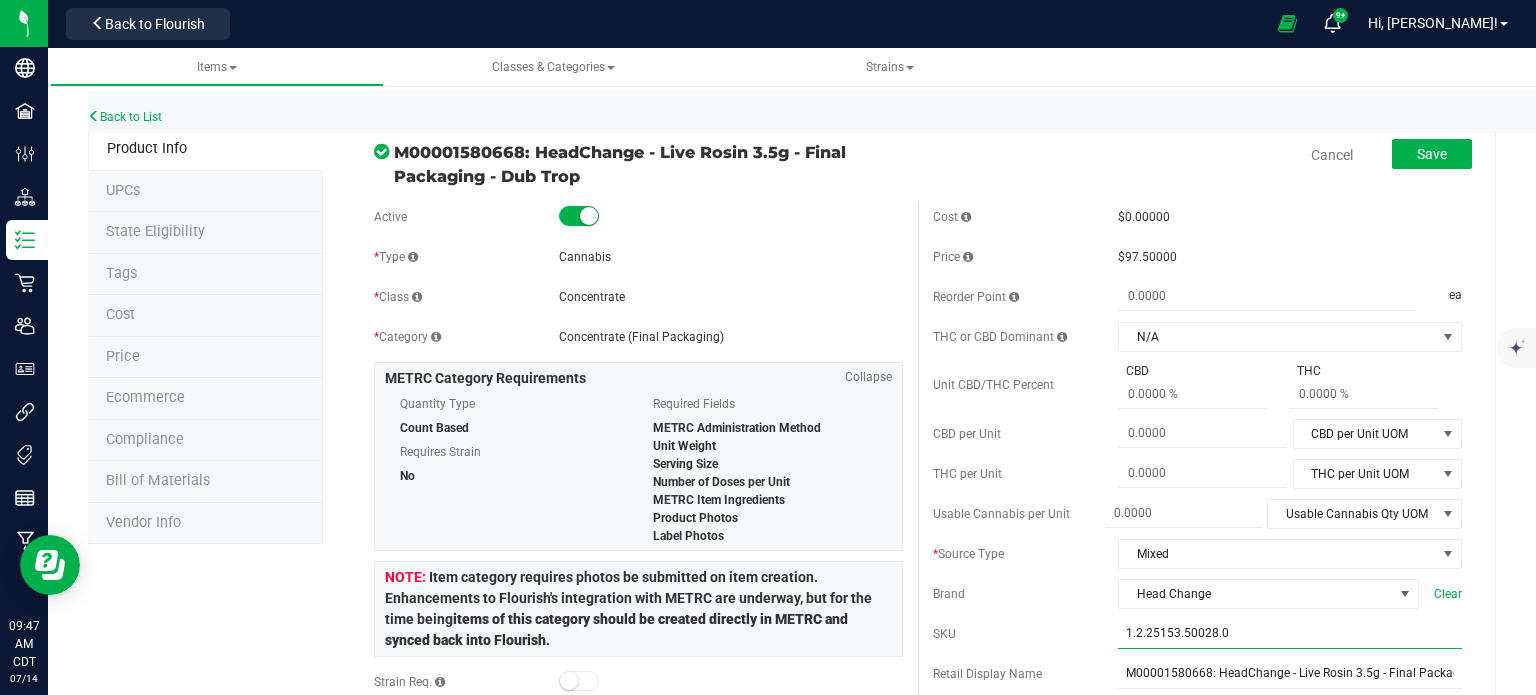 click on "1.2.25153.50028.0" at bounding box center [1290, 634] 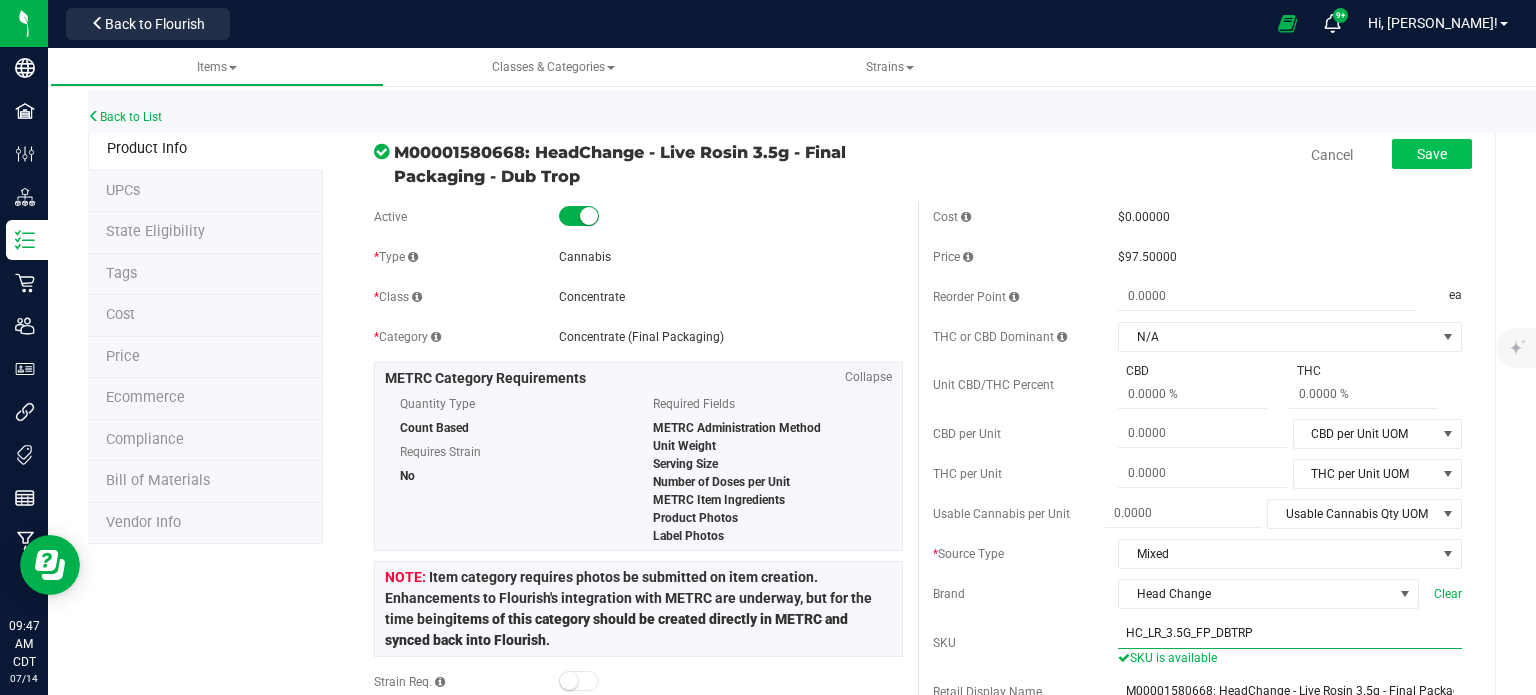 type on "HC_LR_3.5G_FP_DBTRP" 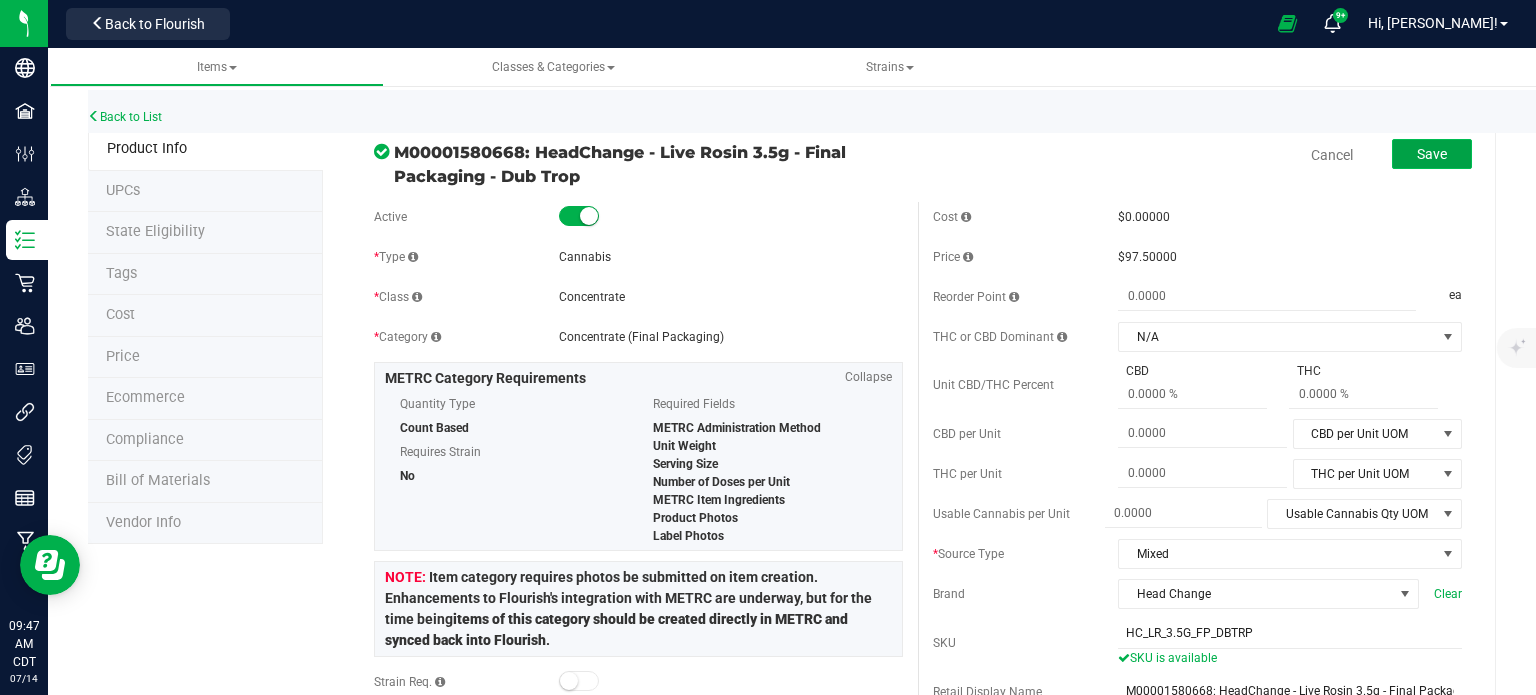 click on "Save" at bounding box center [1432, 154] 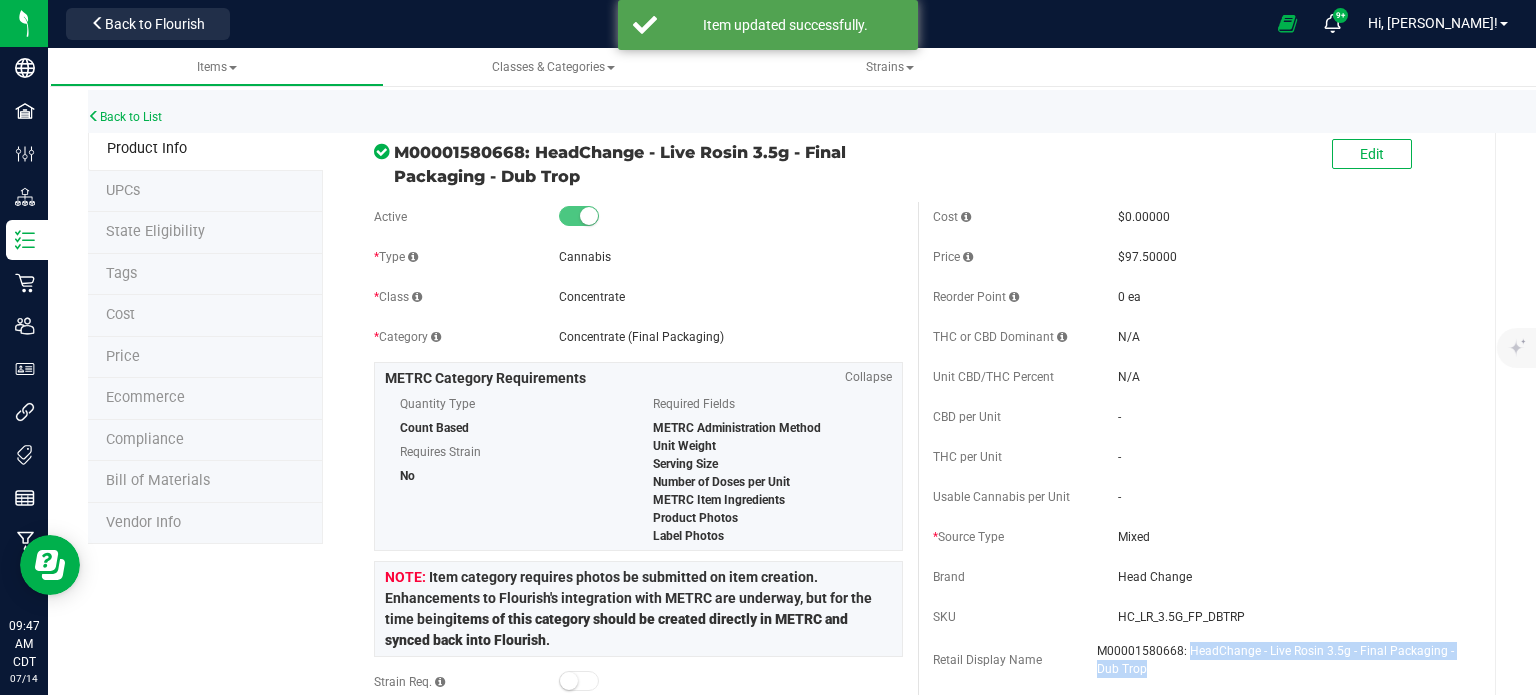 drag, startPoint x: 1170, startPoint y: 673, endPoint x: 1180, endPoint y: 653, distance: 22.36068 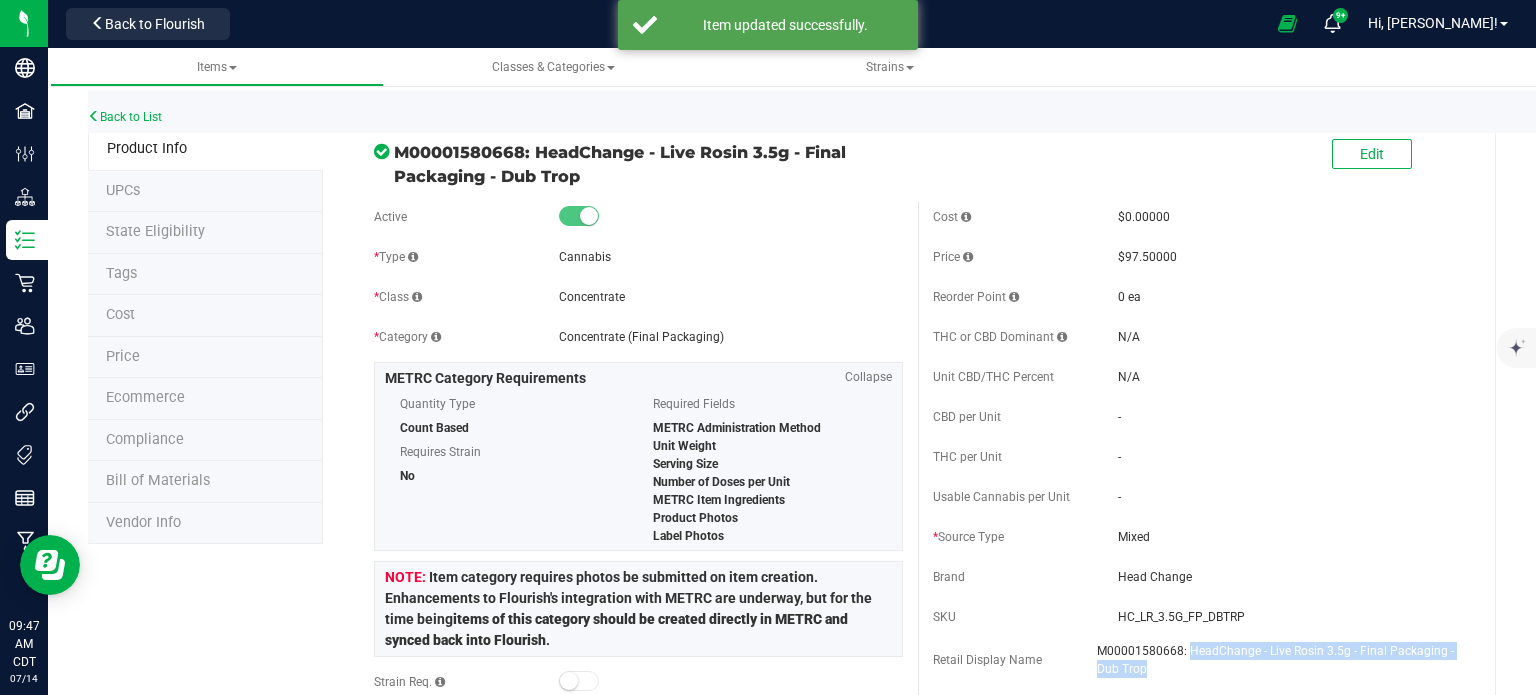 click on "M00001580668: HeadChange - Live Rosin 3.5g - Final Packaging - Dub Trop" at bounding box center [1279, 660] 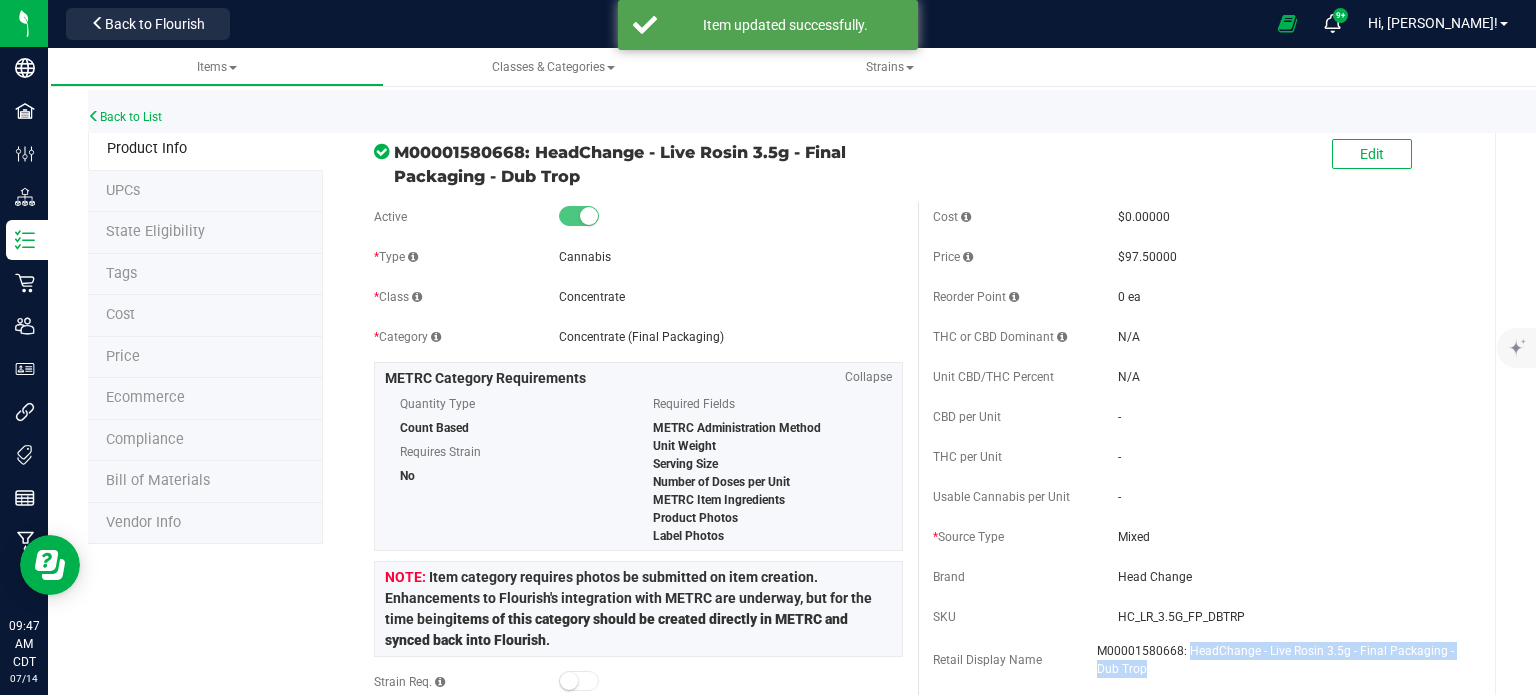 copy on "HeadChange - Live Rosin 3.5g - Final Packaging - Dub Trop" 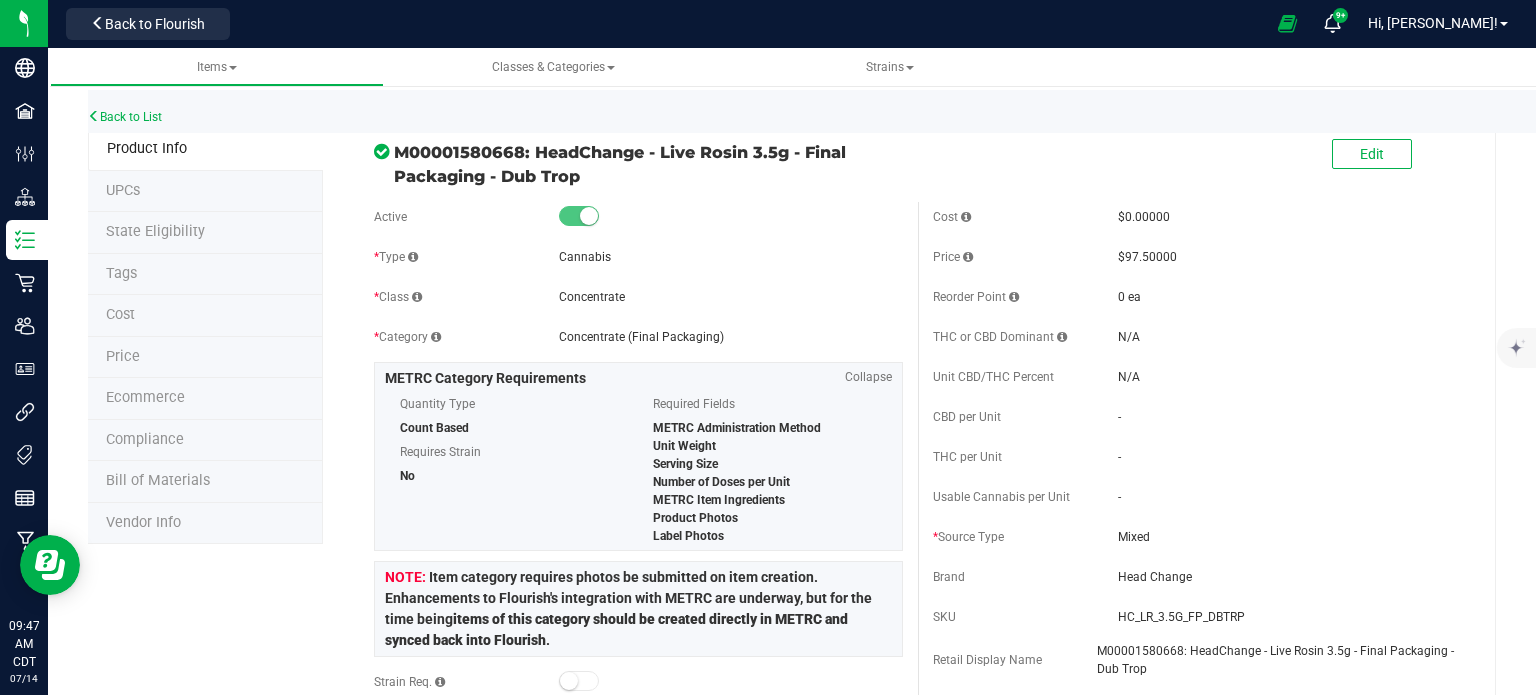 click on "HC_LR_3.5G_FP_DBTRP" at bounding box center (1290, 617) 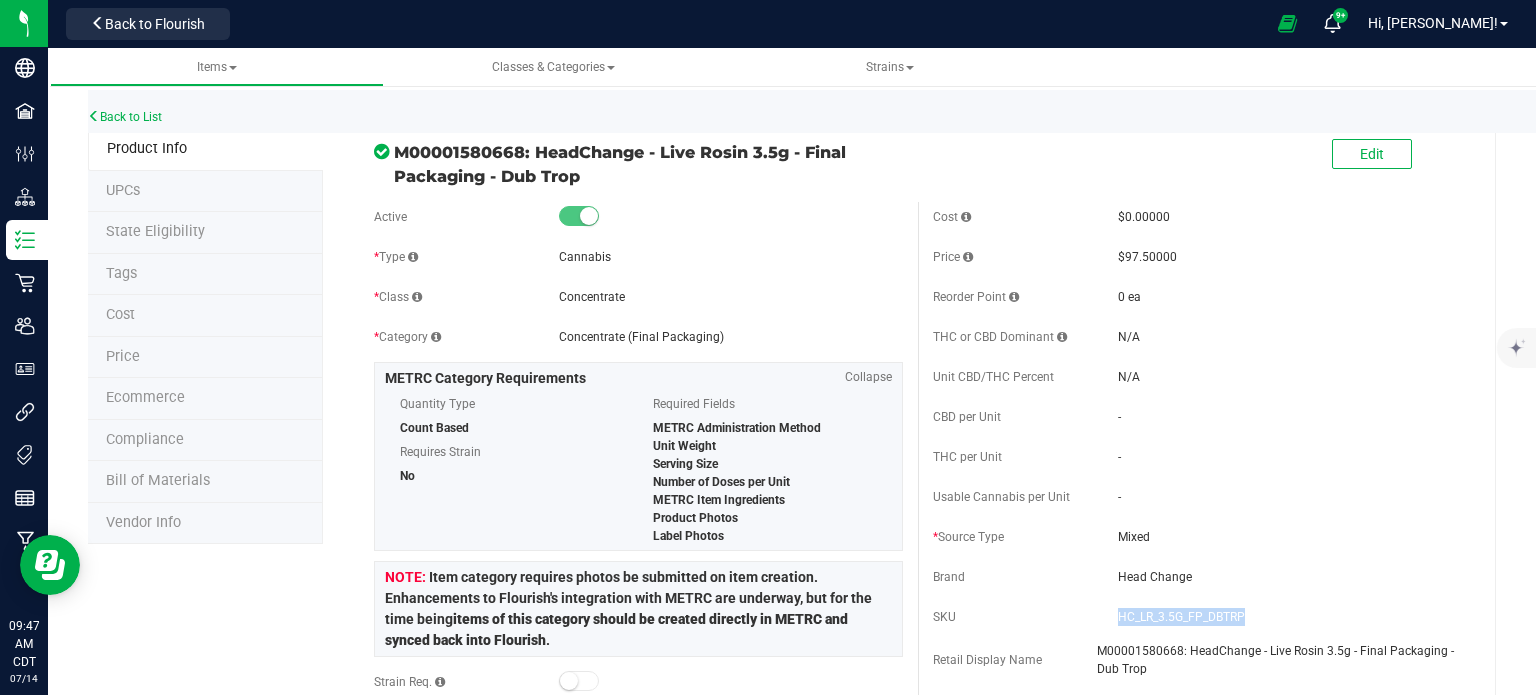 click on "HC_LR_3.5G_FP_DBTRP" at bounding box center [1290, 617] 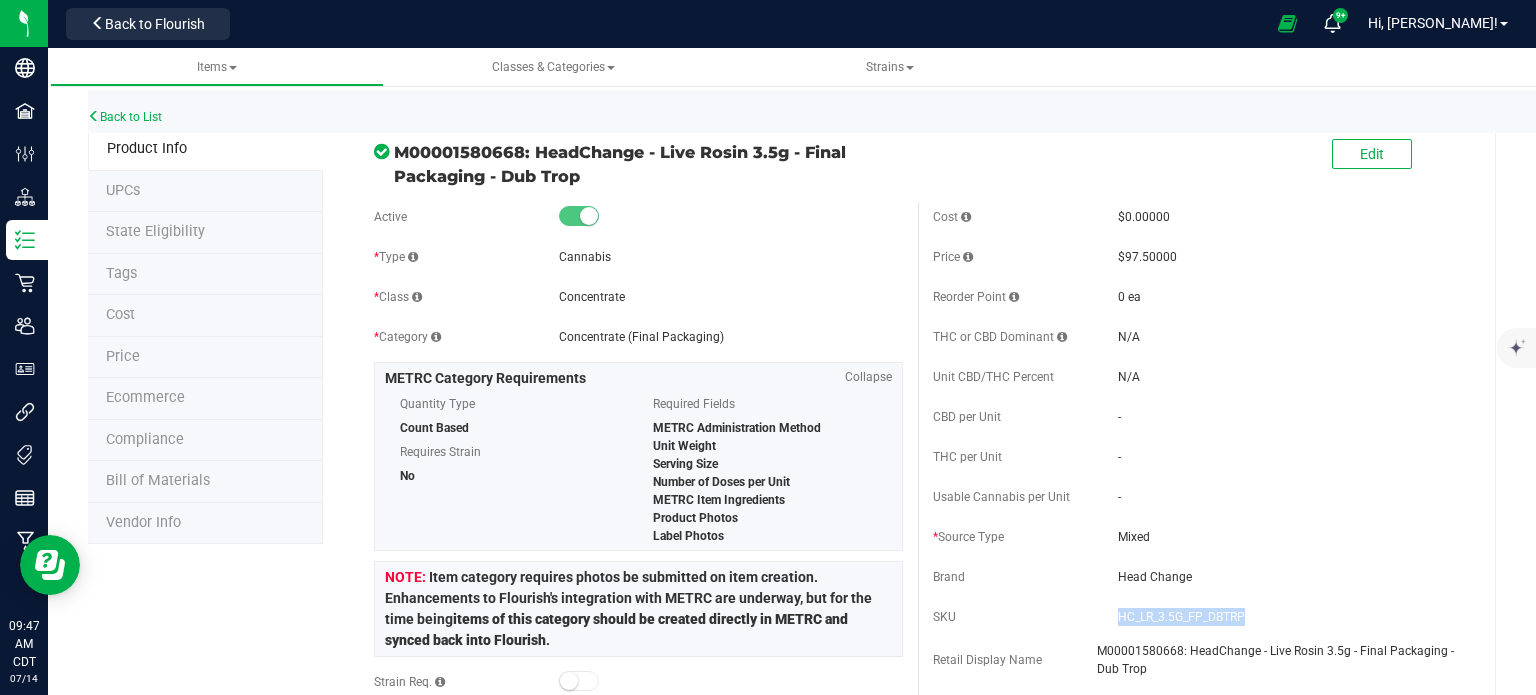 click on "HC_LR_3.5G_FP_DBTRP" at bounding box center (1290, 617) 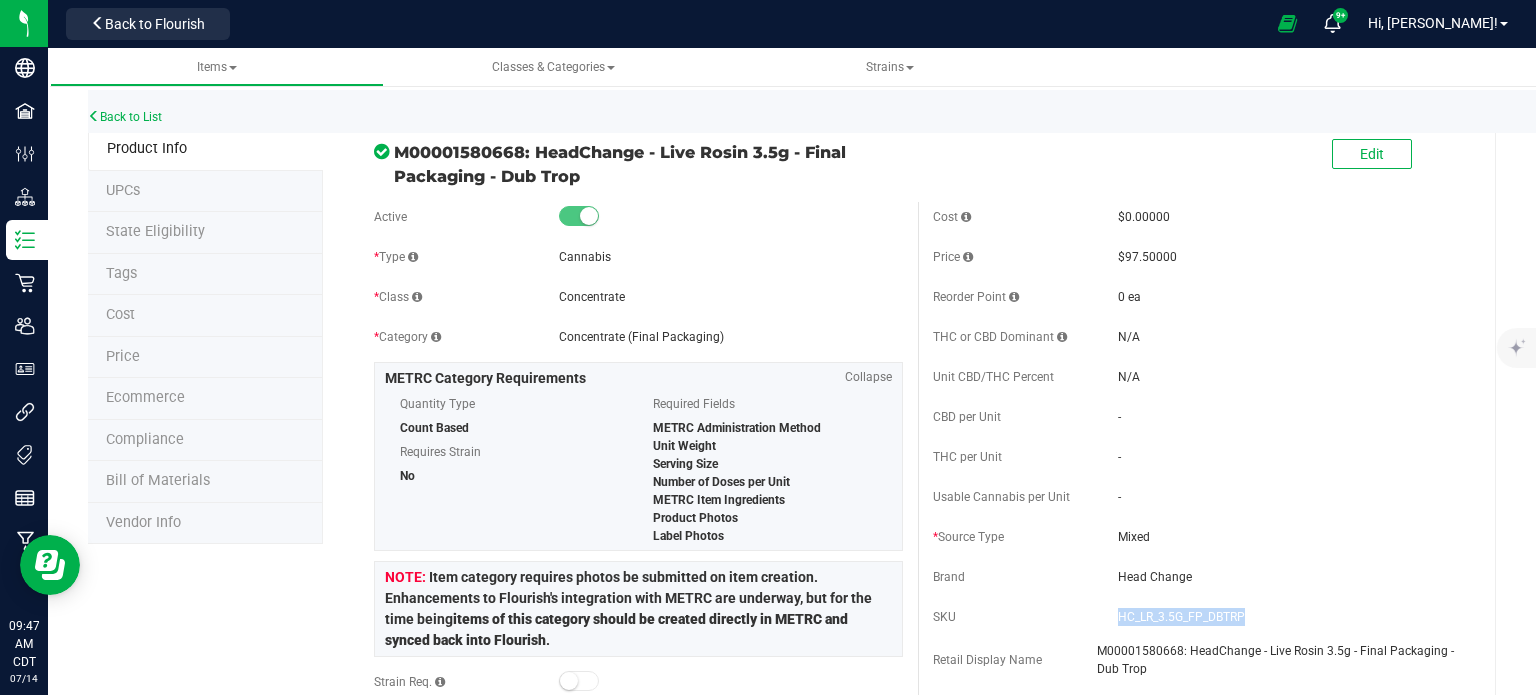 copy on "HC_LR_3.5G_FP_DBTRP" 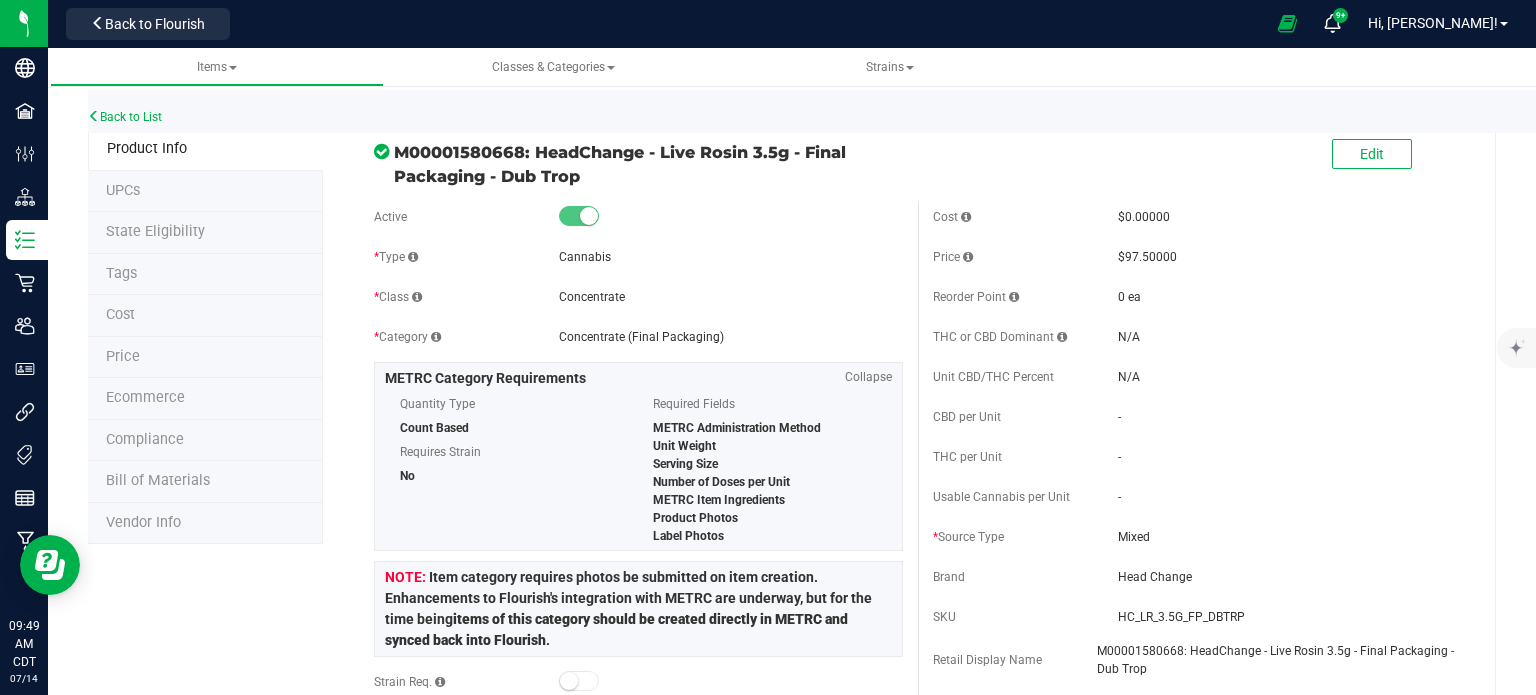 click on "Back to List" at bounding box center (856, 111) 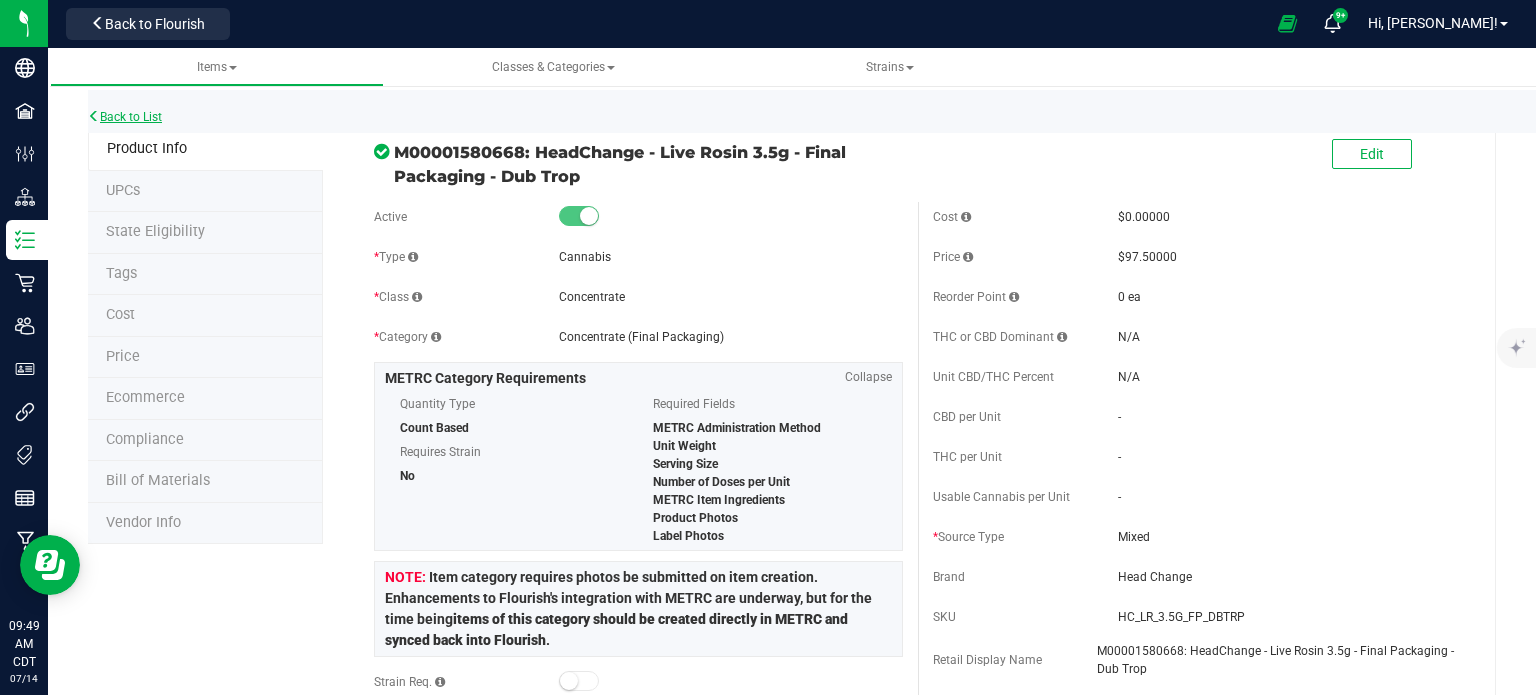 click on "Back to List" at bounding box center (125, 117) 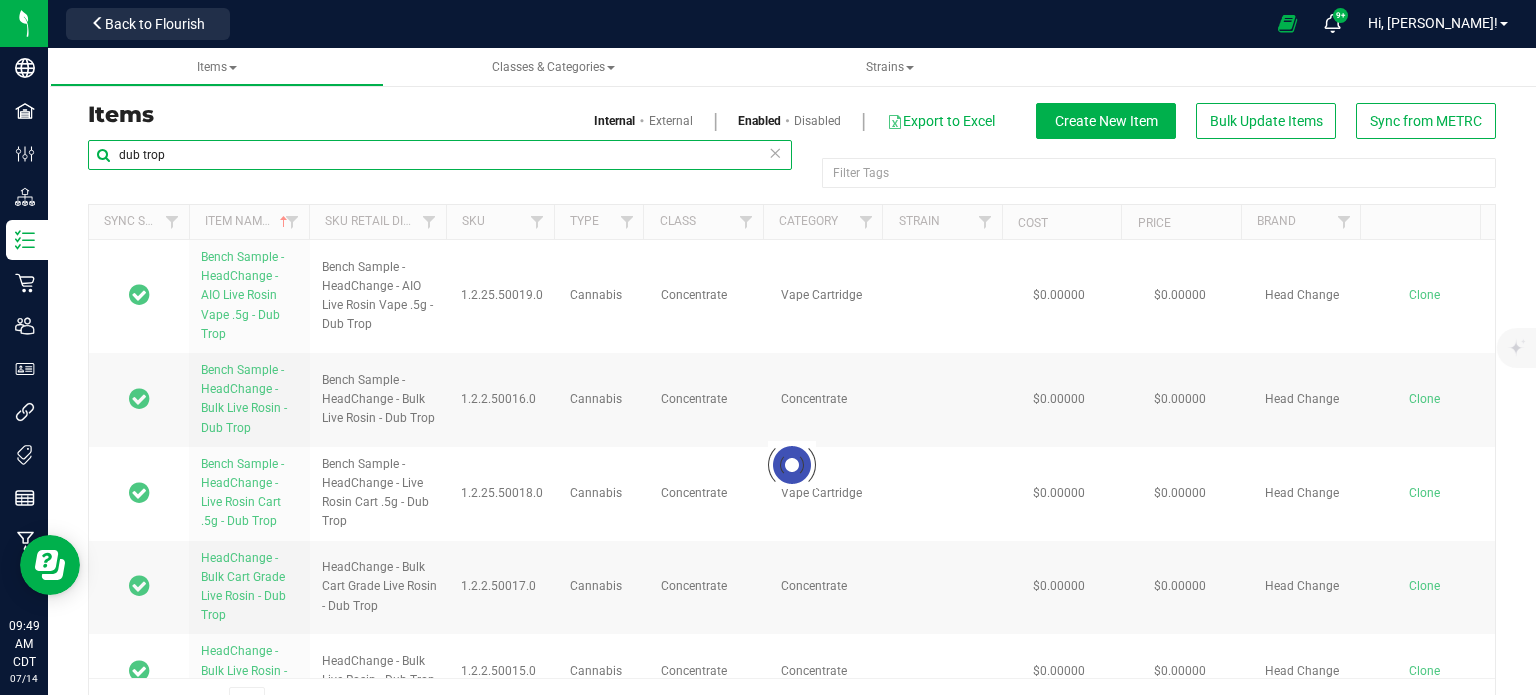 click on "dub trop" at bounding box center [440, 155] 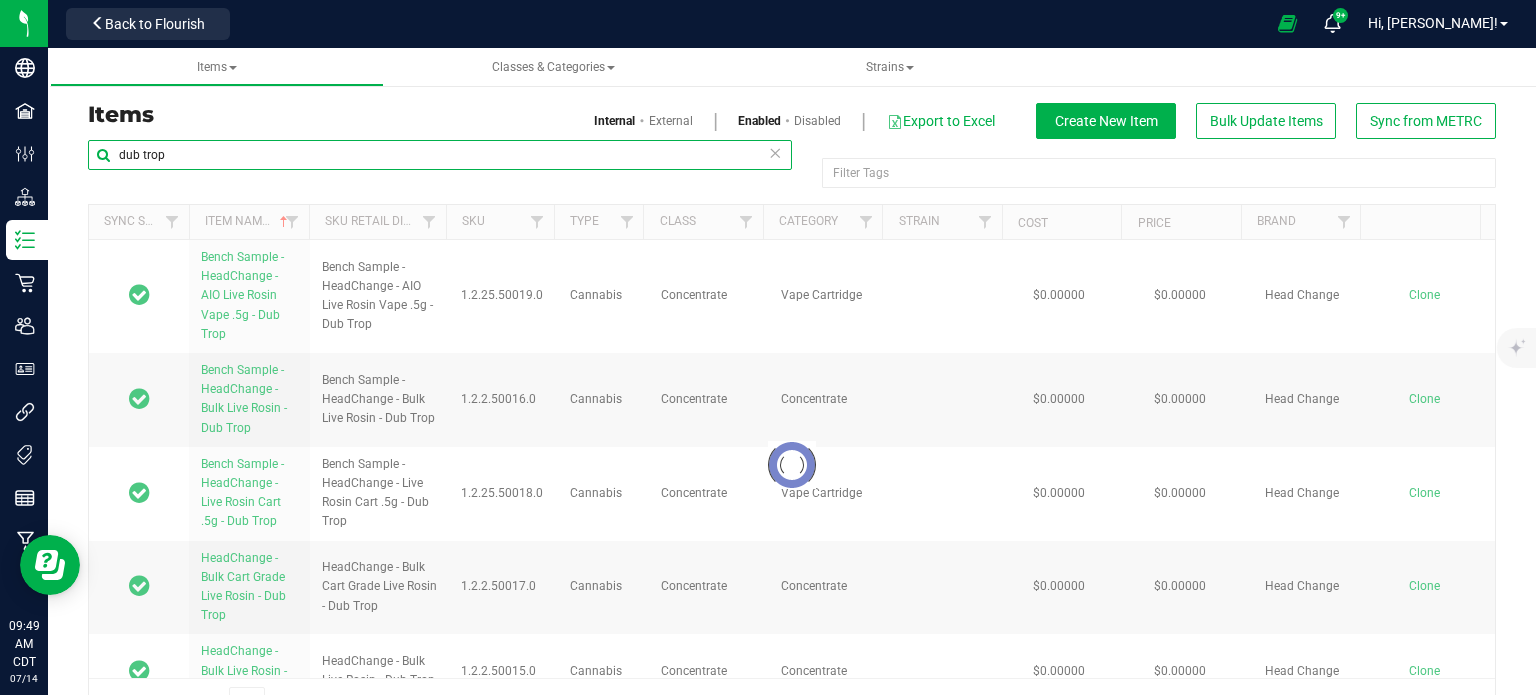 click on "dub trop" at bounding box center (440, 155) 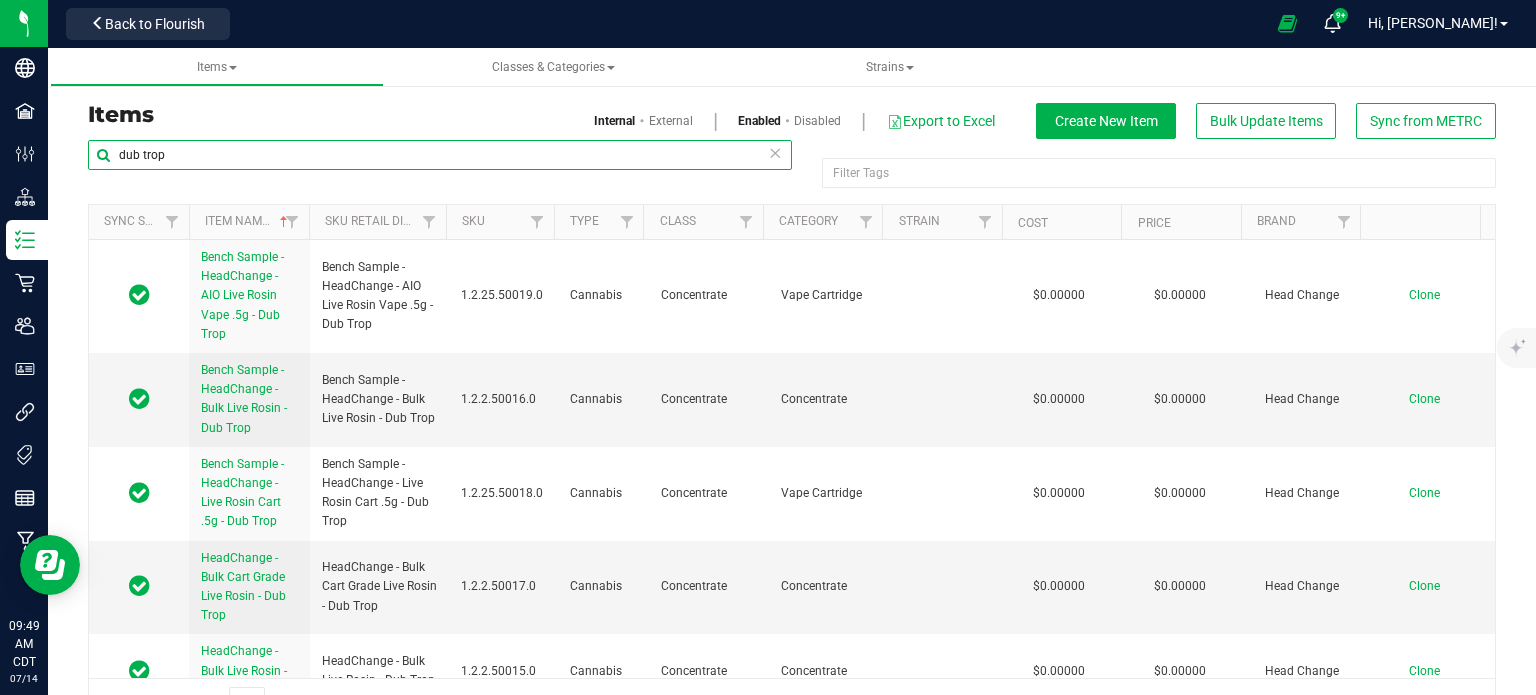 click on "dub trop" at bounding box center (440, 155) 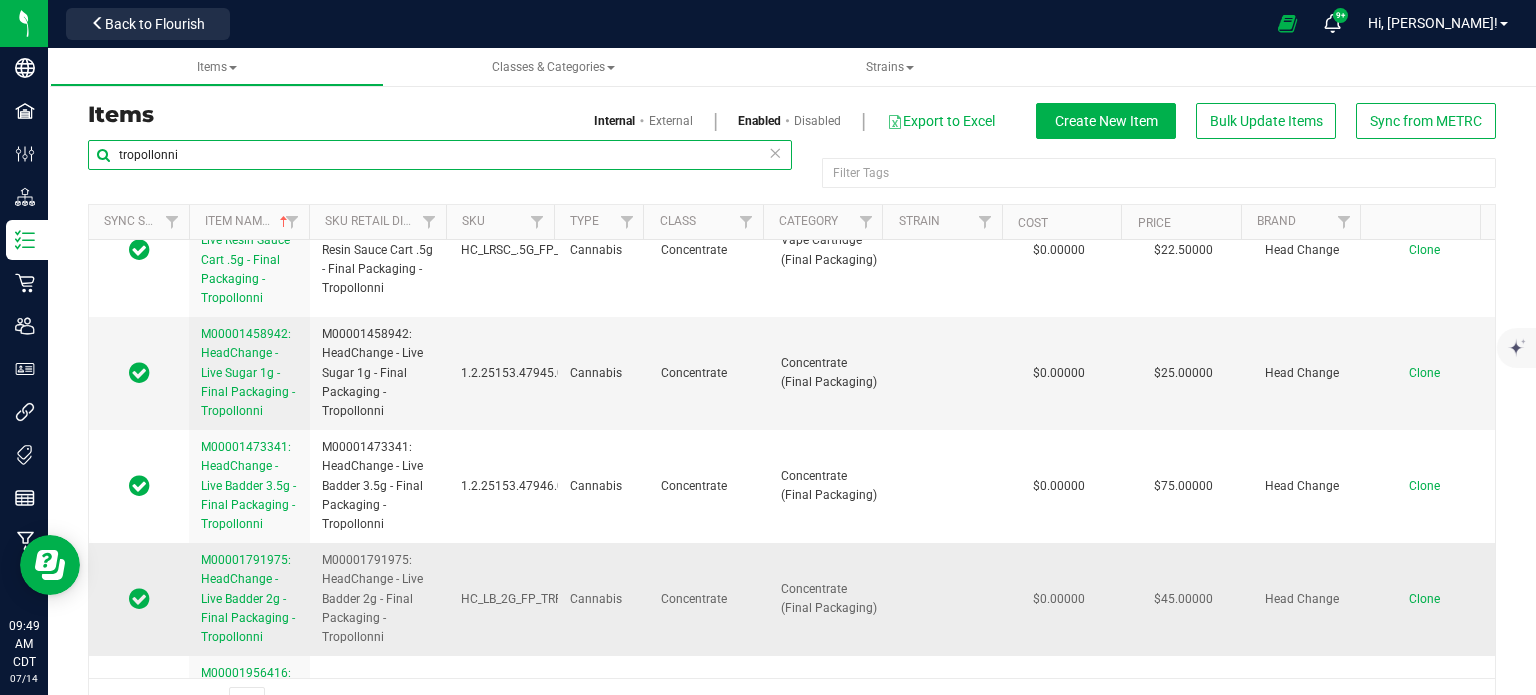 scroll, scrollTop: 950, scrollLeft: 0, axis: vertical 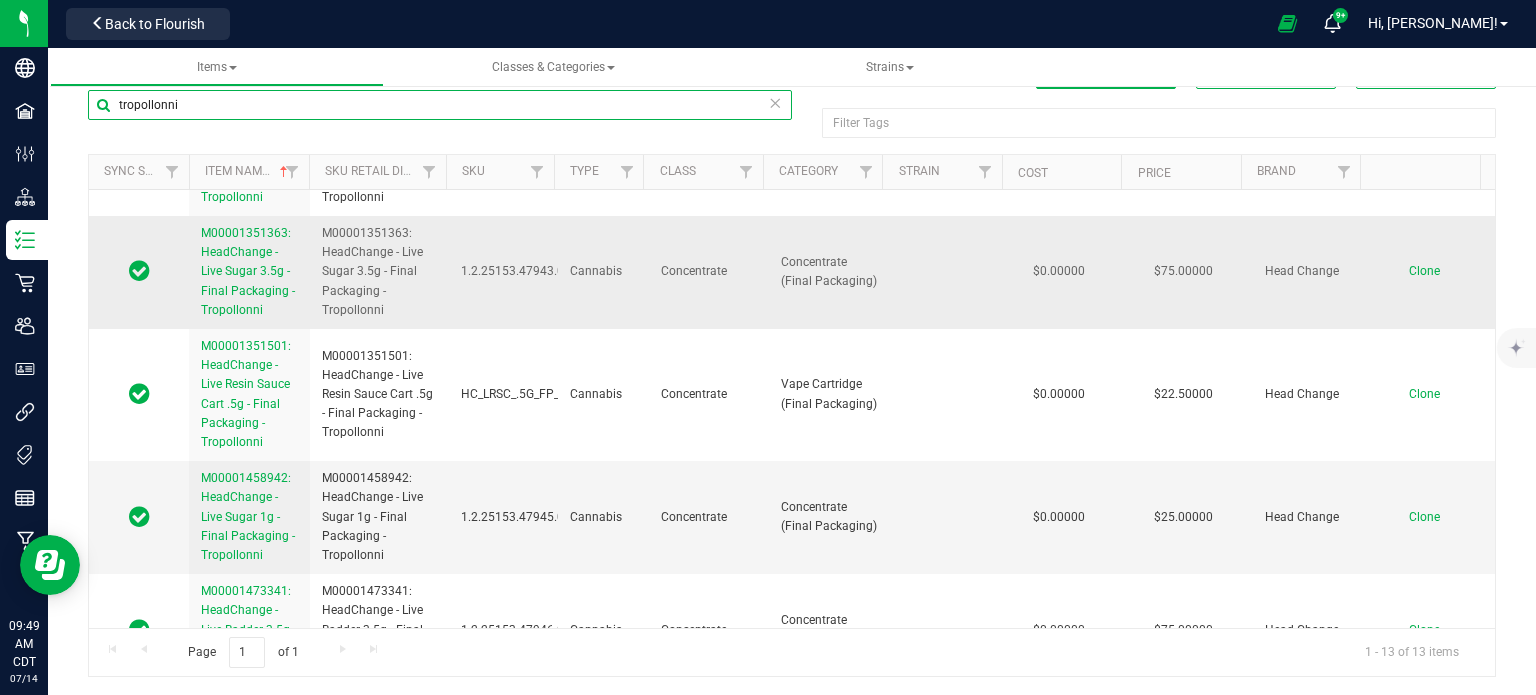 type on "tropollonni" 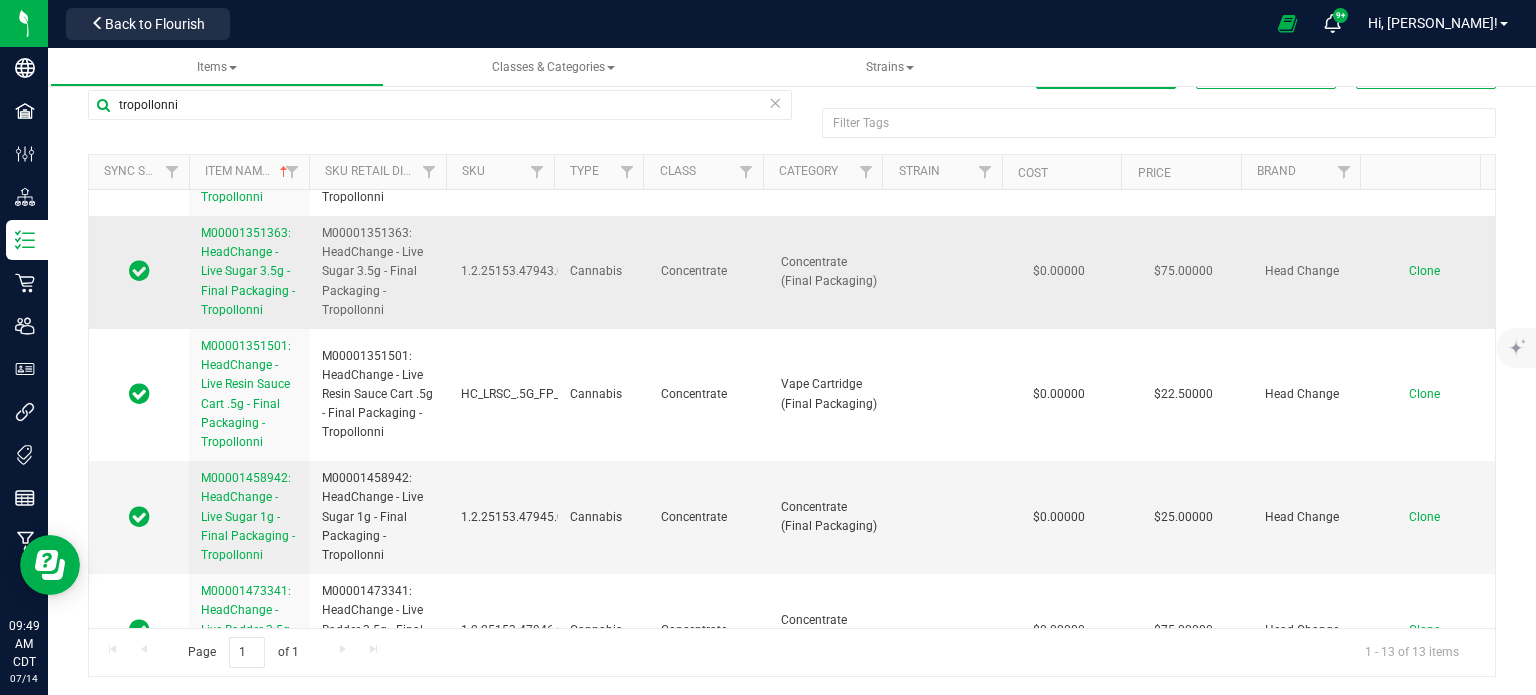 click on "M00001351363: HeadChange - Live Sugar 3.5g - Final Packaging - Tropollonni" at bounding box center [248, 271] 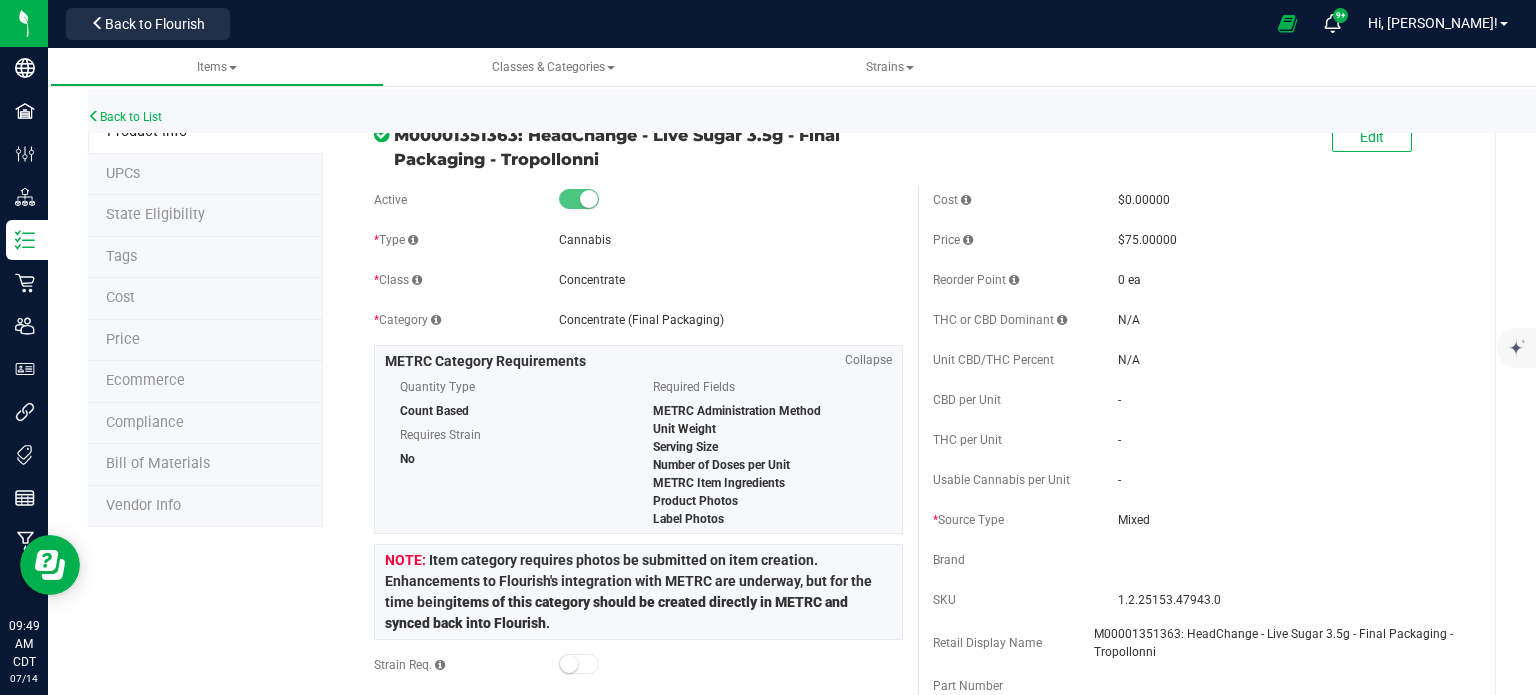 scroll, scrollTop: 0, scrollLeft: 0, axis: both 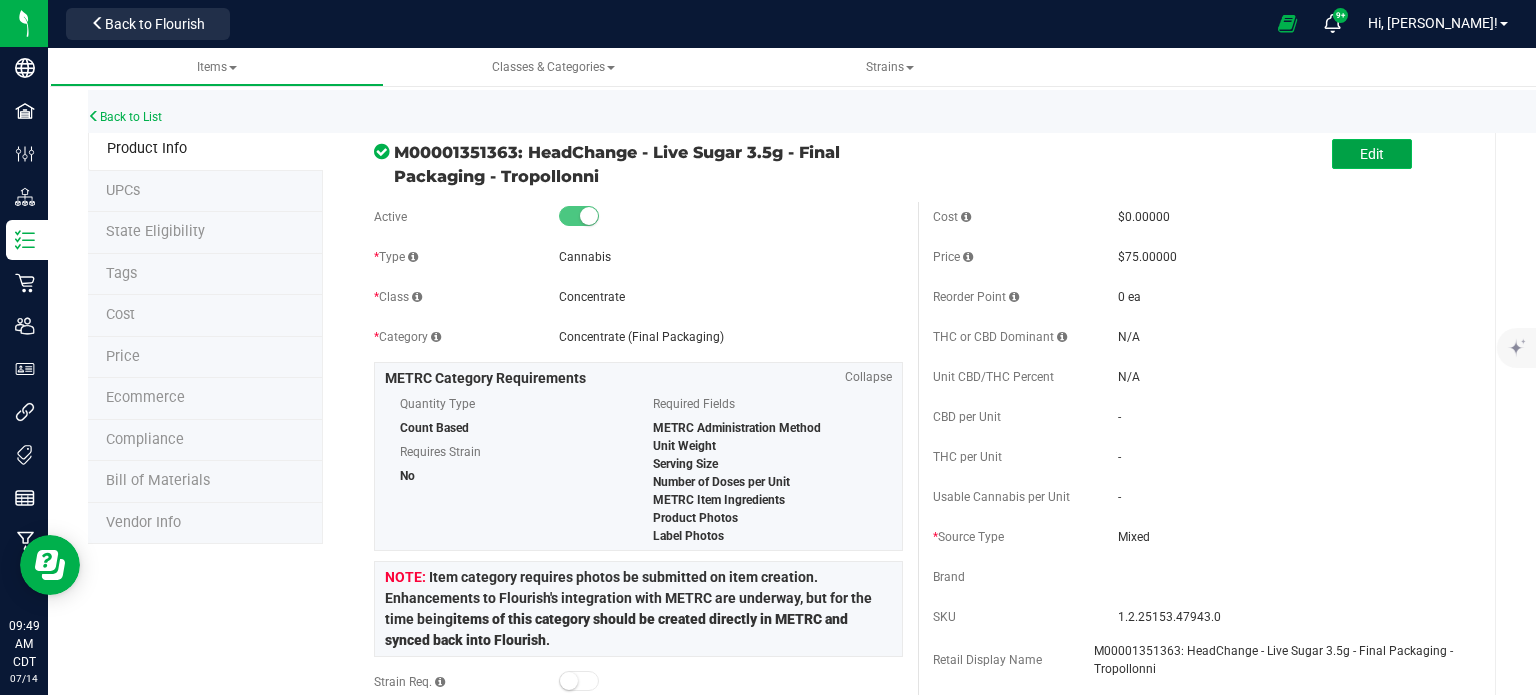 click on "Edit" at bounding box center (1372, 154) 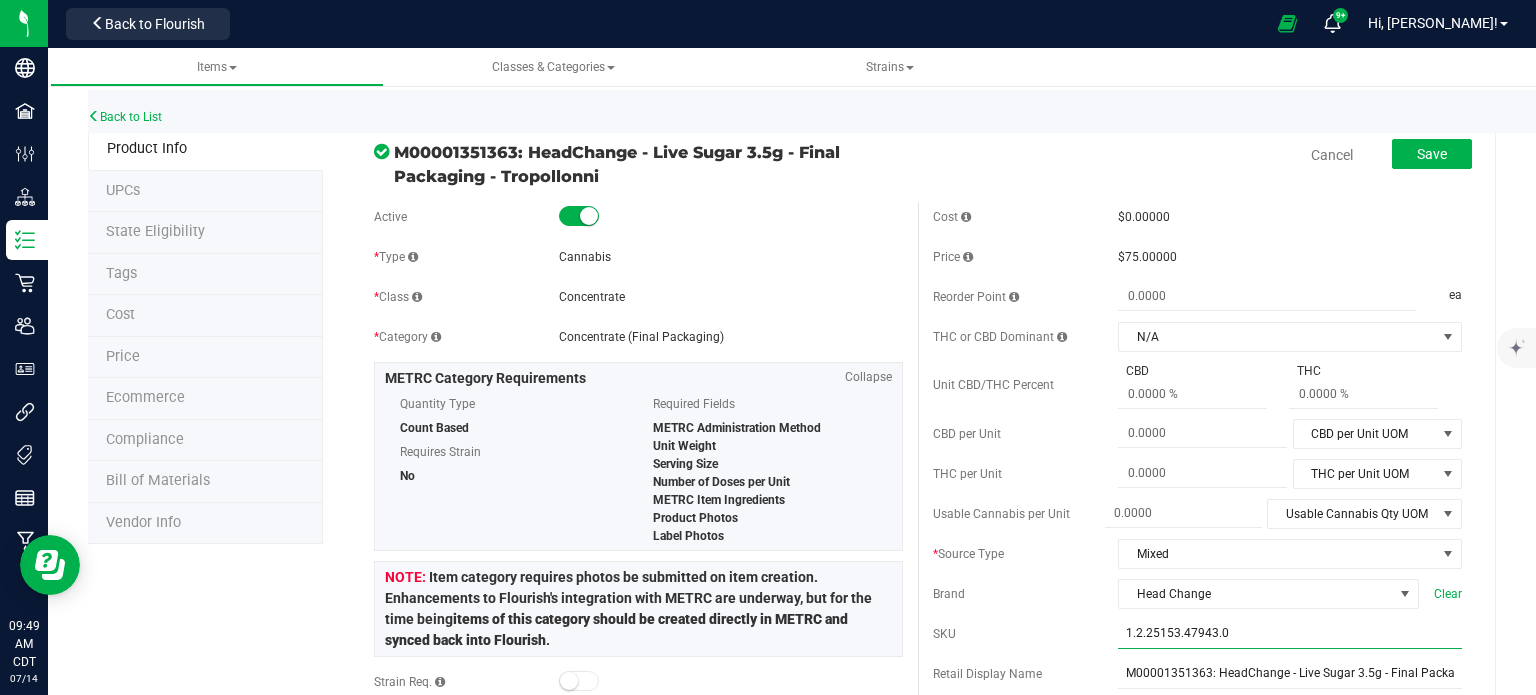 click on "1.2.25153.47943.0" at bounding box center [1290, 634] 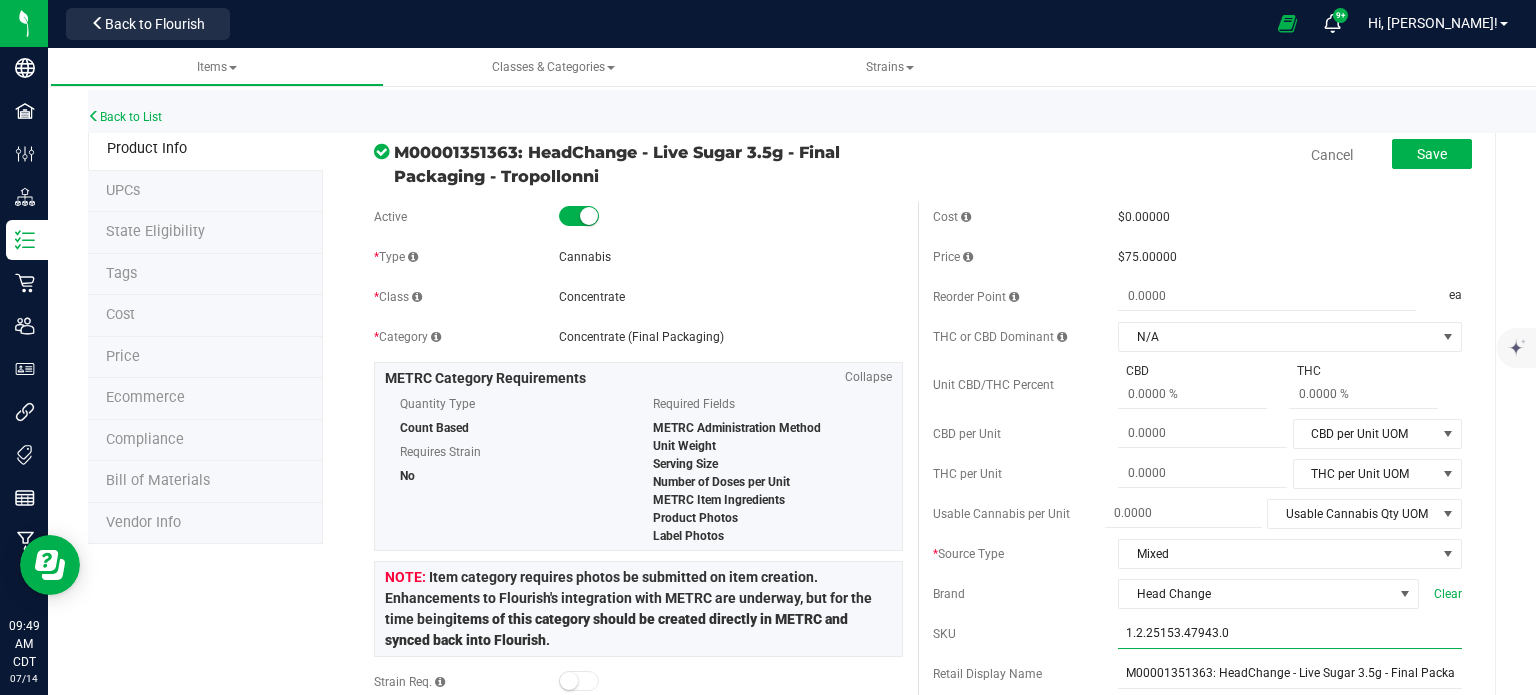 click on "1.2.25153.47943.0" at bounding box center [1290, 634] 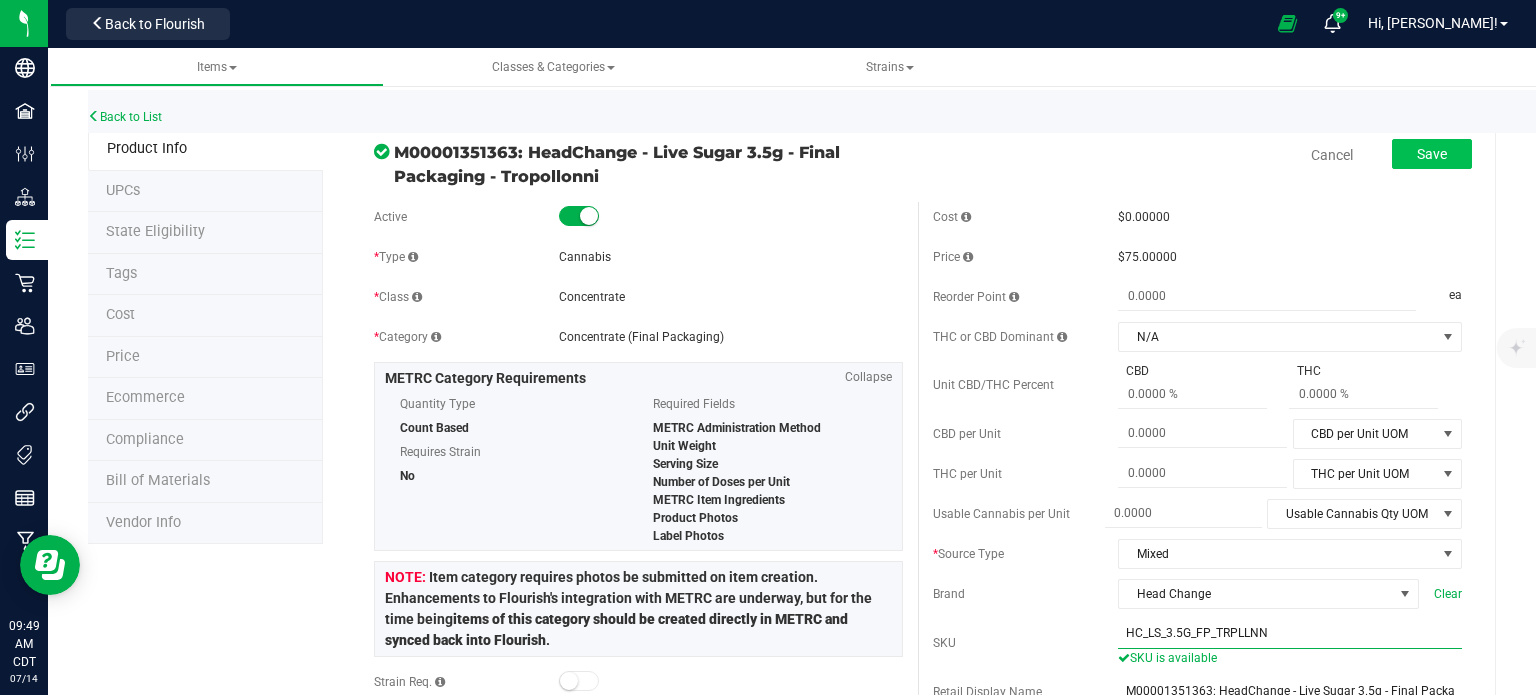 type on "HC_LS_3.5G_FP_TRPLLNN" 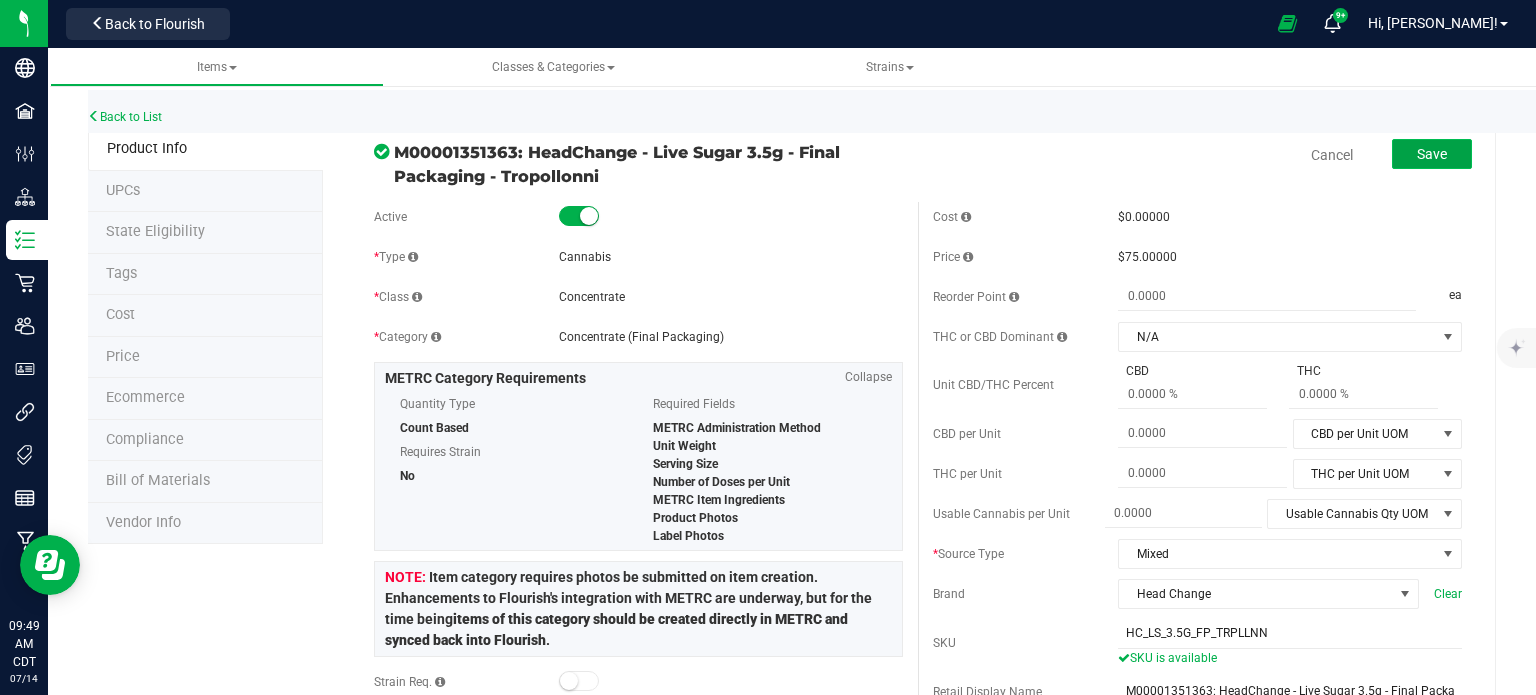 click on "Save" at bounding box center (1432, 154) 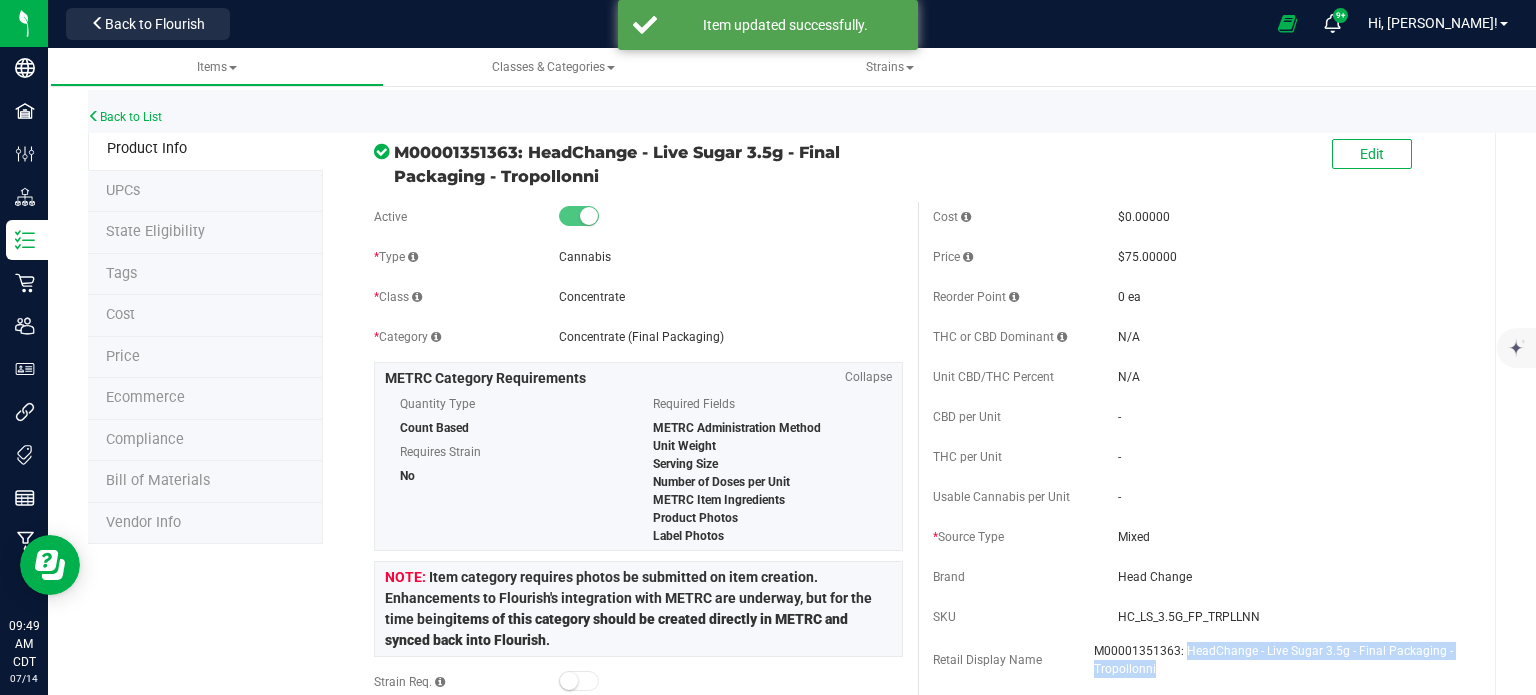 drag, startPoint x: 1158, startPoint y: 663, endPoint x: 1173, endPoint y: 656, distance: 16.552946 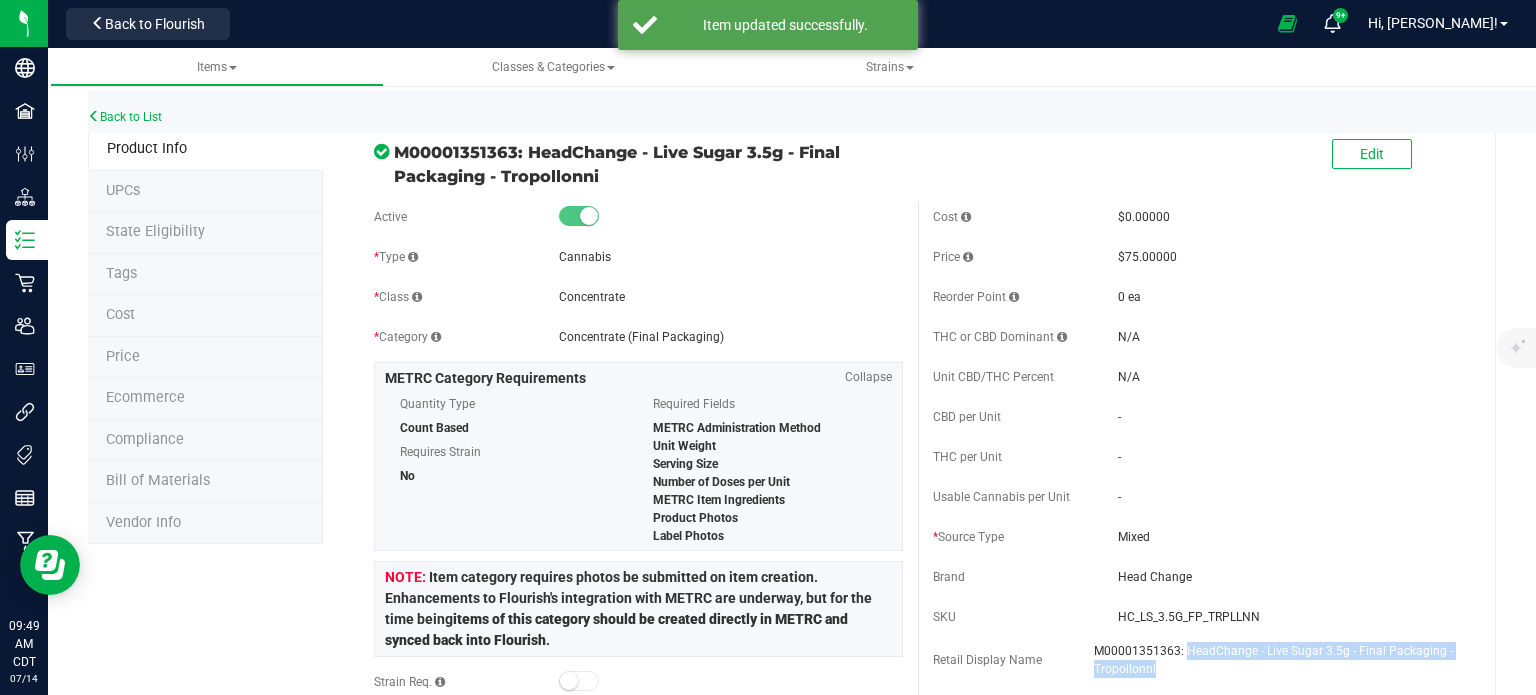 click on "M00001351363: HeadChange - Live Sugar 3.5g - Final Packaging - Tropollonni" at bounding box center (1278, 660) 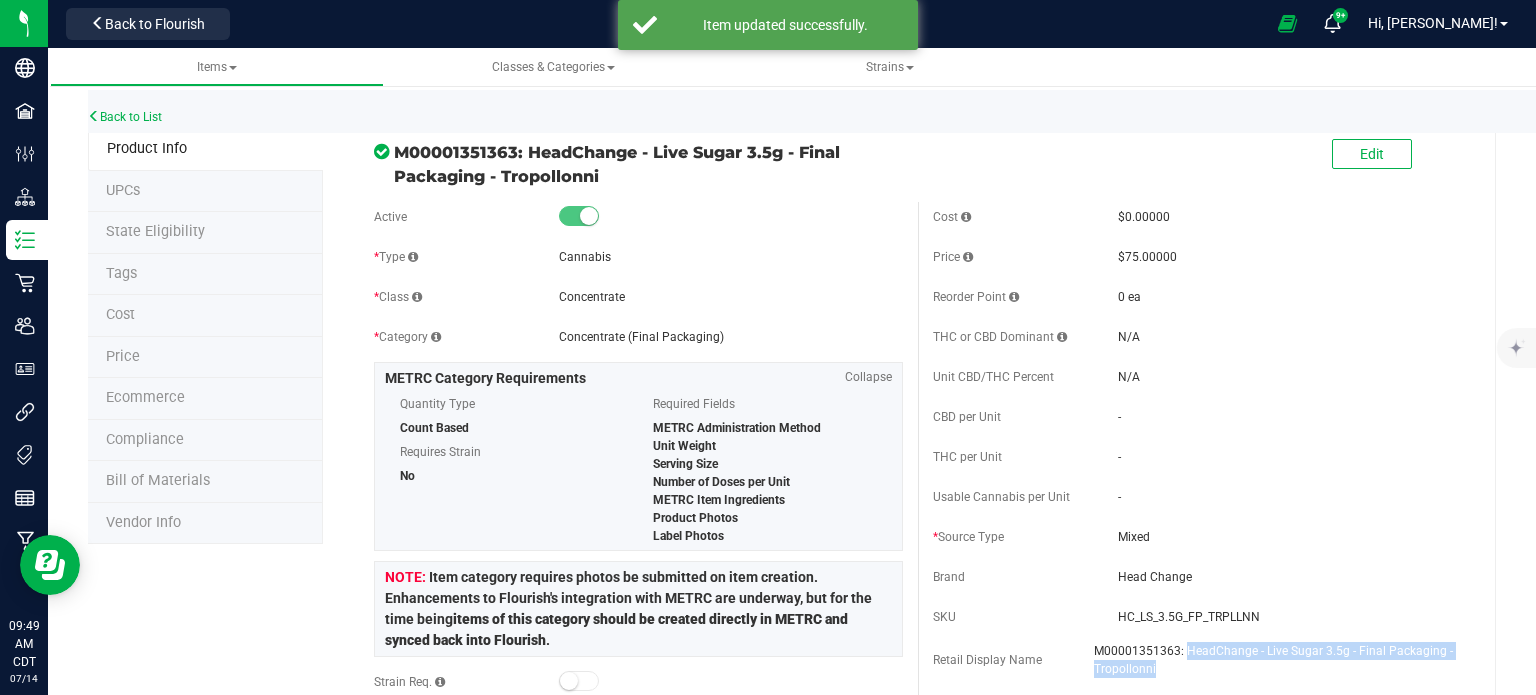 copy on "HeadChange - Live Sugar 3.5g - Final Packaging - Tropollonni" 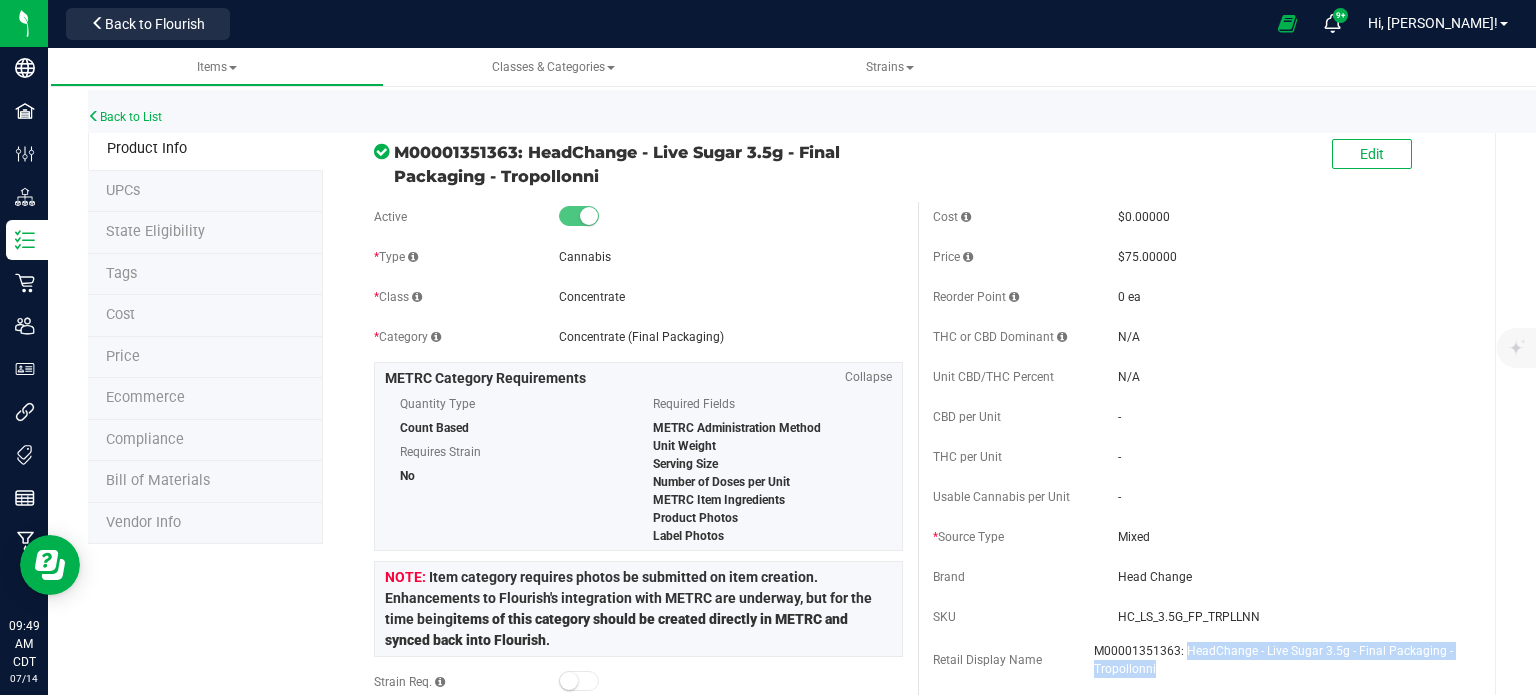 click on "HC_LS_3.5G_FP_TRPLLNN" at bounding box center [1290, 617] 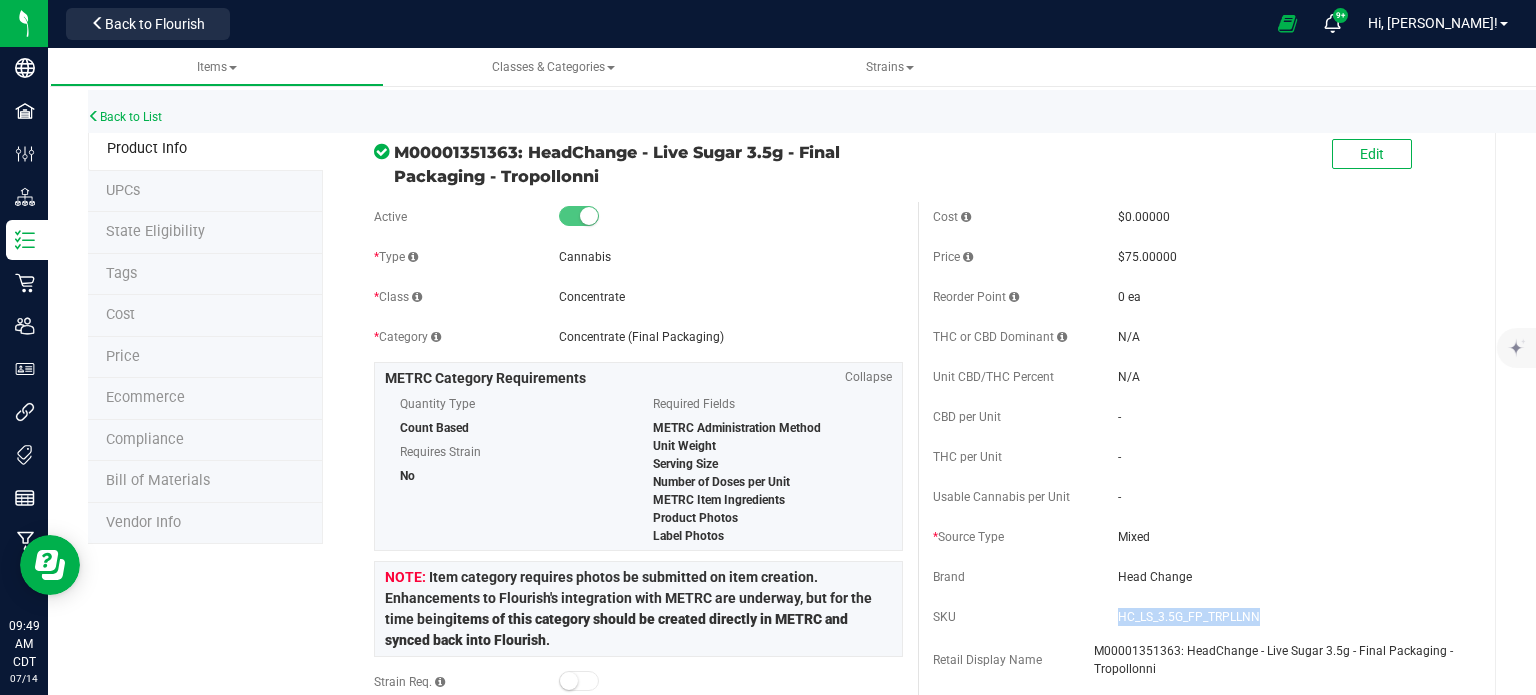 click on "HC_LS_3.5G_FP_TRPLLNN" at bounding box center (1290, 617) 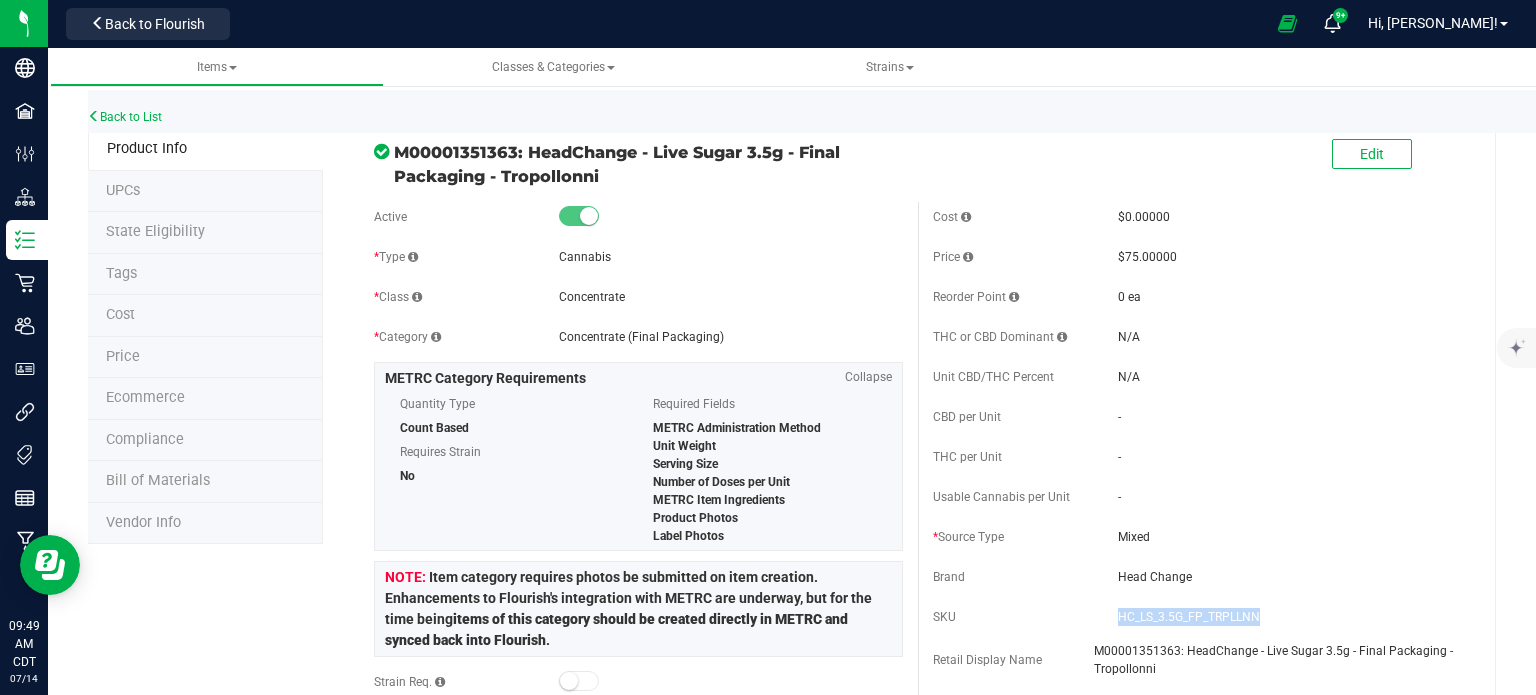 click on "HC_LS_3.5G_FP_TRPLLNN" at bounding box center [1290, 617] 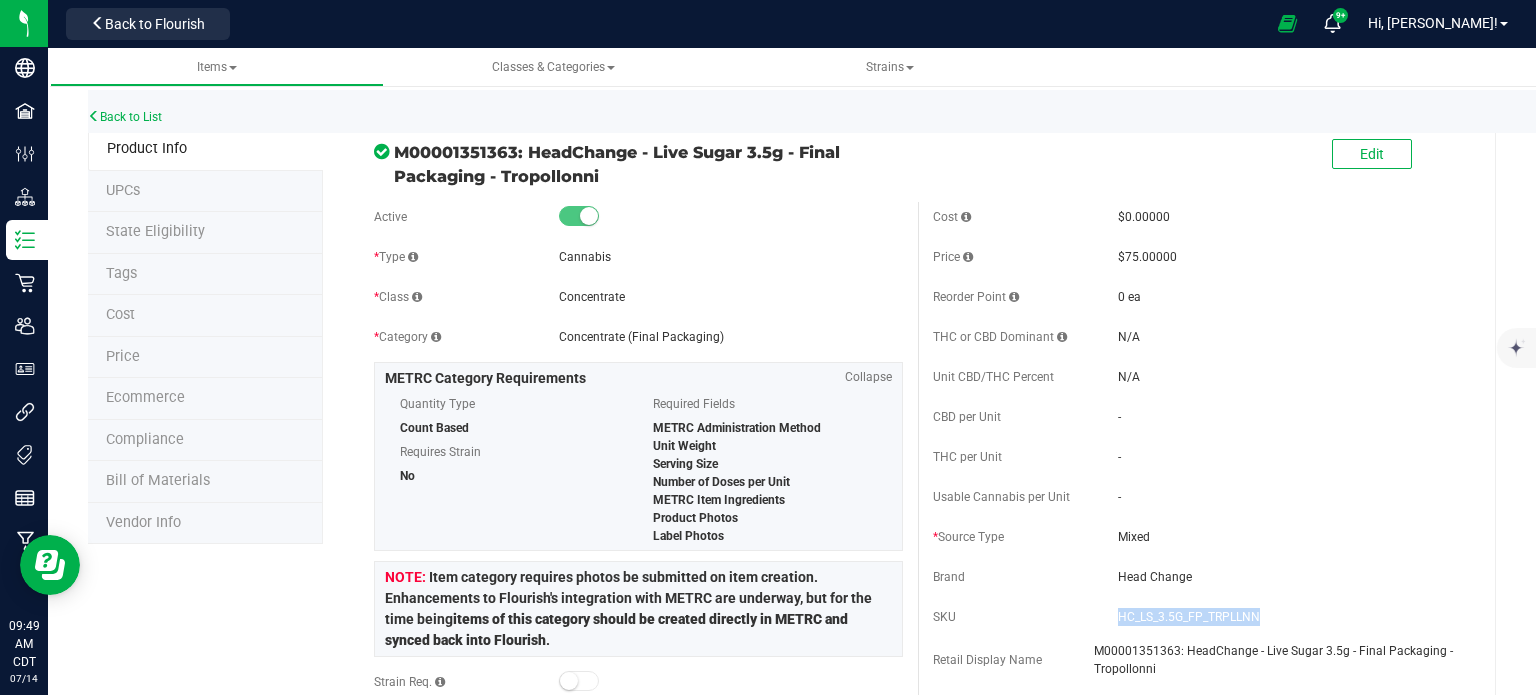 copy on "HC_LS_3.5G_FP_TRPLLNN" 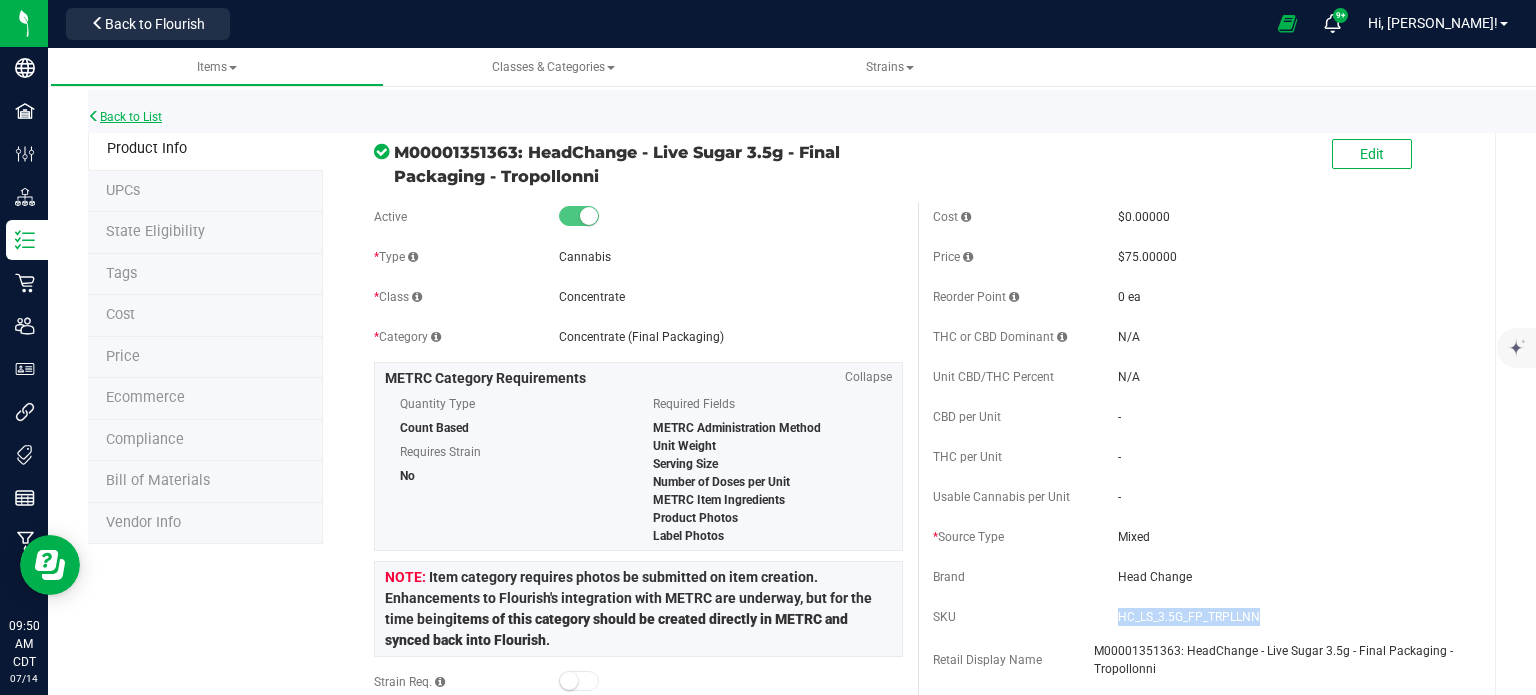 click on "Back to List" at bounding box center (125, 117) 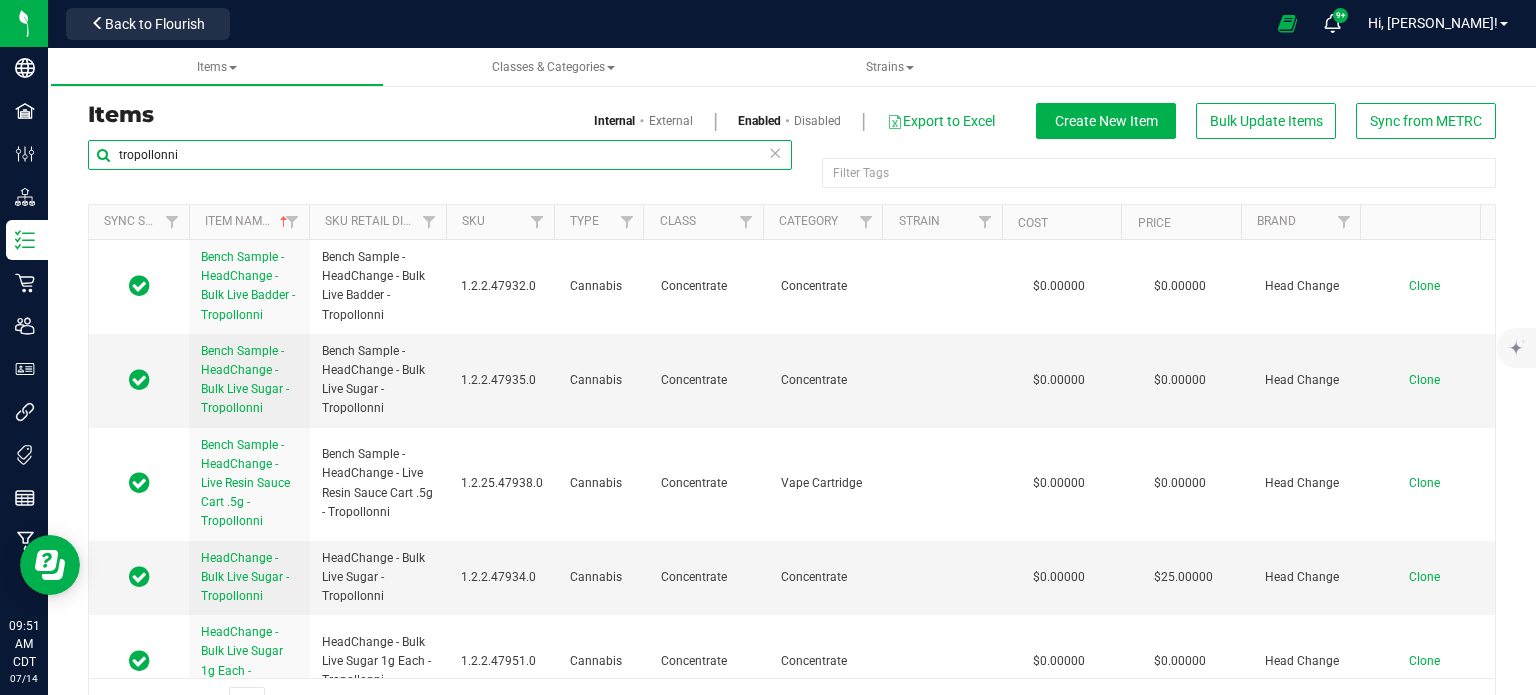 click on "tropollonni" at bounding box center [440, 155] 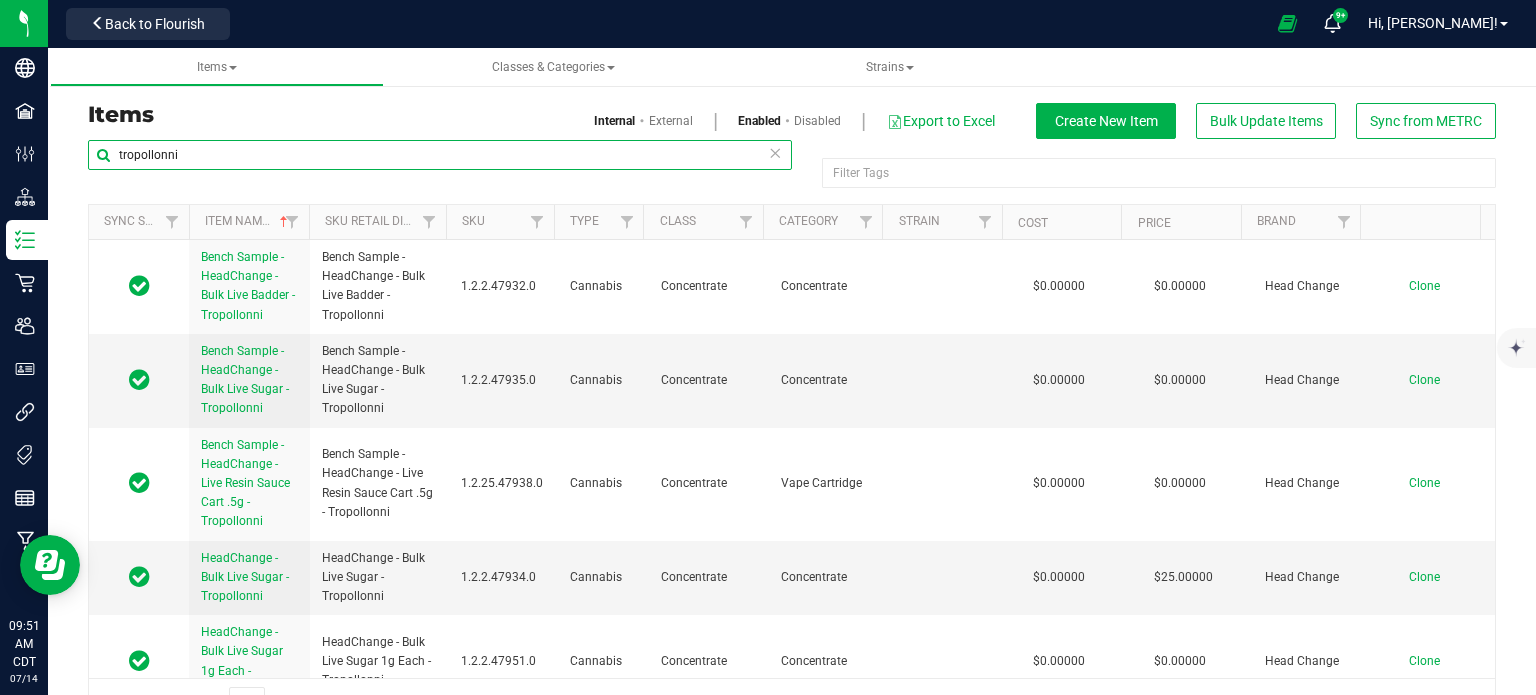click on "tropollonni" at bounding box center [440, 155] 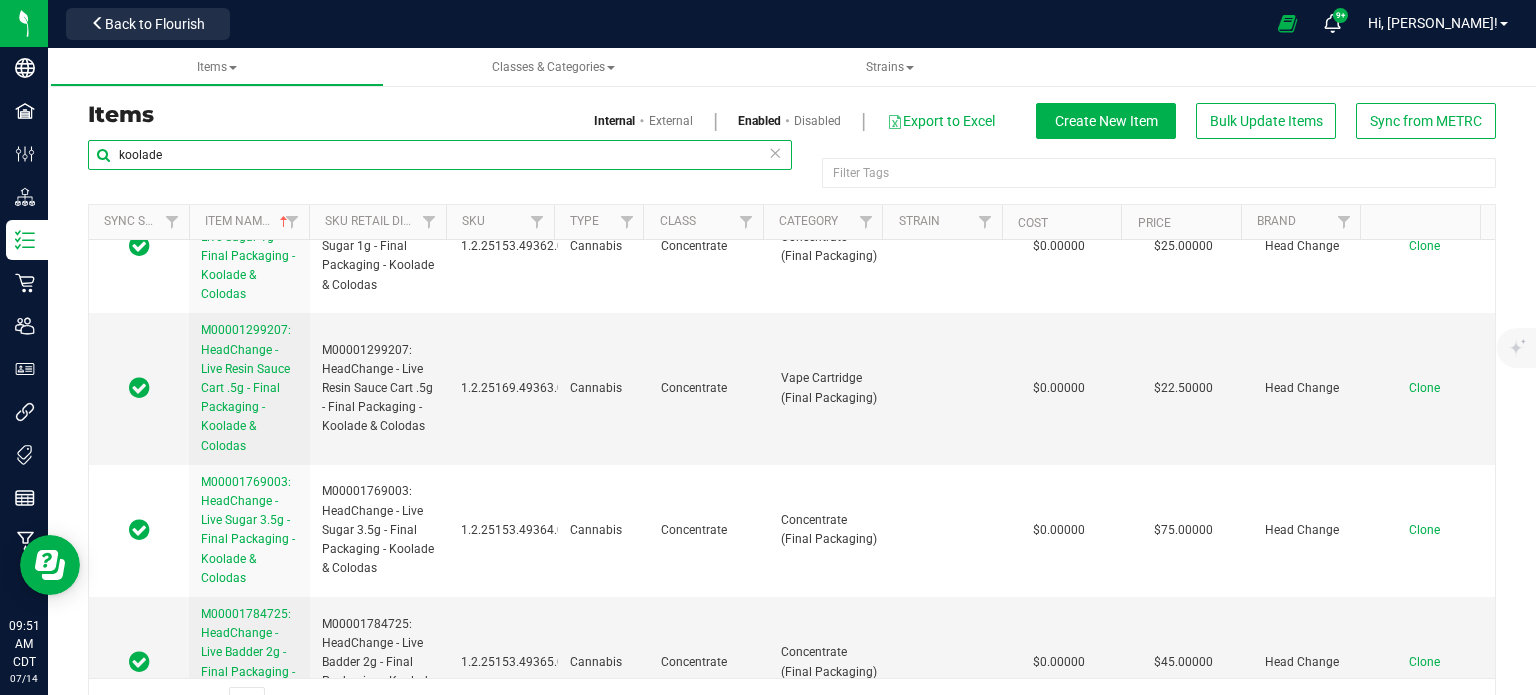 scroll, scrollTop: 2817, scrollLeft: 0, axis: vertical 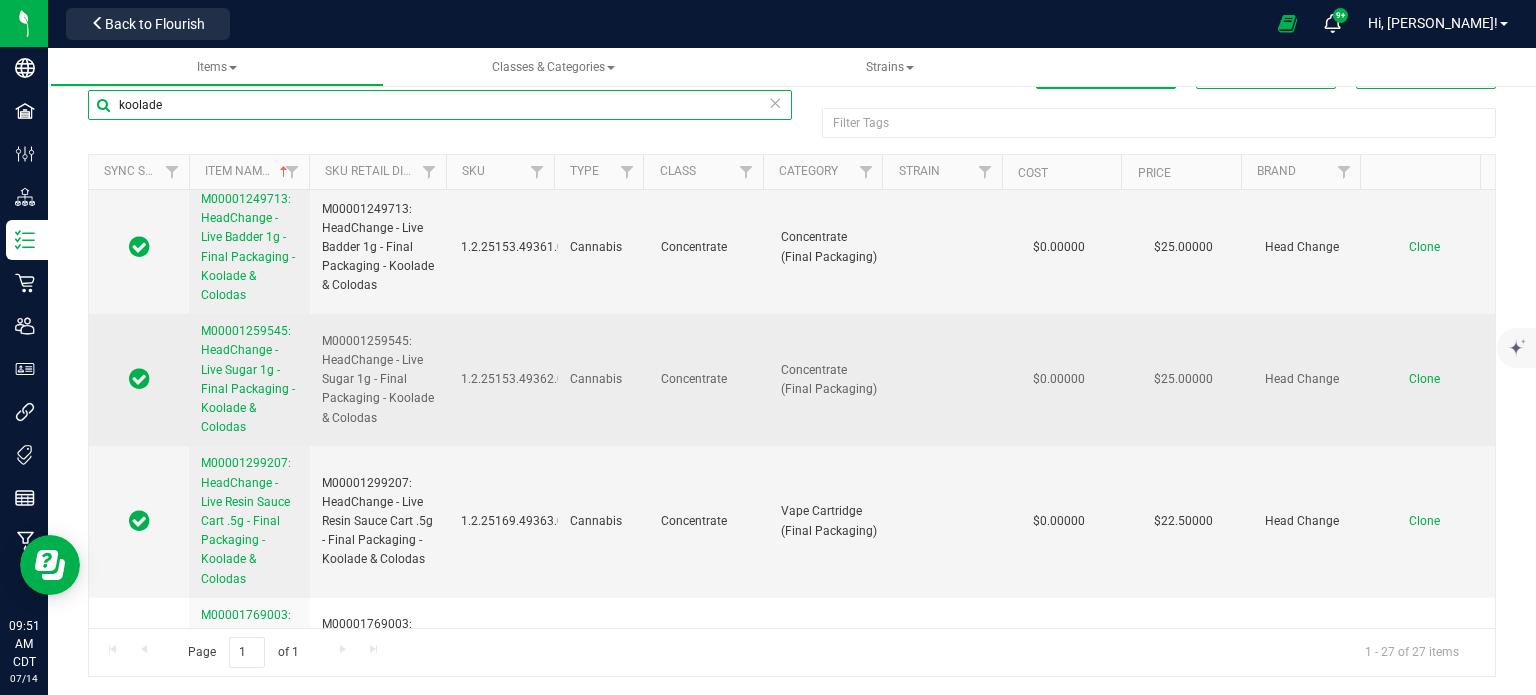 type on "koolade" 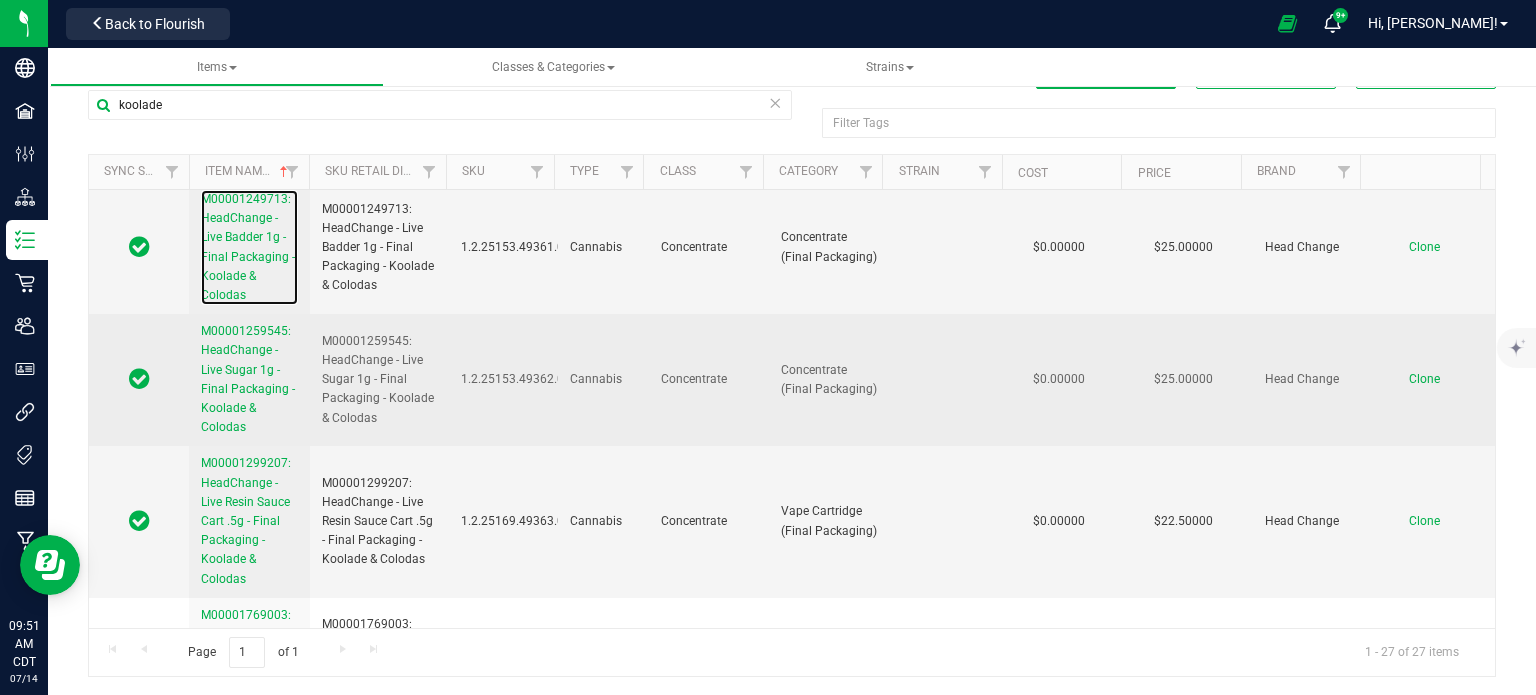 click on "M00001249713: HeadChange - Live Badder 1g - Final Packaging - Koolade & Colodas" at bounding box center [248, 247] 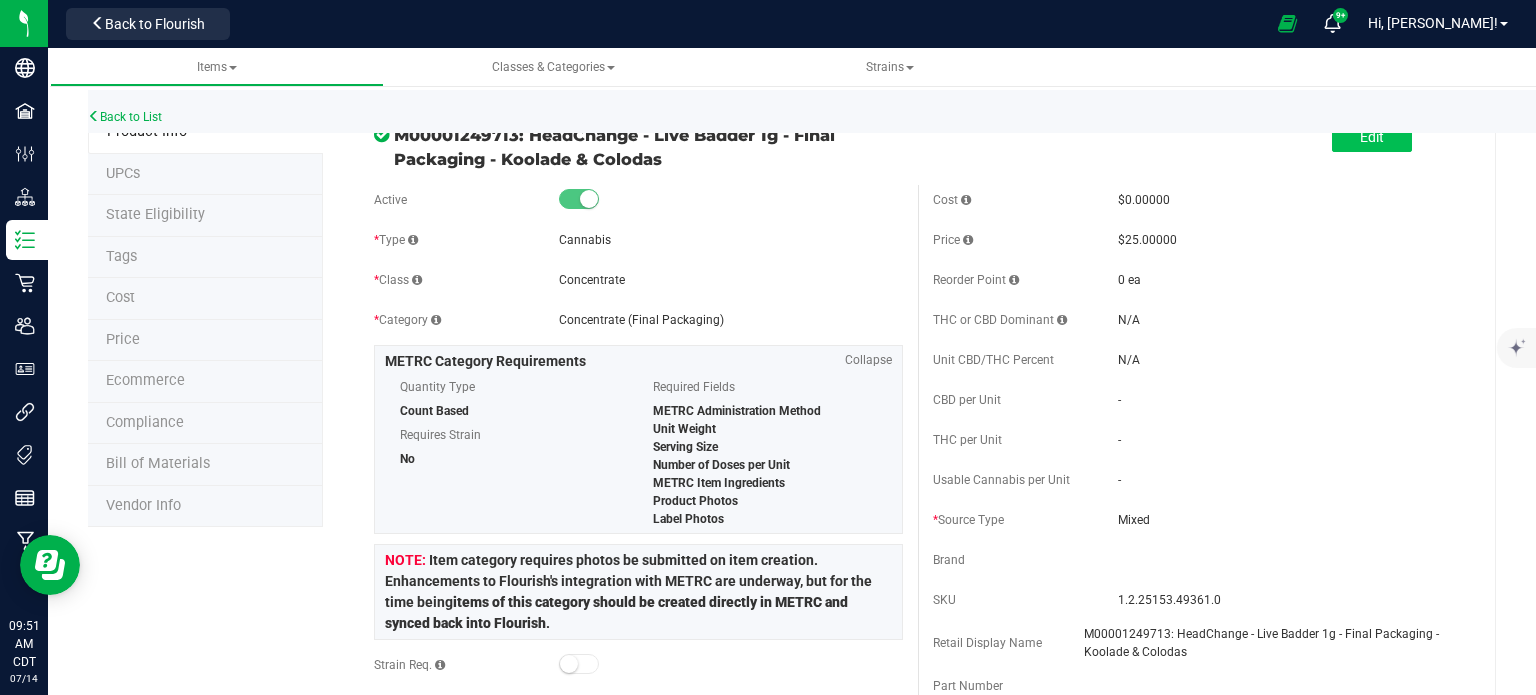 scroll, scrollTop: 0, scrollLeft: 0, axis: both 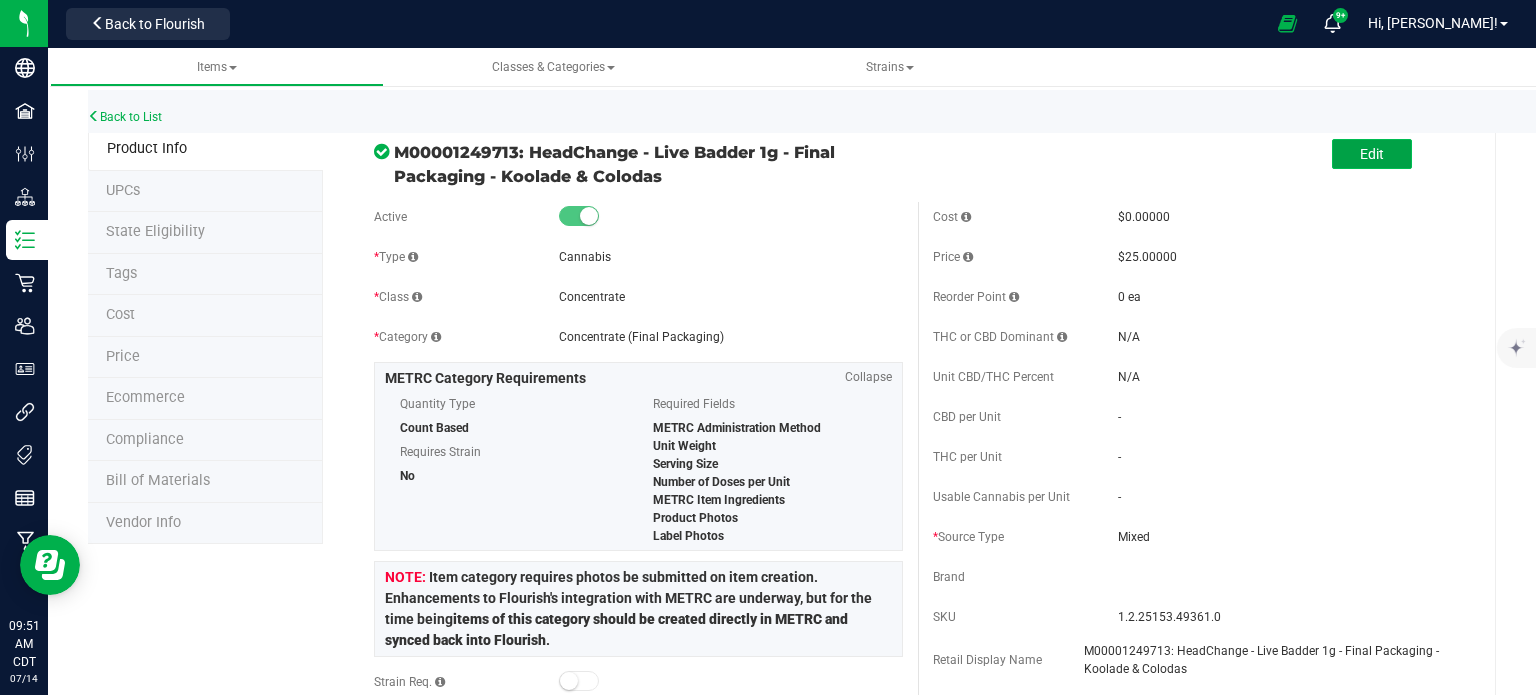 click on "Edit" at bounding box center (1372, 154) 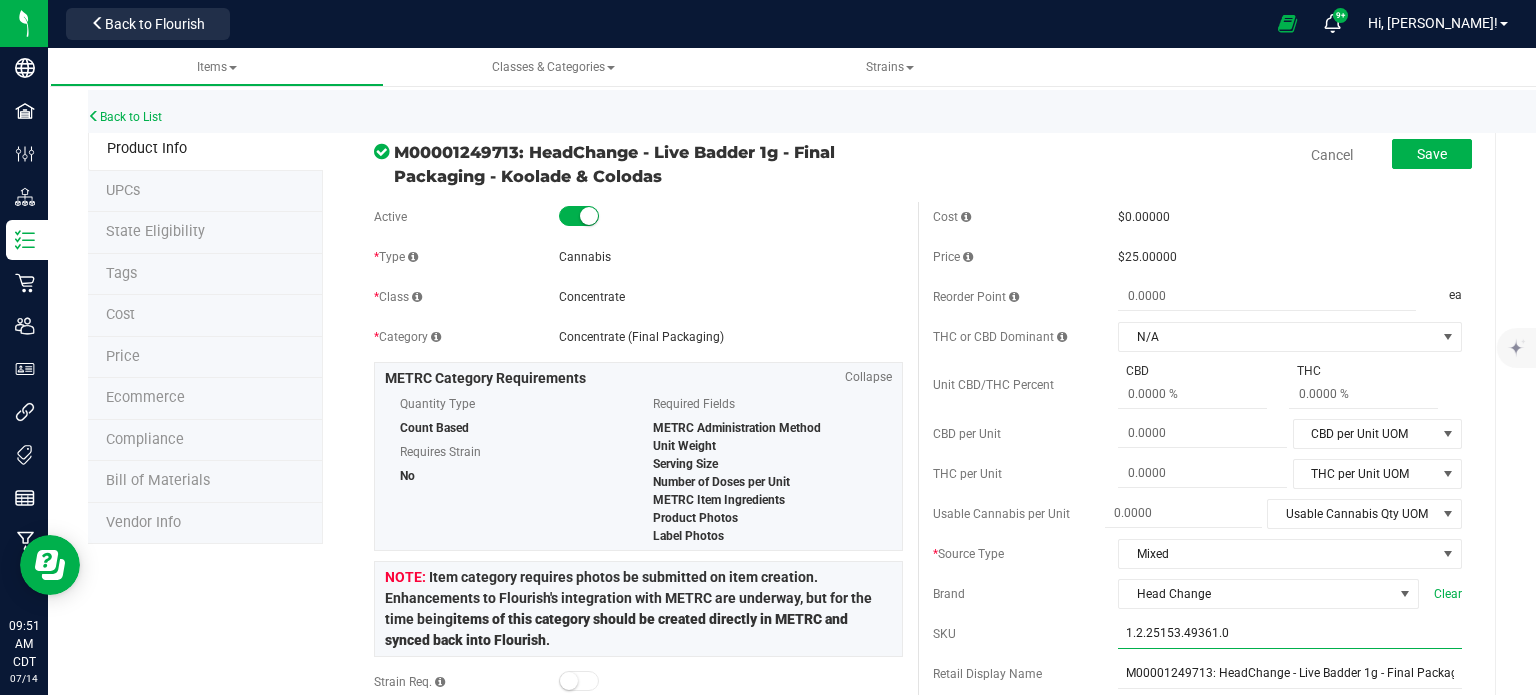 click on "1.2.25153.49361.0" at bounding box center (1290, 634) 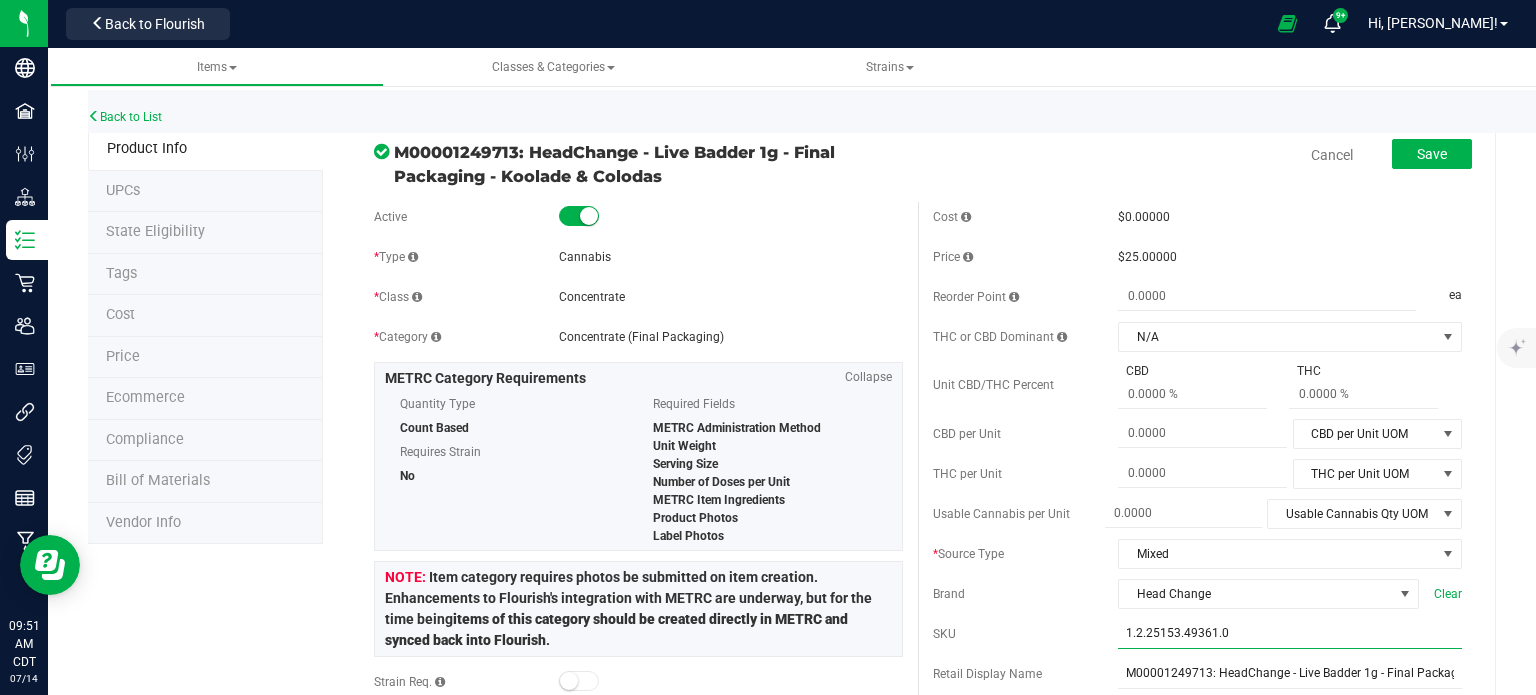 click on "1.2.25153.49361.0" at bounding box center [1290, 634] 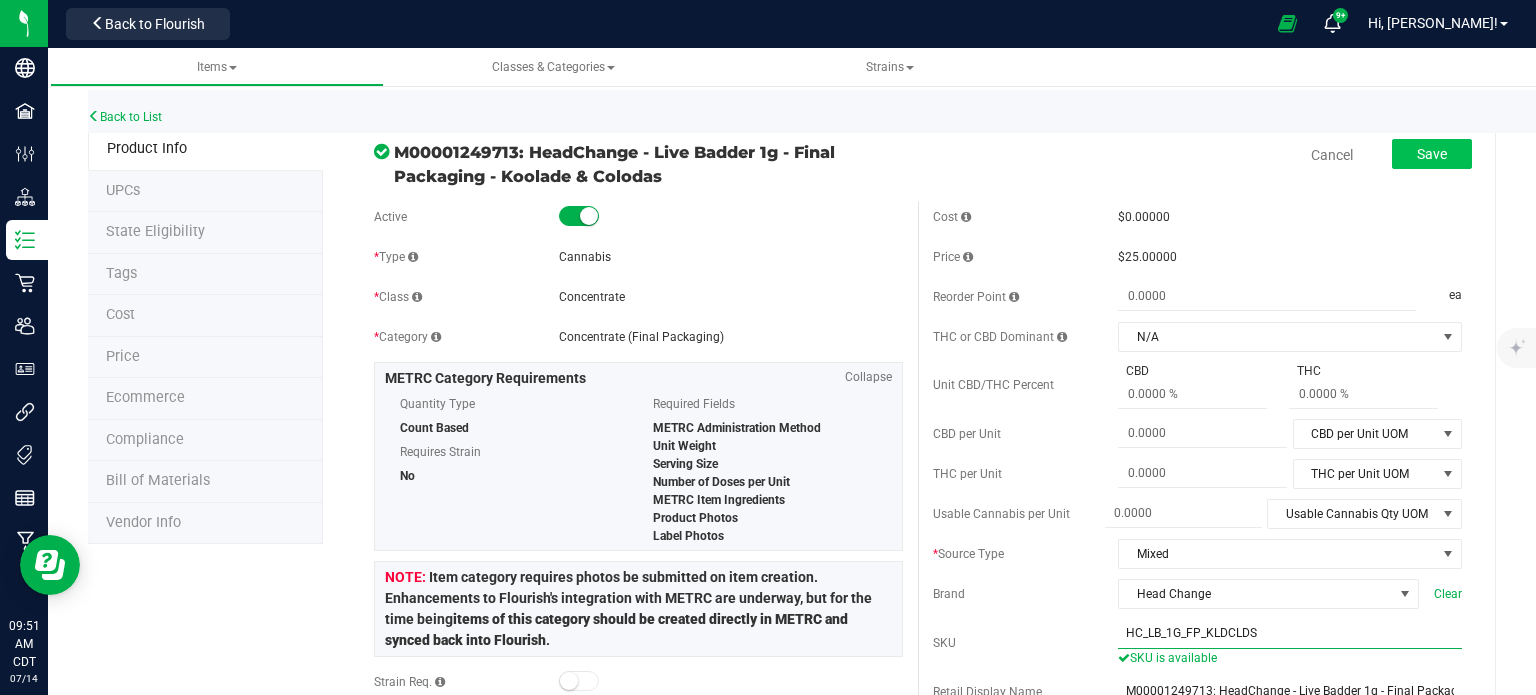 type on "HC_LB_1G_FP_KLDCLDS" 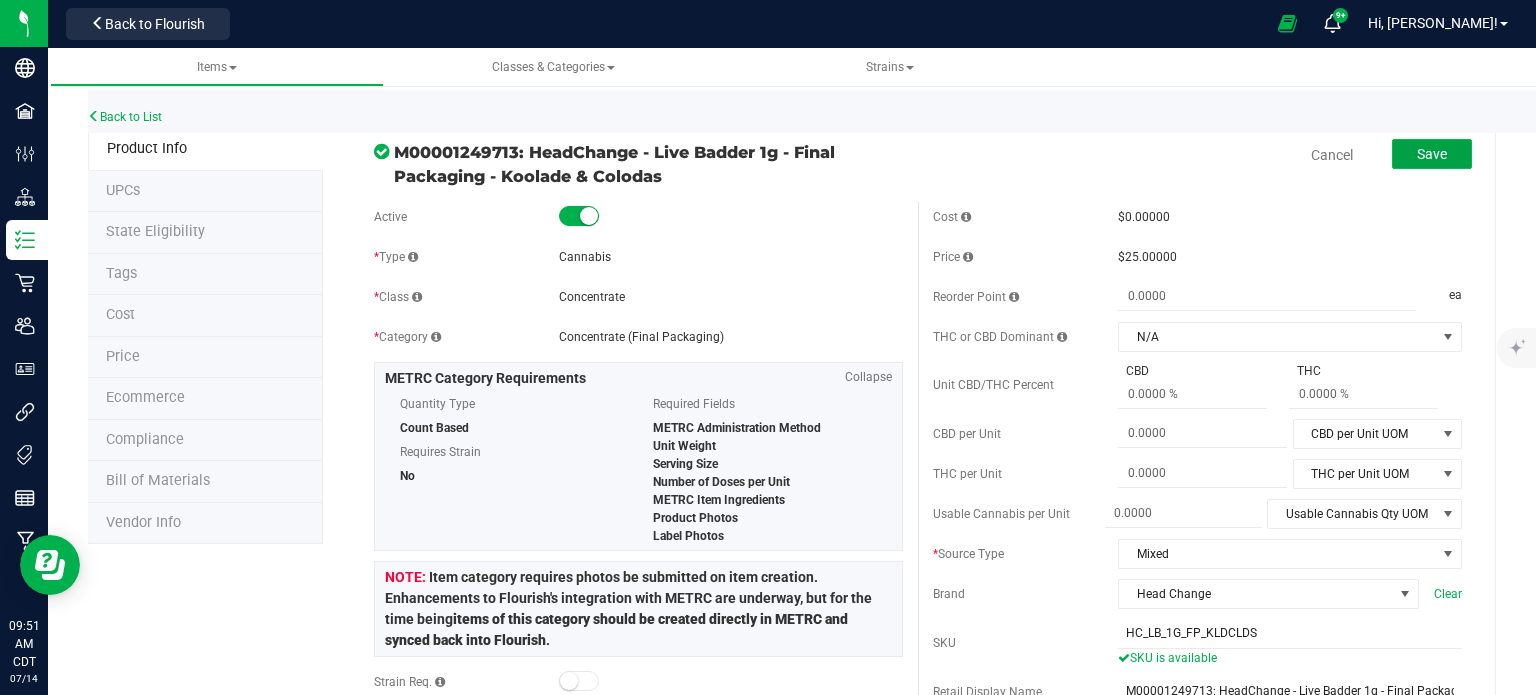 click on "Save" at bounding box center [1432, 154] 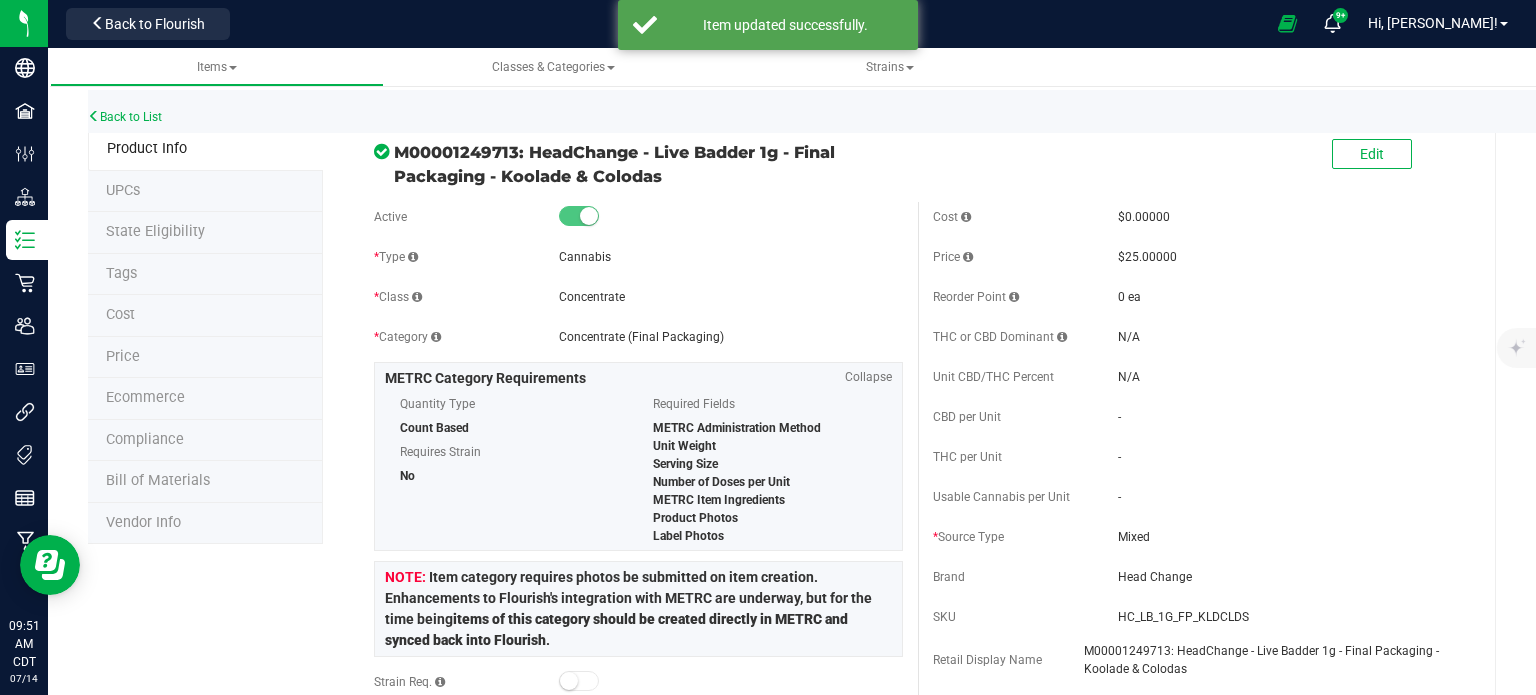click on "M00001249713: HeadChange - Live Badder 1g - Final Packaging - Koolade & Colodas" at bounding box center (1273, 660) 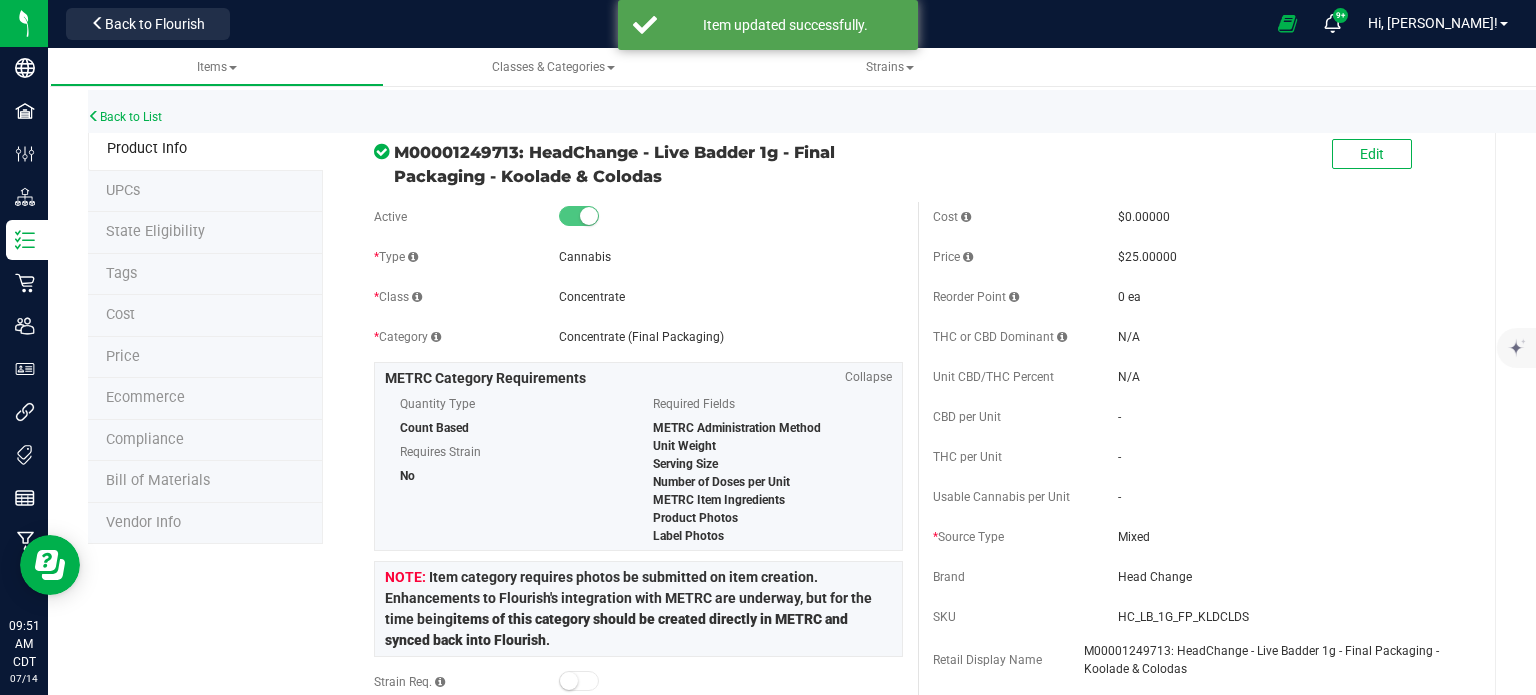 click on "M00001249713: HeadChange - Live Badder 1g - Final Packaging - Koolade & Colodas" at bounding box center [1273, 660] 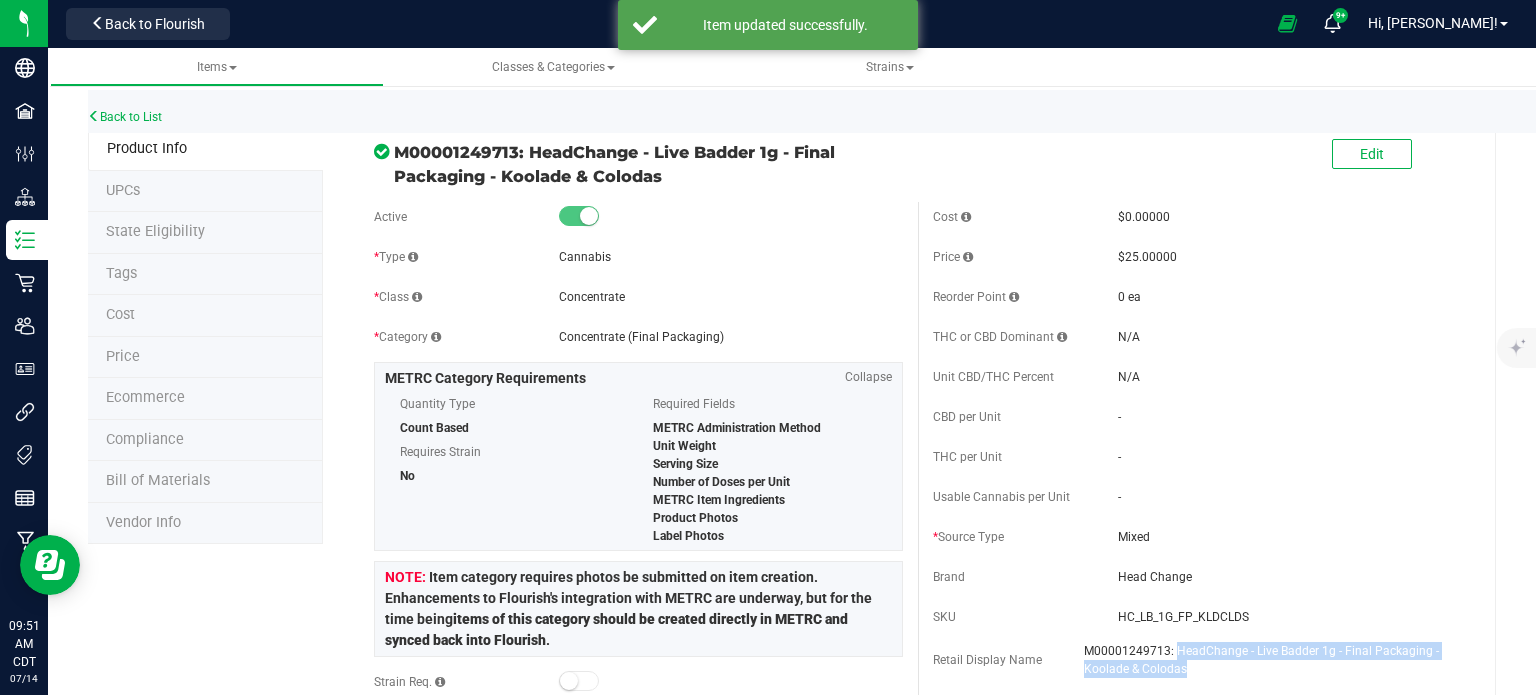 drag, startPoint x: 1178, startPoint y: 667, endPoint x: 1167, endPoint y: 647, distance: 22.825424 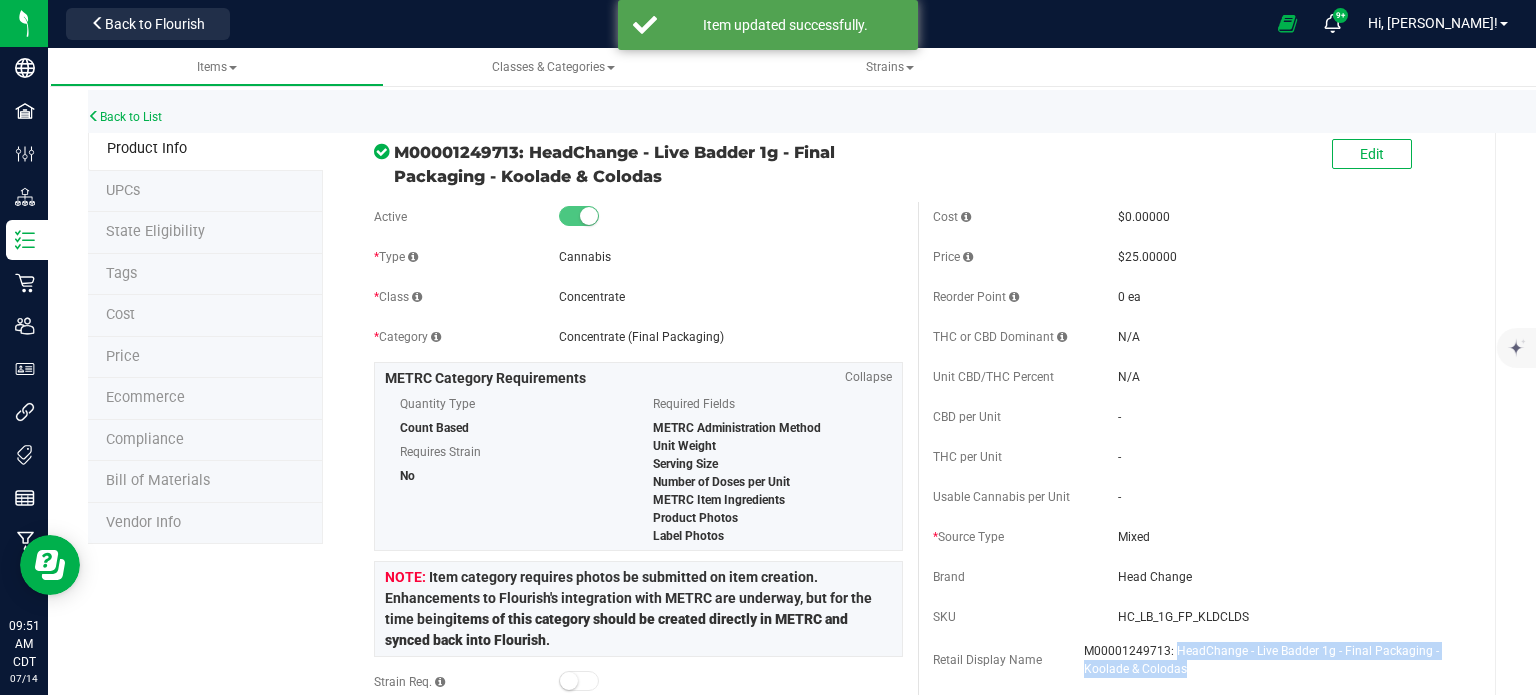 click on "M00001249713: HeadChange - Live Badder 1g - Final Packaging - Koolade & Colodas" at bounding box center [1273, 660] 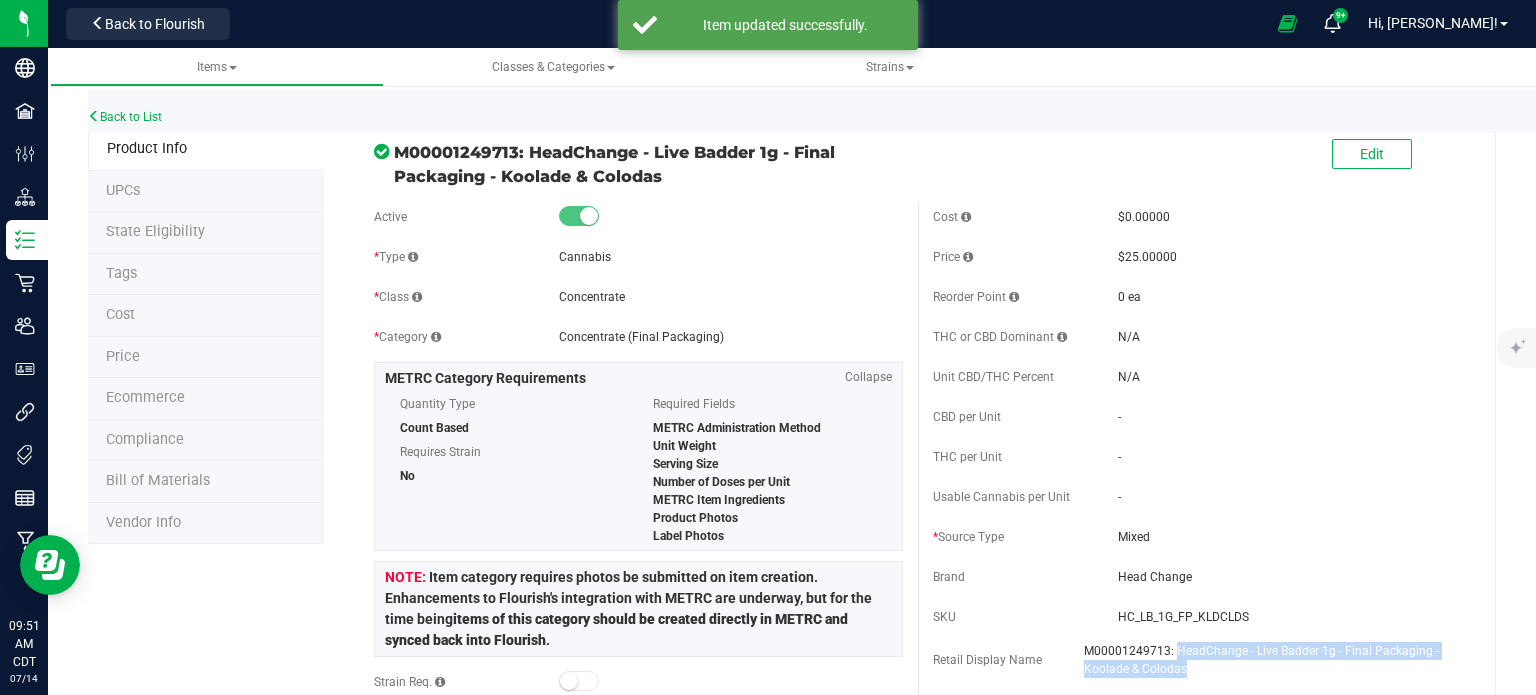 copy on "HeadChange - Live Badder 1g - Final Packaging - Koolade & Colodas" 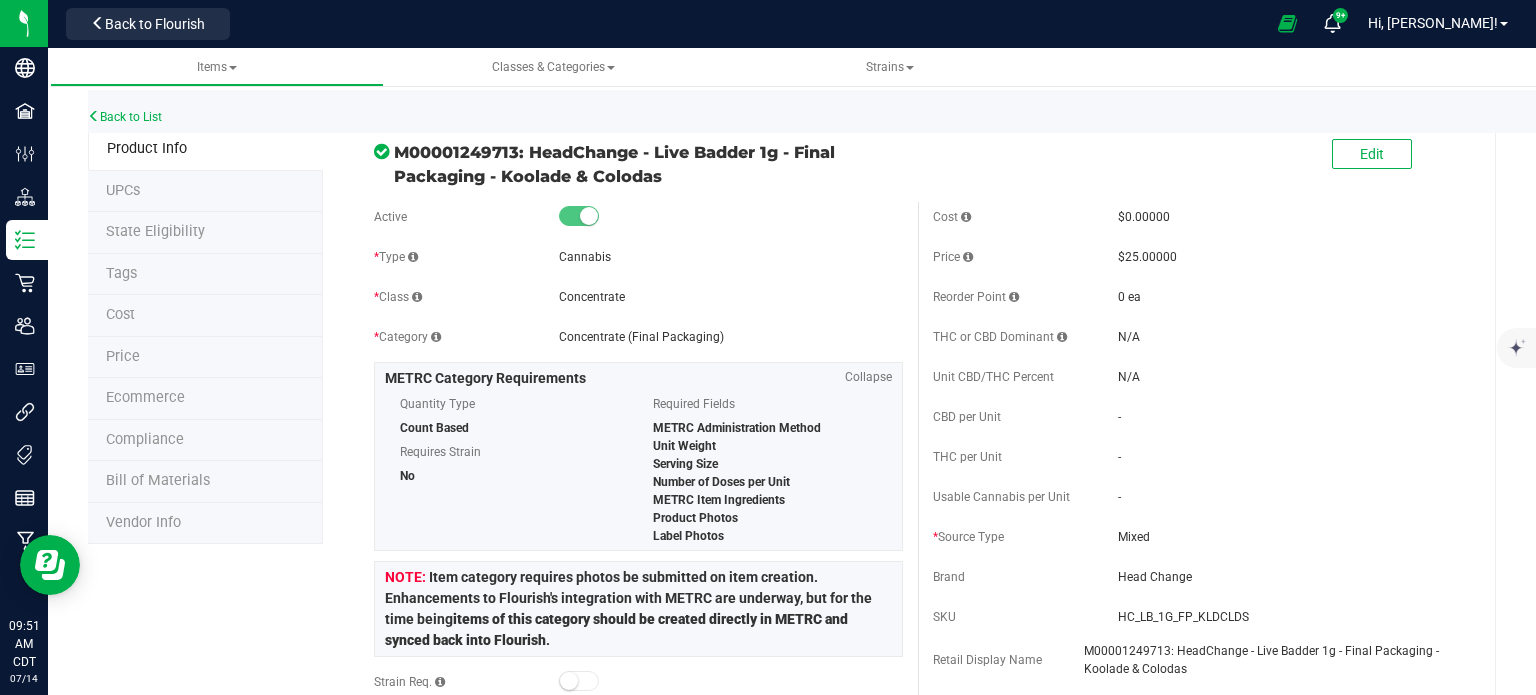click on "HC_LB_1G_FP_KLDCLDS" at bounding box center (1290, 617) 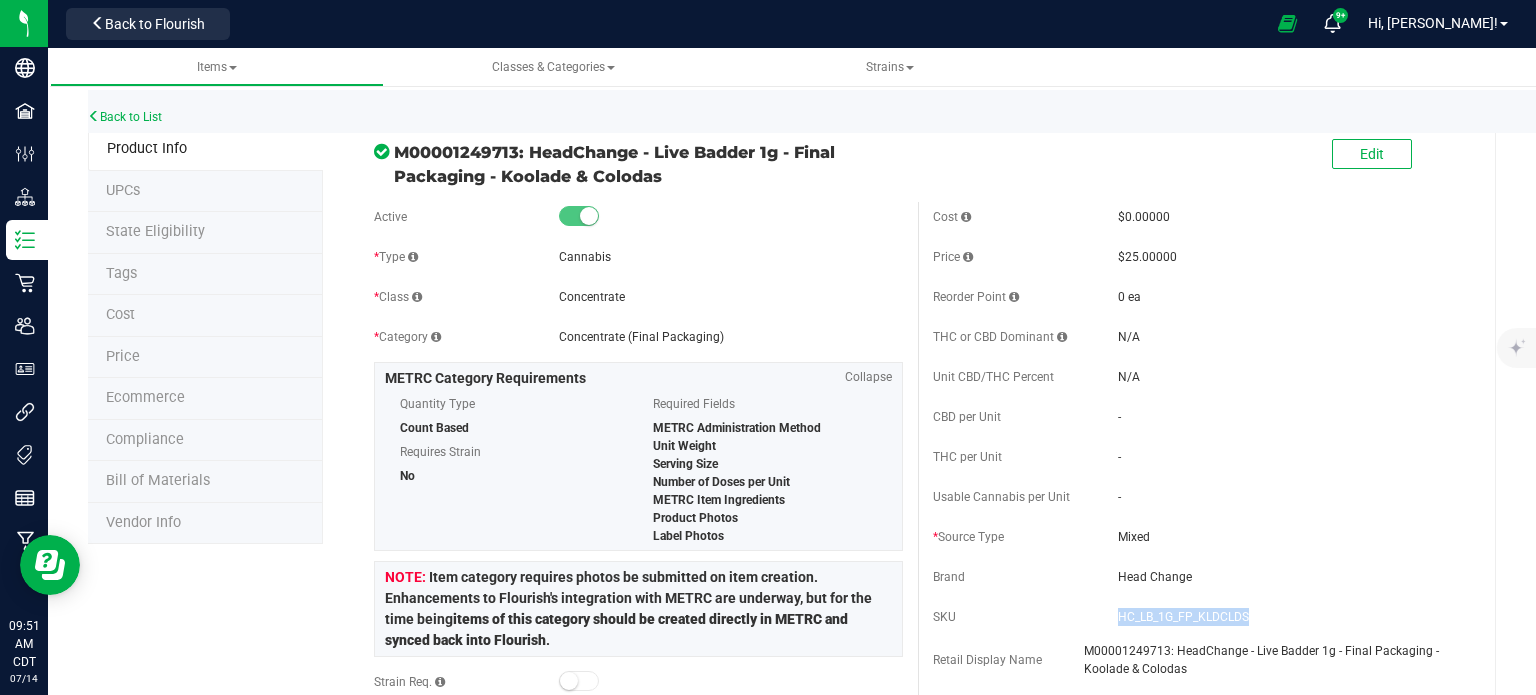 click on "HC_LB_1G_FP_KLDCLDS" at bounding box center (1290, 617) 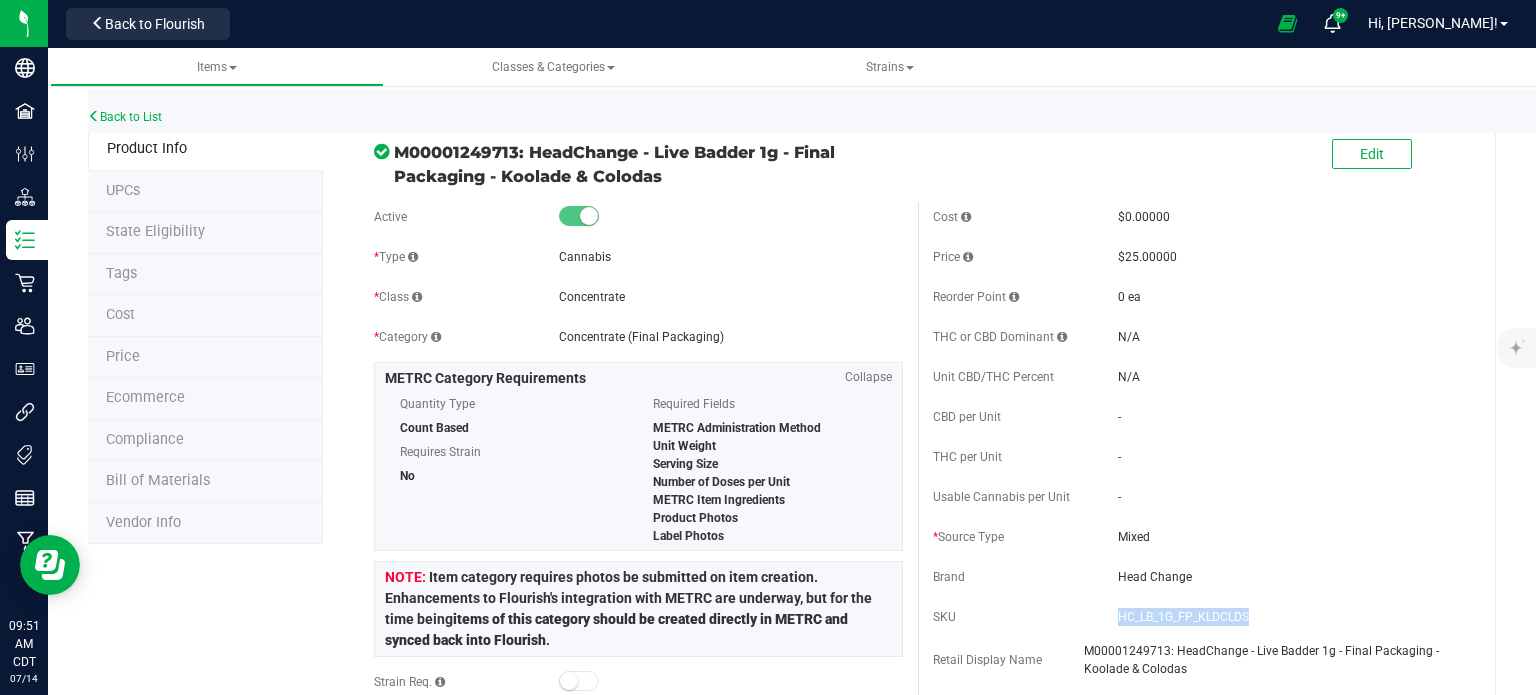 click on "HC_LB_1G_FP_KLDCLDS" at bounding box center [1290, 617] 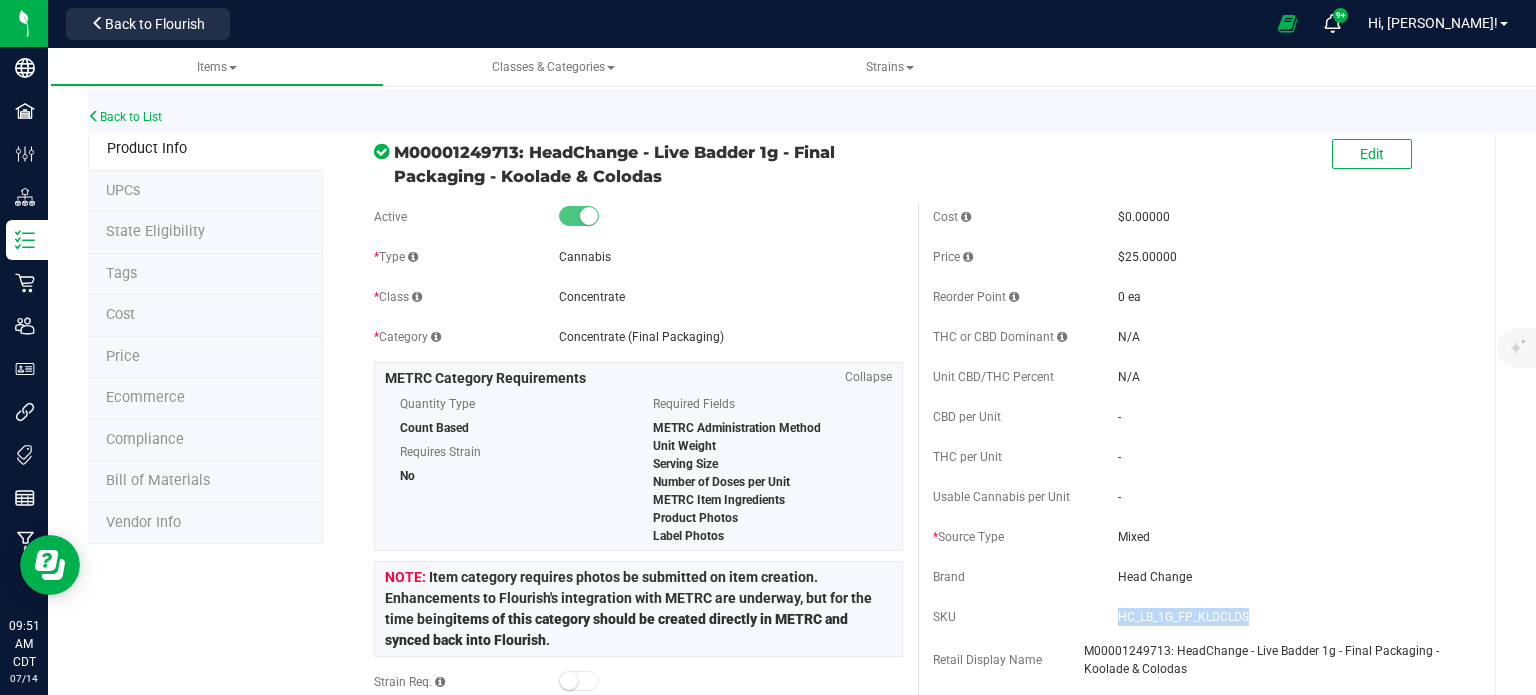 copy on "HC_LB_1G_FP_KLDCLDS" 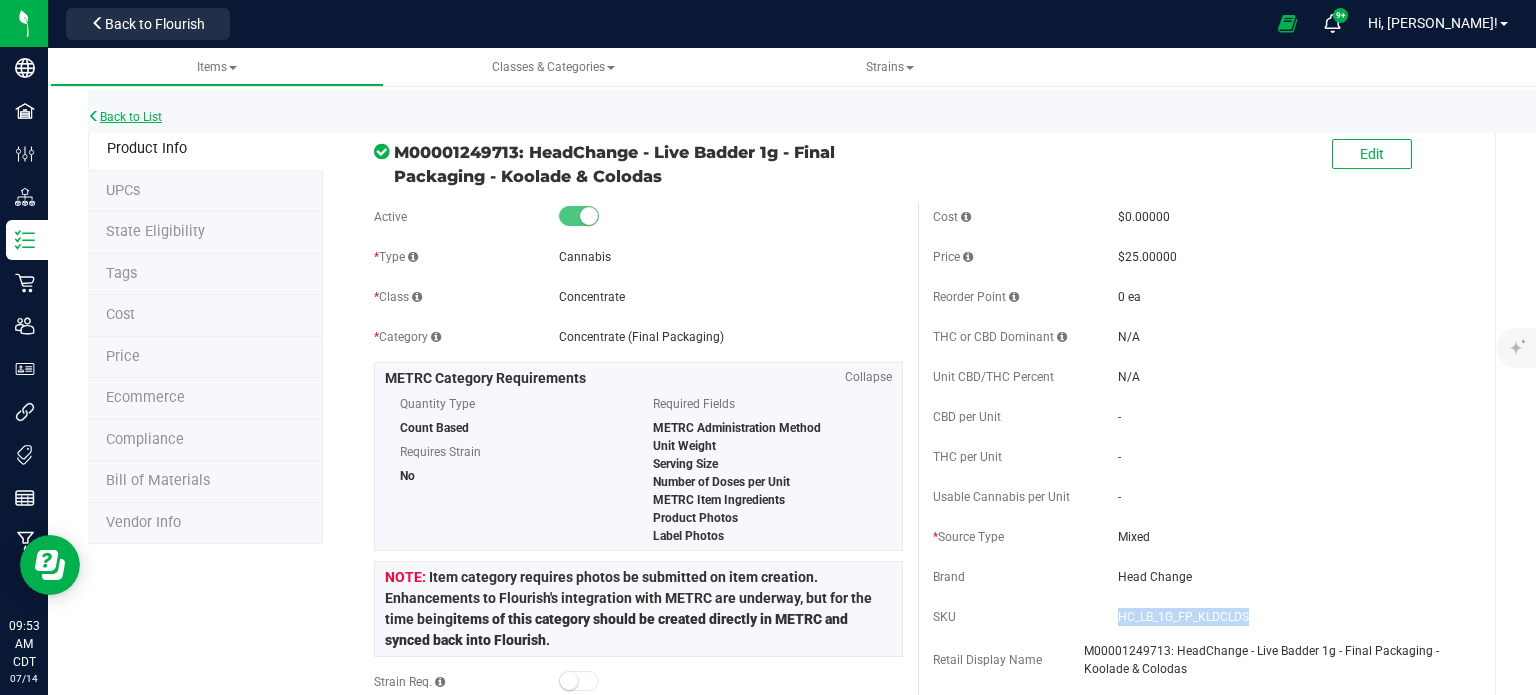 click on "Back to List" at bounding box center [125, 117] 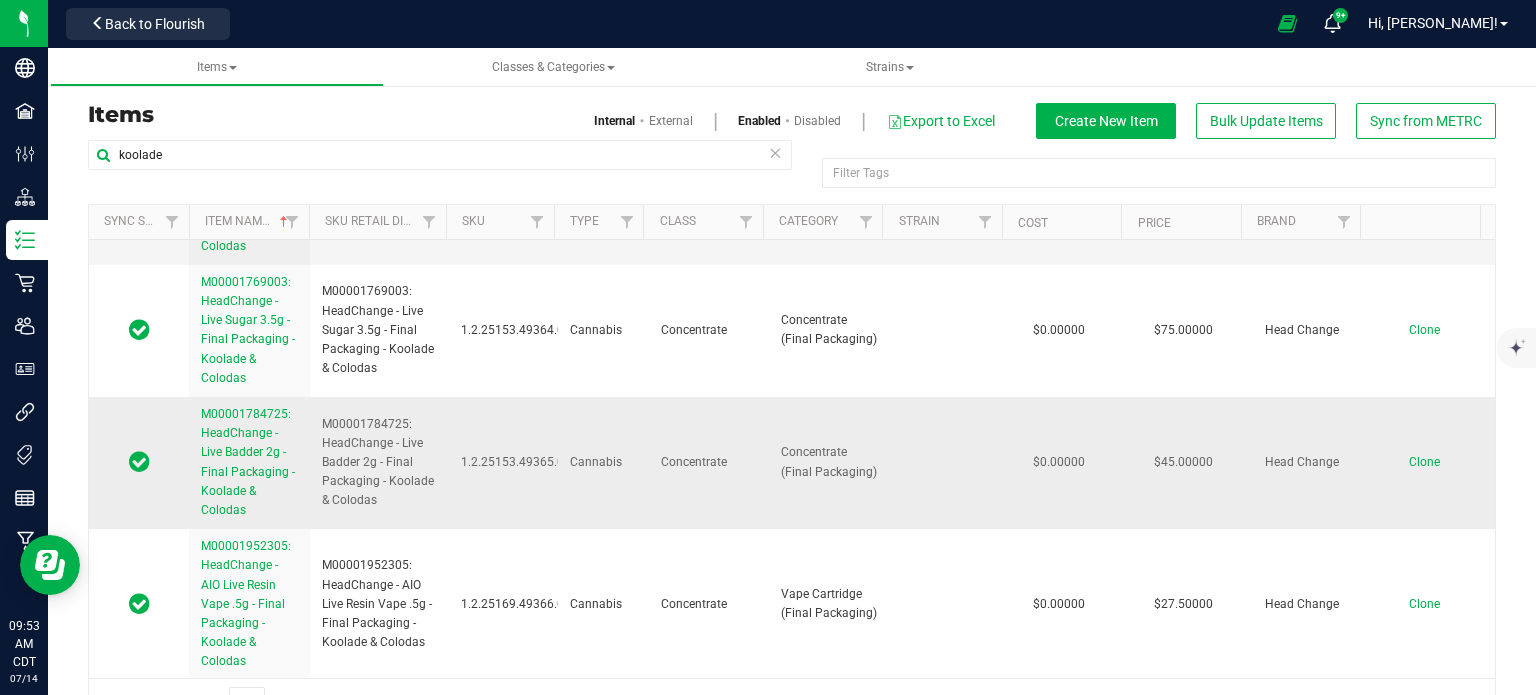 scroll, scrollTop: 2600, scrollLeft: 0, axis: vertical 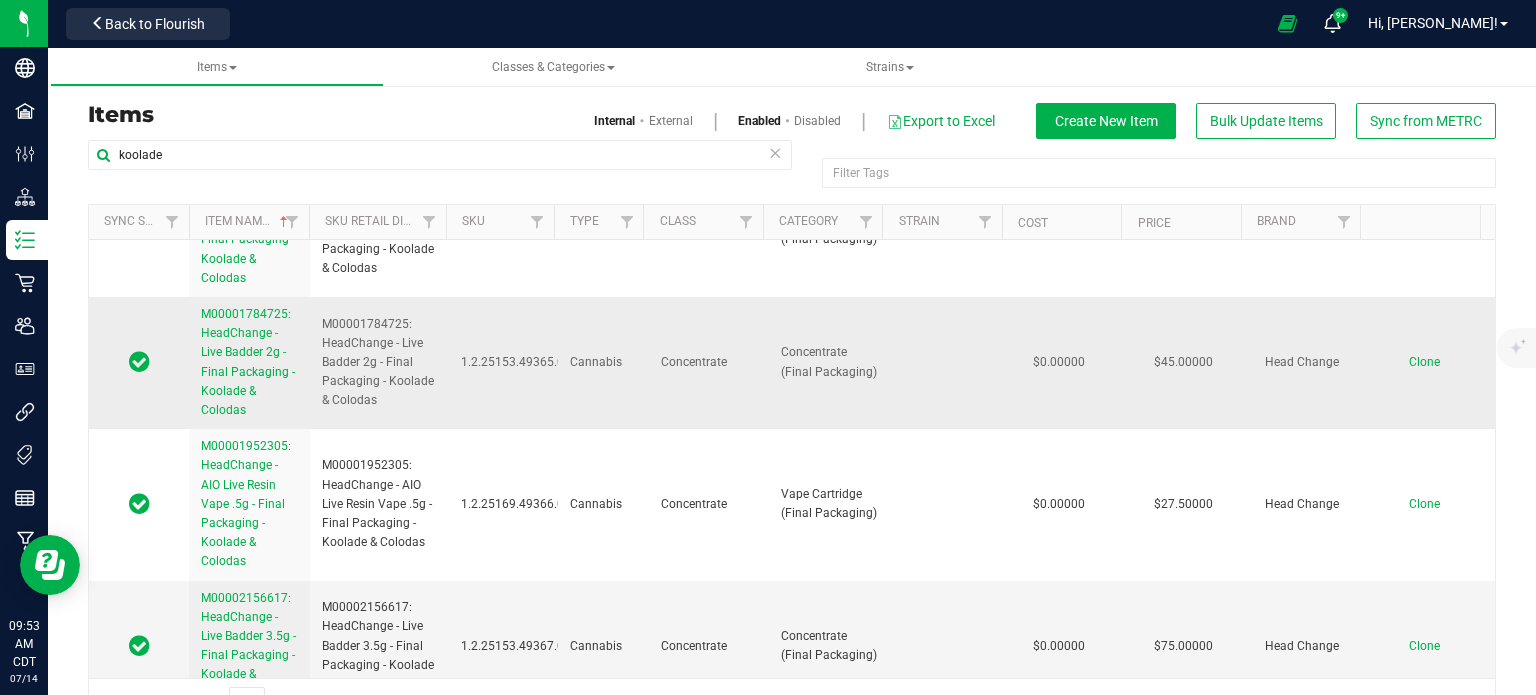 click on "M00001784725: HeadChange - Live Badder 2g - Final Packaging - Koolade & Colodas" at bounding box center [248, 362] 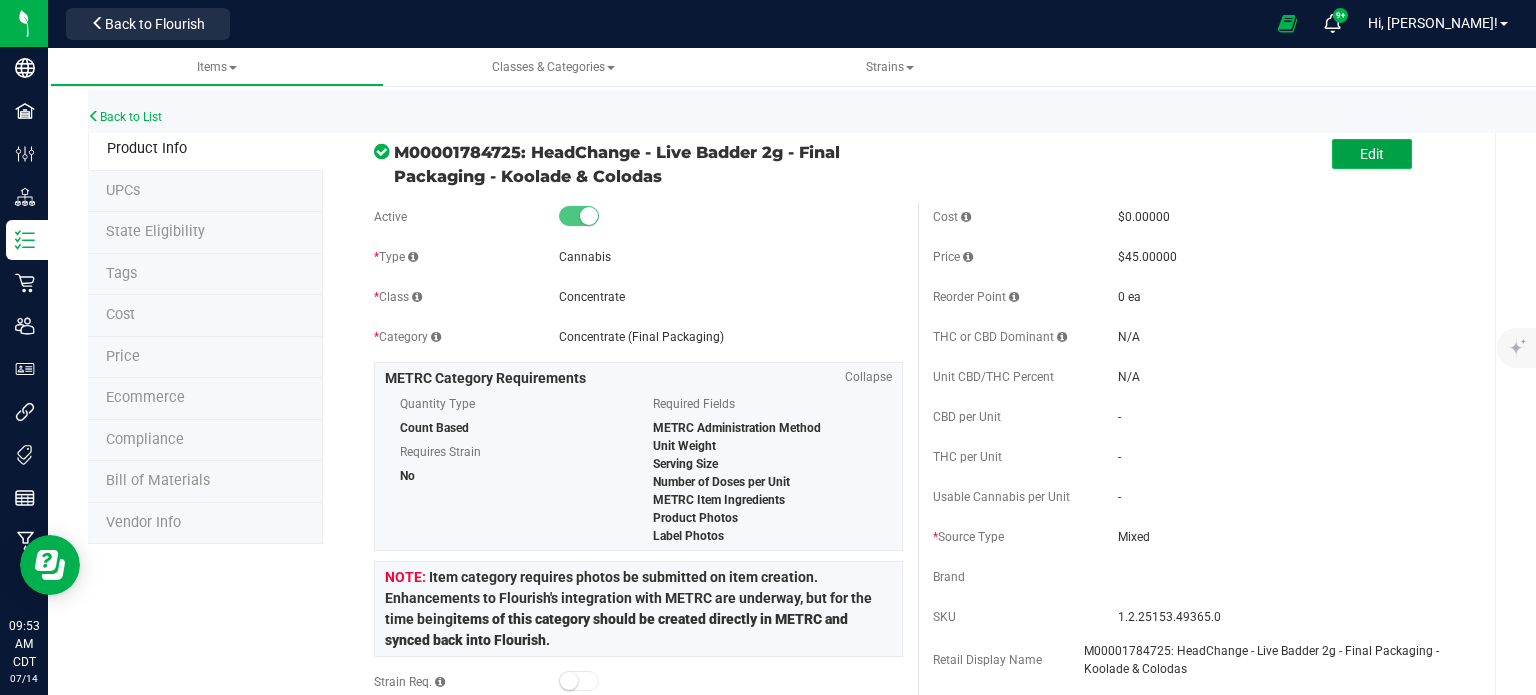 click on "Edit" at bounding box center (1372, 154) 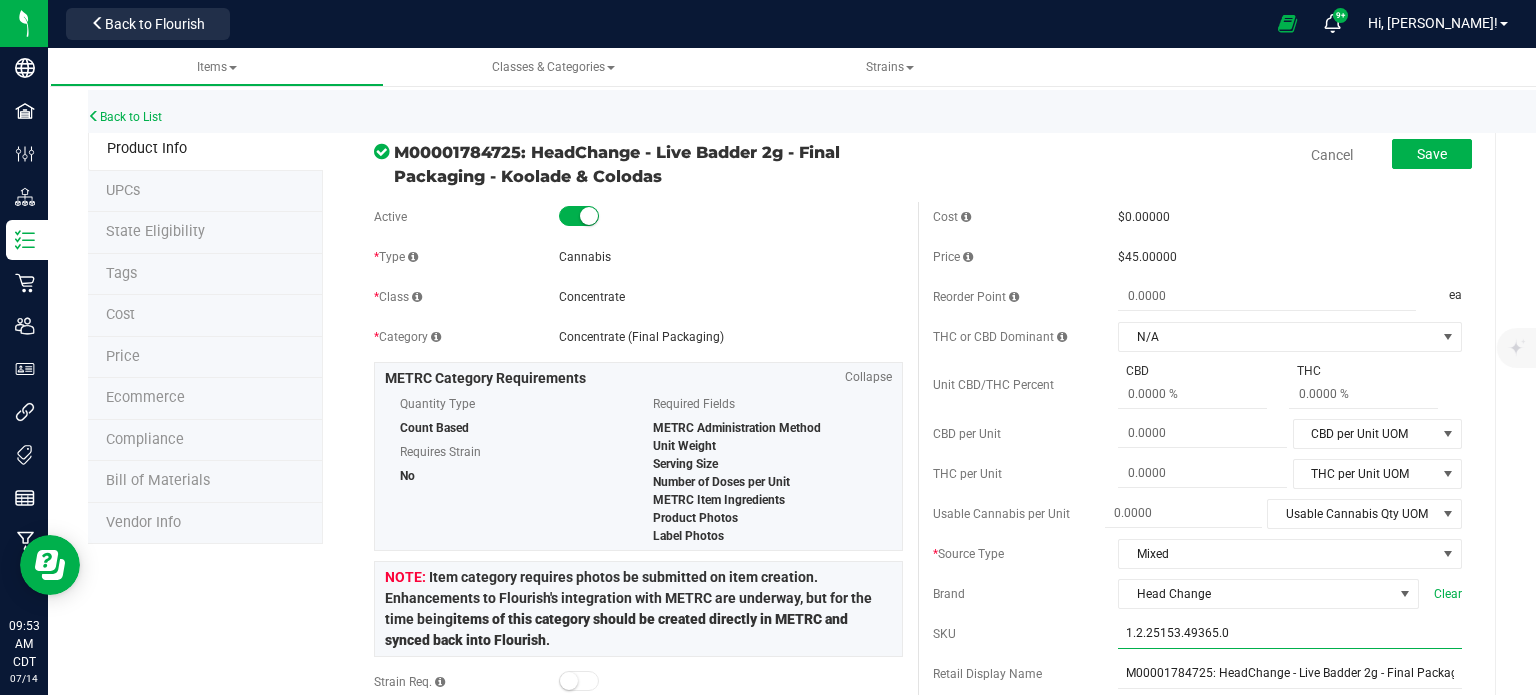 click on "1.2.25153.49365.0" at bounding box center (1290, 634) 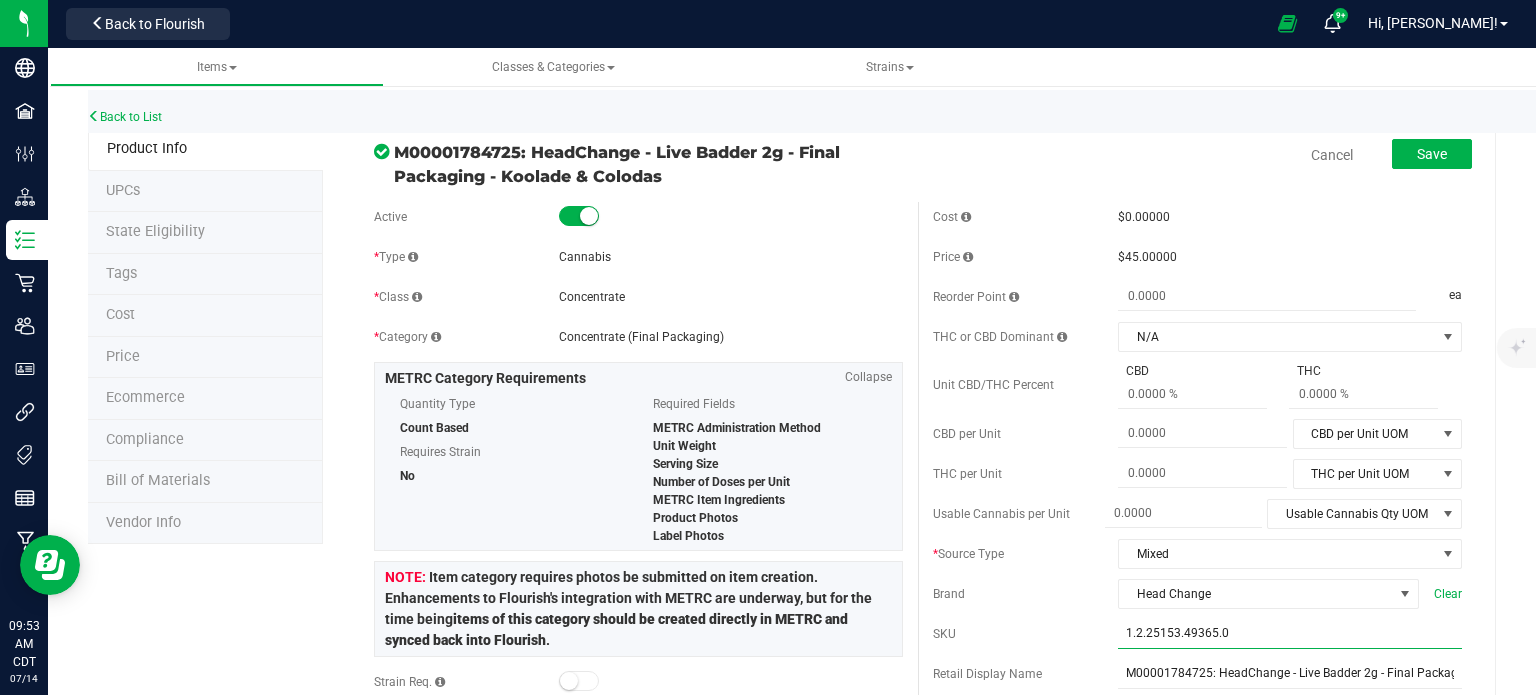 click on "1.2.25153.49365.0" at bounding box center [1290, 634] 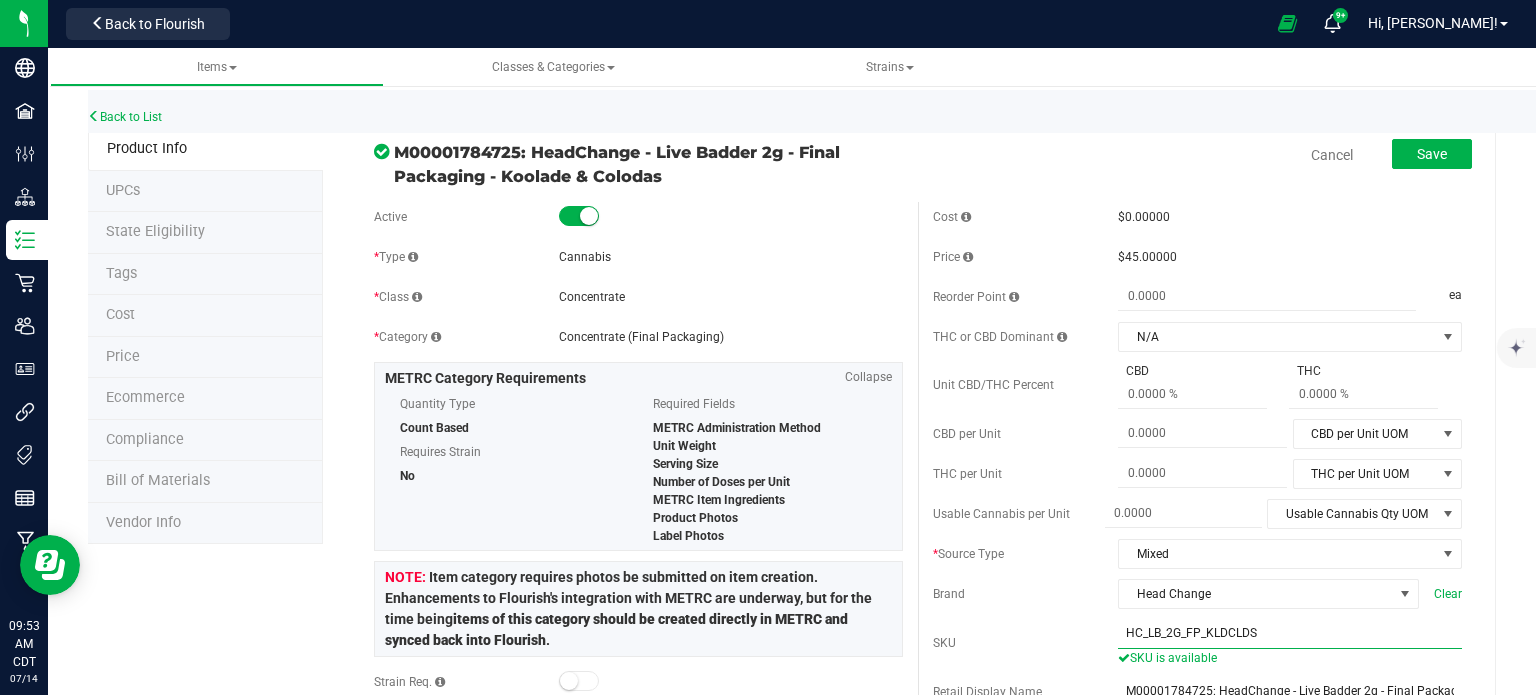 type on "HC_LB_2G_FP_KLDCLDS" 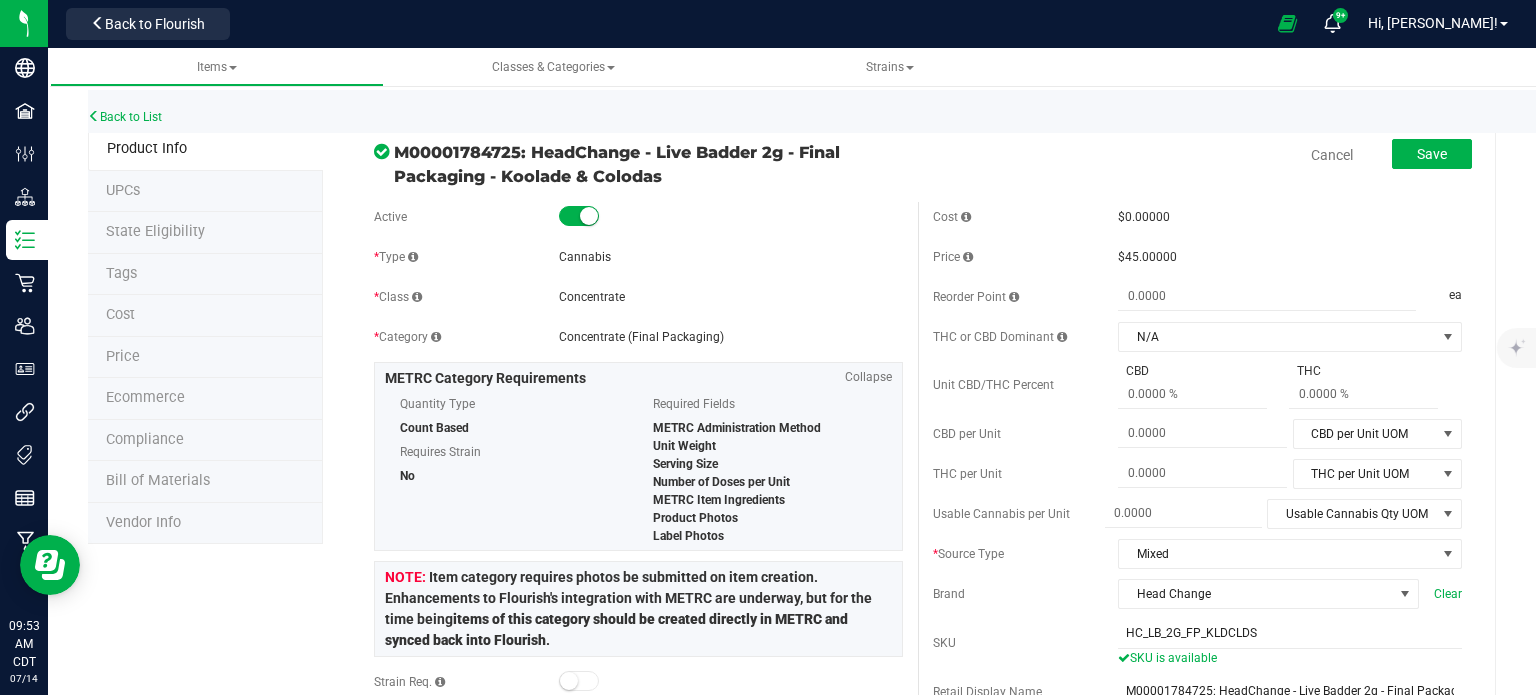 click on "Save" at bounding box center (1417, 155) 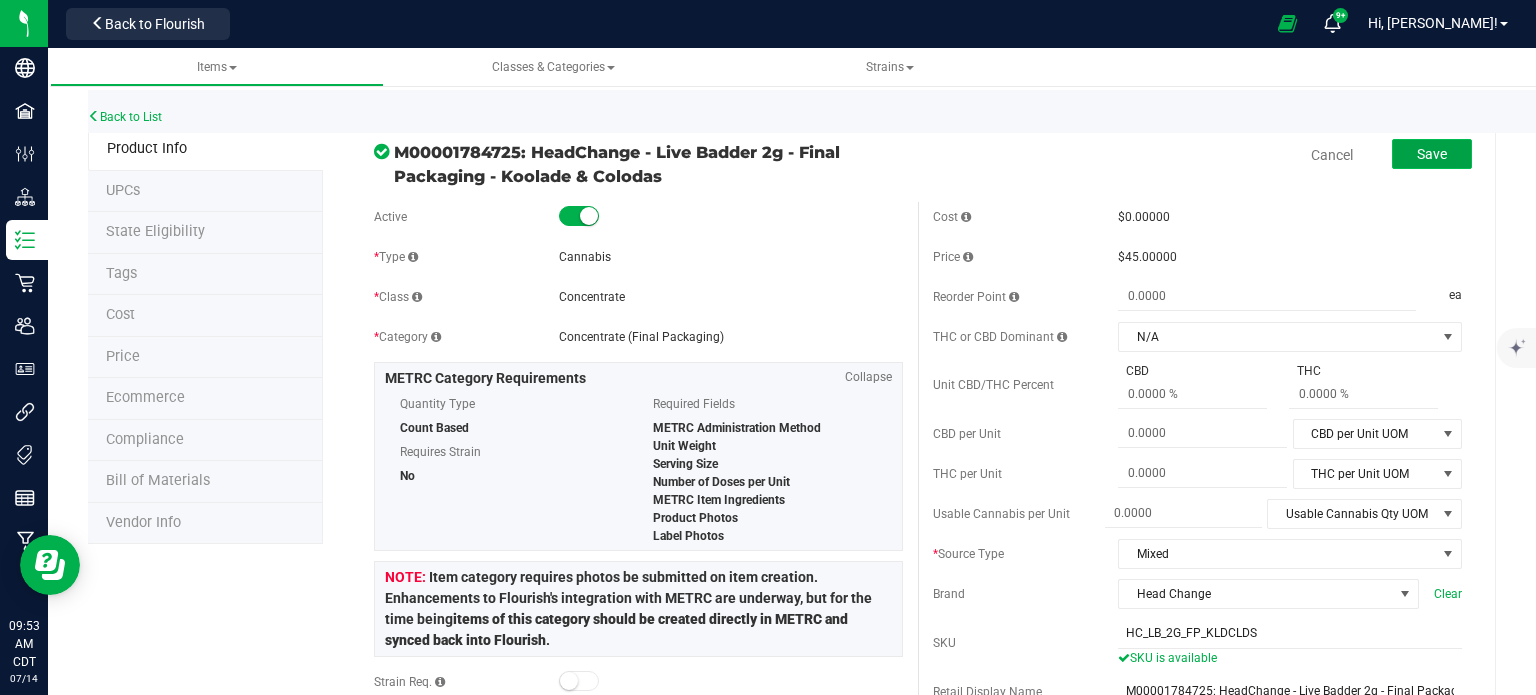 click on "Save" at bounding box center [1432, 154] 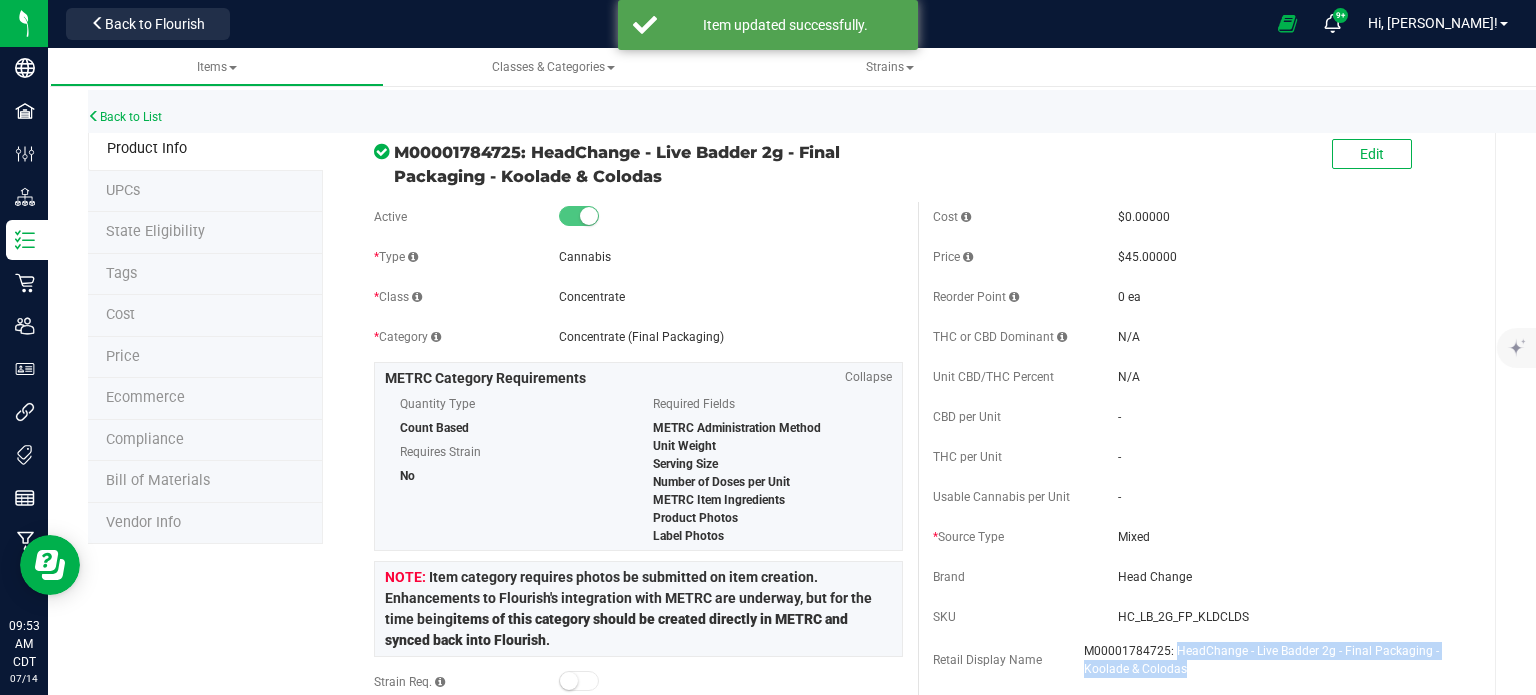 drag, startPoint x: 1175, startPoint y: 663, endPoint x: 1167, endPoint y: 650, distance: 15.264338 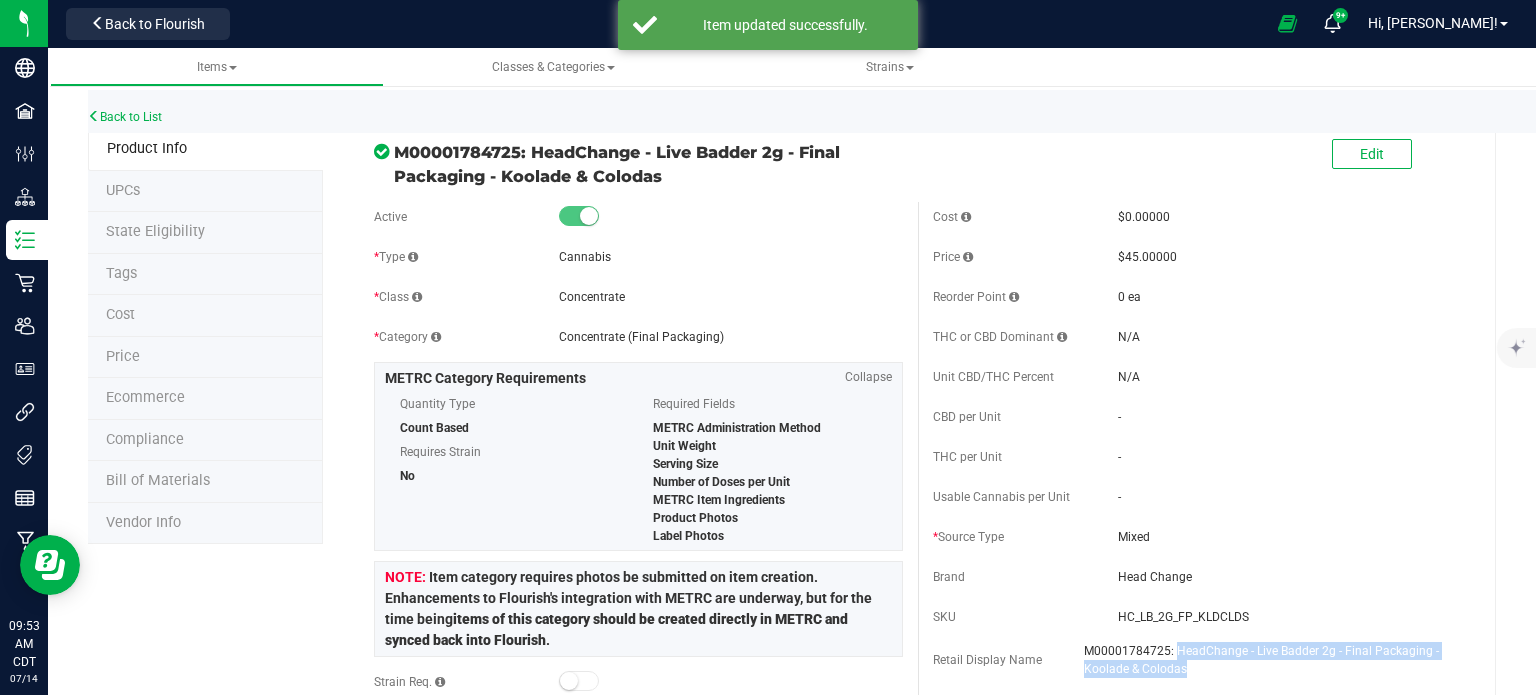 click on "M00001784725: HeadChange - Live Badder 2g - Final Packaging - Koolade & Colodas" at bounding box center (1273, 660) 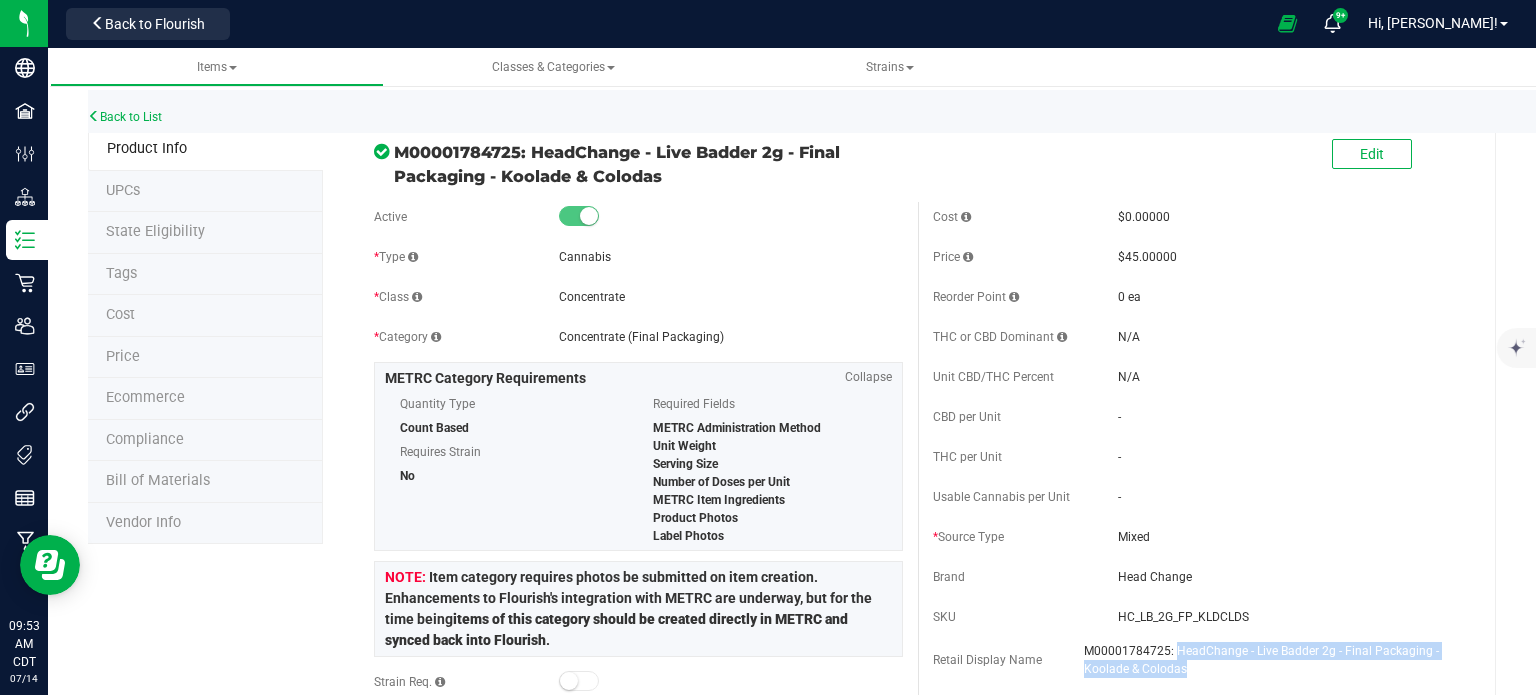 click on "HC_LB_2G_FP_KLDCLDS" at bounding box center (1290, 617) 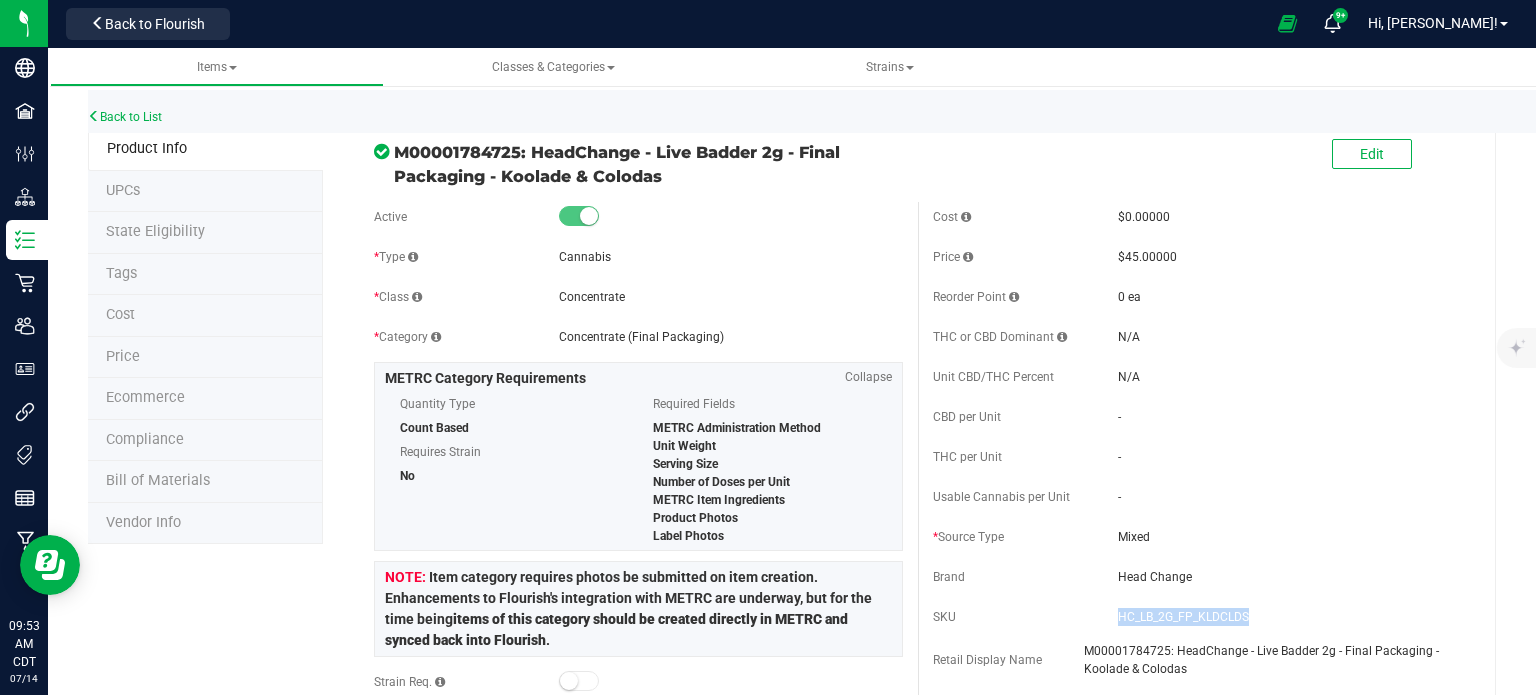 click on "HC_LB_2G_FP_KLDCLDS" at bounding box center [1290, 617] 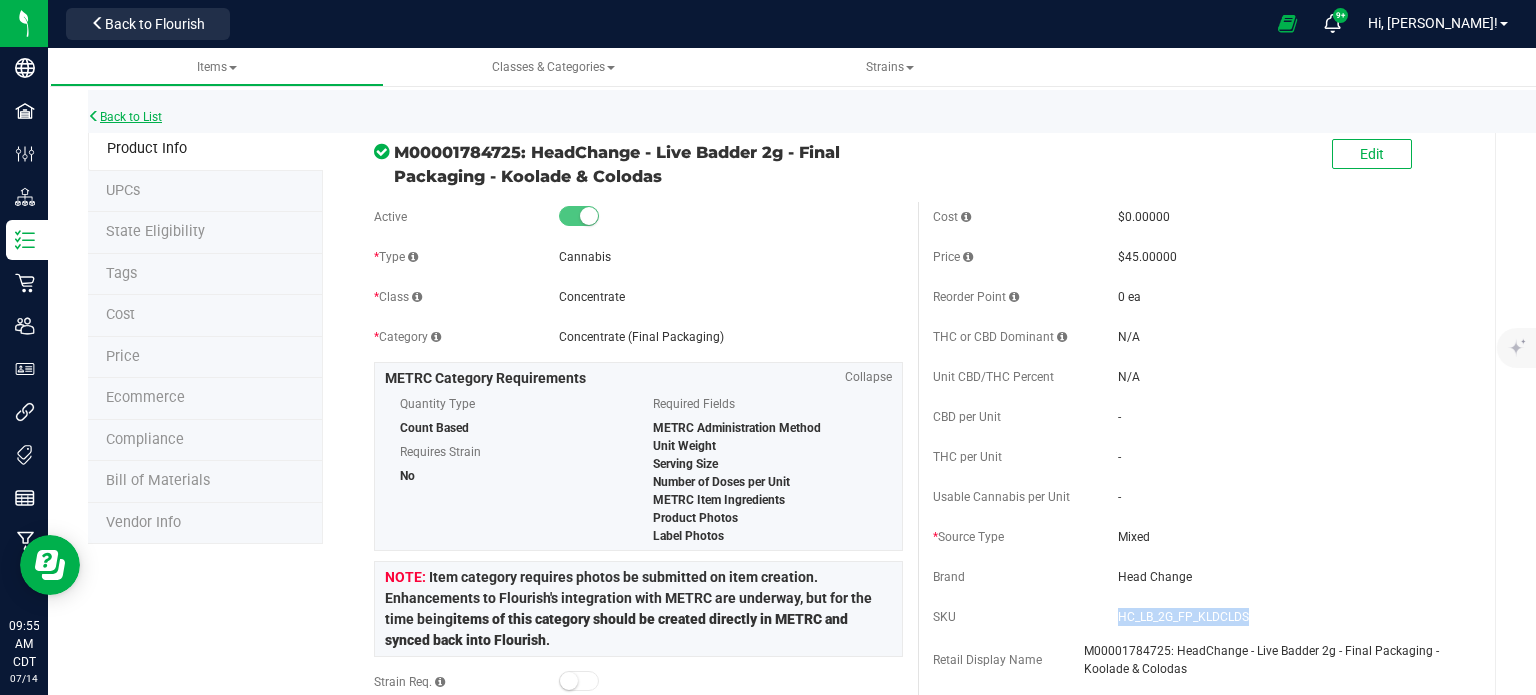click on "Back to List" at bounding box center [125, 117] 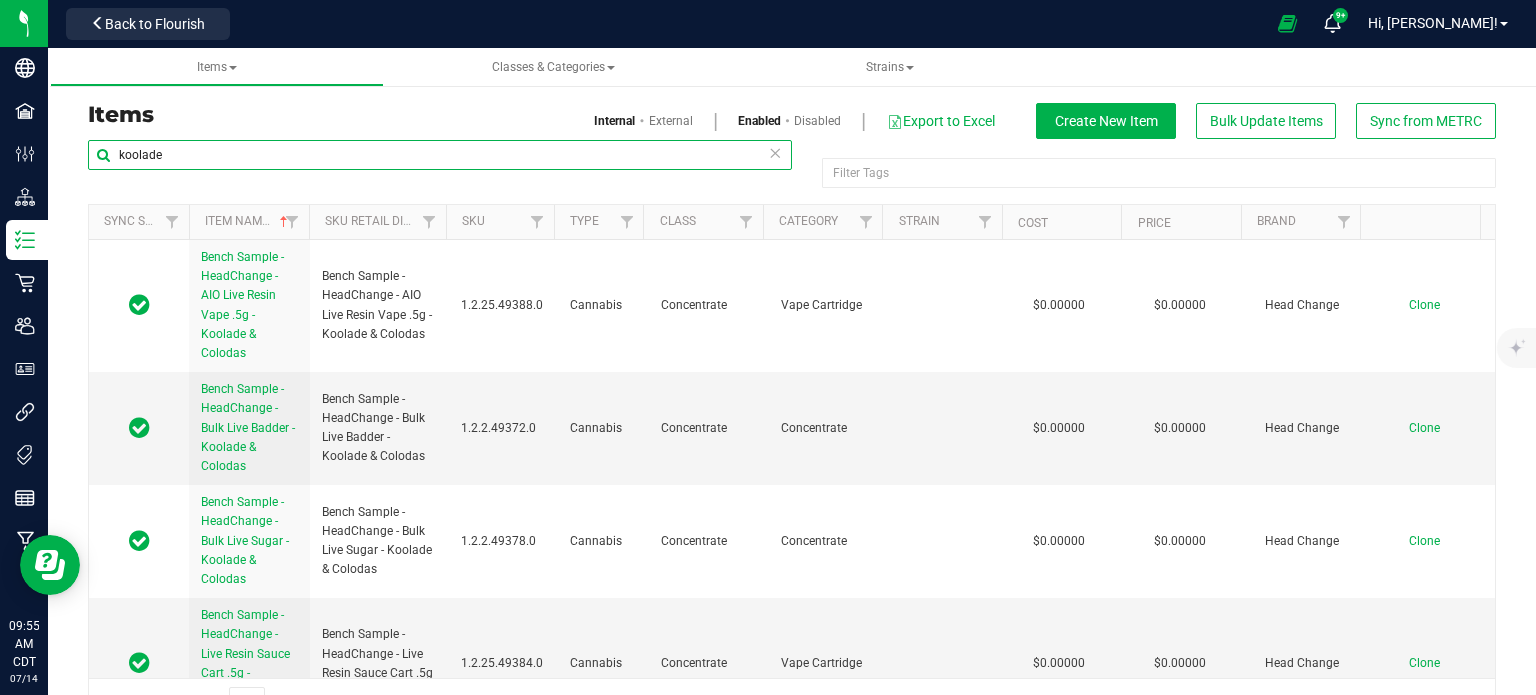 click on "koolade" at bounding box center (440, 155) 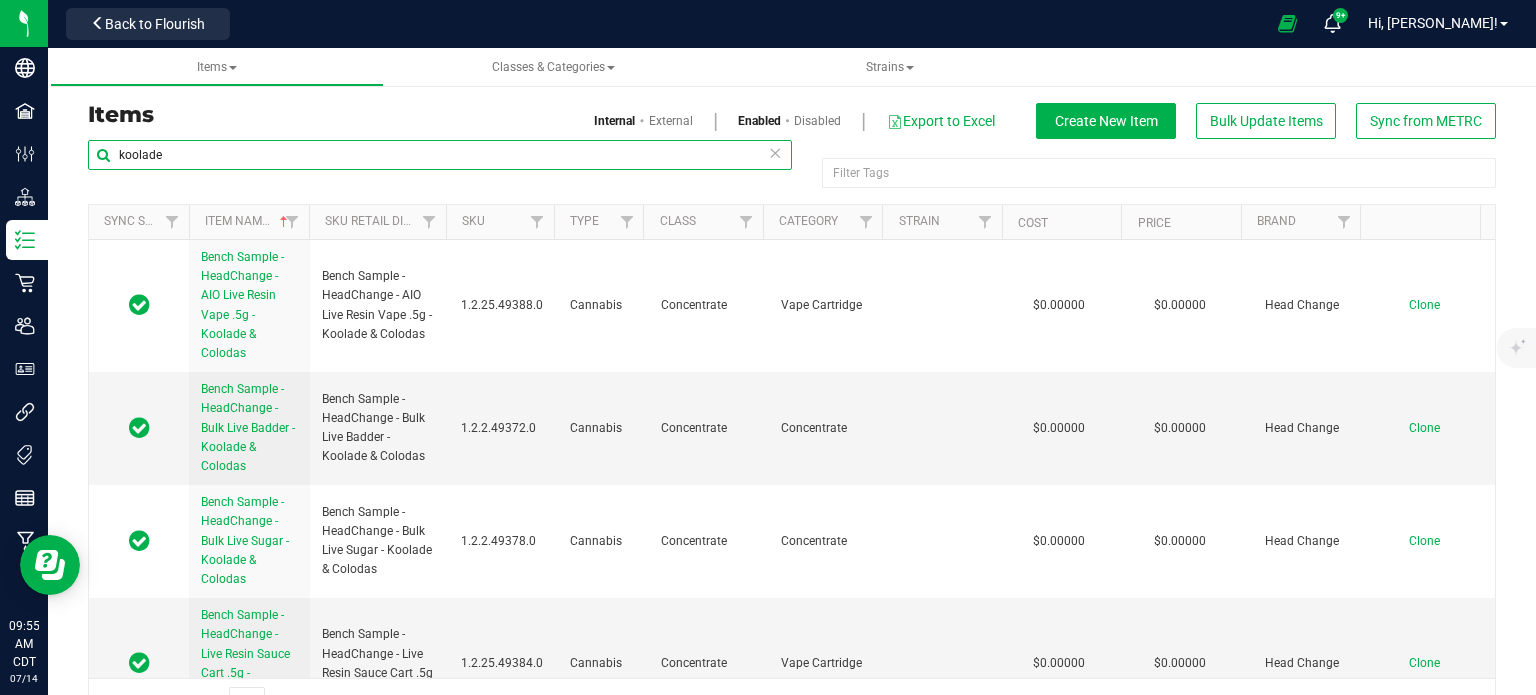 click on "koolade" at bounding box center [440, 155] 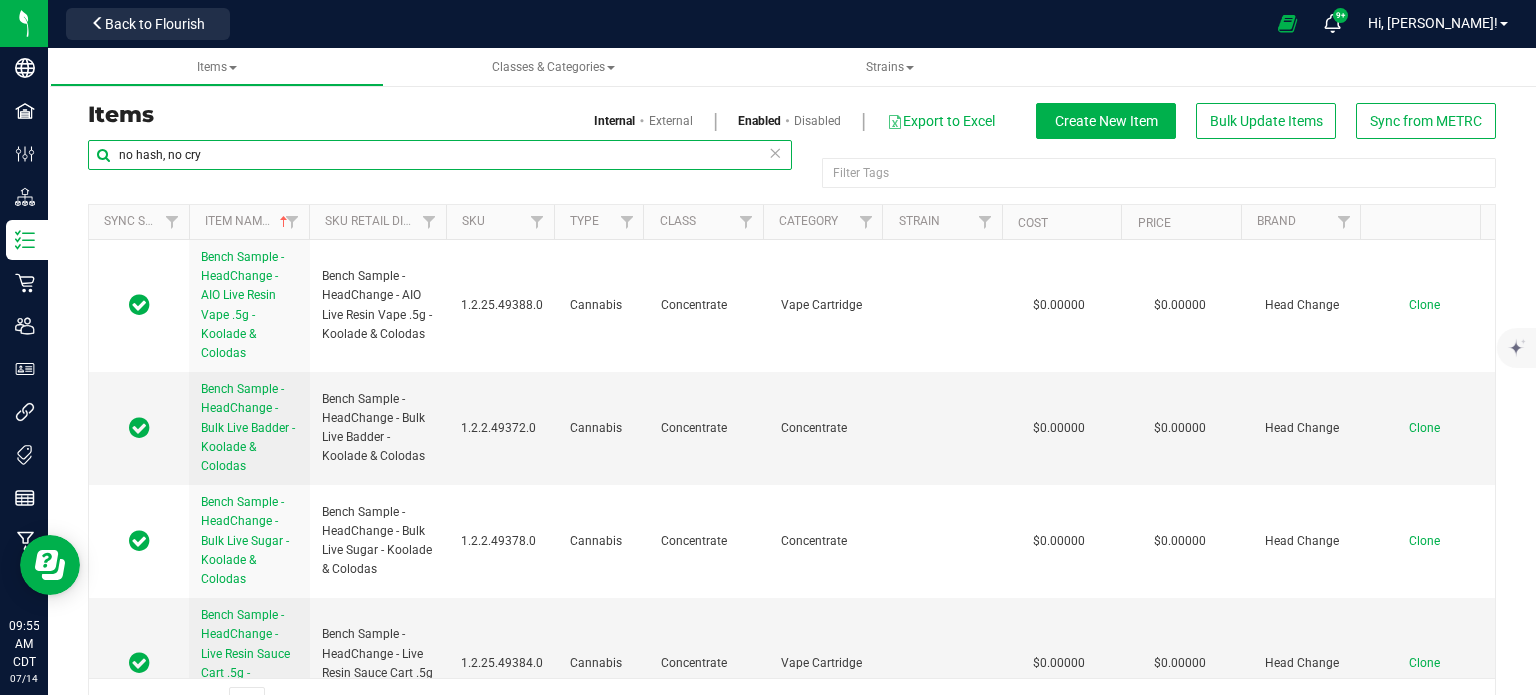 type on "no hash, no cry" 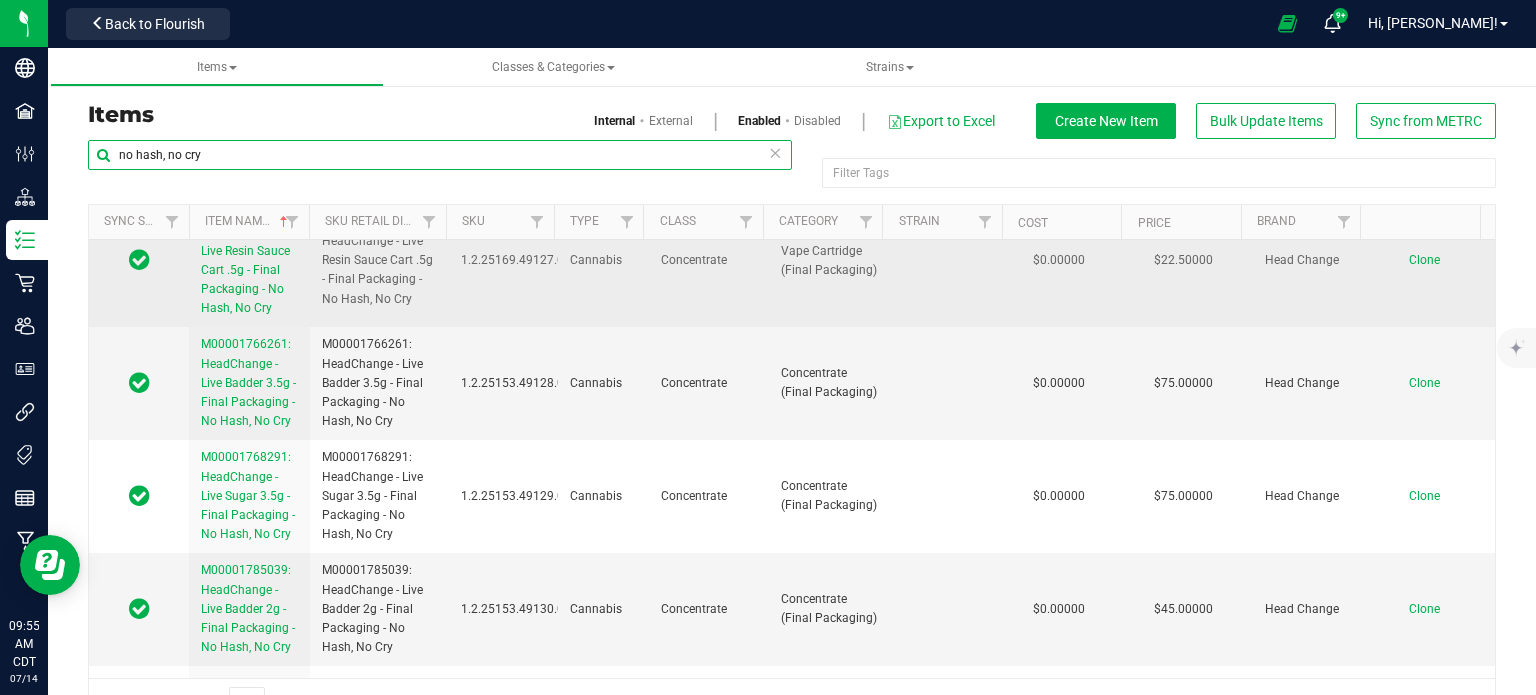 scroll, scrollTop: 2188, scrollLeft: 0, axis: vertical 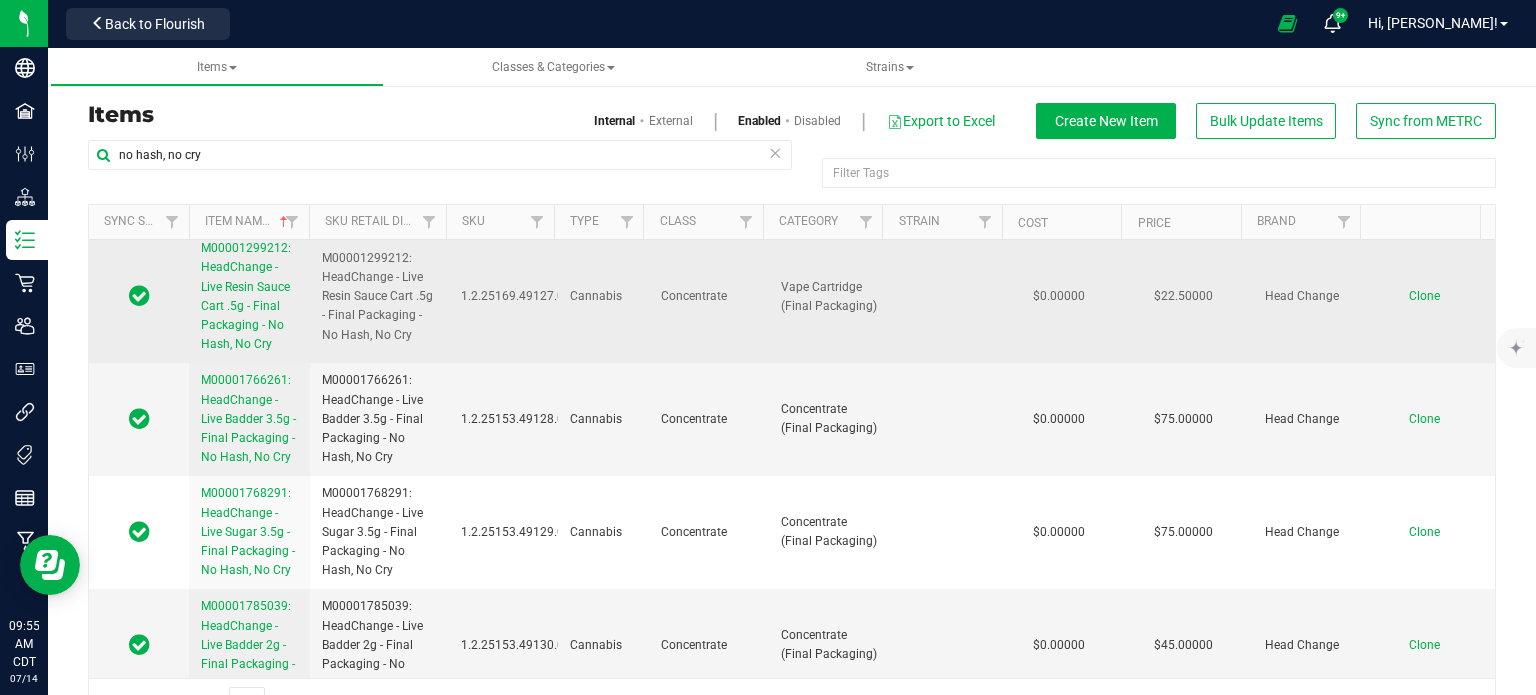 click on "M00001299212: HeadChange - Live Resin Sauce Cart .5g - Final Packaging - No Hash, No Cry" at bounding box center (246, 296) 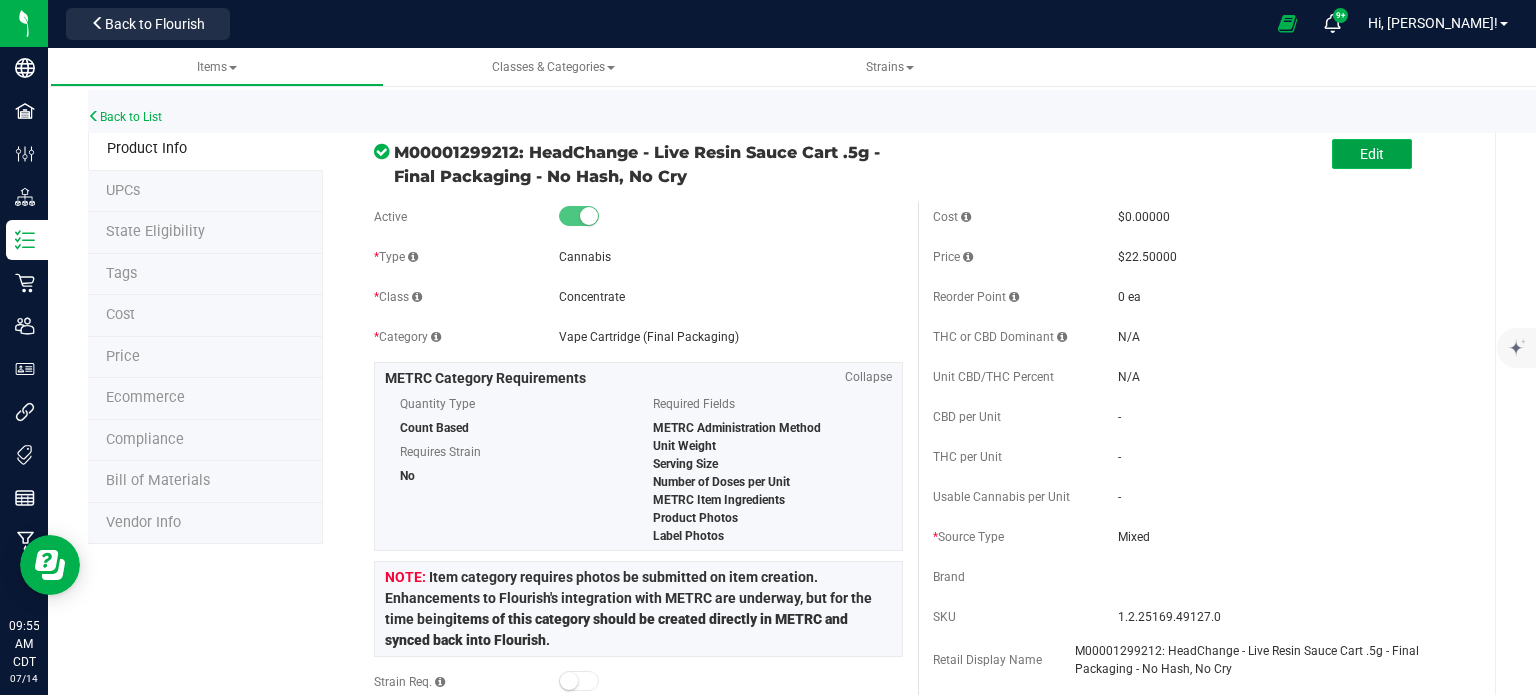 click on "Edit" at bounding box center (1372, 154) 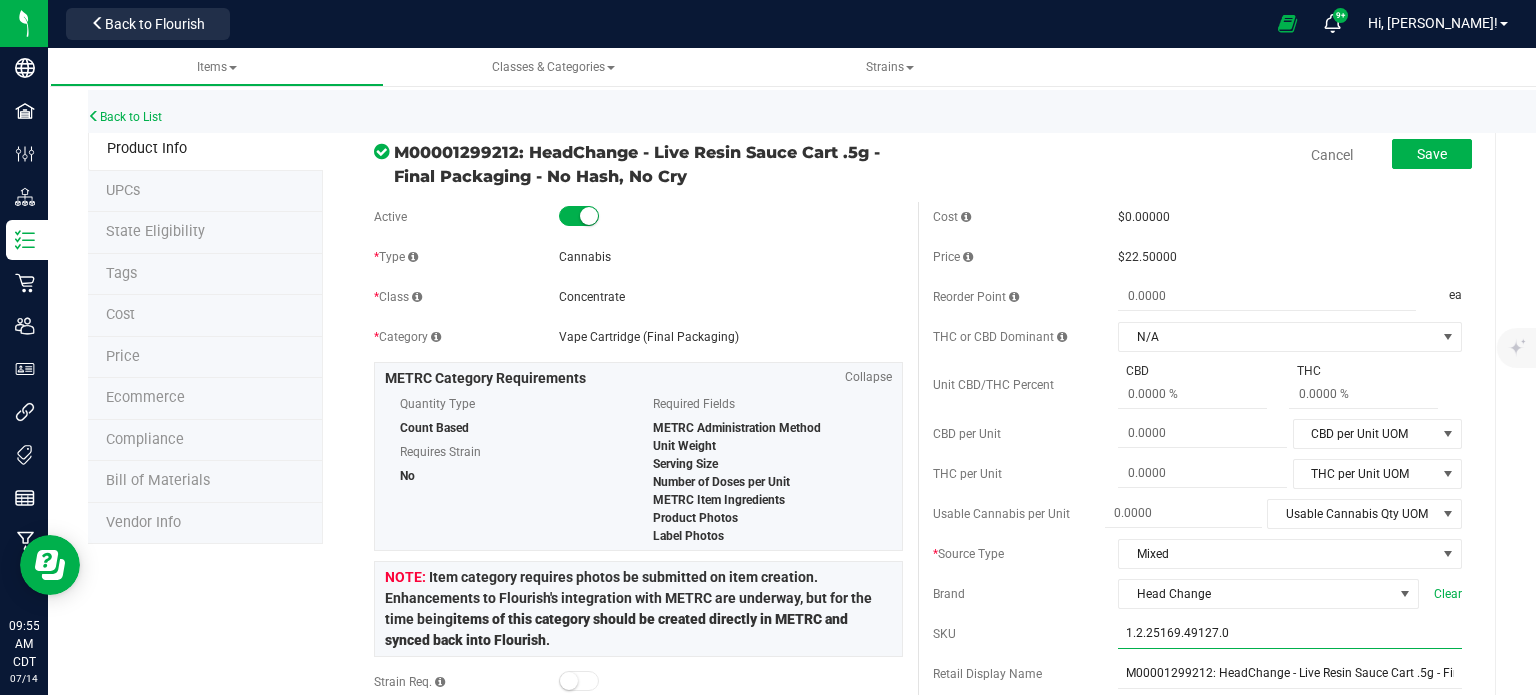 click on "1.2.25169.49127.0" at bounding box center [1290, 634] 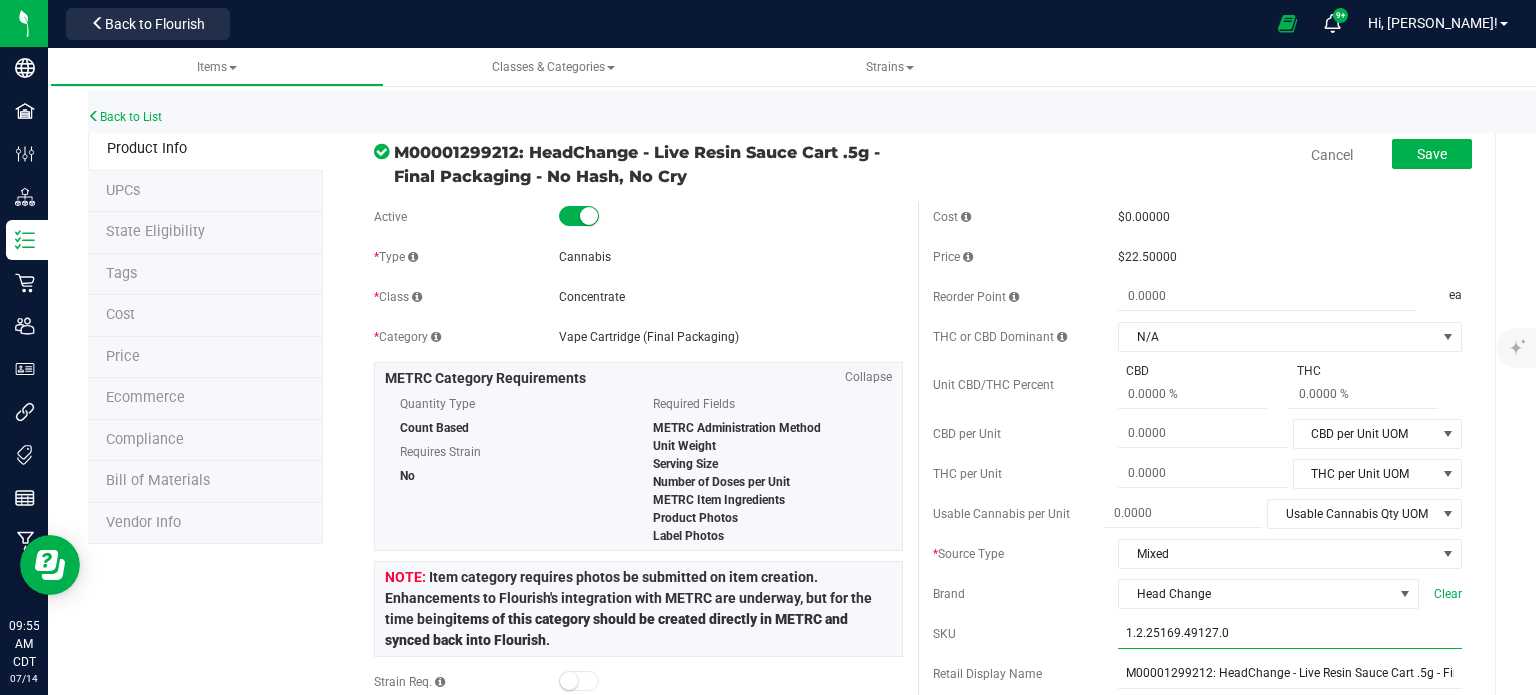 click on "1.2.25169.49127.0" at bounding box center [1290, 634] 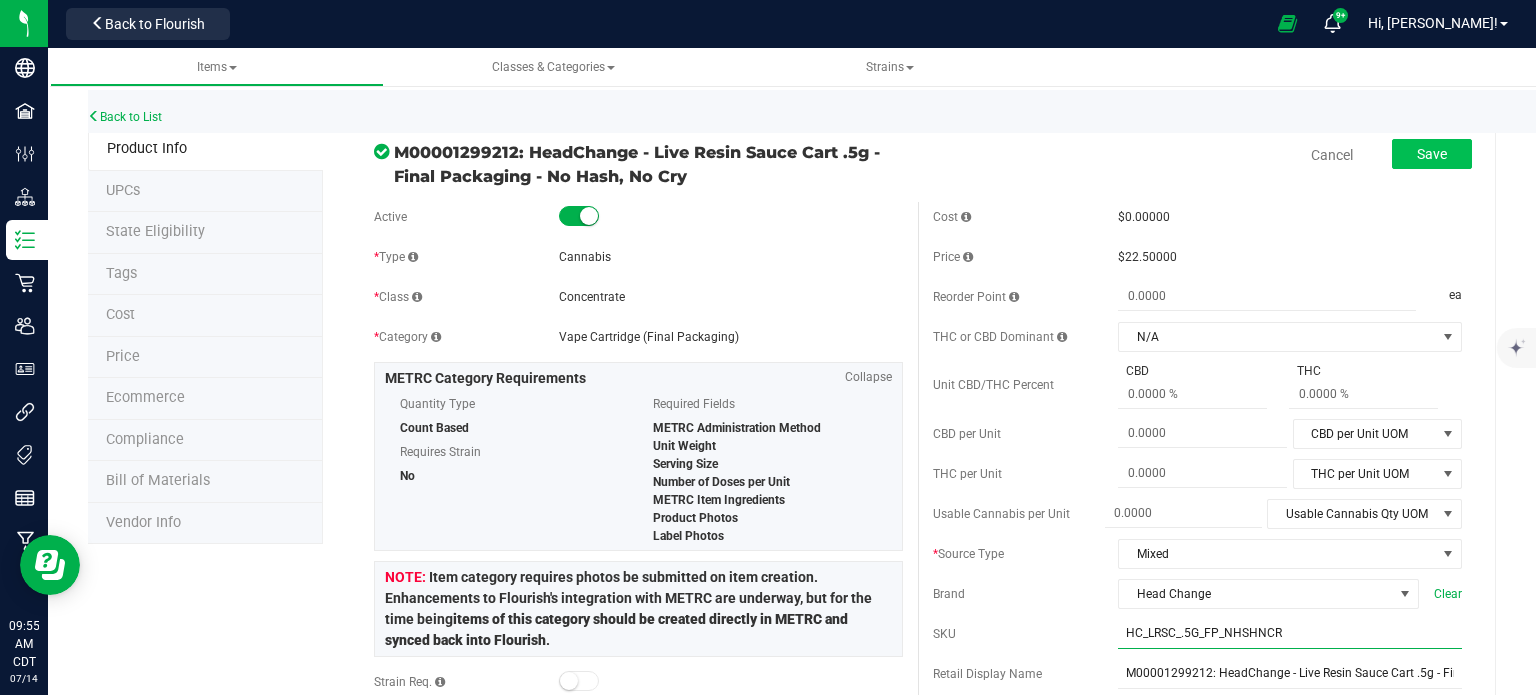 type on "HC_LRSC_.5G_FP_NHSHNCR" 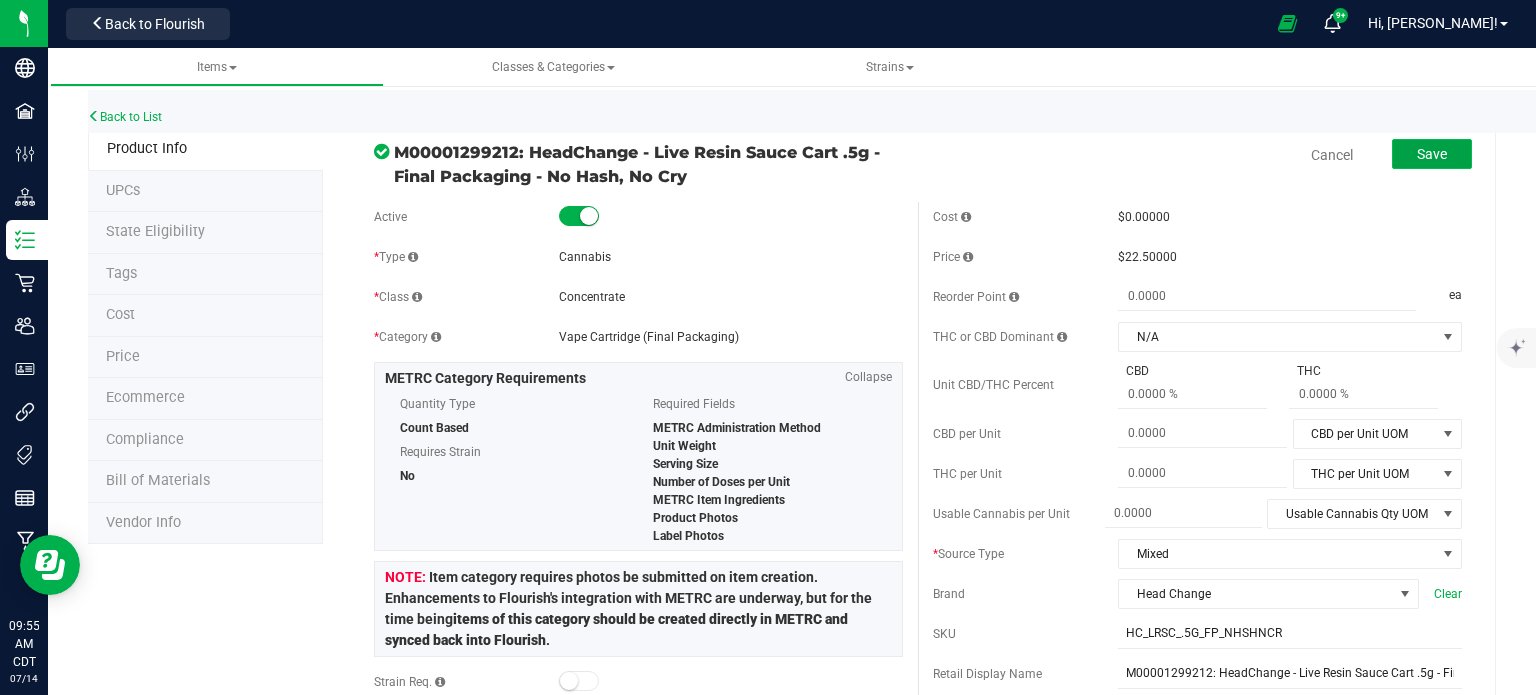 click on "Save" at bounding box center [1432, 154] 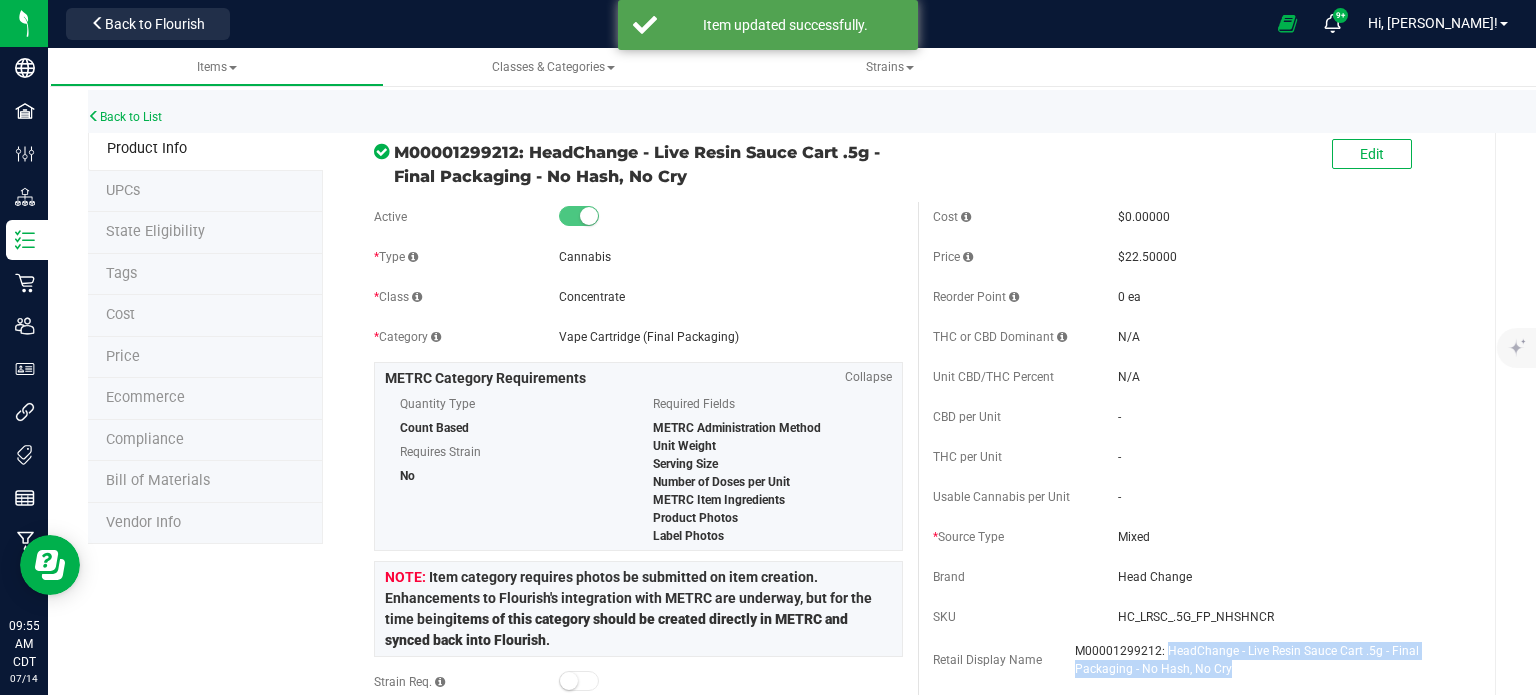 drag, startPoint x: 1228, startPoint y: 675, endPoint x: 1159, endPoint y: 647, distance: 74.46476 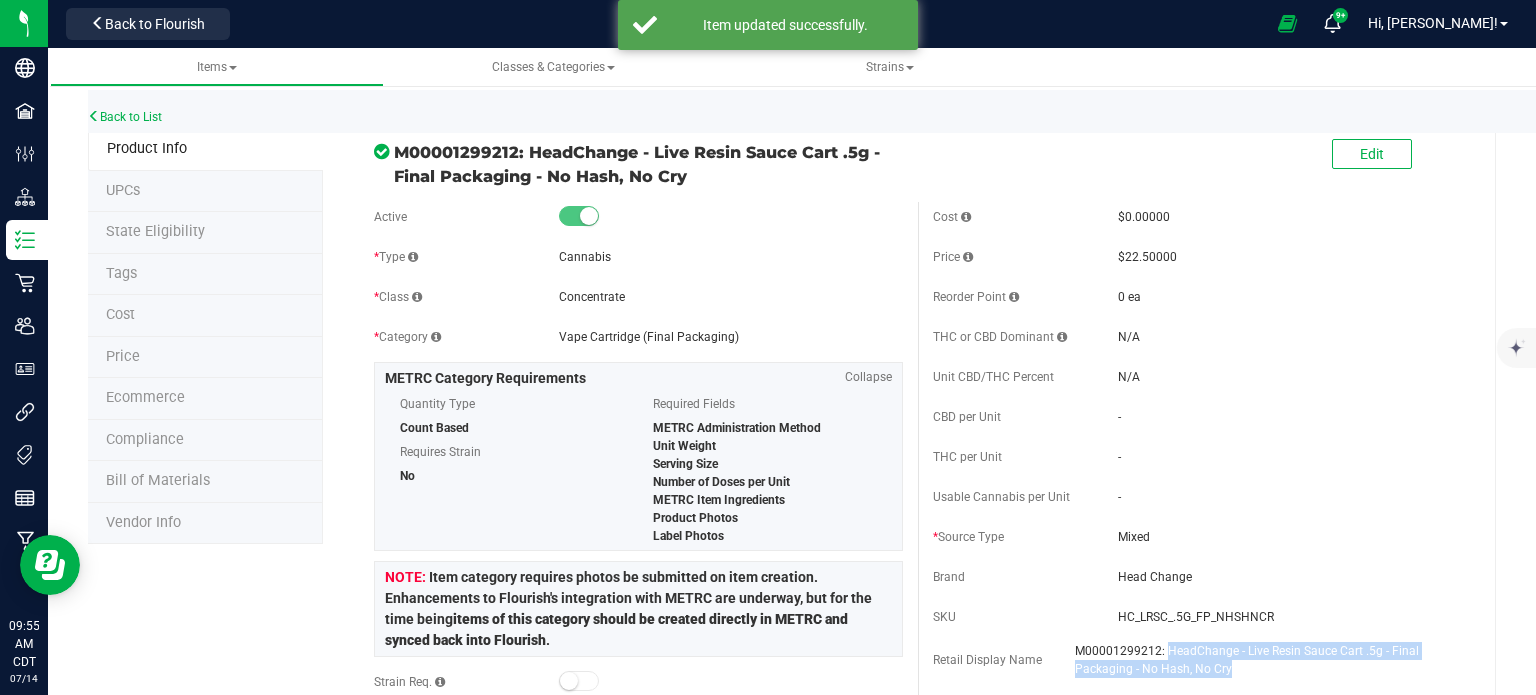 click on "M00001299212: HeadChange - Live Resin Sauce Cart .5g - Final Packaging - No Hash, No Cry" at bounding box center (1268, 660) 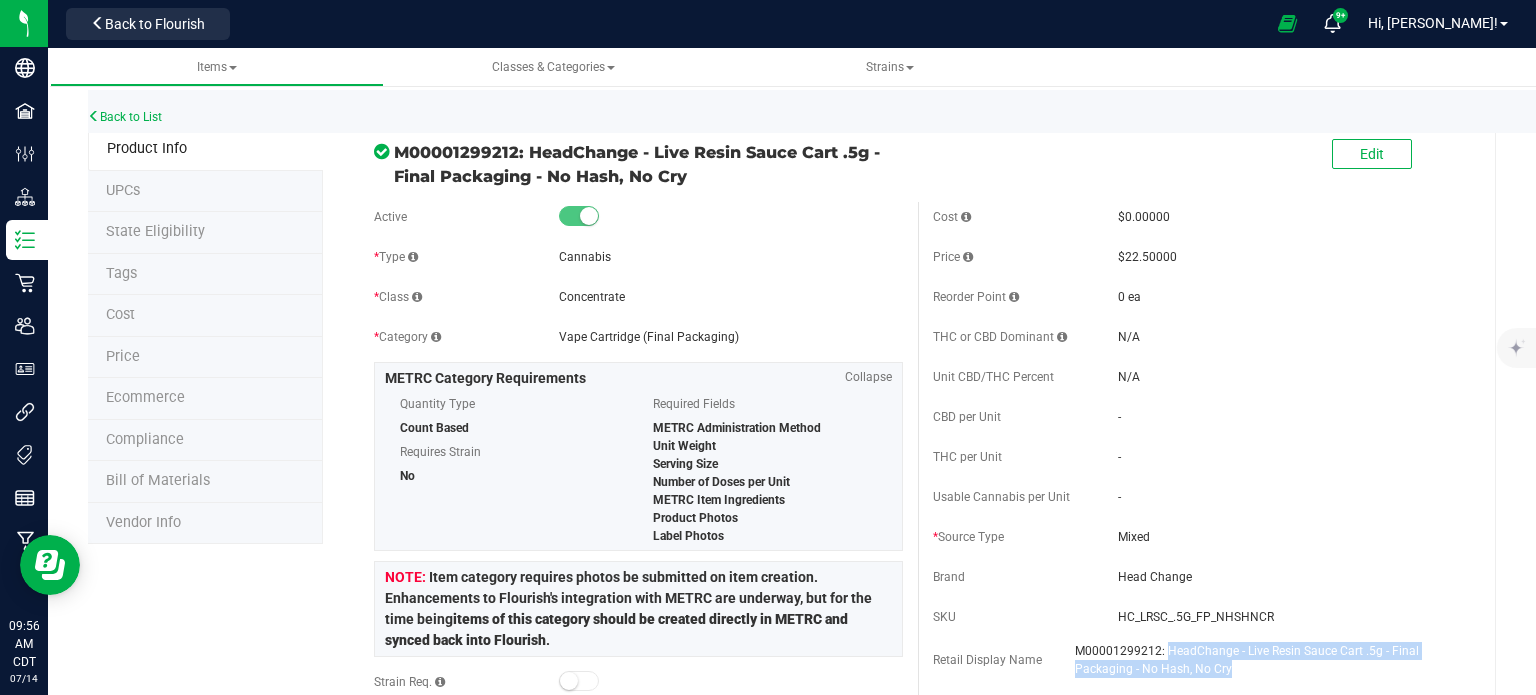 click on "SKU
HC_LRSC_.5G_FP_NHSHNCR" at bounding box center [1197, 617] 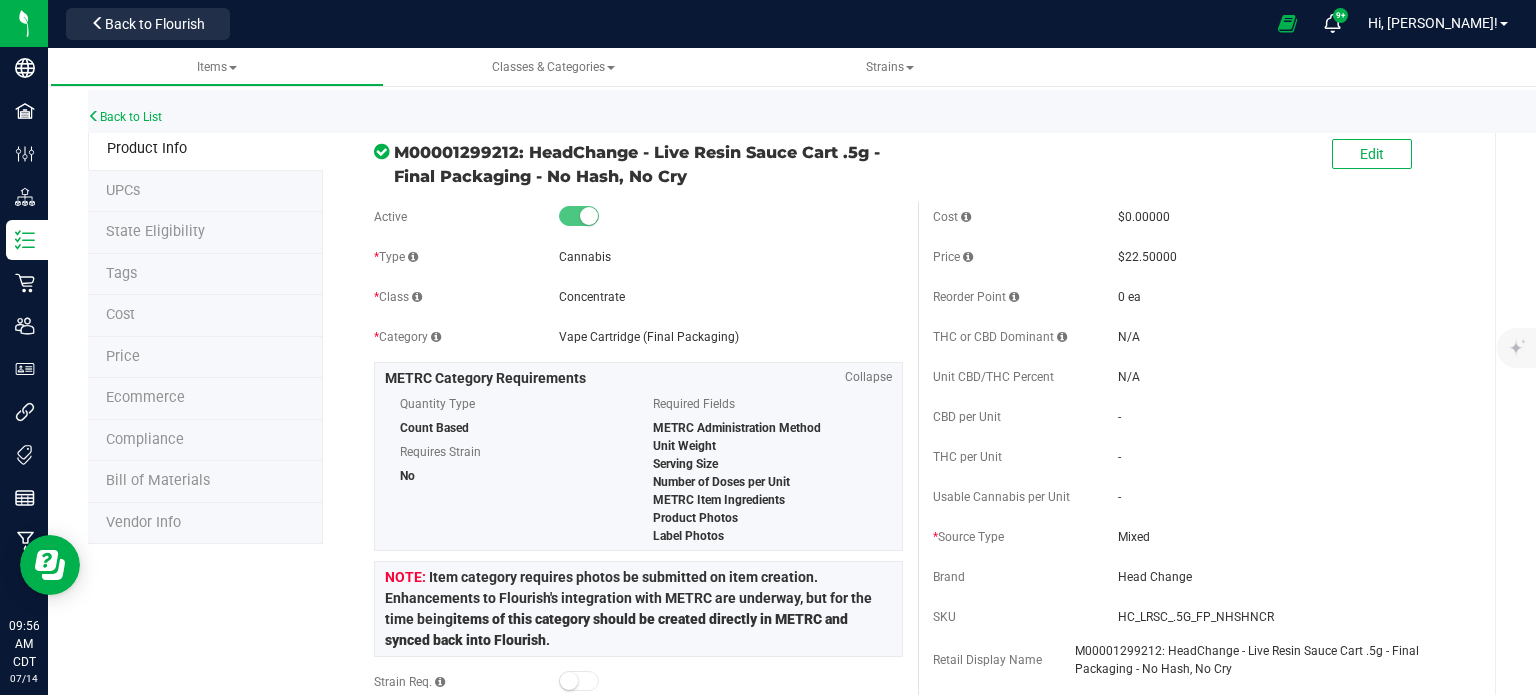 click on "HC_LRSC_.5G_FP_NHSHNCR" at bounding box center [1290, 617] 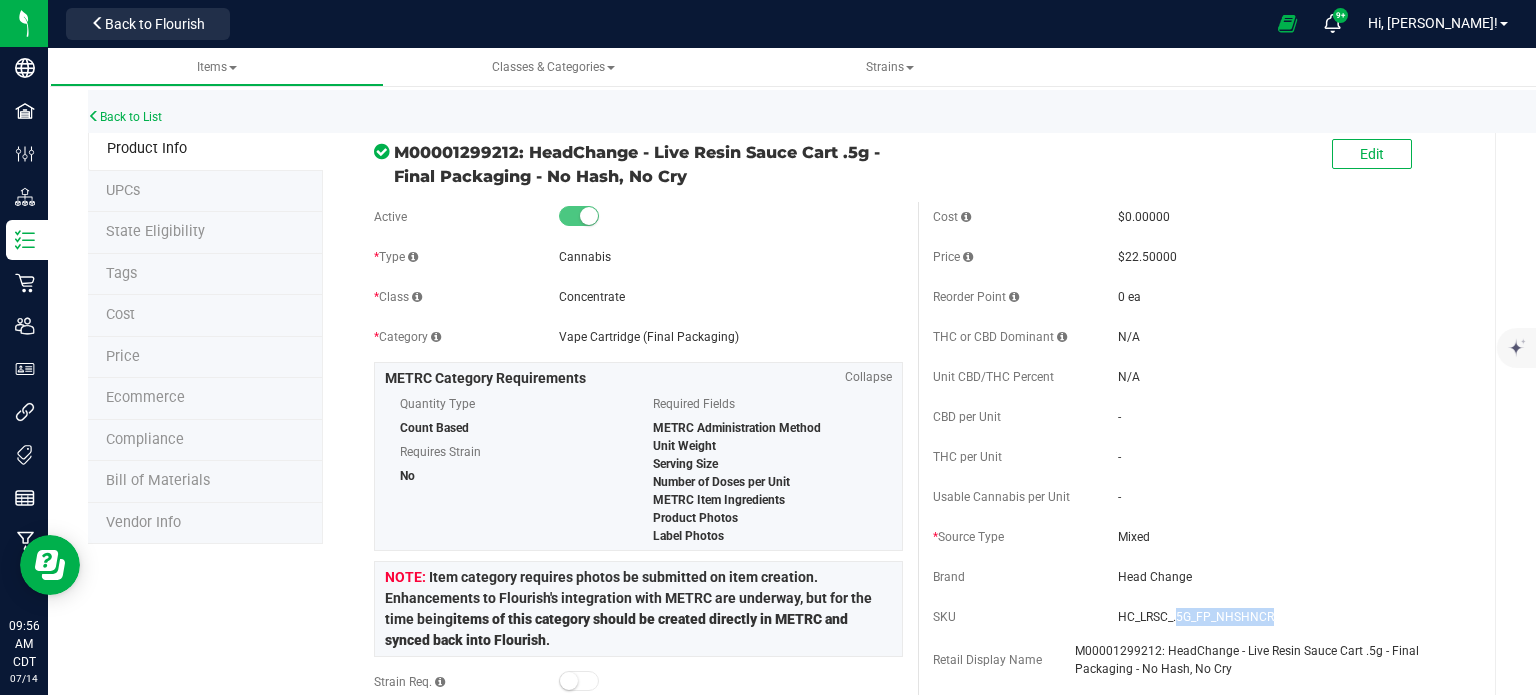click on "HC_LRSC_.5G_FP_NHSHNCR" at bounding box center [1290, 617] 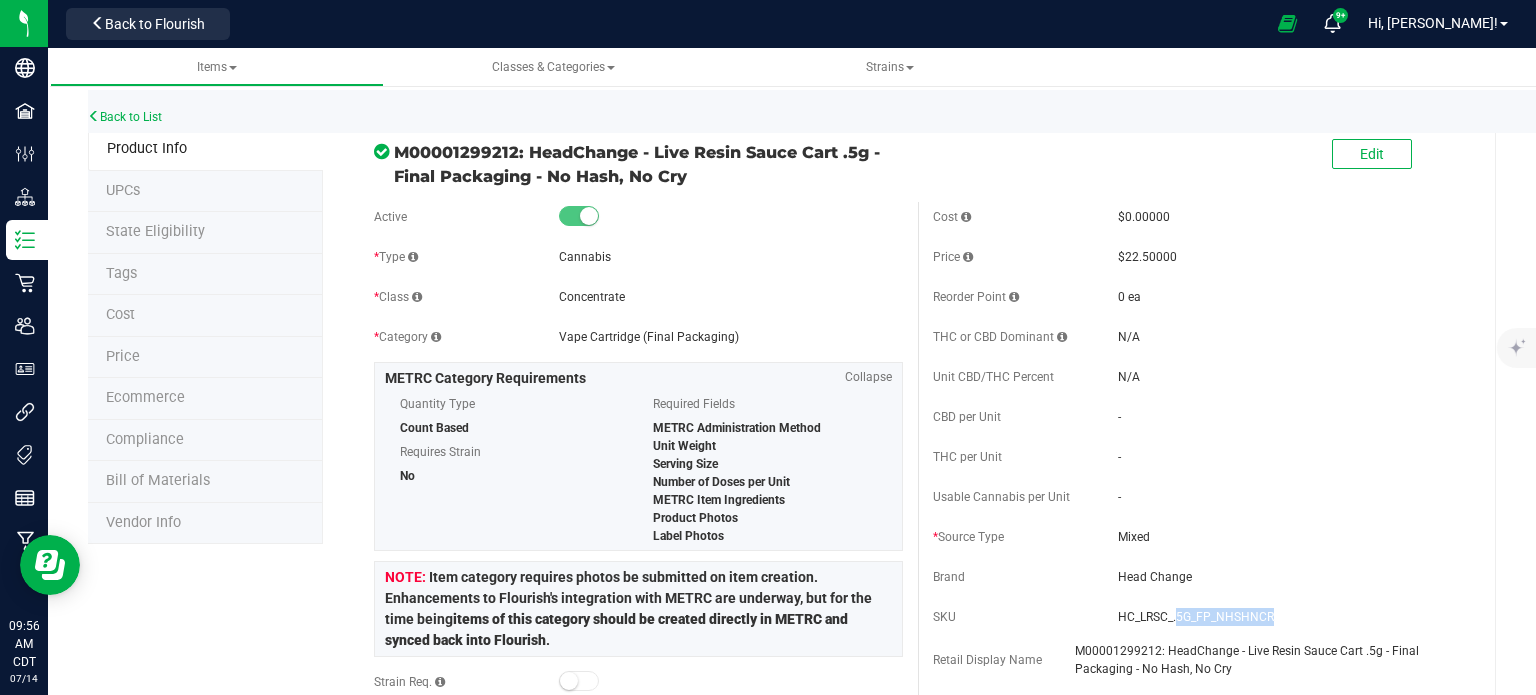 click on "HC_LRSC_.5G_FP_NHSHNCR" at bounding box center [1290, 617] 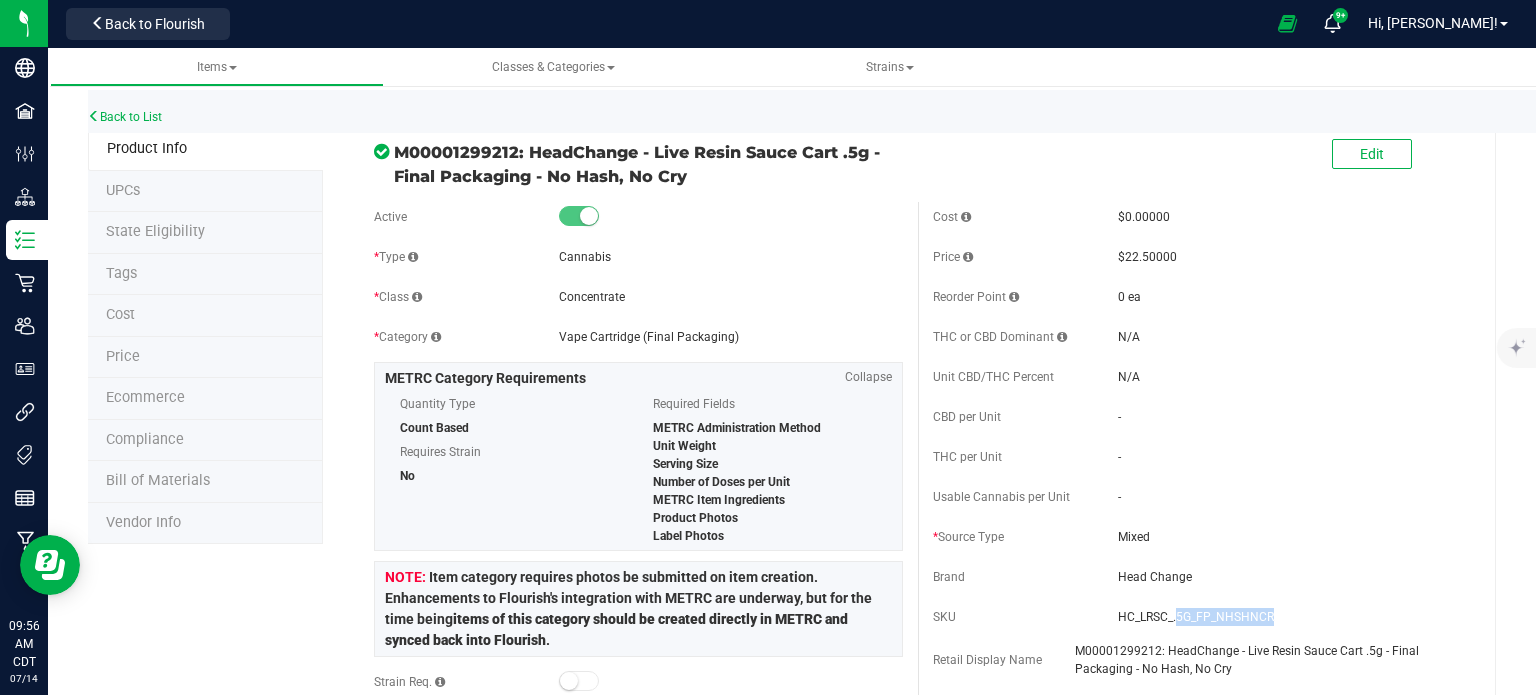 click on "HC_LRSC_.5G_FP_NHSHNCR" at bounding box center [1290, 617] 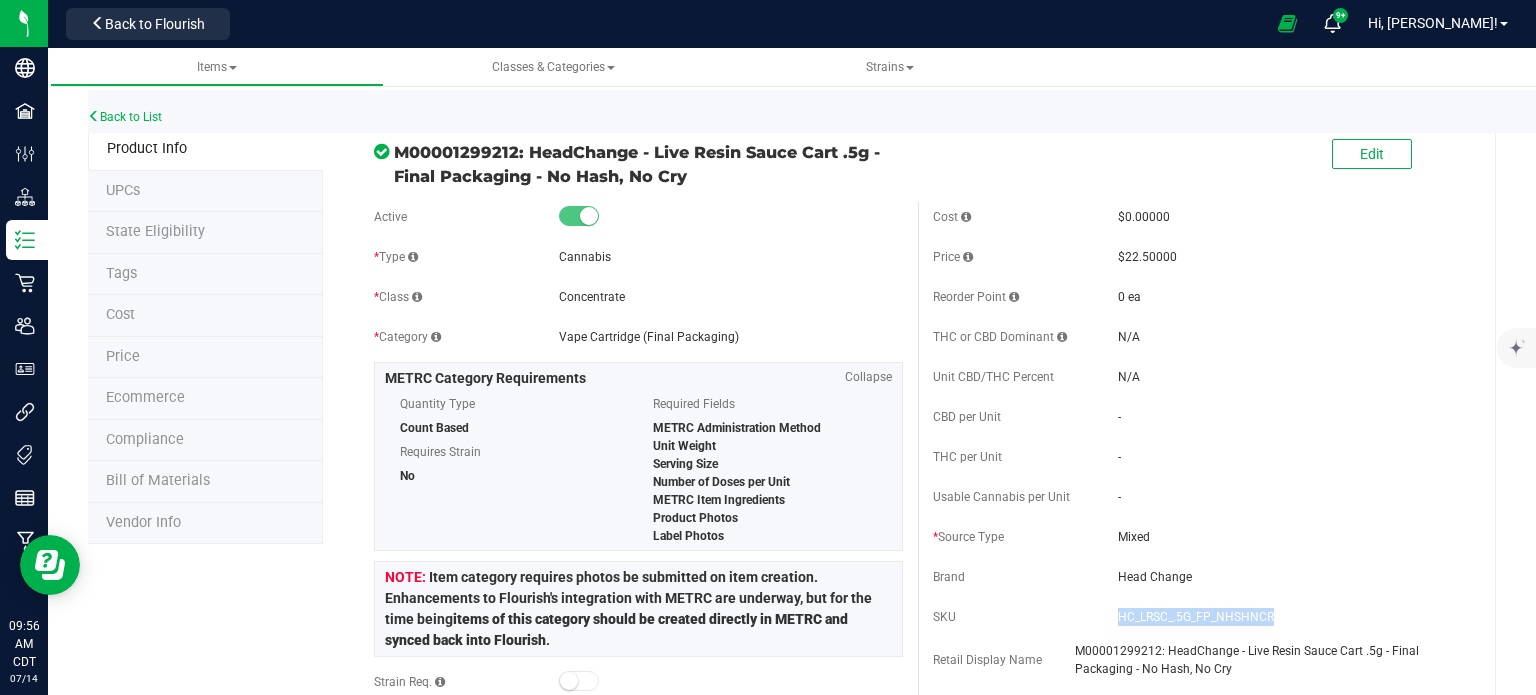 click on "HC_LRSC_.5G_FP_NHSHNCR" at bounding box center [1290, 617] 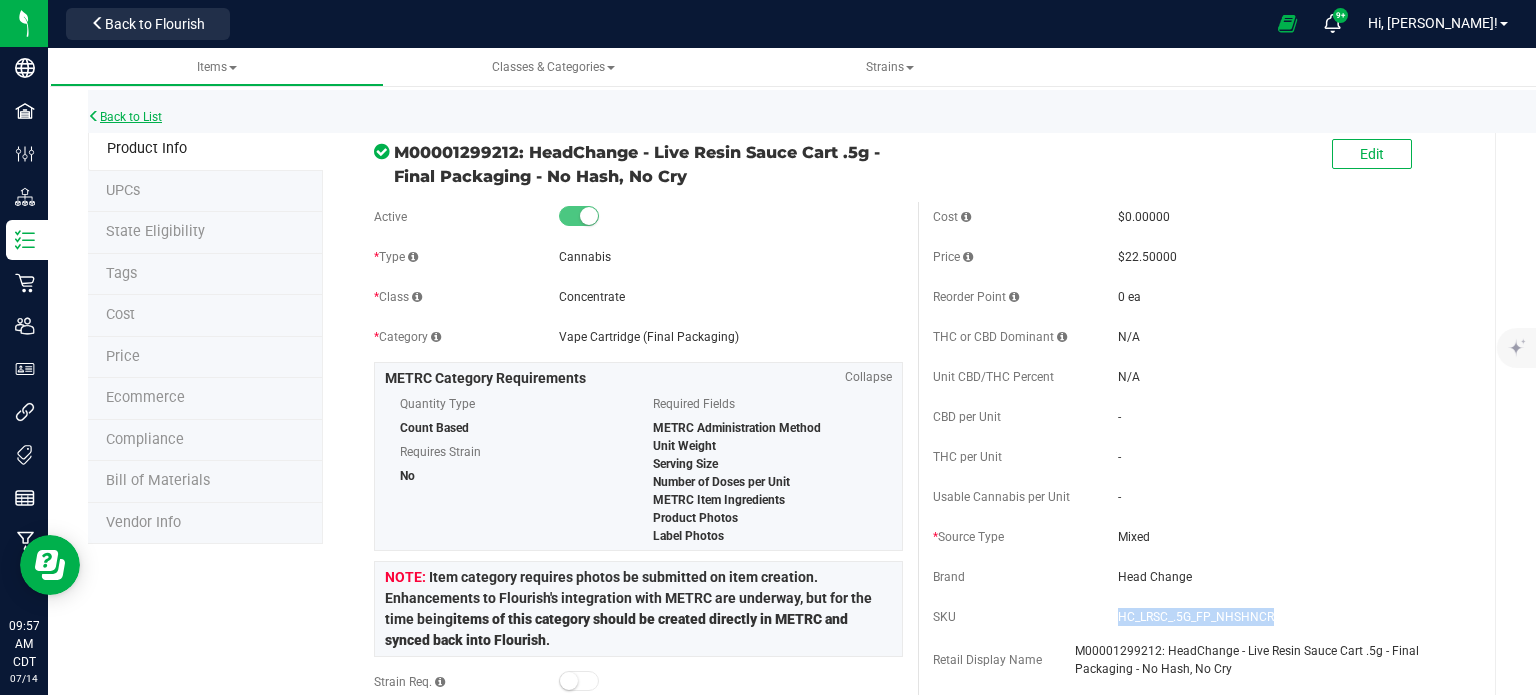 click on "Back to List" at bounding box center [125, 117] 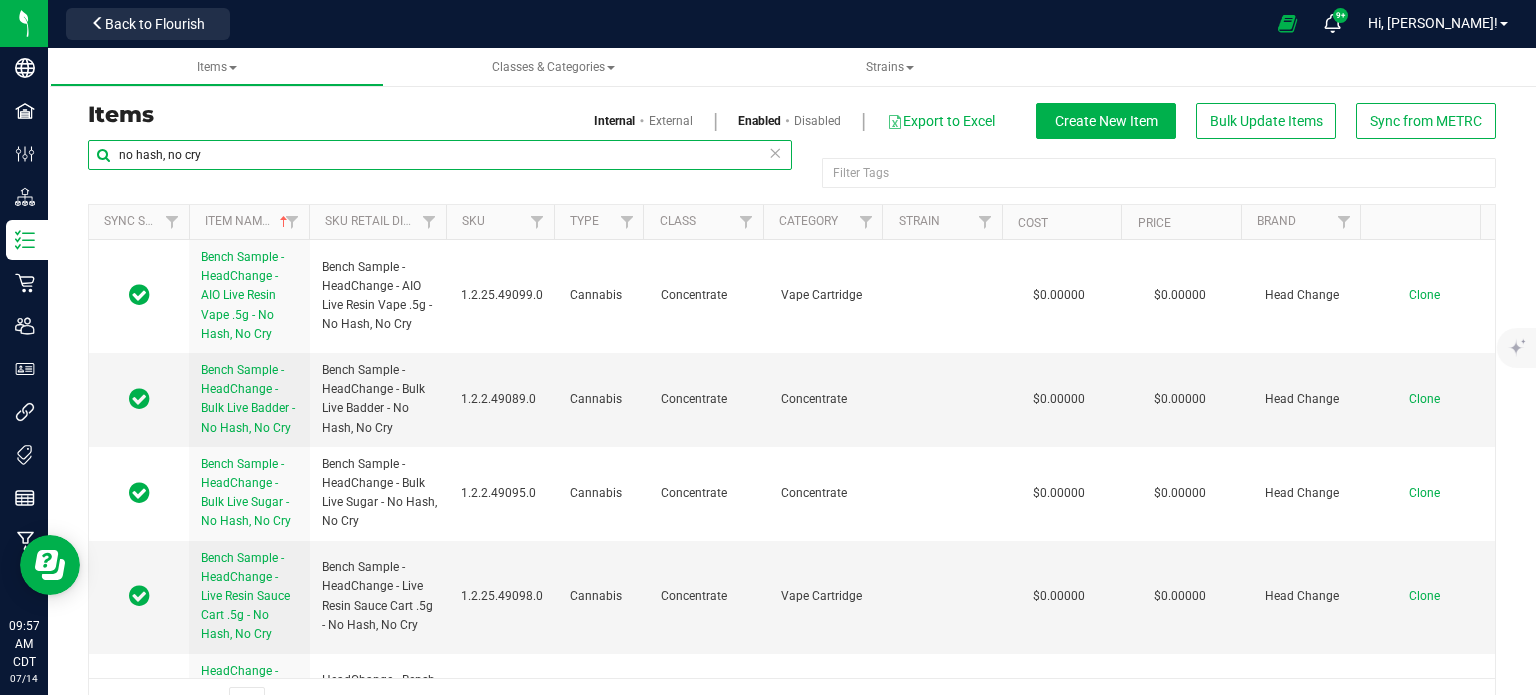 click on "no hash, no cry" at bounding box center [440, 155] 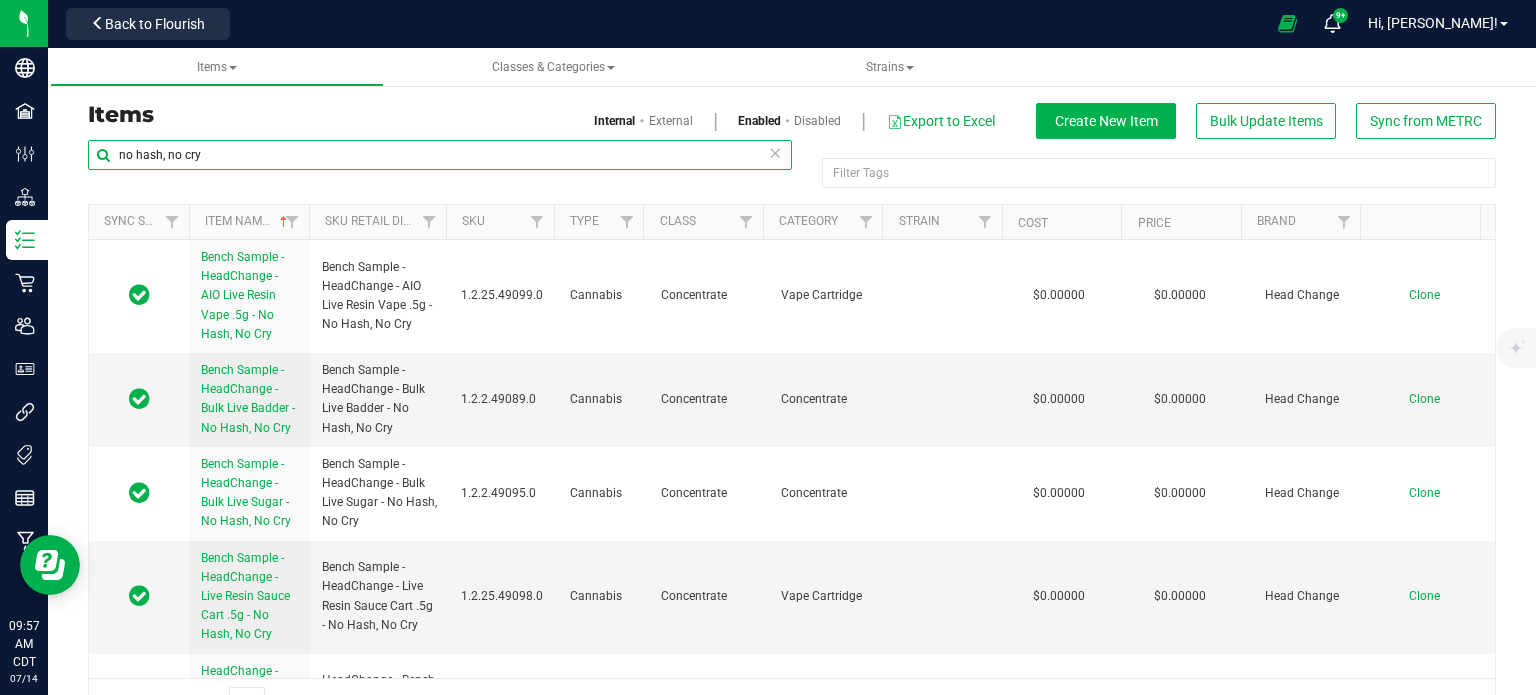 click on "no hash, no cry" at bounding box center (440, 155) 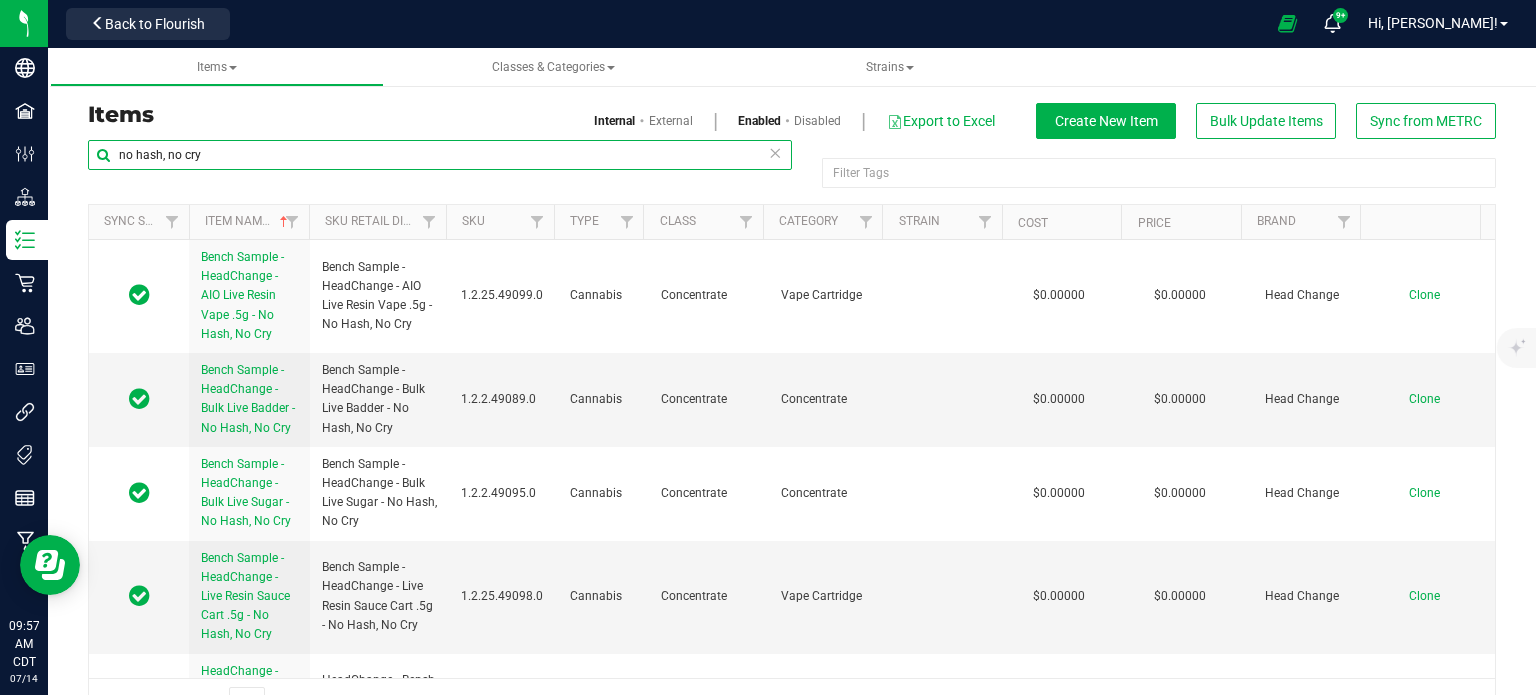 click on "no hash, no cry" at bounding box center [440, 155] 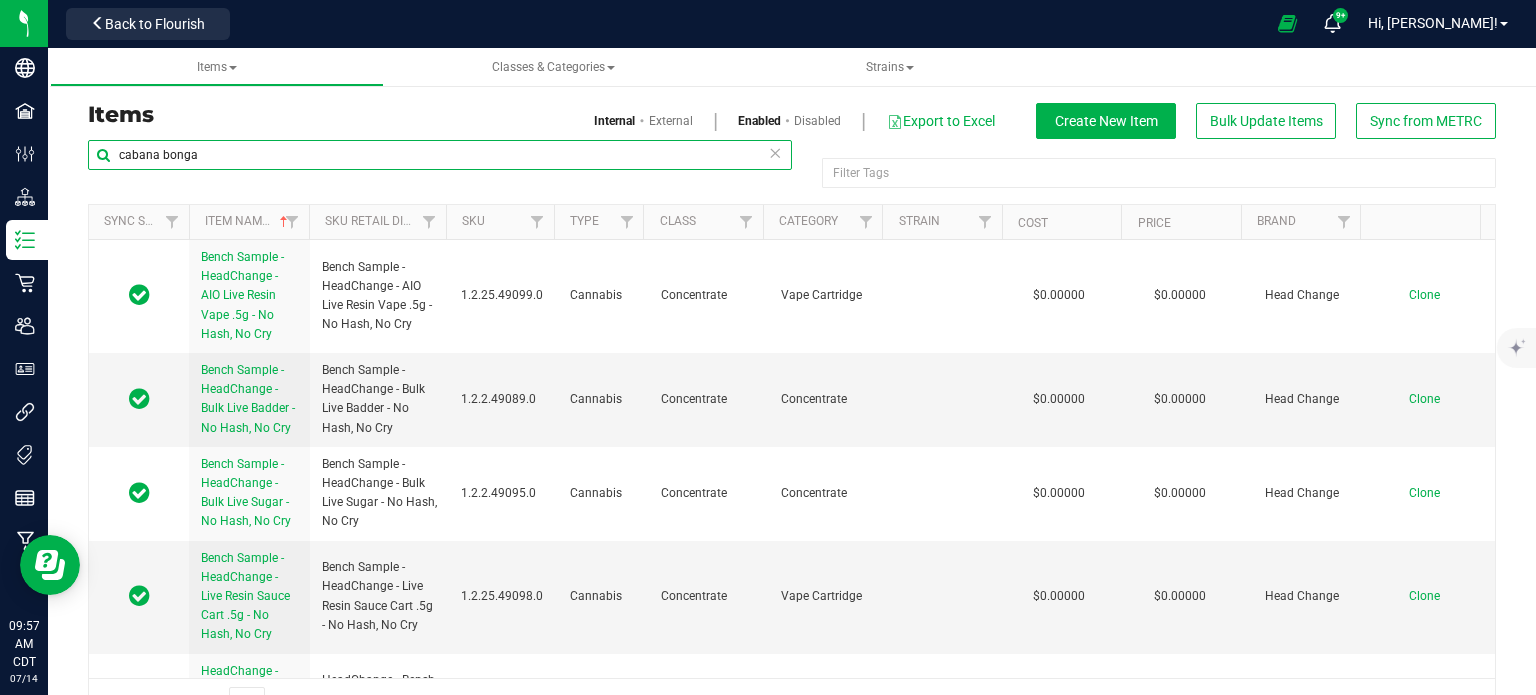 type on "cabana bonga" 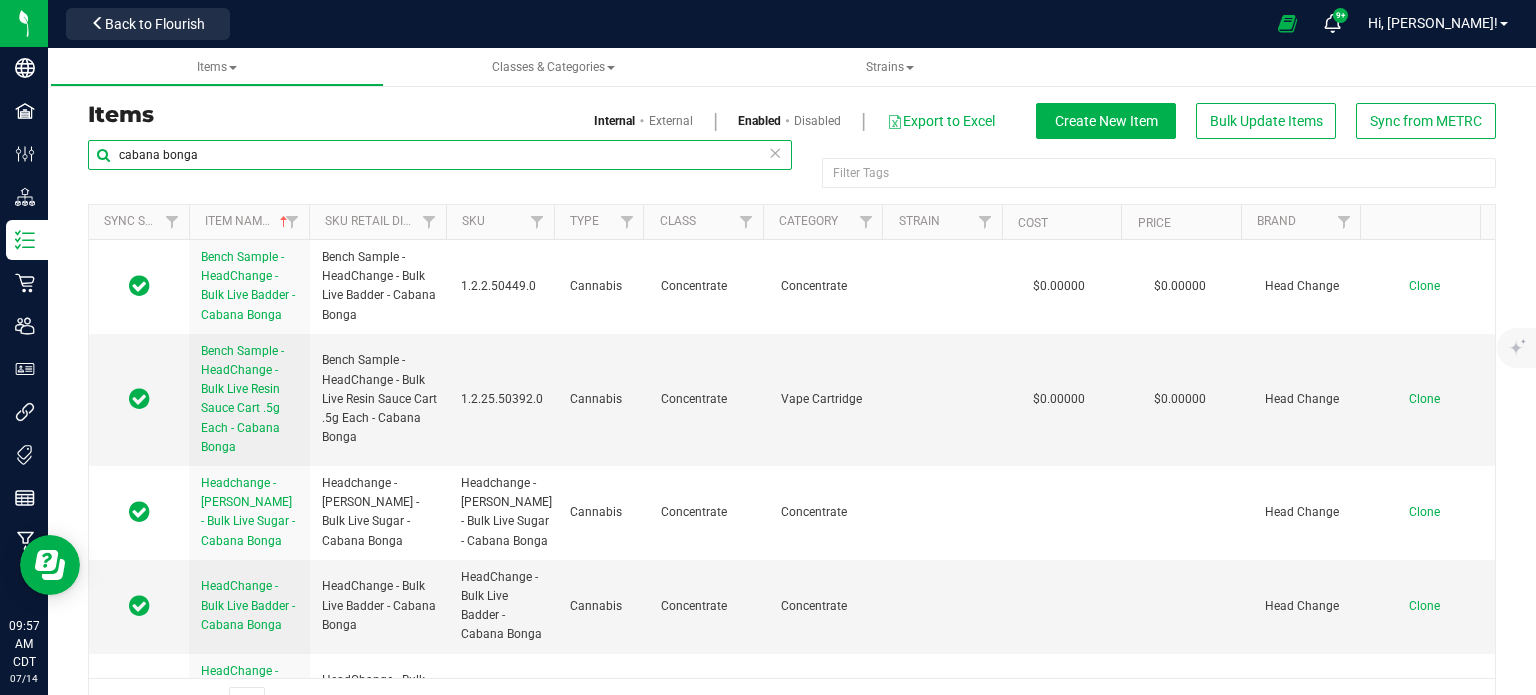 scroll, scrollTop: 556, scrollLeft: 0, axis: vertical 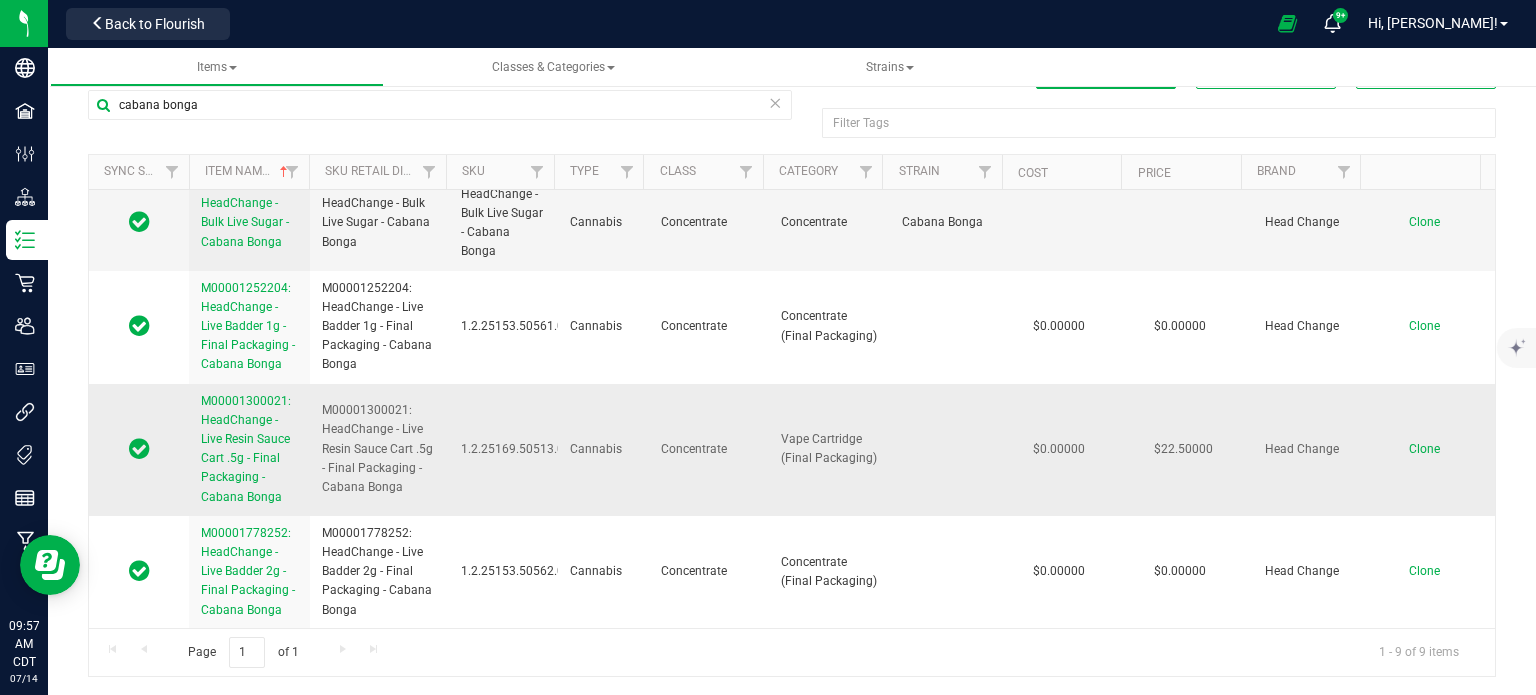 click on "M00001300021: HeadChange - Live Resin Sauce Cart .5g - Final Packaging - Cabana Bonga" at bounding box center [246, 449] 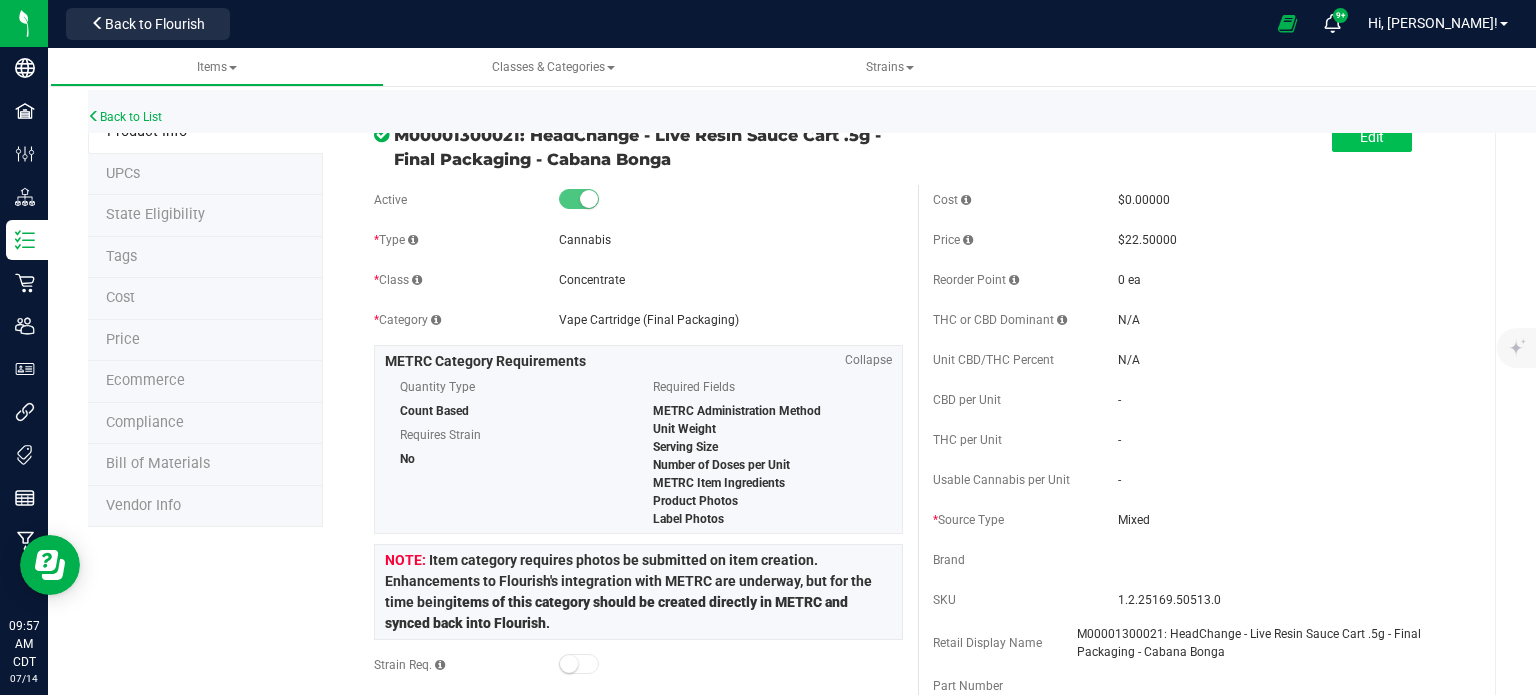 scroll, scrollTop: 0, scrollLeft: 0, axis: both 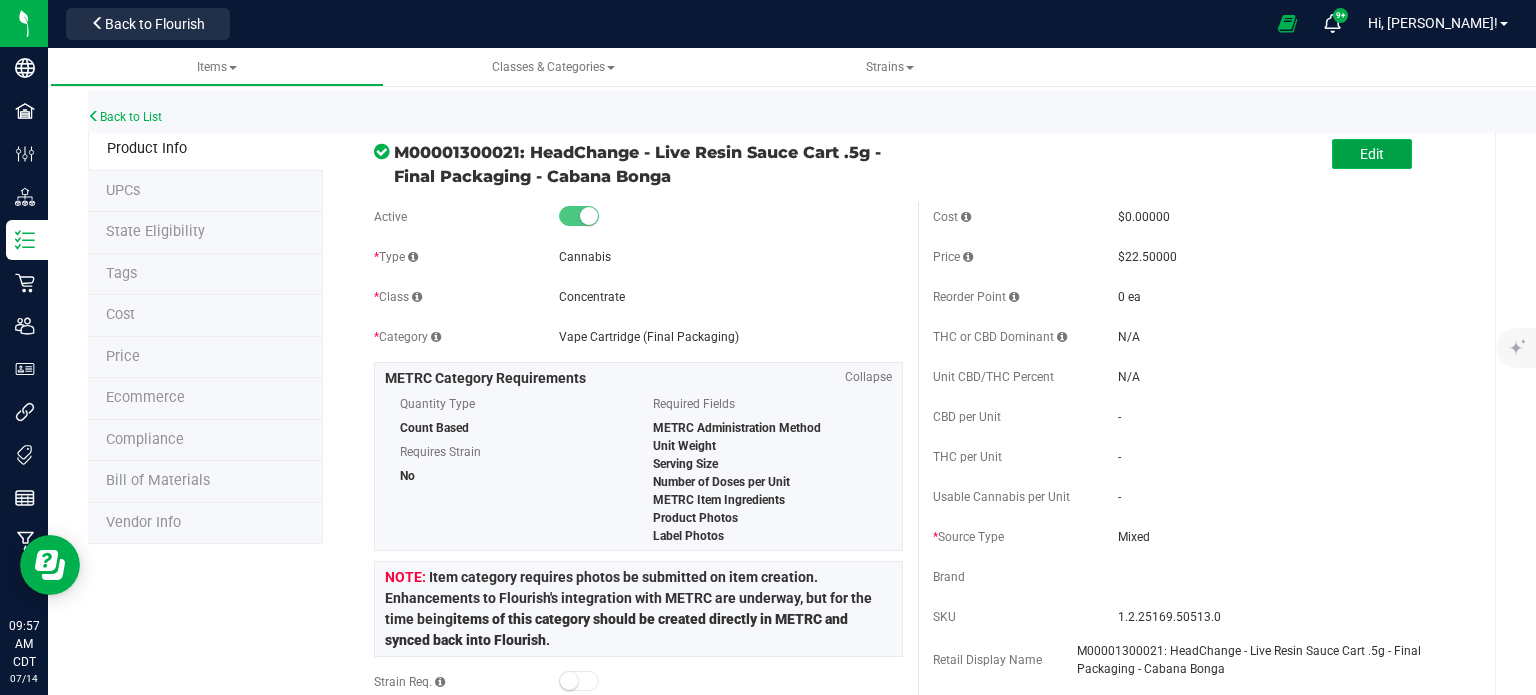 click on "Edit" at bounding box center [1372, 154] 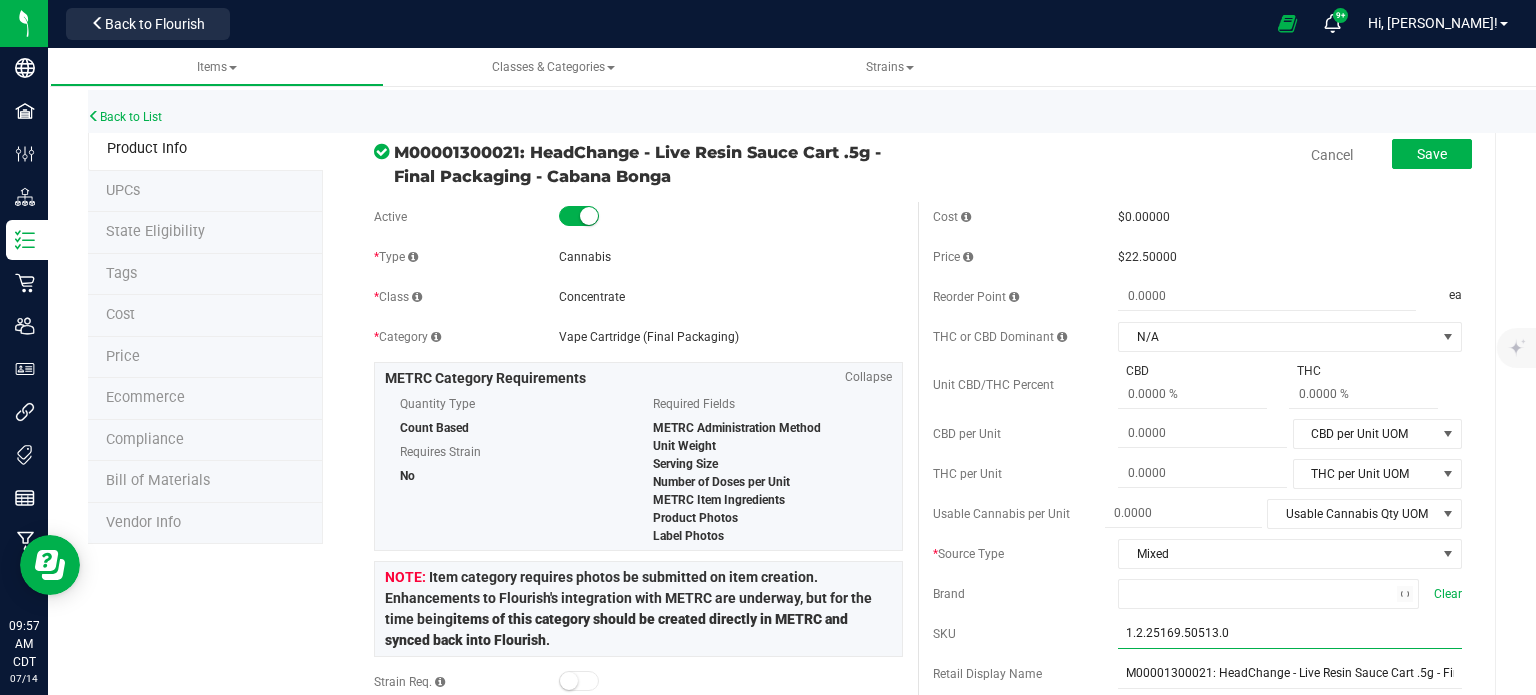 click on "1.2.25169.50513.0" at bounding box center [1290, 634] 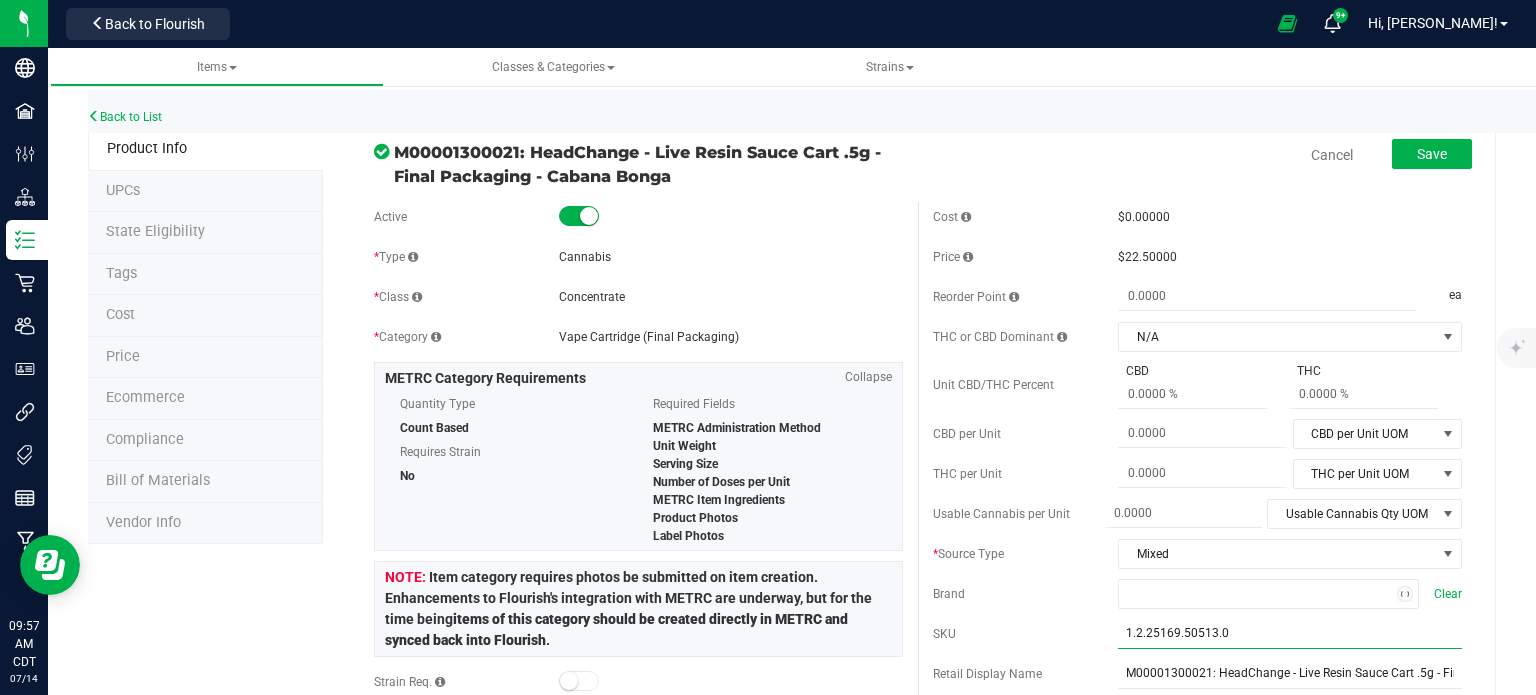 click on "1.2.25169.50513.0" at bounding box center [1290, 634] 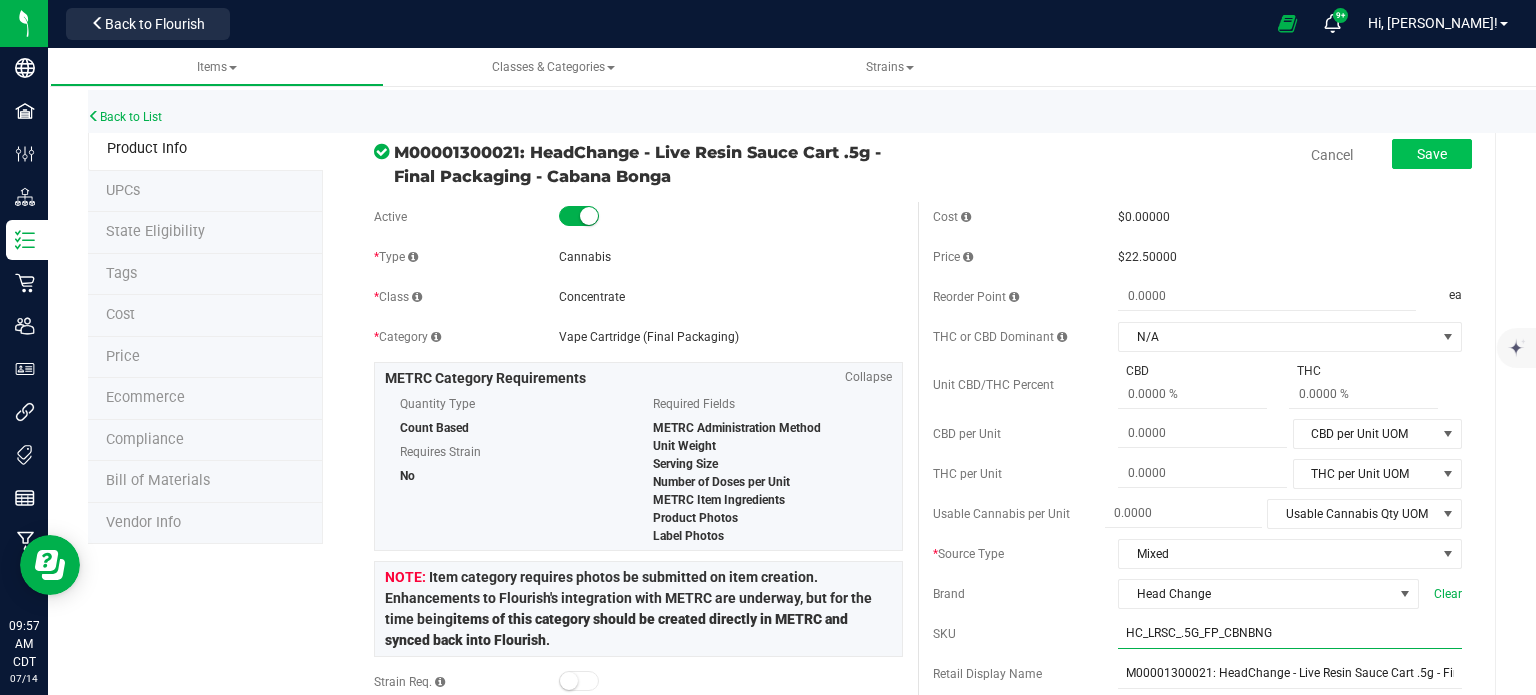 type on "HC_LRSC_.5G_FP_CBNBNG" 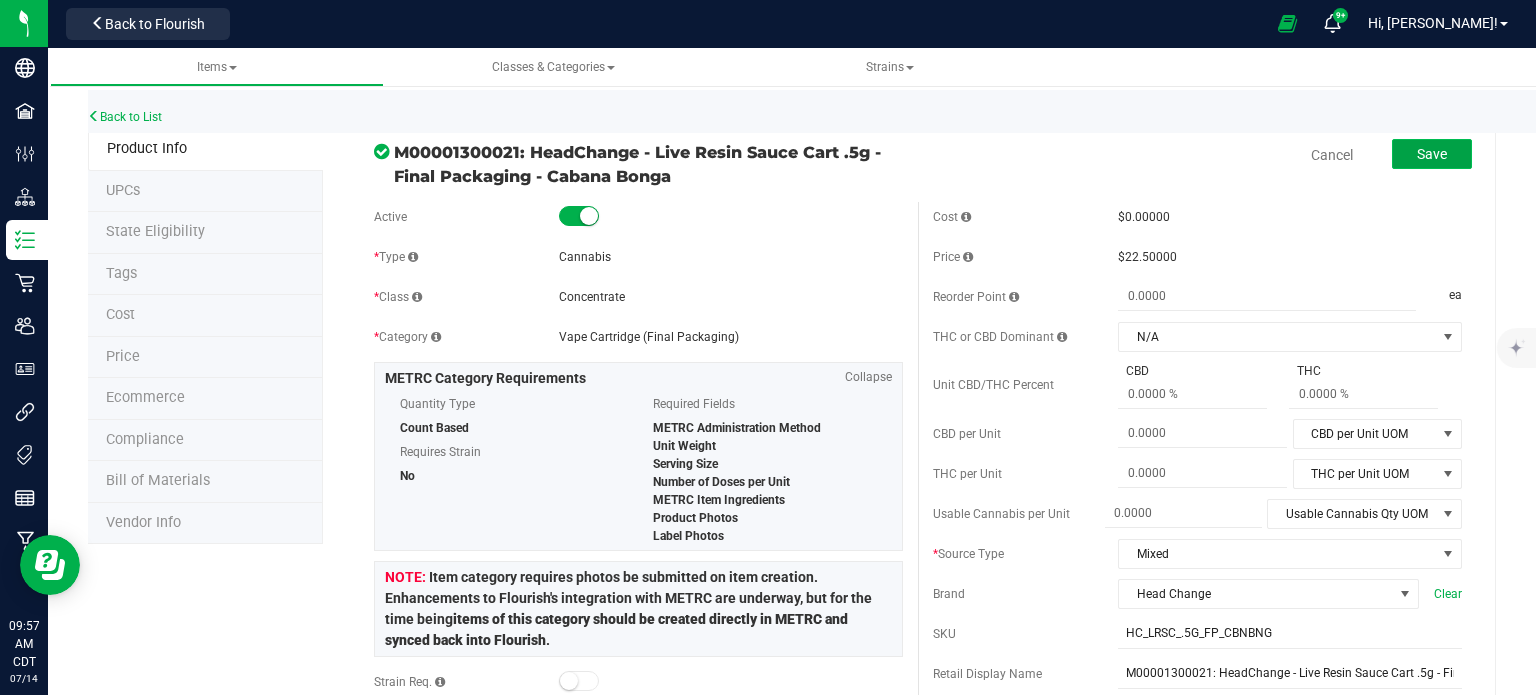 click on "Save" at bounding box center (1432, 154) 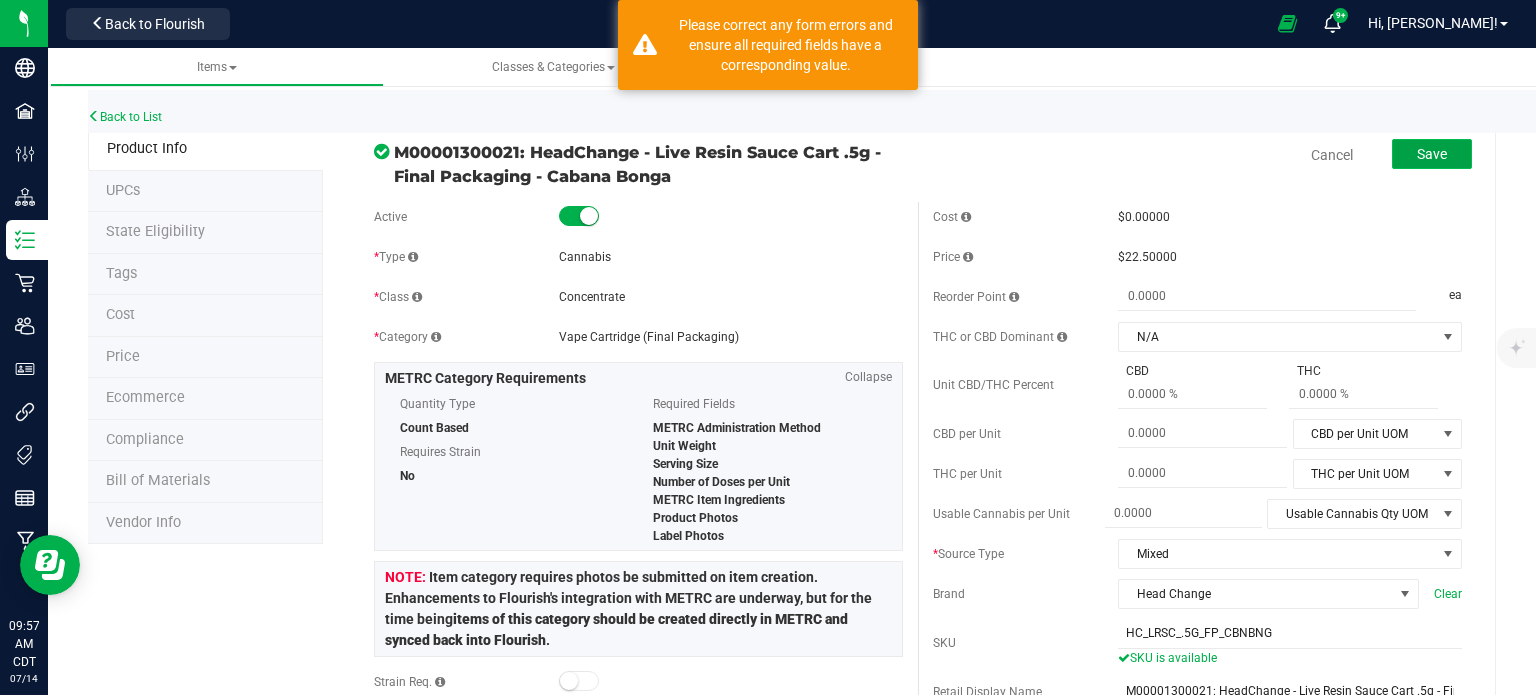 click on "Save" at bounding box center [1432, 154] 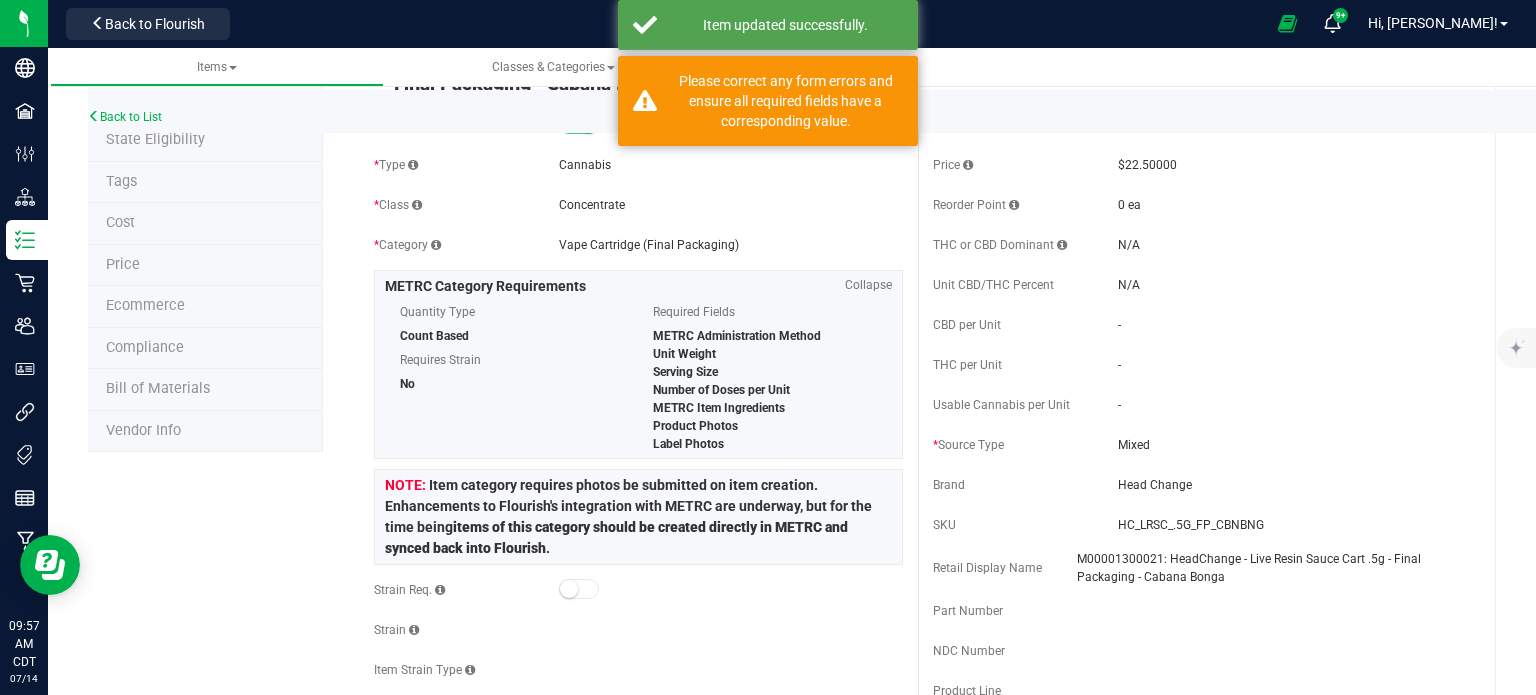 scroll, scrollTop: 200, scrollLeft: 0, axis: vertical 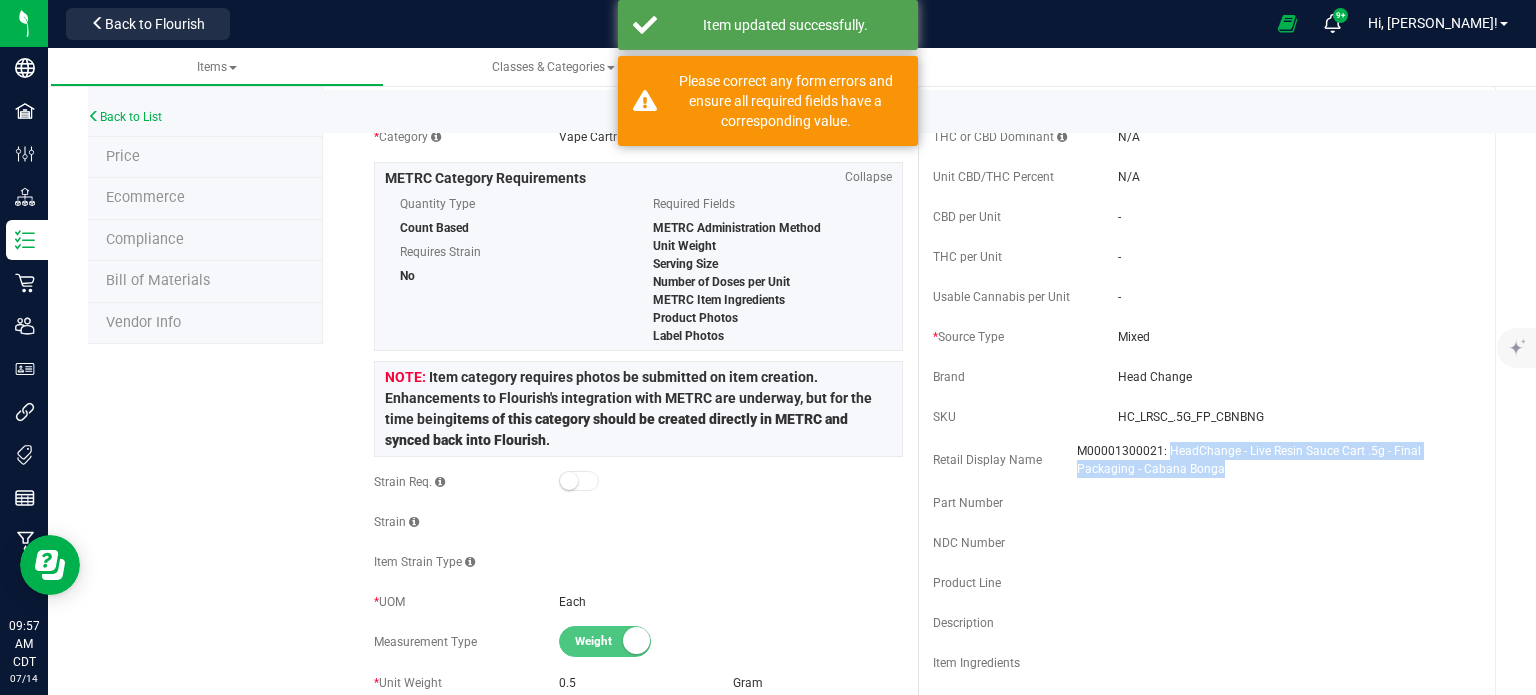 drag, startPoint x: 1177, startPoint y: 467, endPoint x: 1159, endPoint y: 450, distance: 24.758837 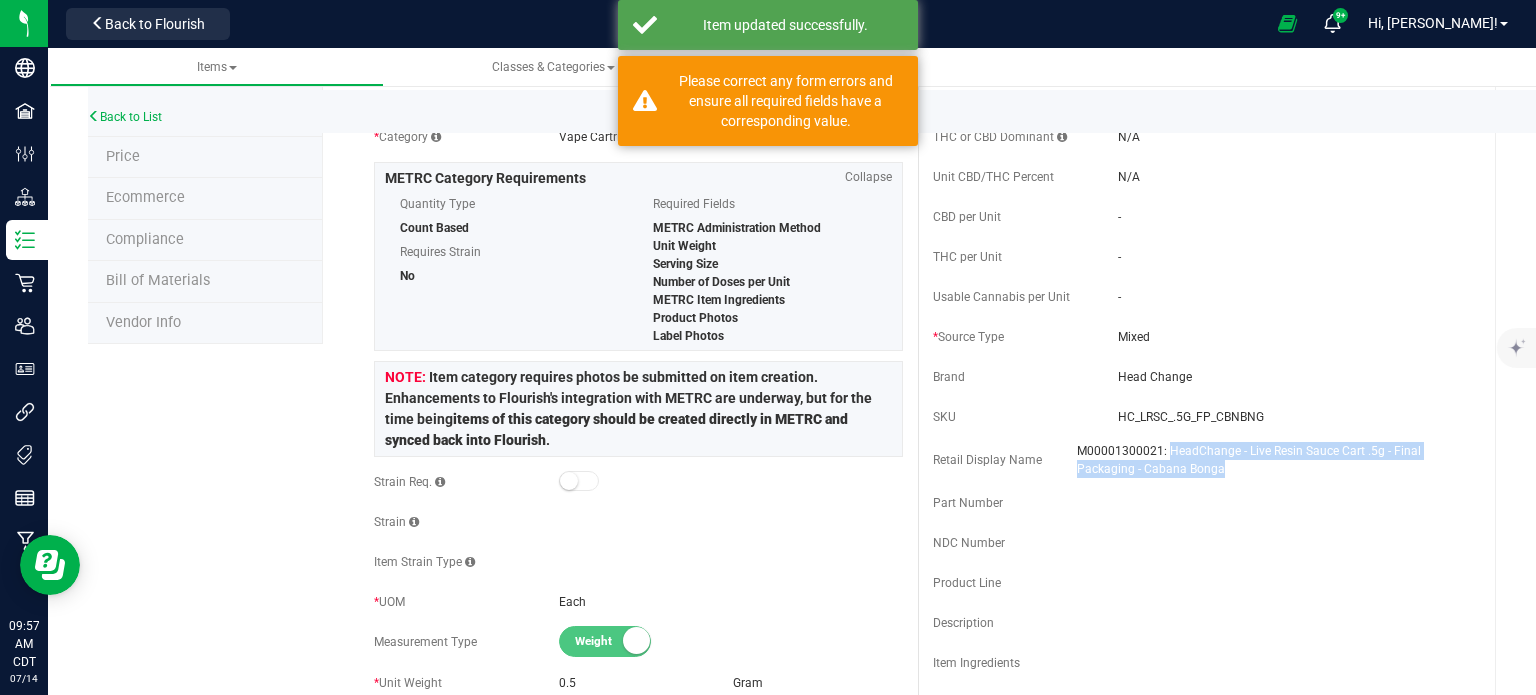 click on "M00001300021: HeadChange - Live Resin Sauce Cart .5g - Final Packaging - Cabana Bonga" at bounding box center (1269, 460) 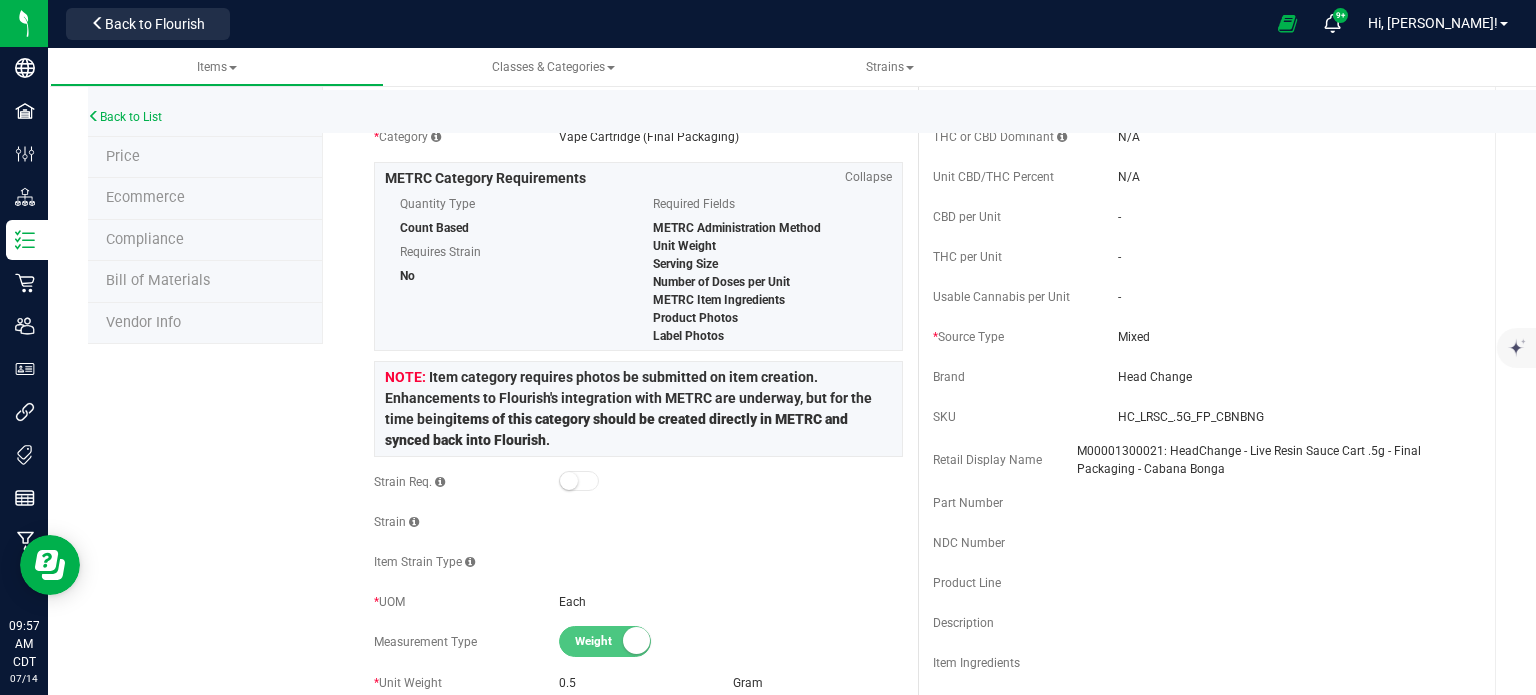 click on "HC_LRSC_.5G_FP_CBNBNG" at bounding box center [1290, 417] 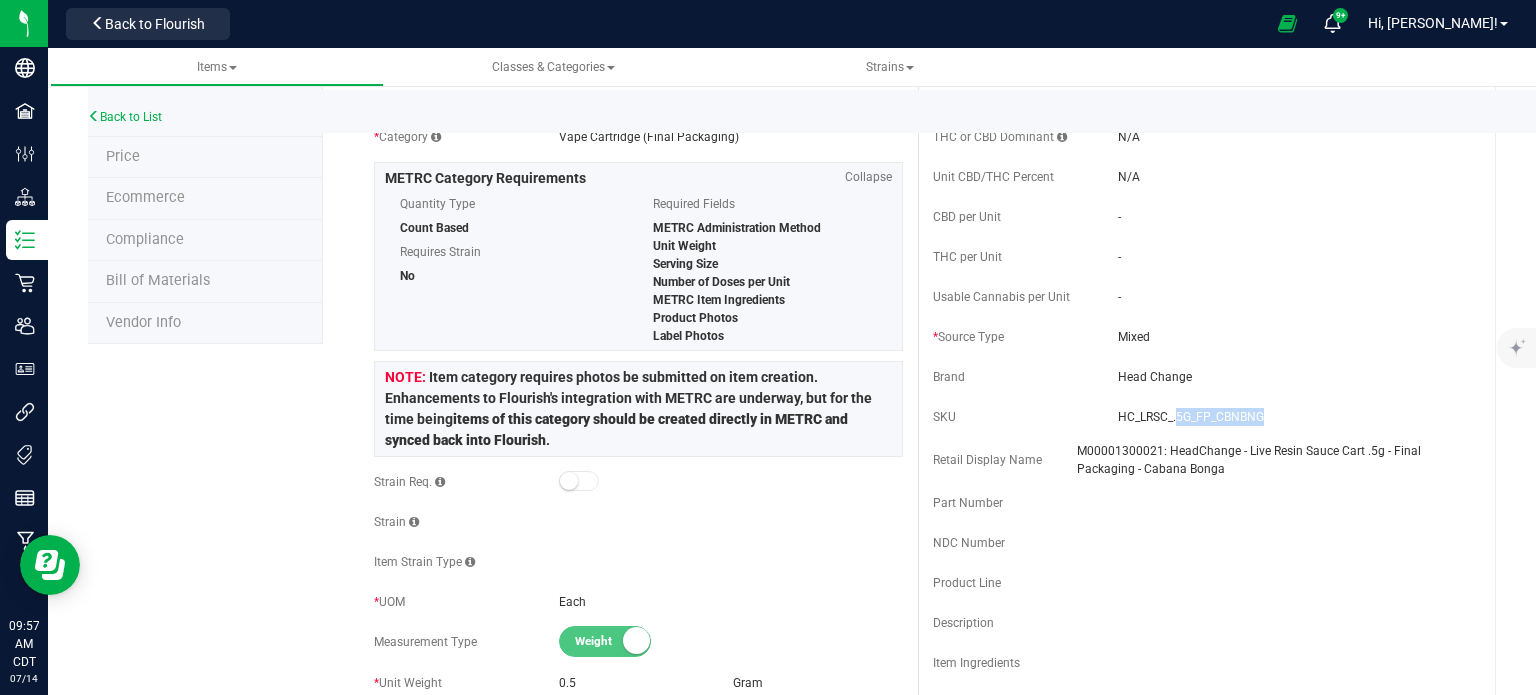 click on "HC_LRSC_.5G_FP_CBNBNG" at bounding box center [1290, 417] 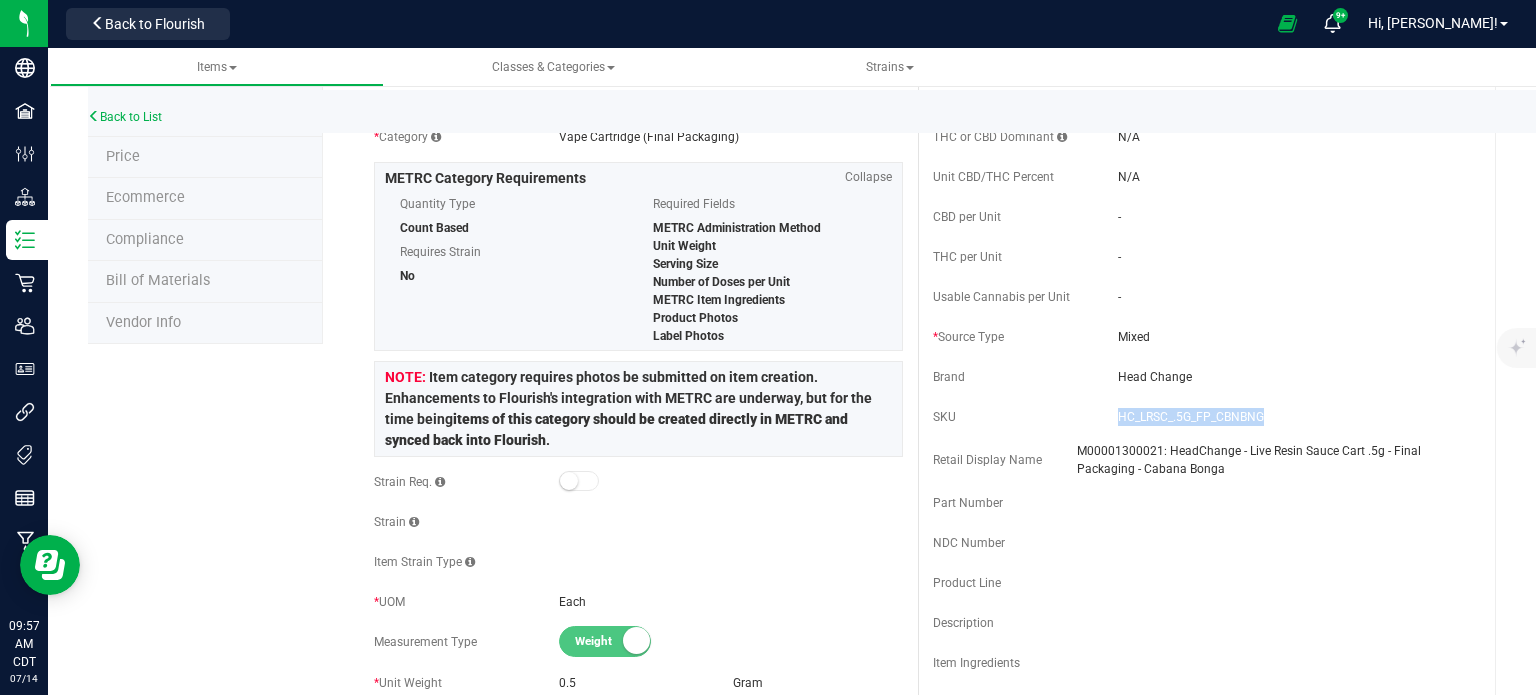 click on "HC_LRSC_.5G_FP_CBNBNG" at bounding box center (1290, 417) 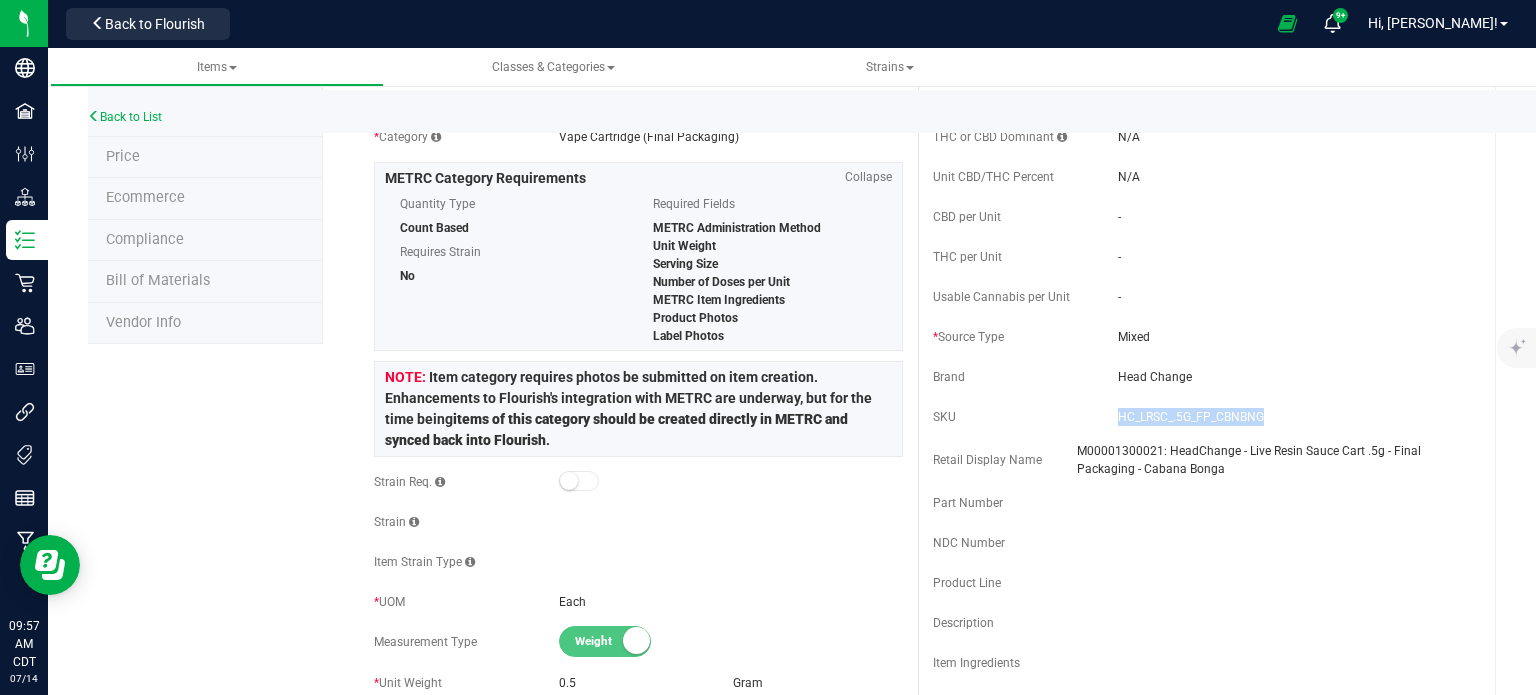 click on "HC_LRSC_.5G_FP_CBNBNG" at bounding box center (1290, 417) 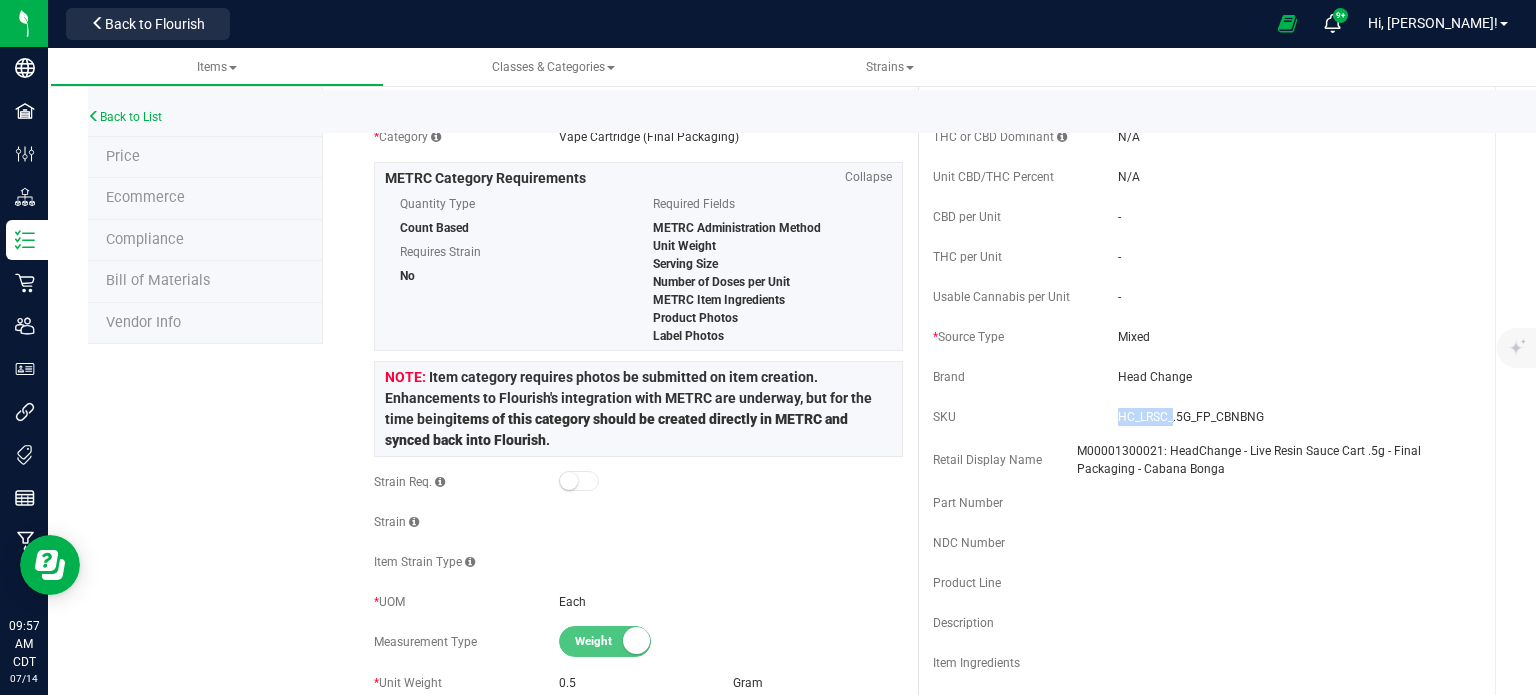 click on "HC_LRSC_.5G_FP_CBNBNG" at bounding box center (1290, 417) 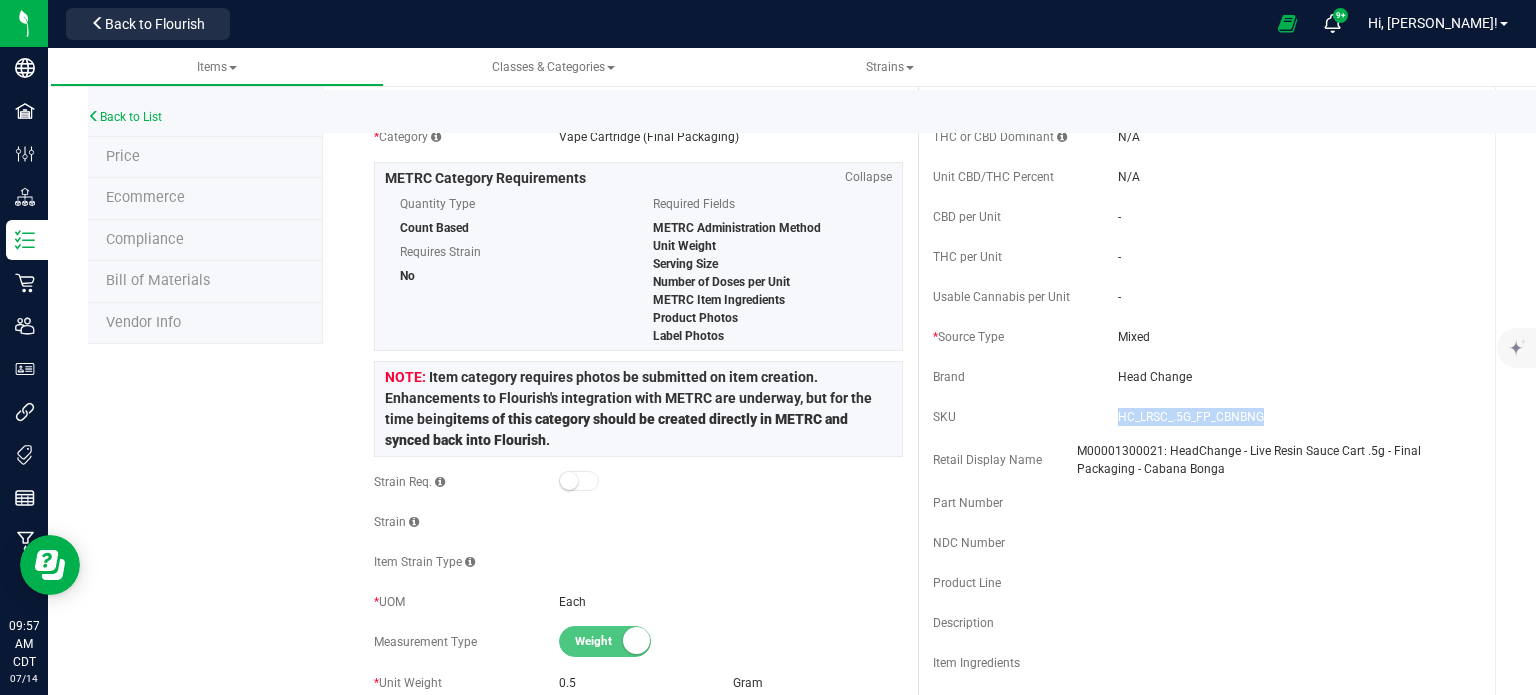 click on "HC_LRSC_.5G_FP_CBNBNG" at bounding box center [1290, 417] 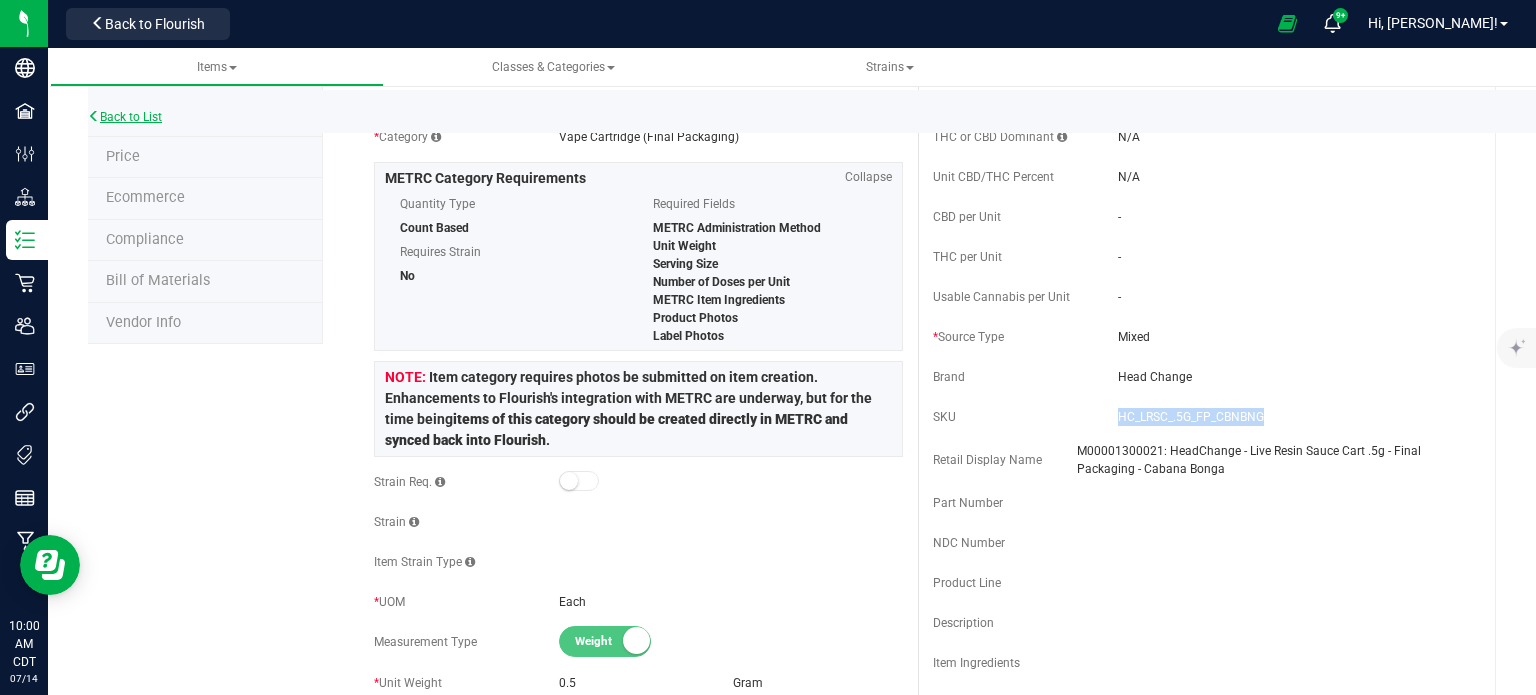 click on "Back to List" at bounding box center [125, 117] 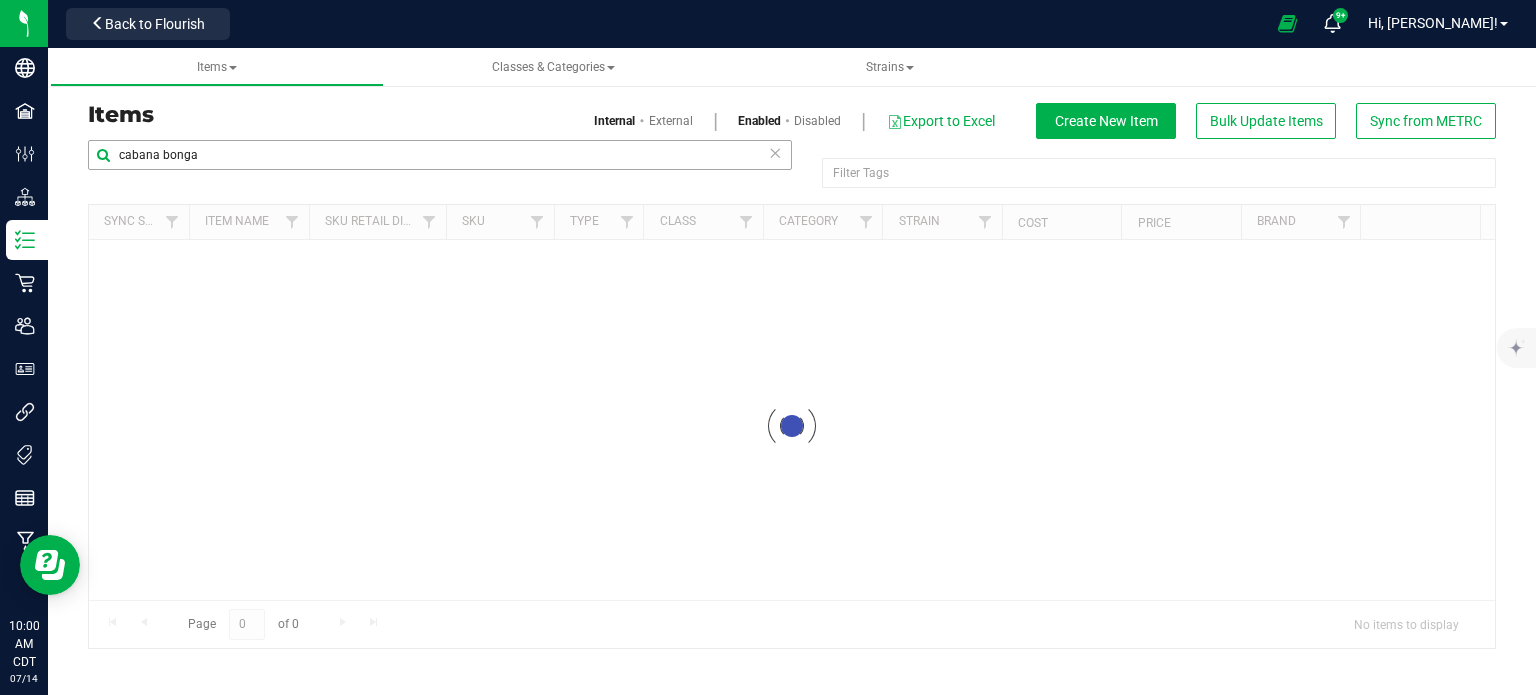 scroll, scrollTop: 0, scrollLeft: 0, axis: both 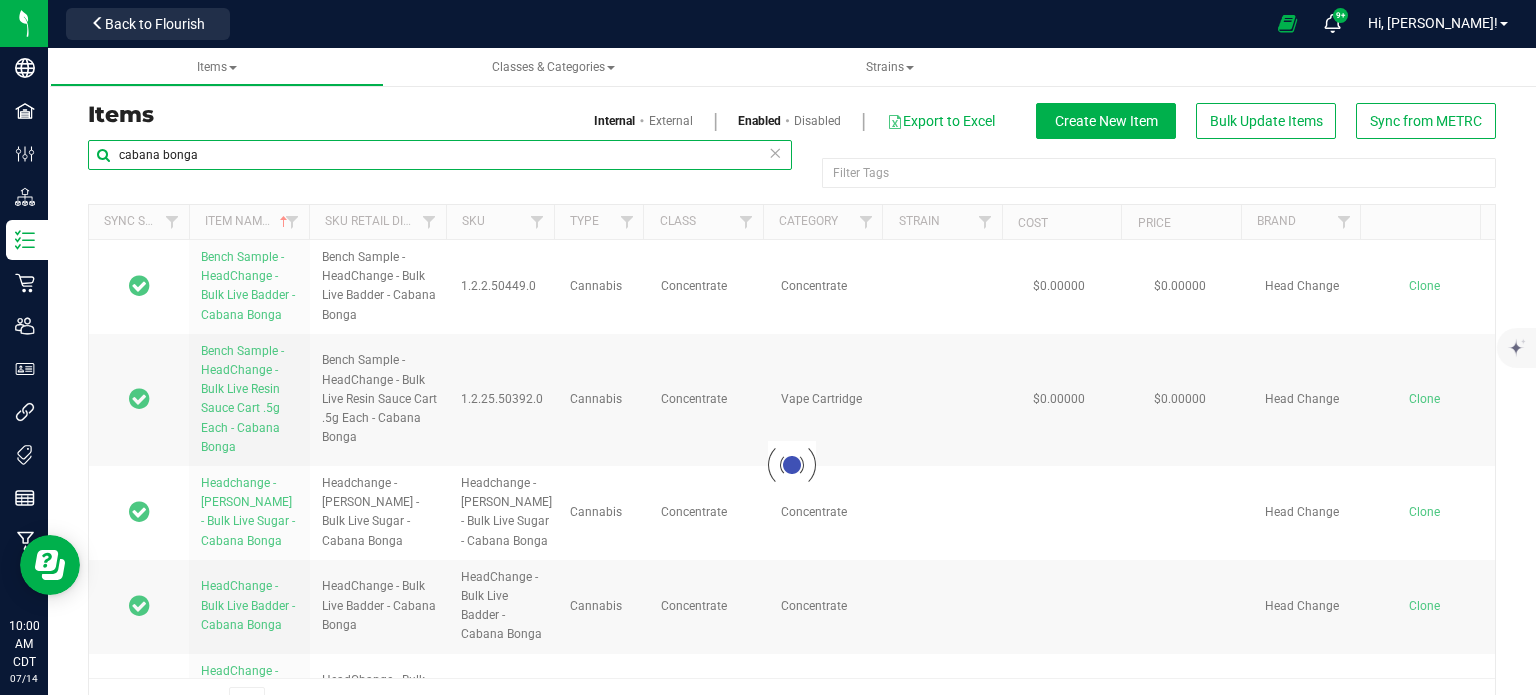 click on "cabana bonga" at bounding box center [440, 155] 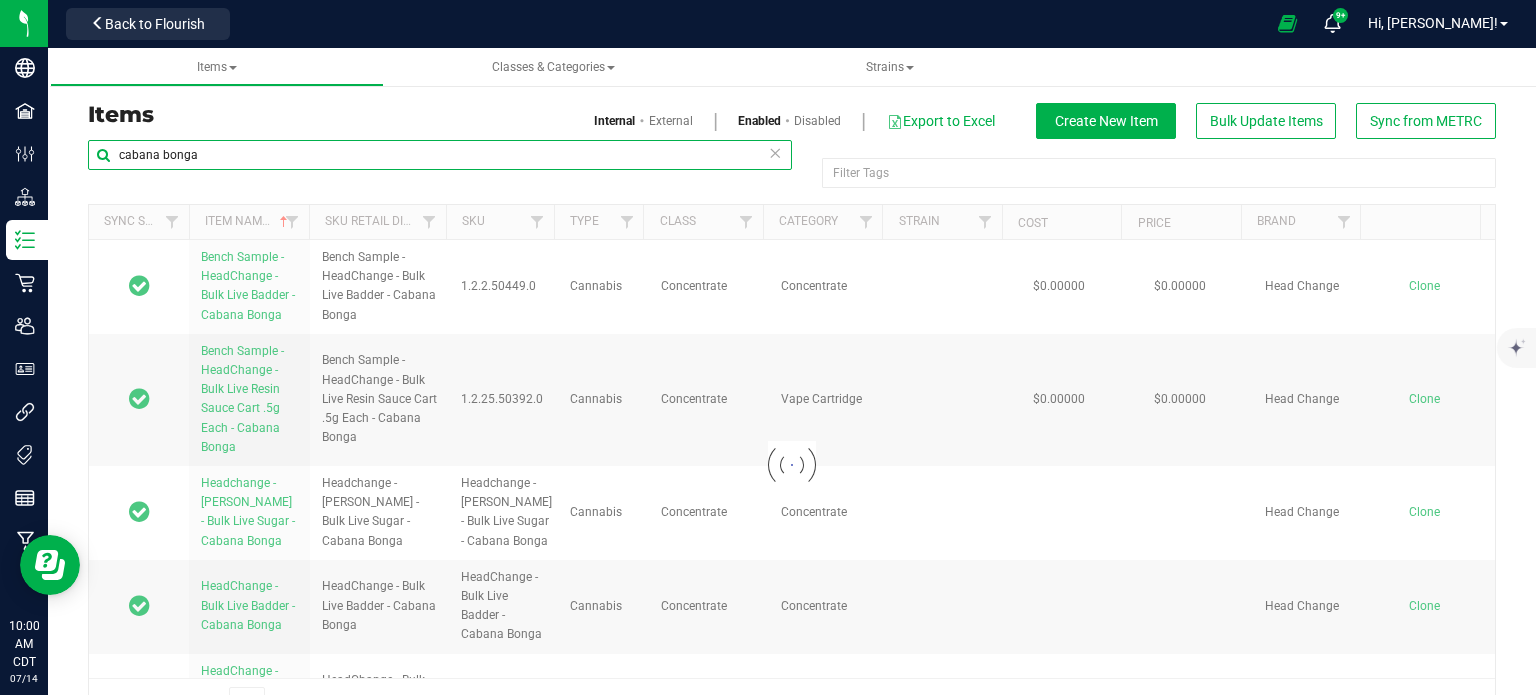 click on "cabana bonga" at bounding box center (440, 155) 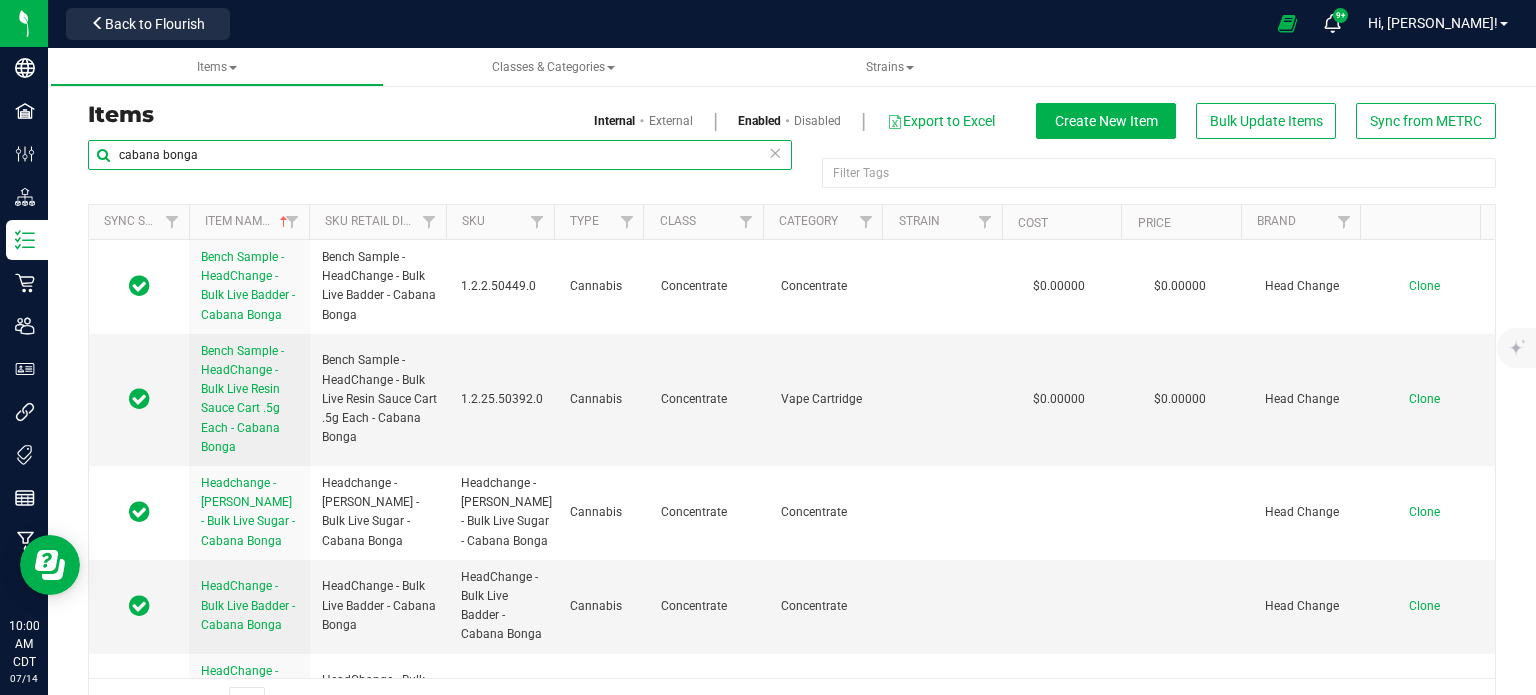 click on "cabana bonga" at bounding box center [440, 155] 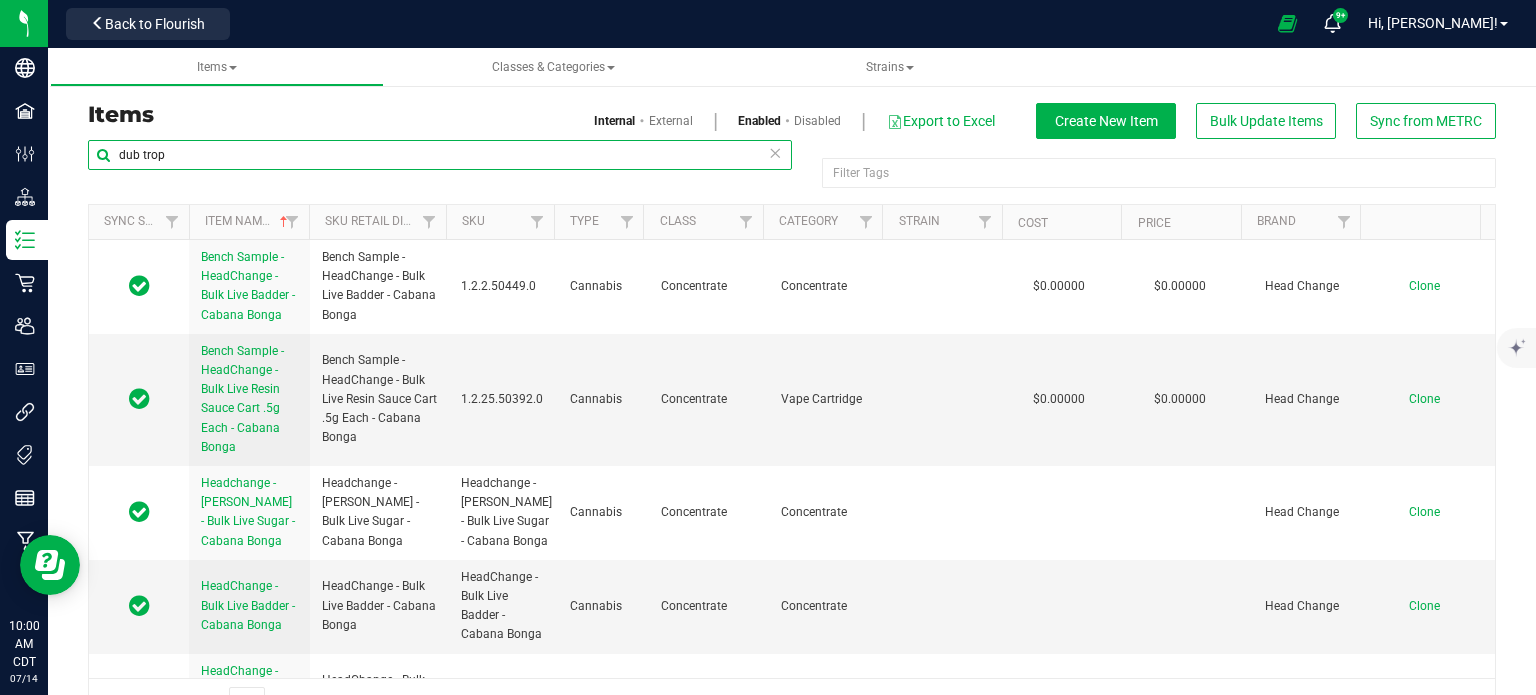 type on "dub trop" 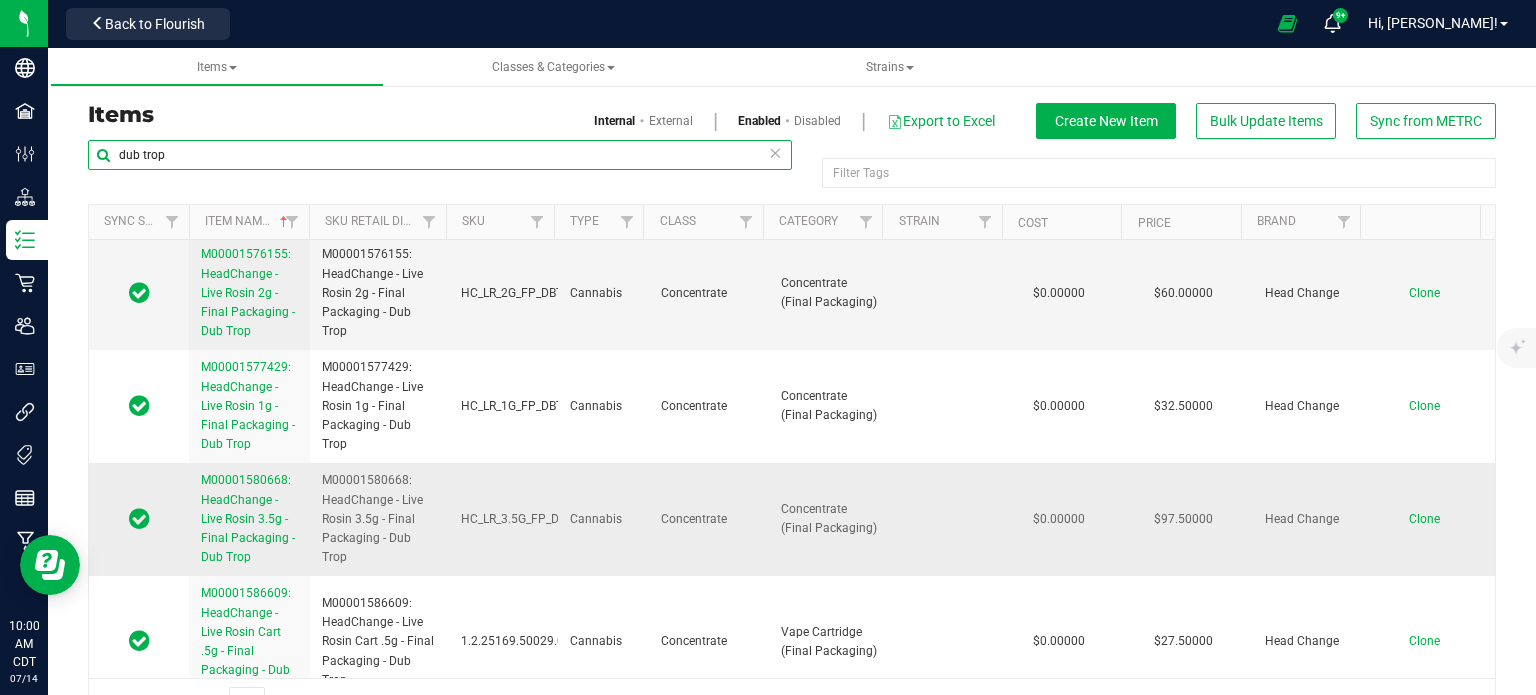 scroll, scrollTop: 873, scrollLeft: 0, axis: vertical 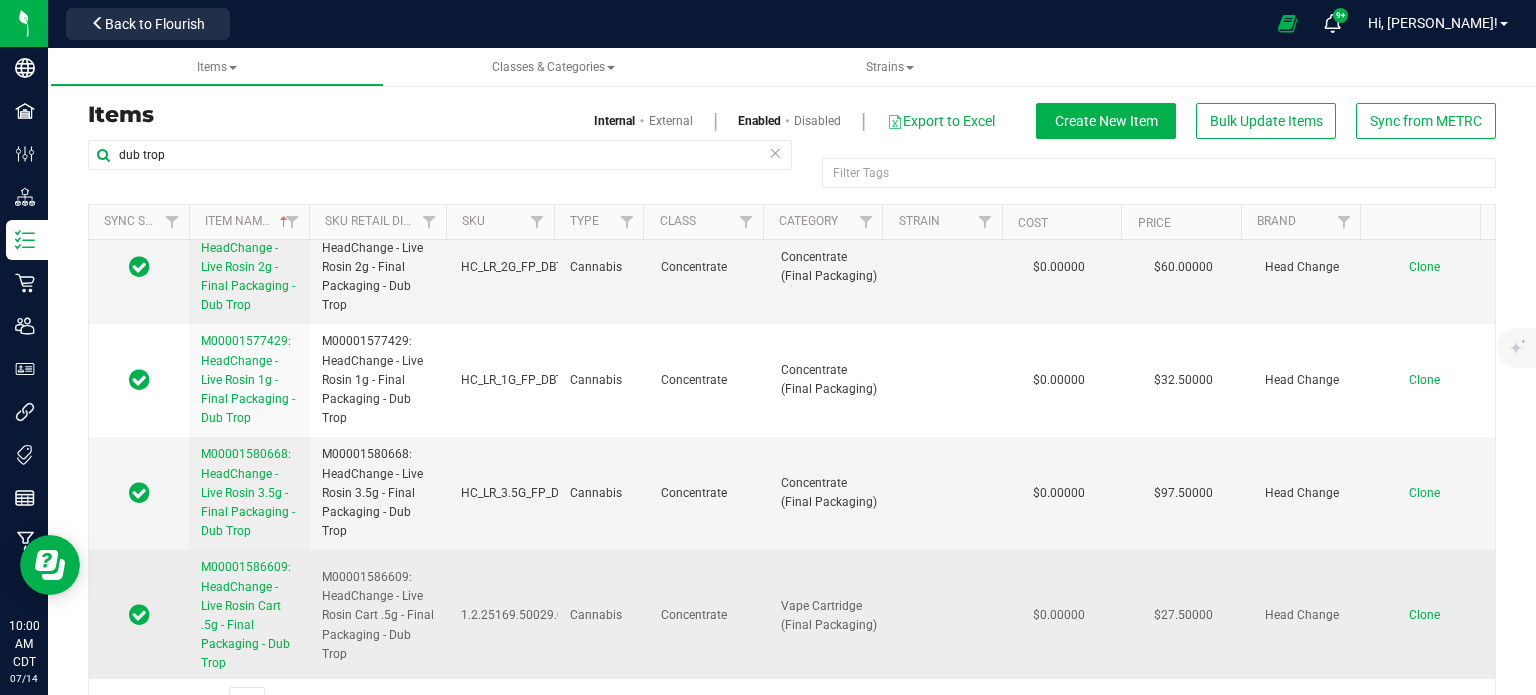 click on "M00001586609: HeadChange - Live Rosin Cart .5g - Final Packaging - Dub Trop" at bounding box center (246, 615) 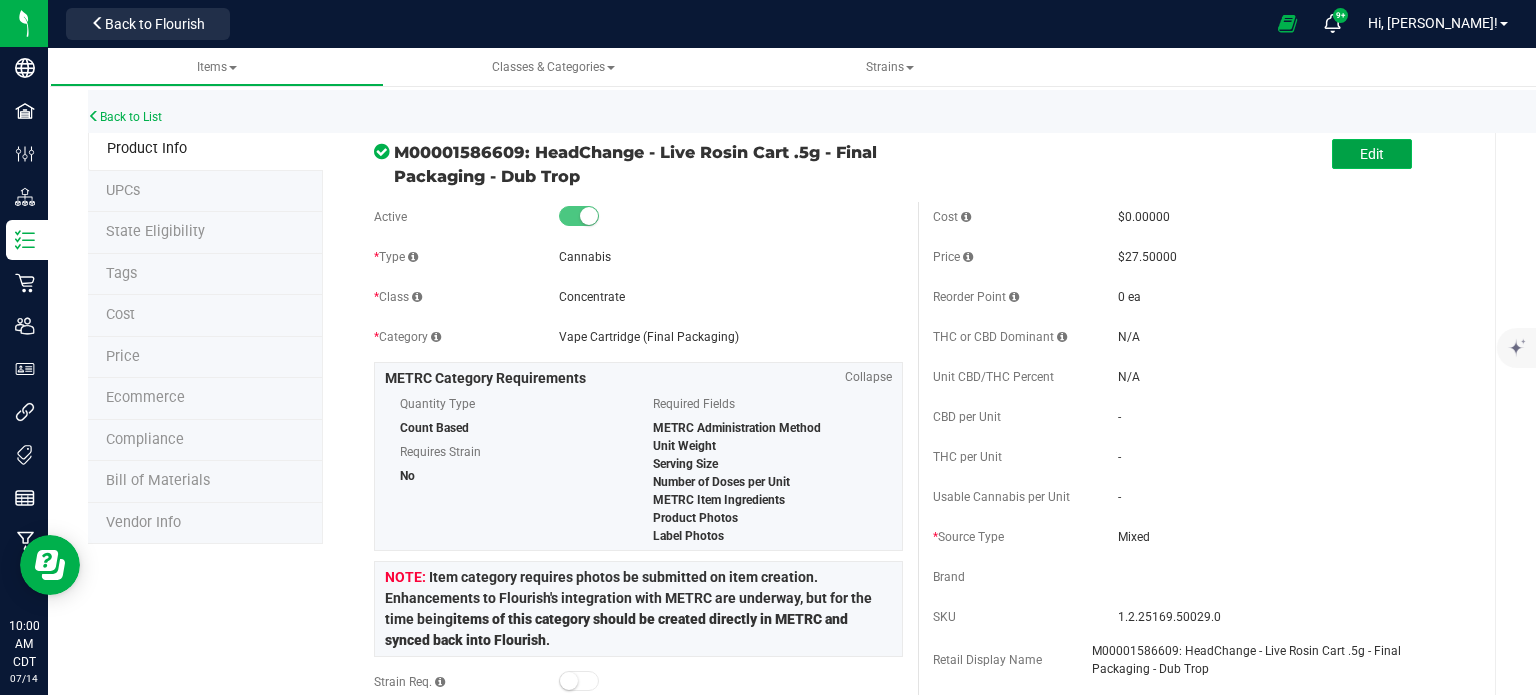 click on "Edit" at bounding box center [1372, 154] 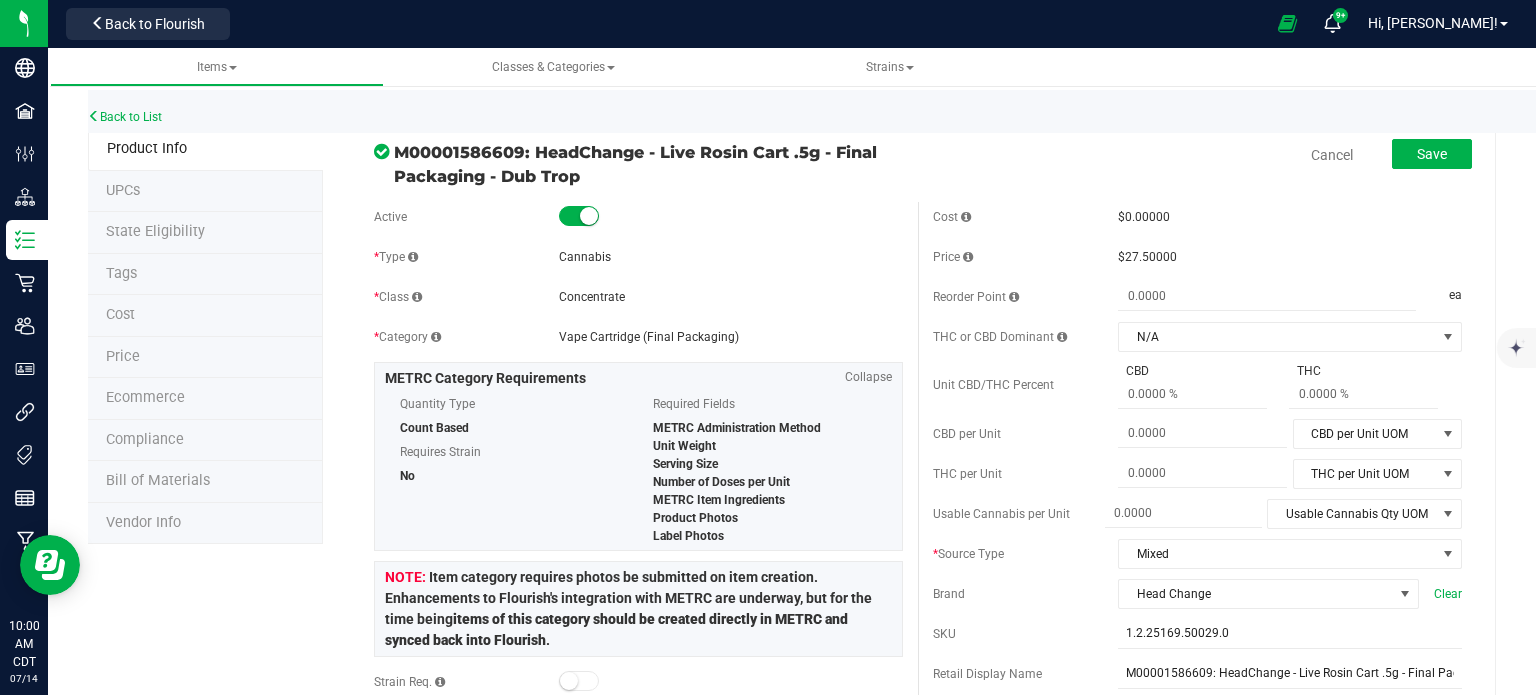 click on "Cost
$0.00000
Price
$27.50000
Reorder Point
ea
THC or CBD Dominant" at bounding box center (1197, 596) 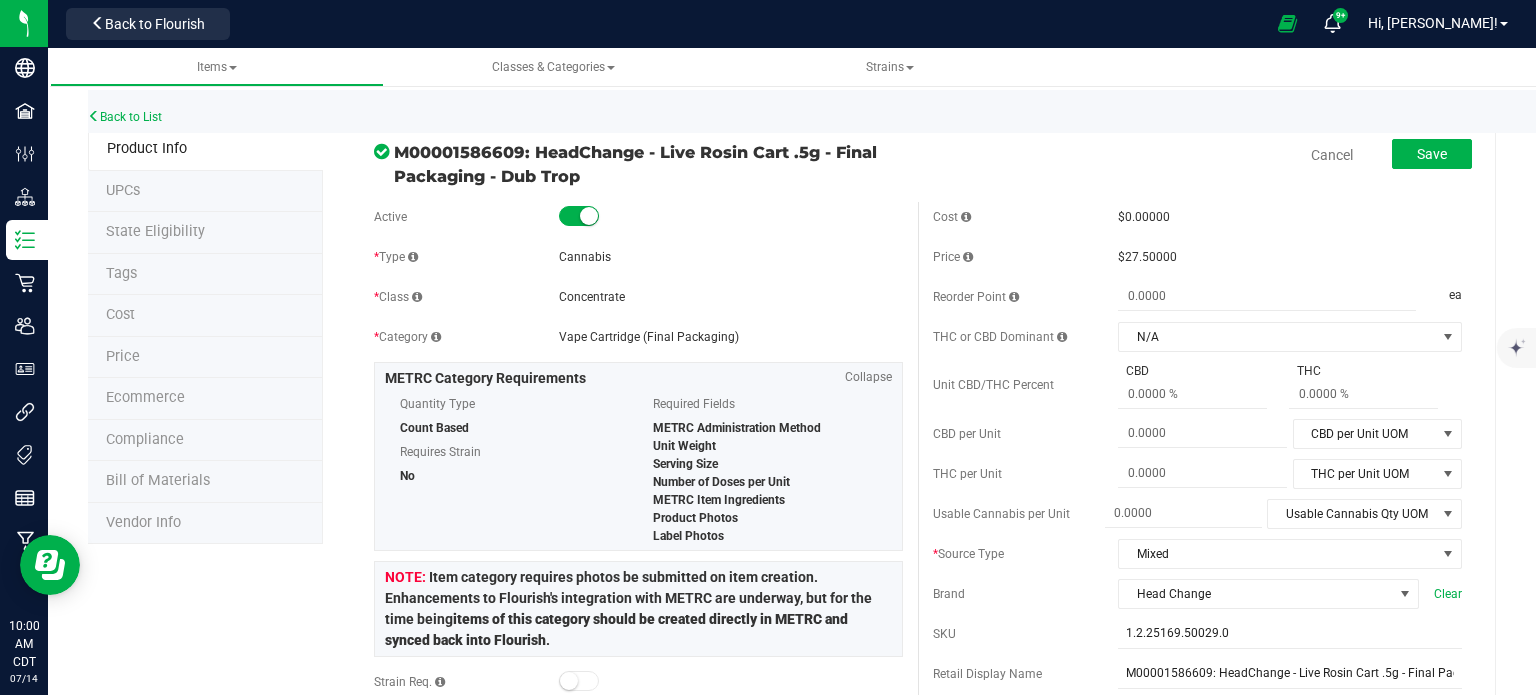 click on "Cost
$0.00000
Price
$27.50000
Reorder Point
ea
THC or CBD Dominant" at bounding box center [1197, 596] 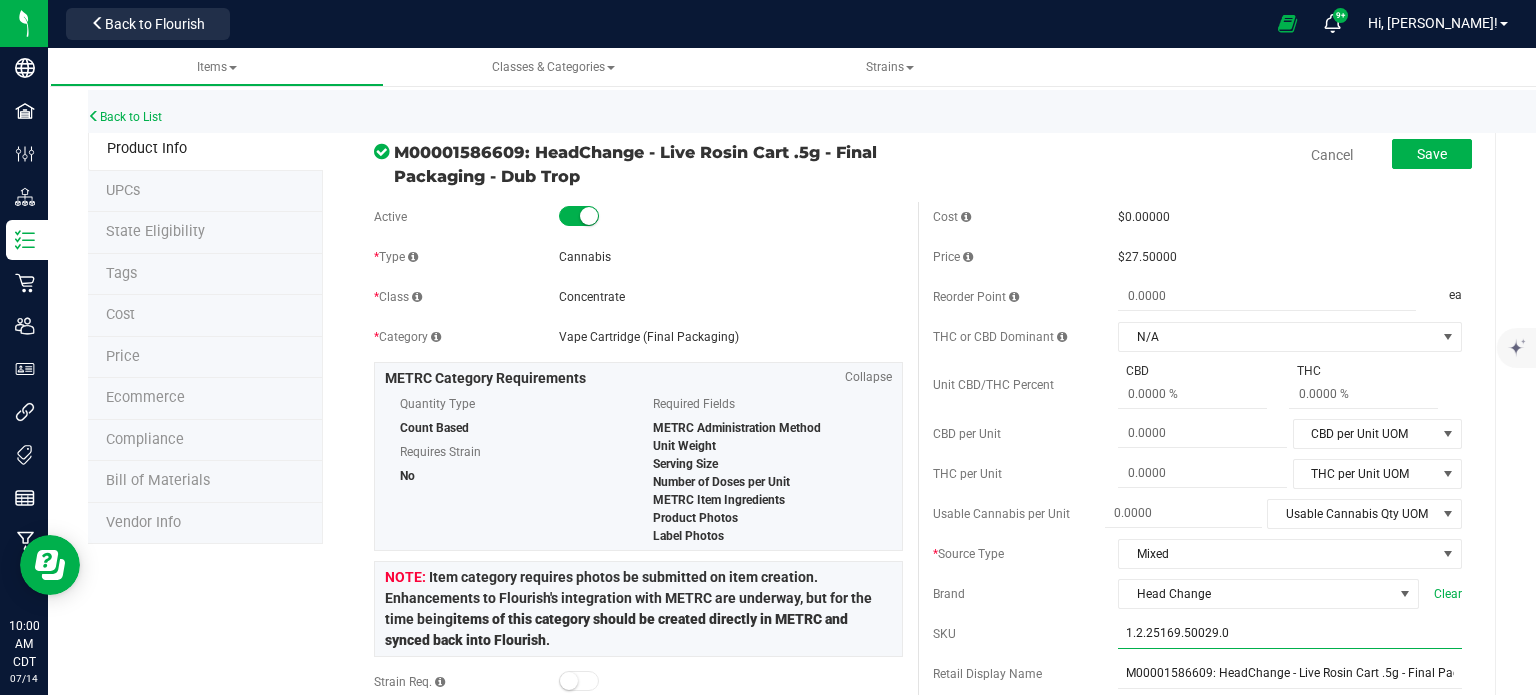 click on "1.2.25169.50029.0" at bounding box center (1290, 634) 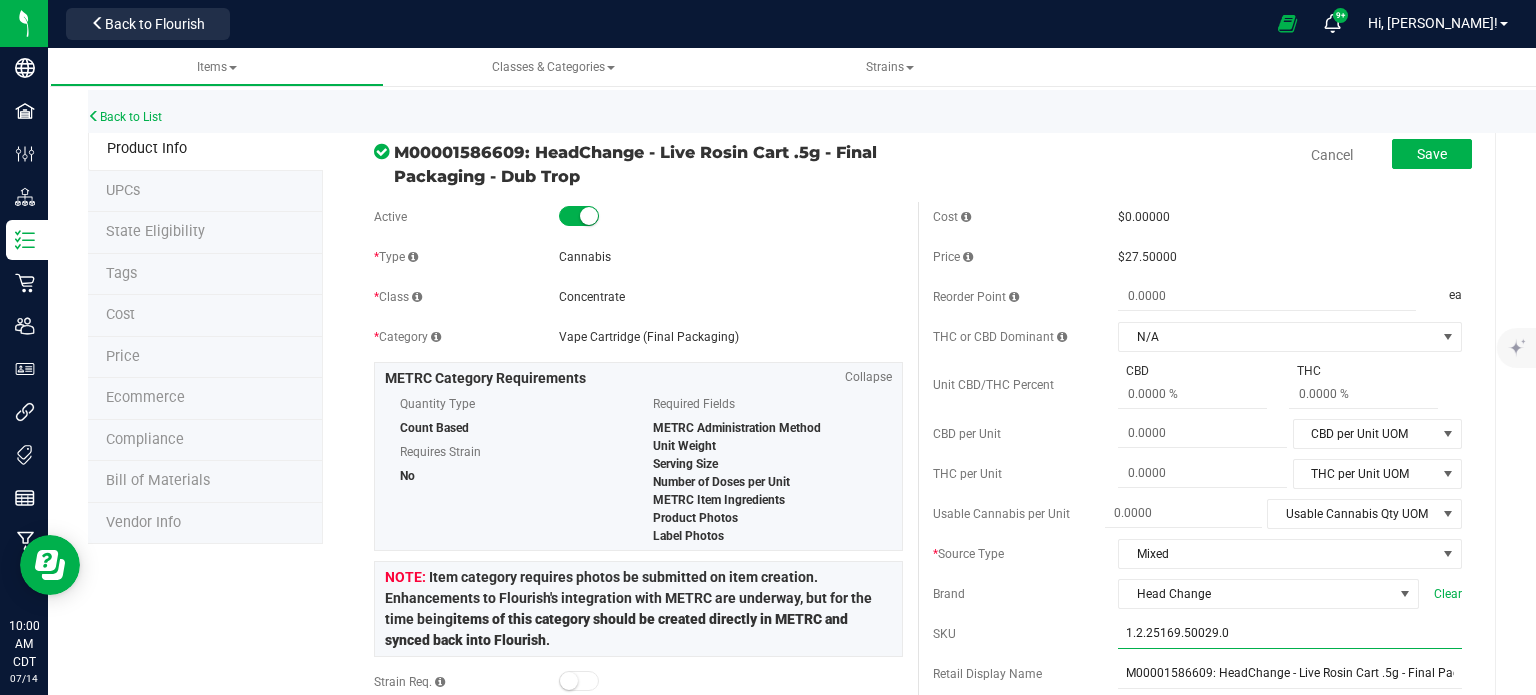 click on "1.2.25169.50029.0" at bounding box center [1290, 634] 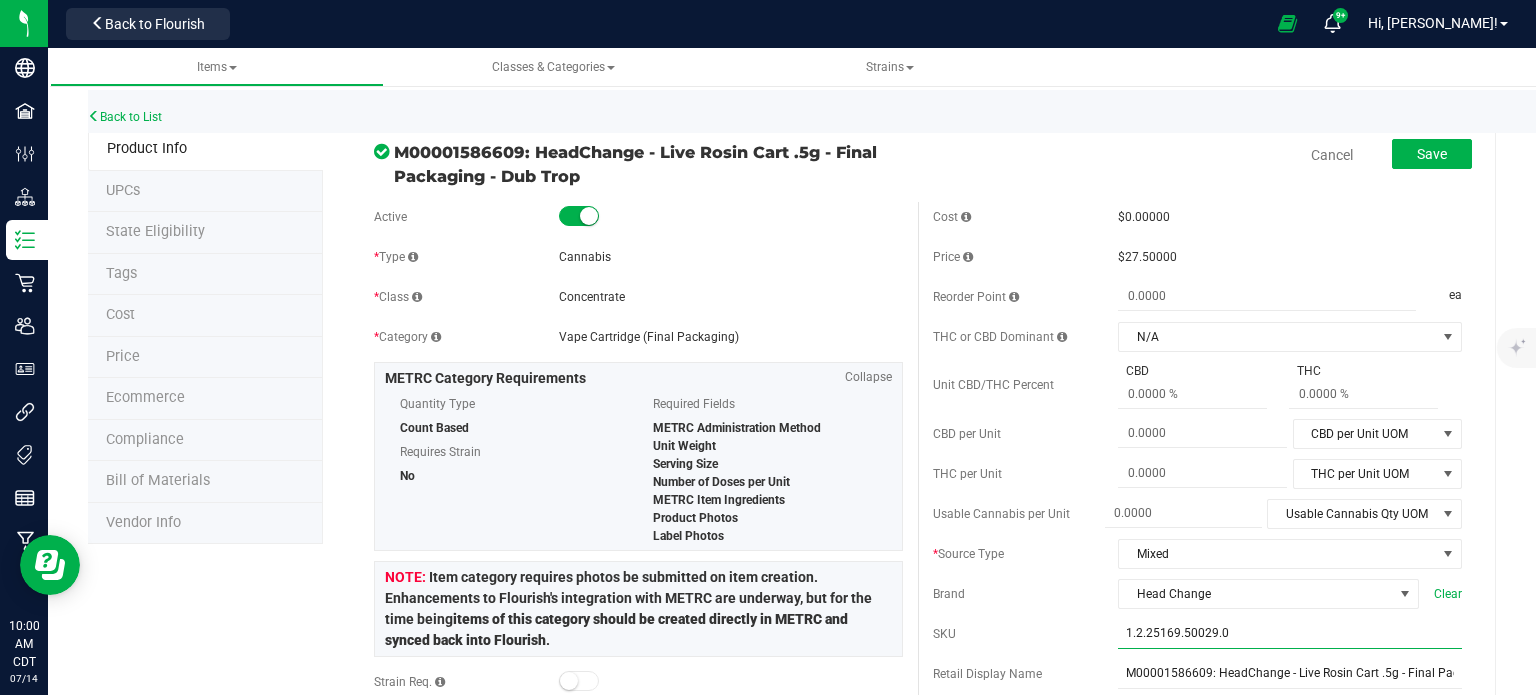 click on "1.2.25169.50029.0" at bounding box center [1290, 634] 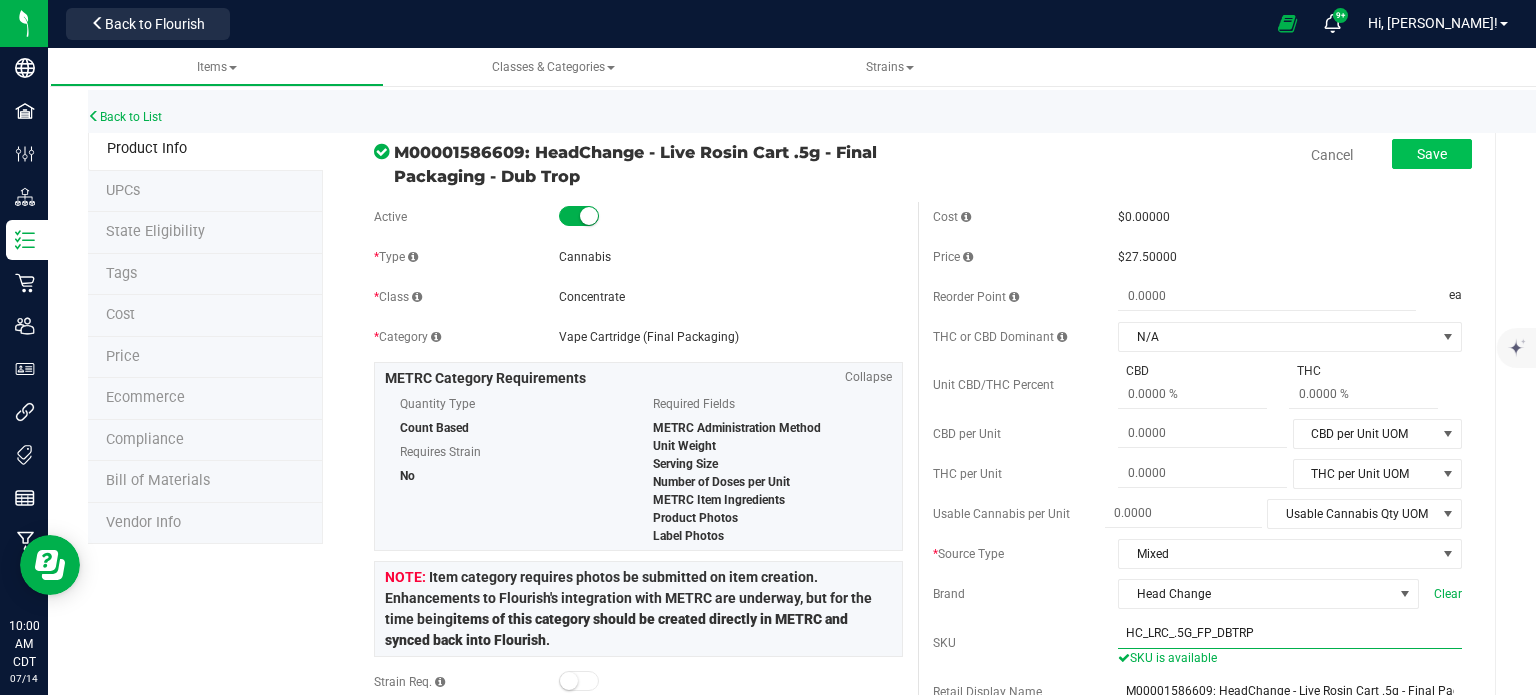 type on "HC_LRC_.5G_FP_DBTRP" 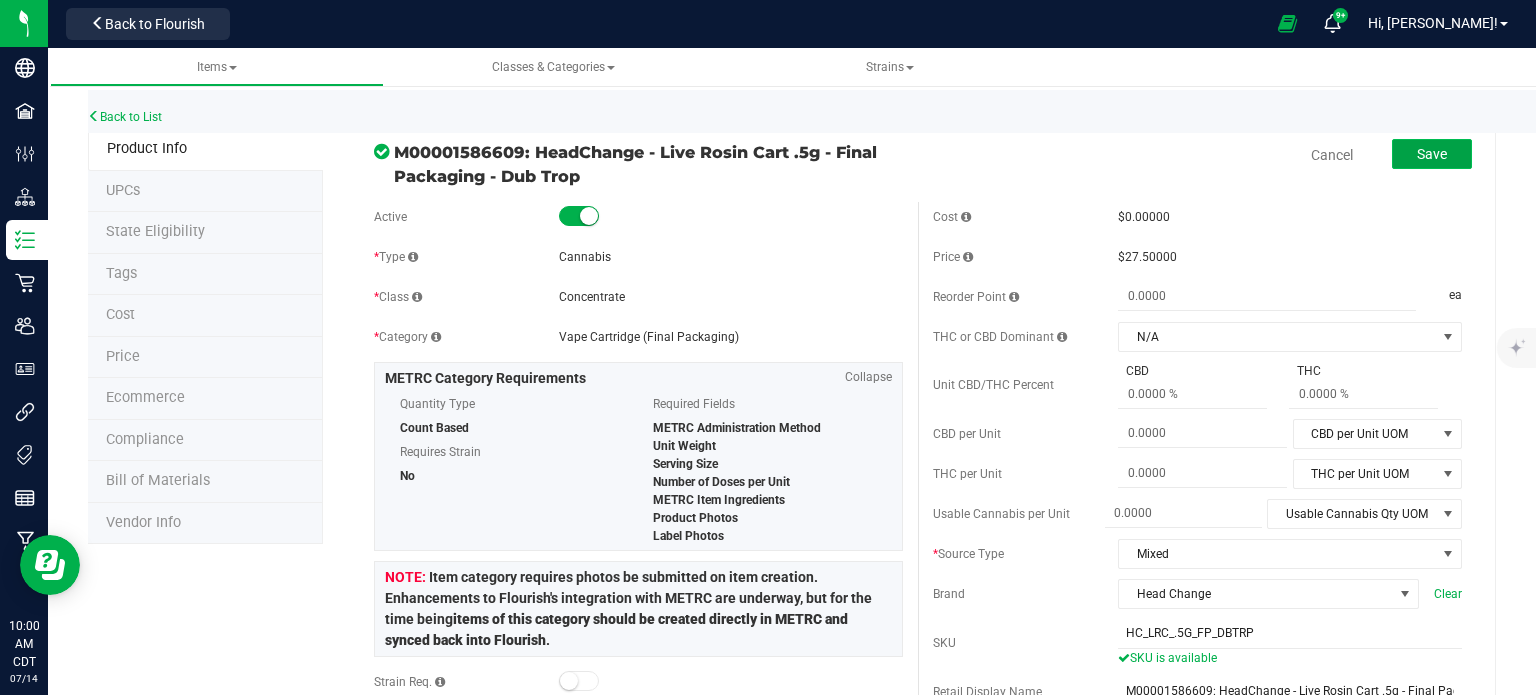 click on "Save" at bounding box center [1432, 154] 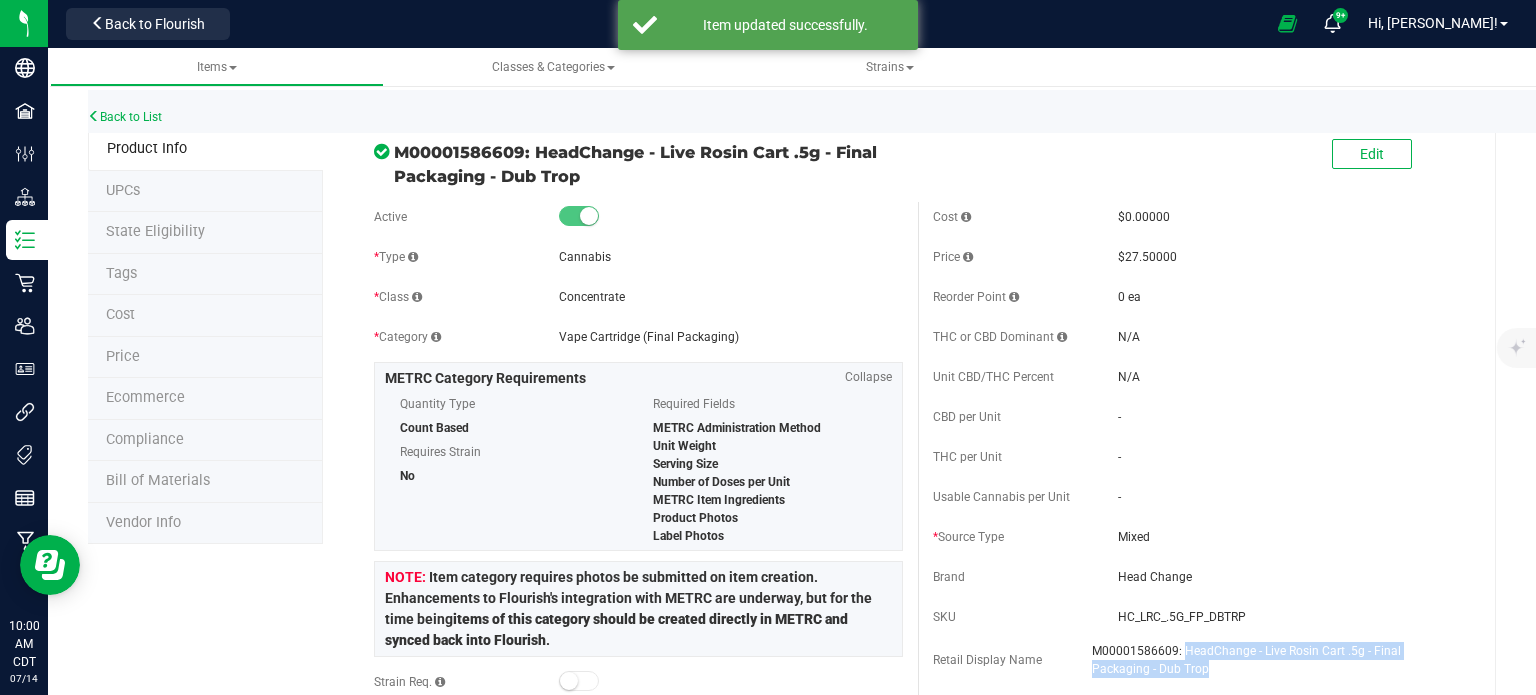 drag, startPoint x: 1204, startPoint y: 673, endPoint x: 1174, endPoint y: 640, distance: 44.598206 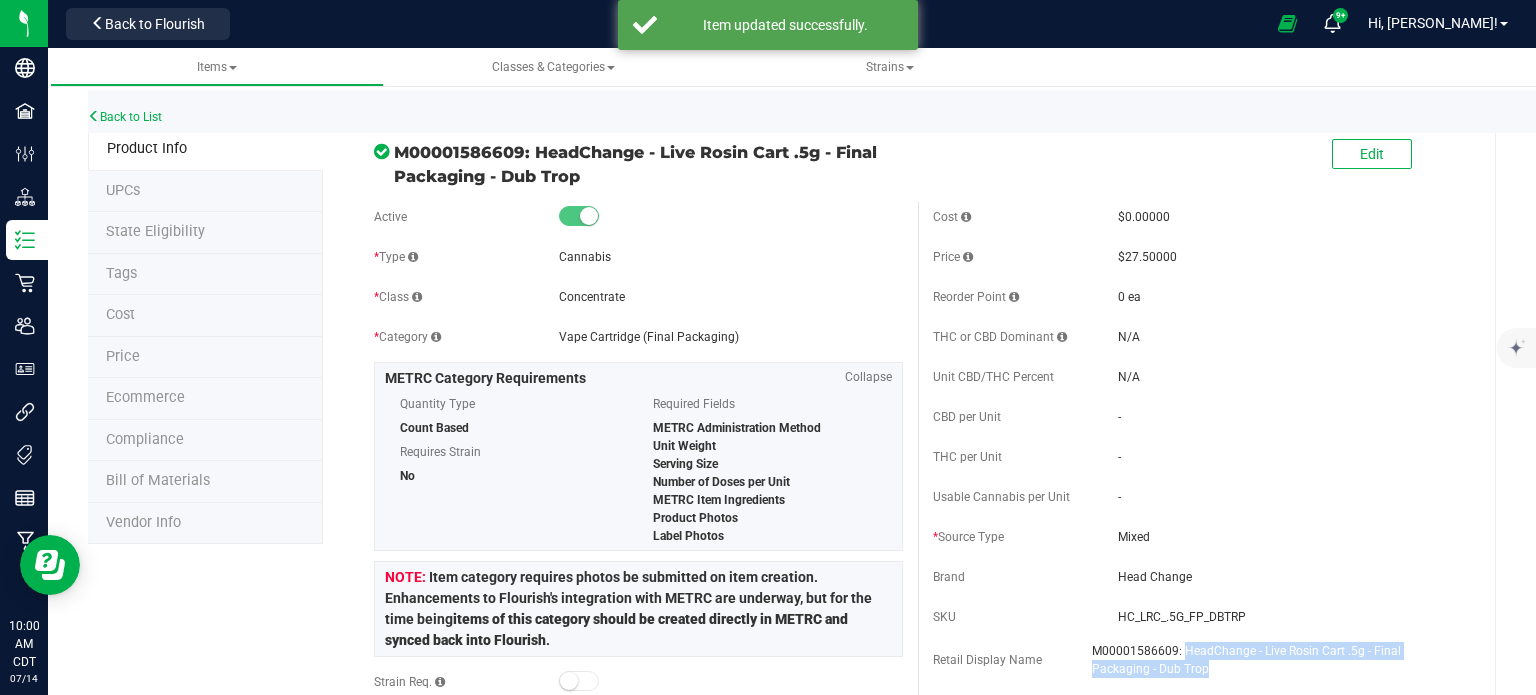 click on "M00001586609: HeadChange - Live Rosin Cart .5g - Final Packaging - Dub Trop" at bounding box center [1277, 660] 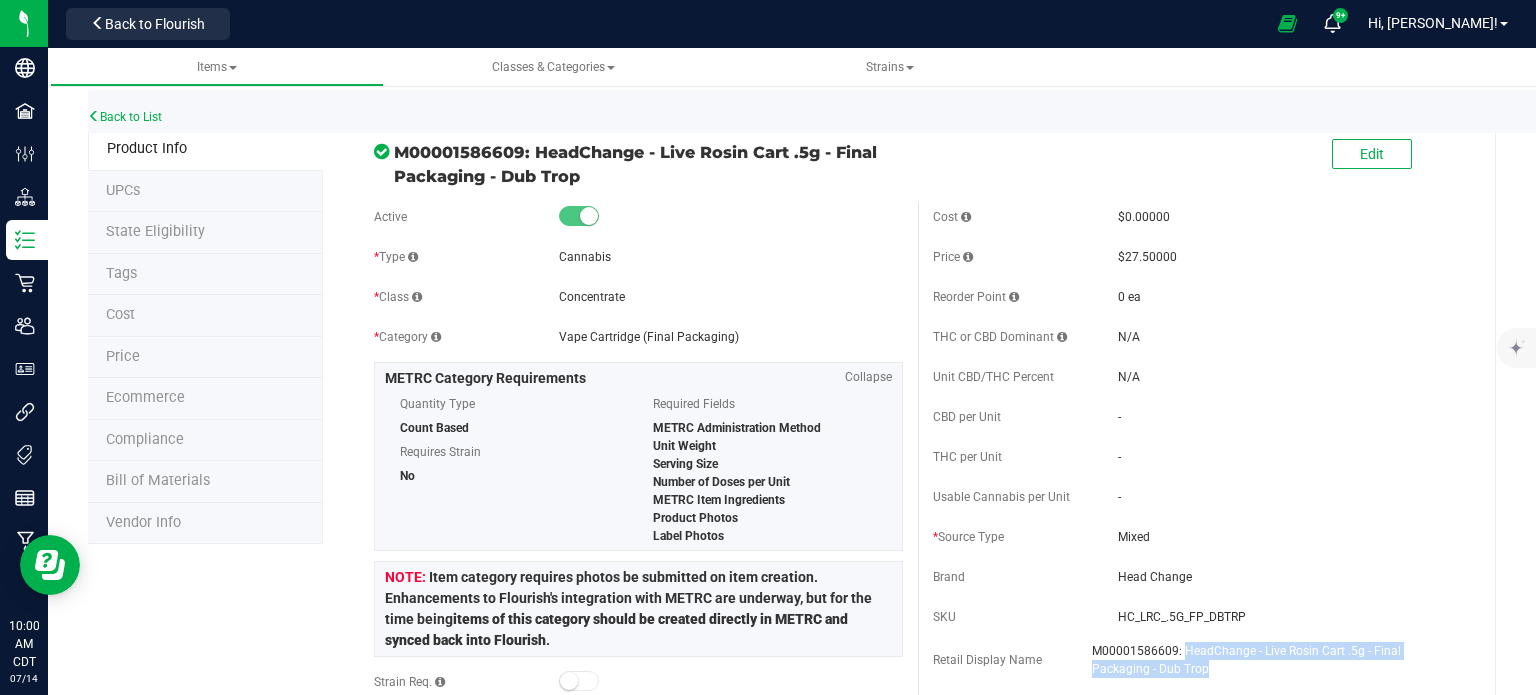 click on "HC_LRC_.5G_FP_DBTRP" at bounding box center [1290, 617] 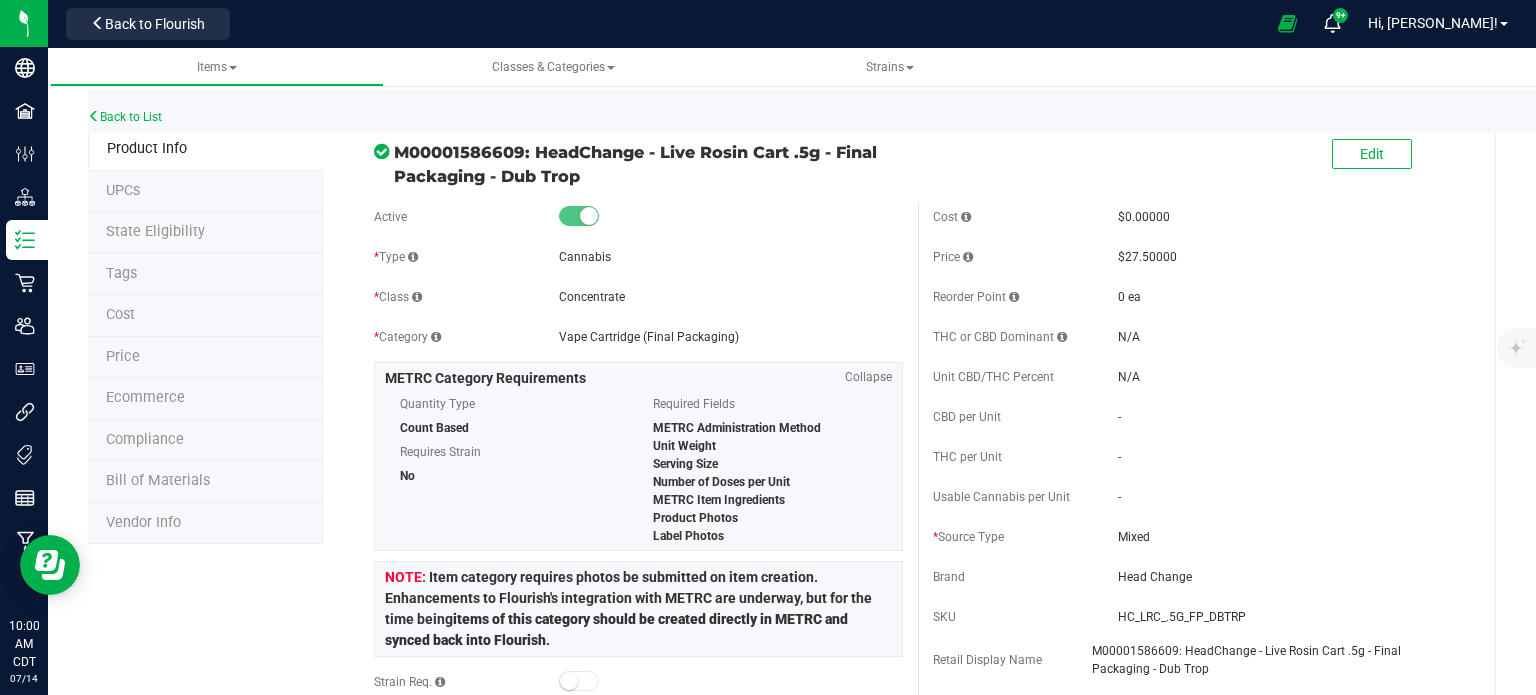 click on "HC_LRC_.5G_FP_DBTRP" at bounding box center (1290, 617) 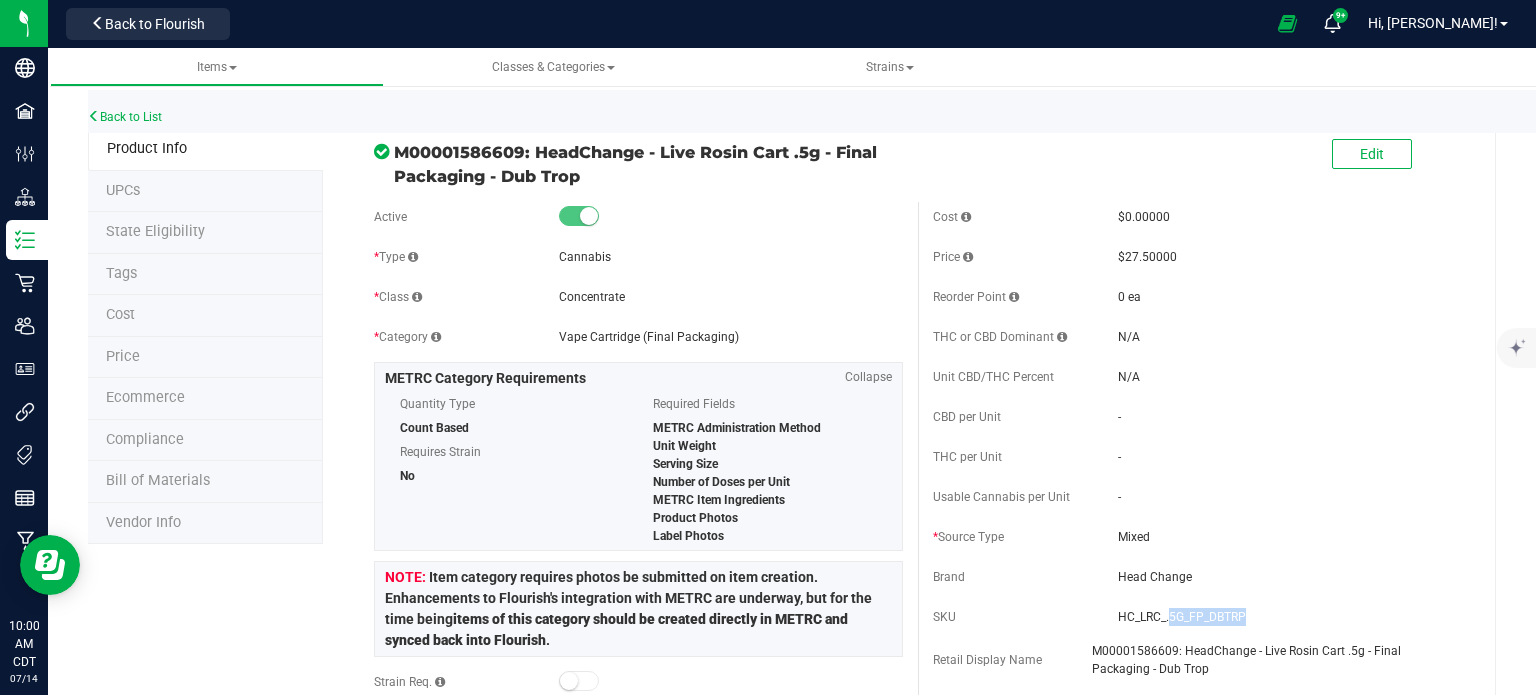 click on "HC_LRC_.5G_FP_DBTRP" at bounding box center [1290, 617] 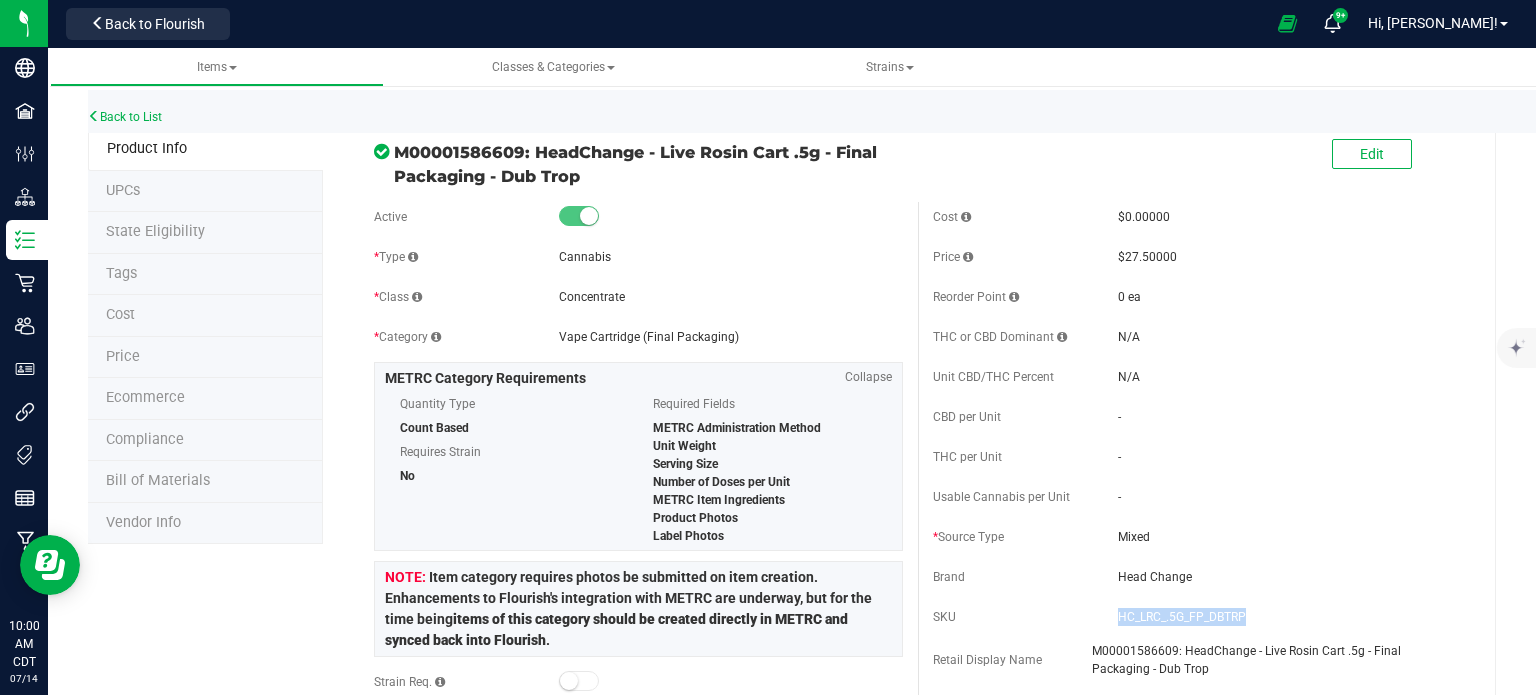 click on "HC_LRC_.5G_FP_DBTRP" at bounding box center [1290, 617] 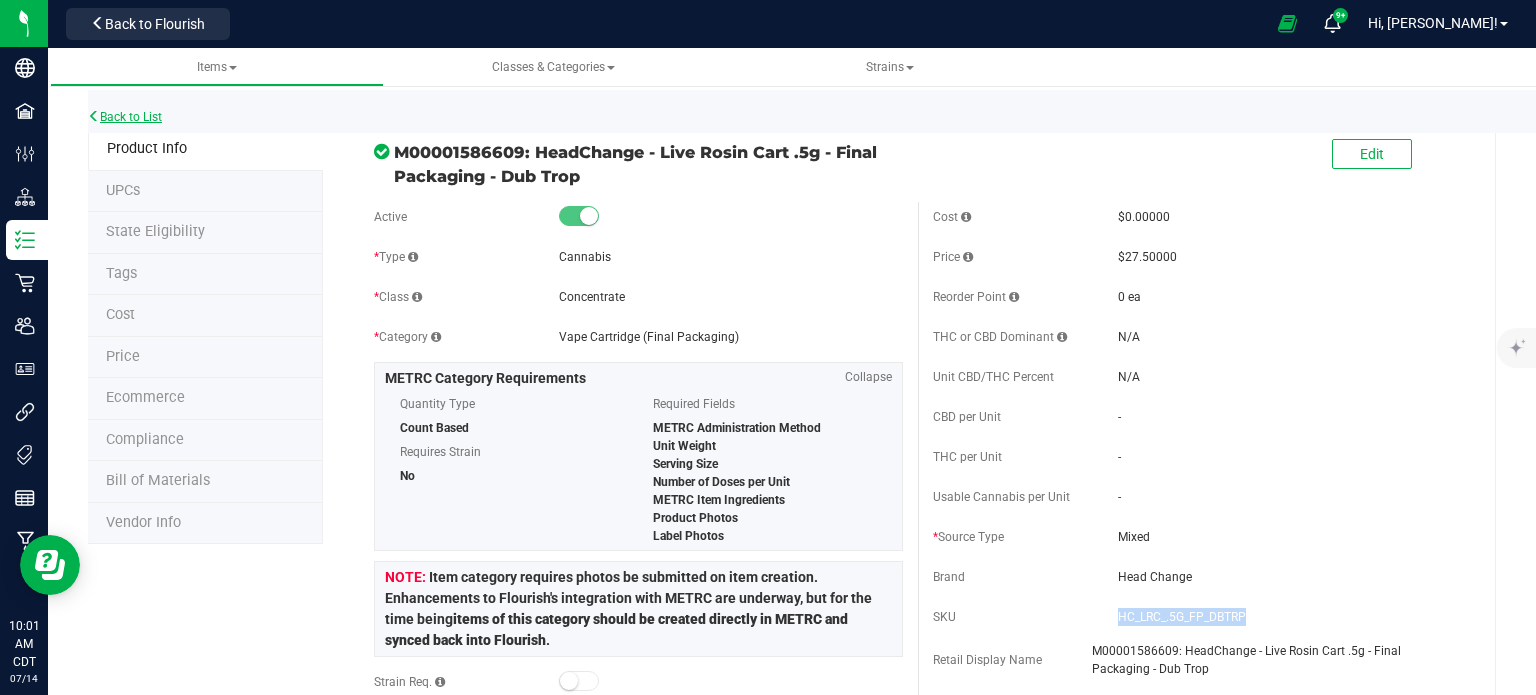 click on "Back to List" at bounding box center [125, 117] 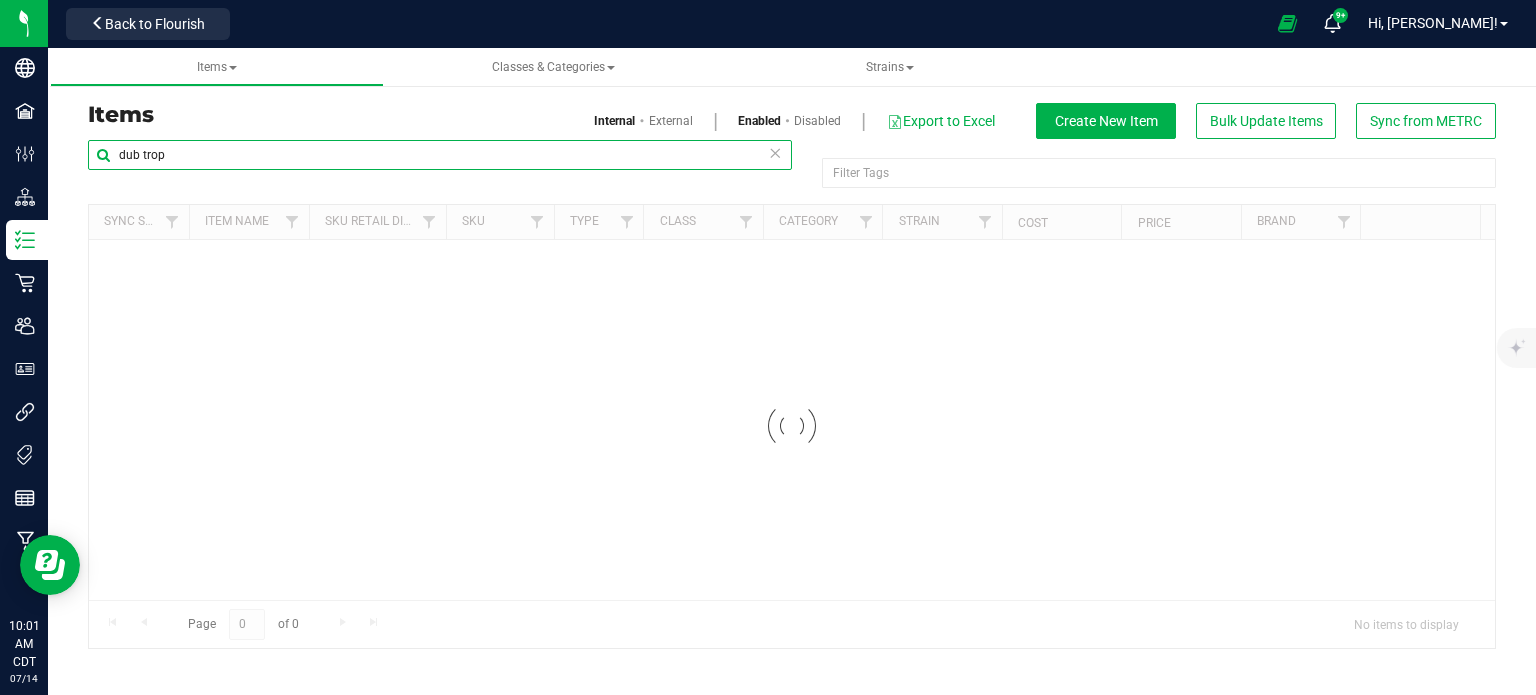 click on "dub trop" at bounding box center (440, 155) 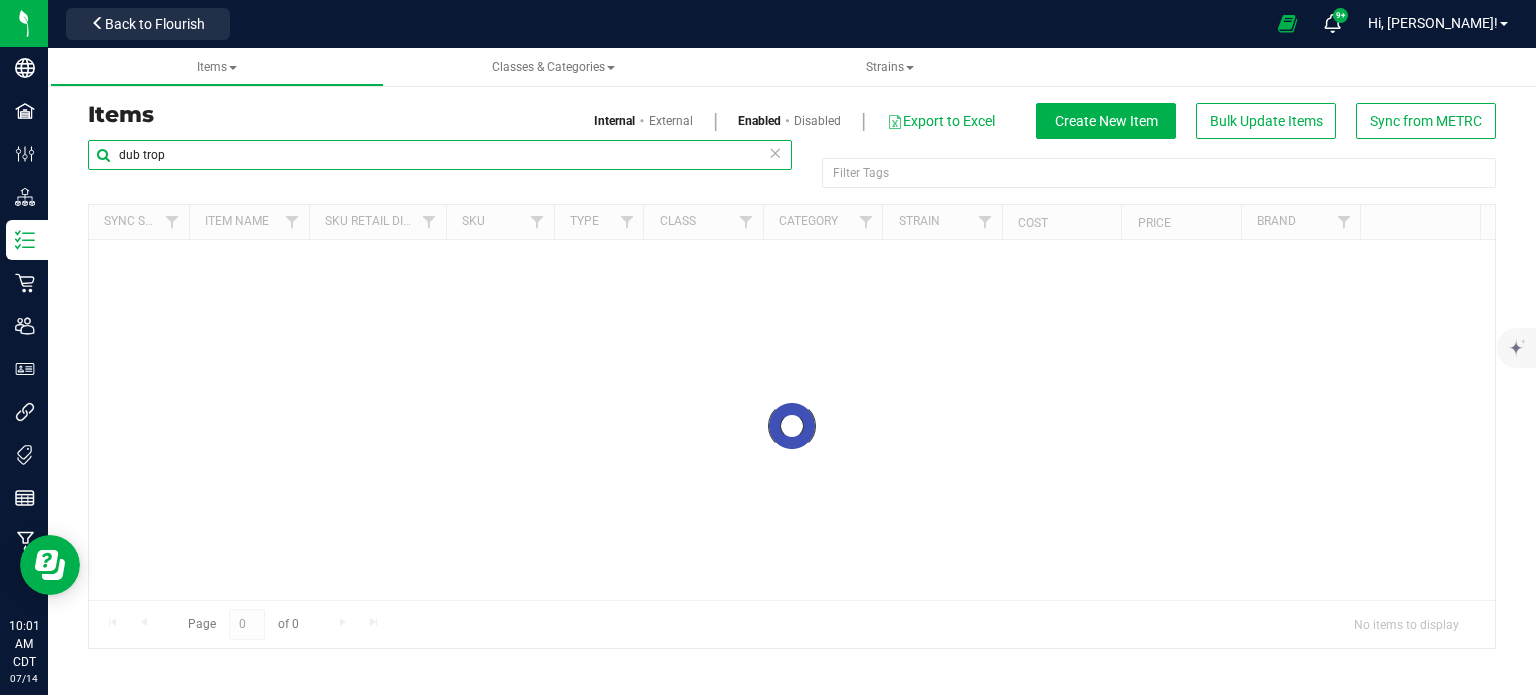click on "dub trop" at bounding box center (440, 155) 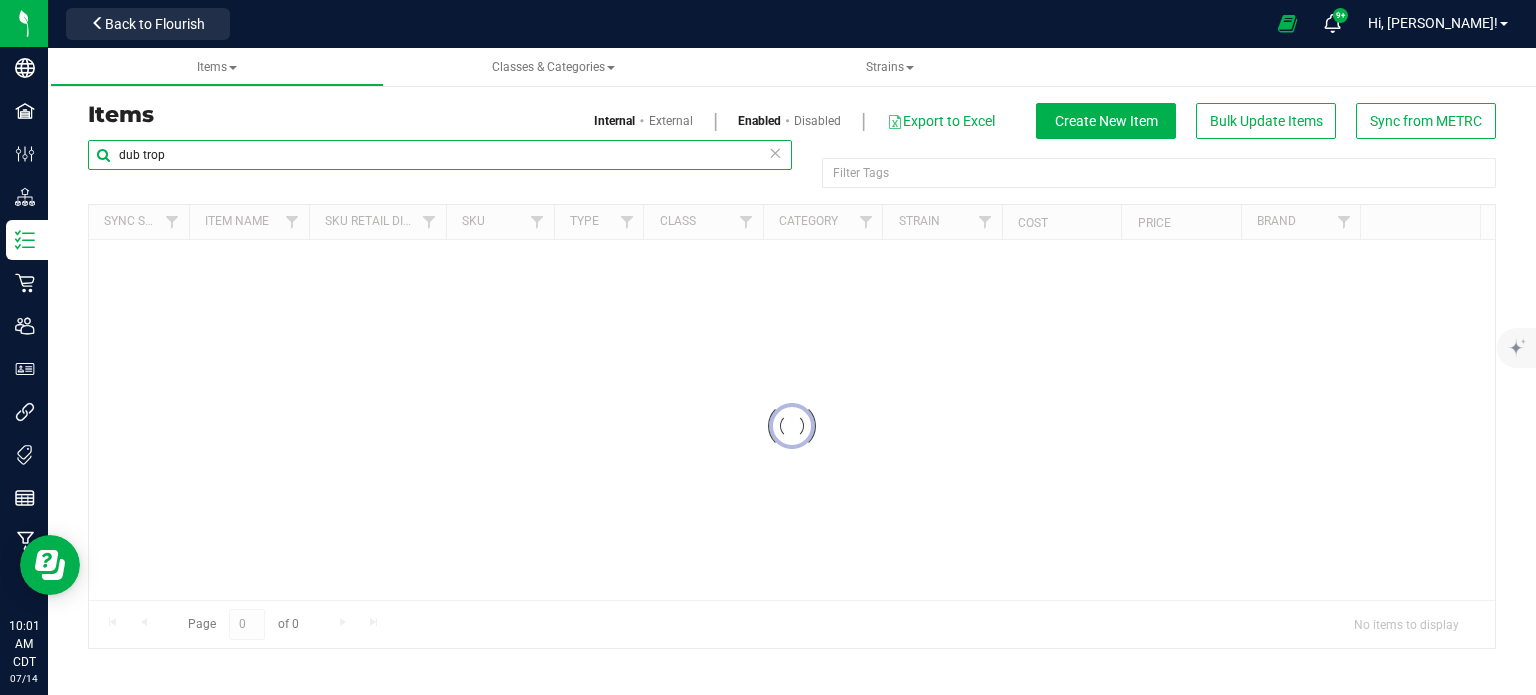 click on "dub trop" at bounding box center [440, 155] 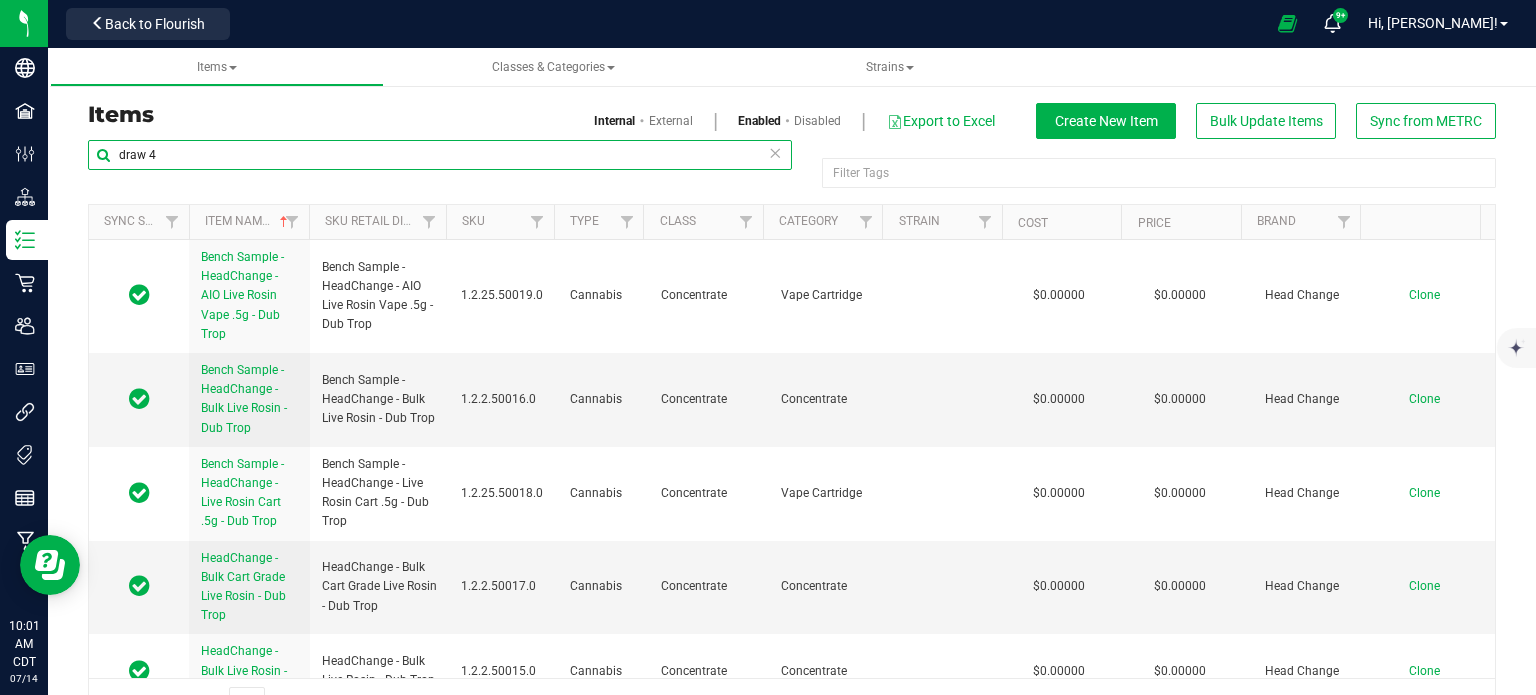 type on "draw 4" 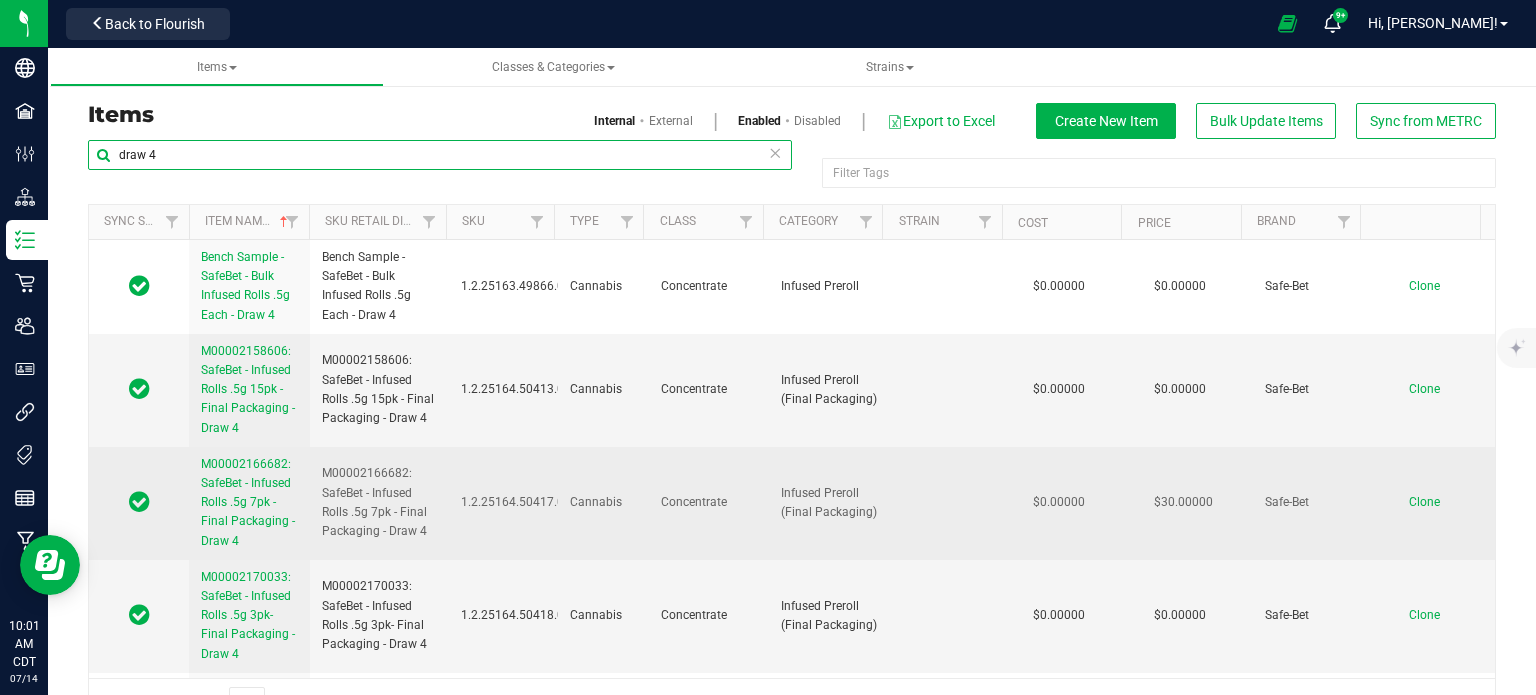 scroll, scrollTop: 122, scrollLeft: 0, axis: vertical 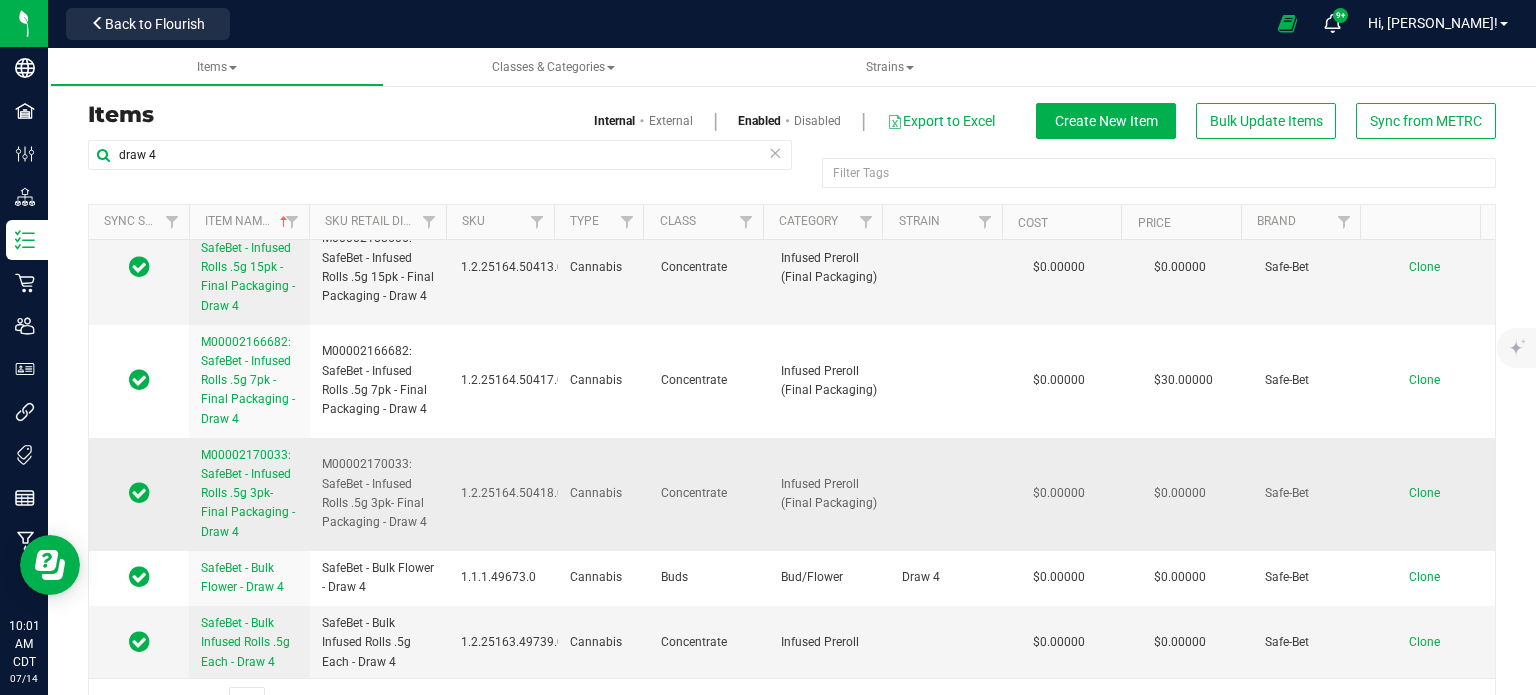 click on "M00002170033: SafeBet - Infused Rolls .5g 3pk- Final Packaging - Draw 4" at bounding box center (248, 493) 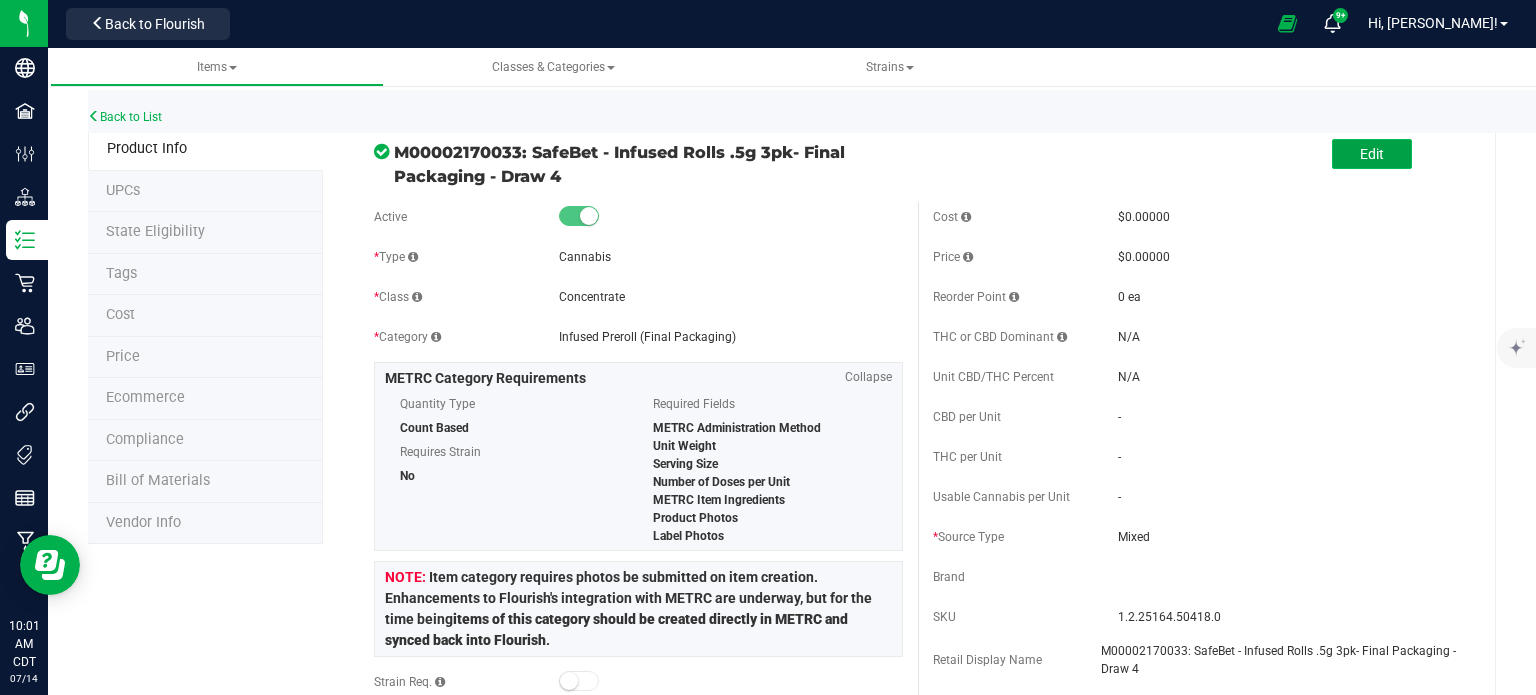 click on "Edit" at bounding box center (1372, 154) 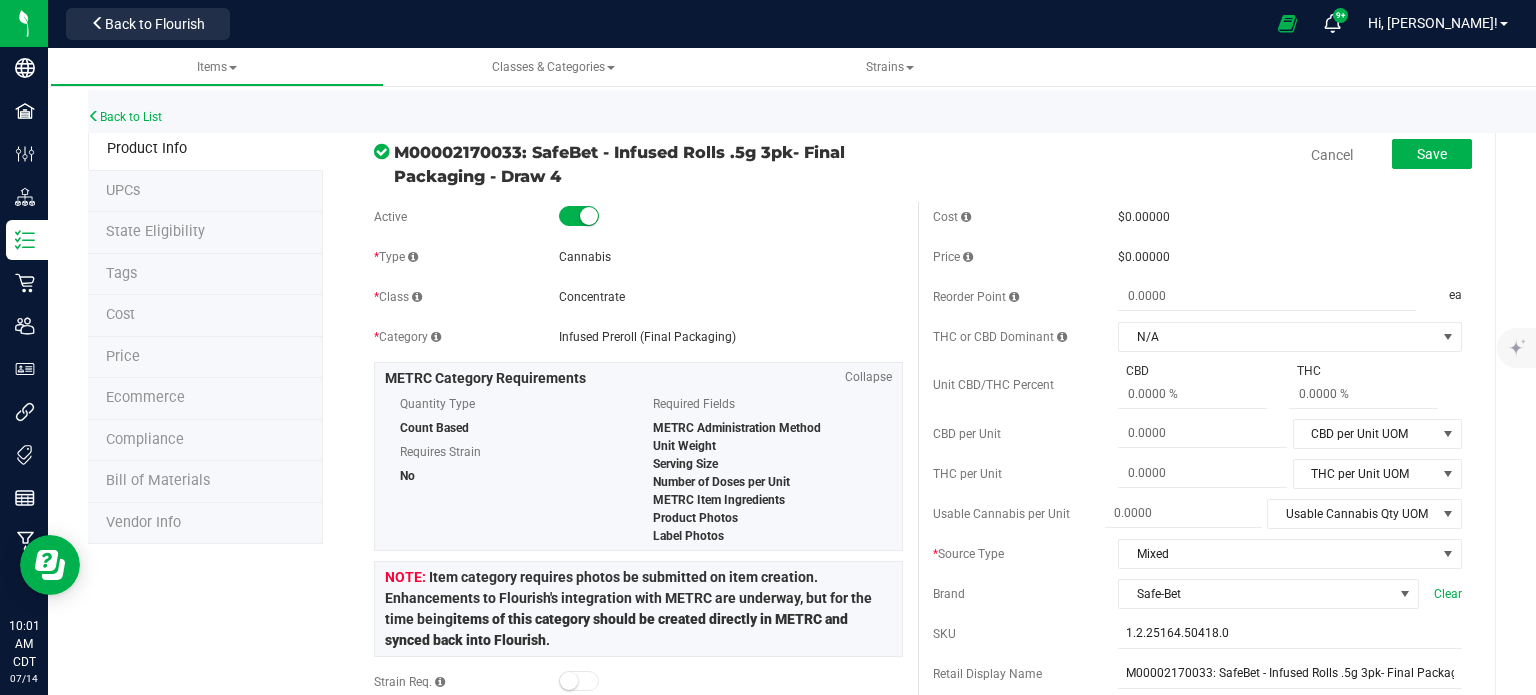 click on "Price" at bounding box center [123, 356] 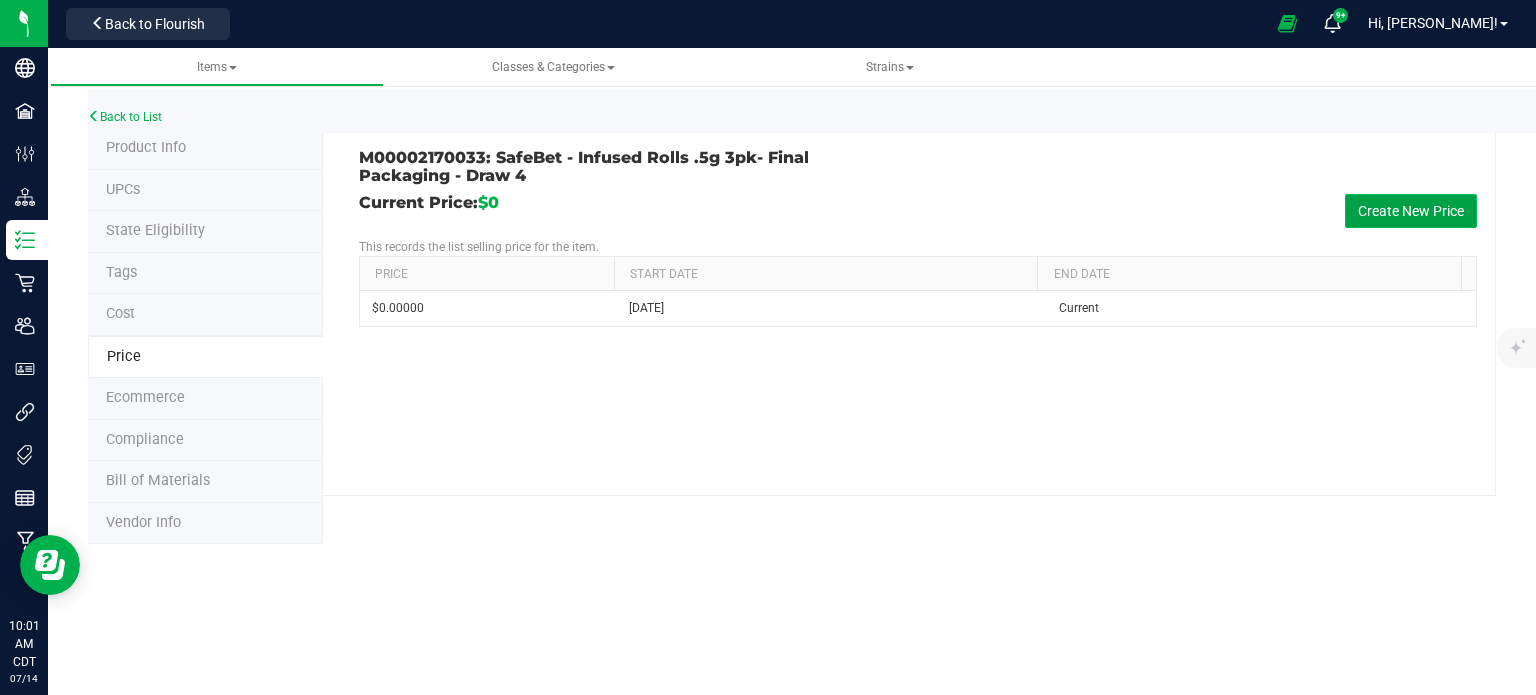 click on "Create New Price" at bounding box center [1411, 211] 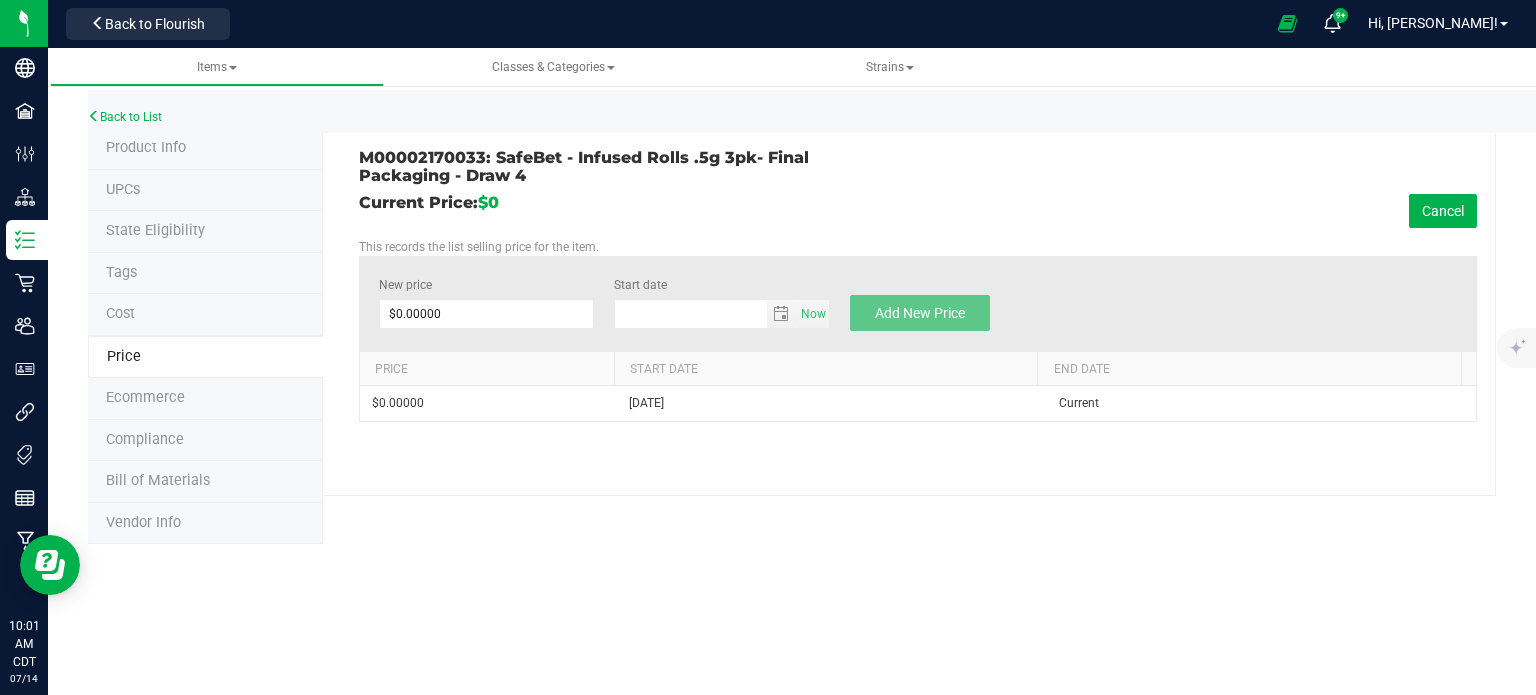 type on "[DATE]" 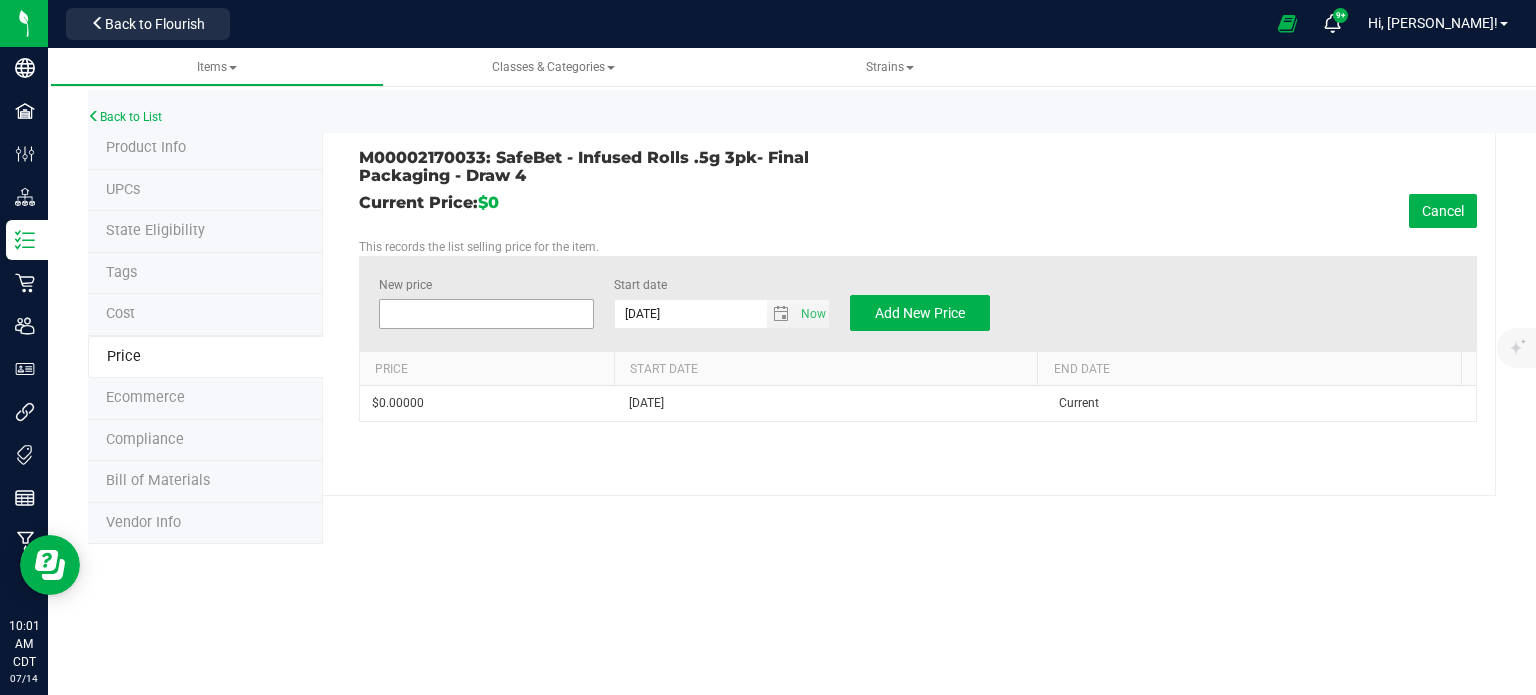 click at bounding box center [487, 314] 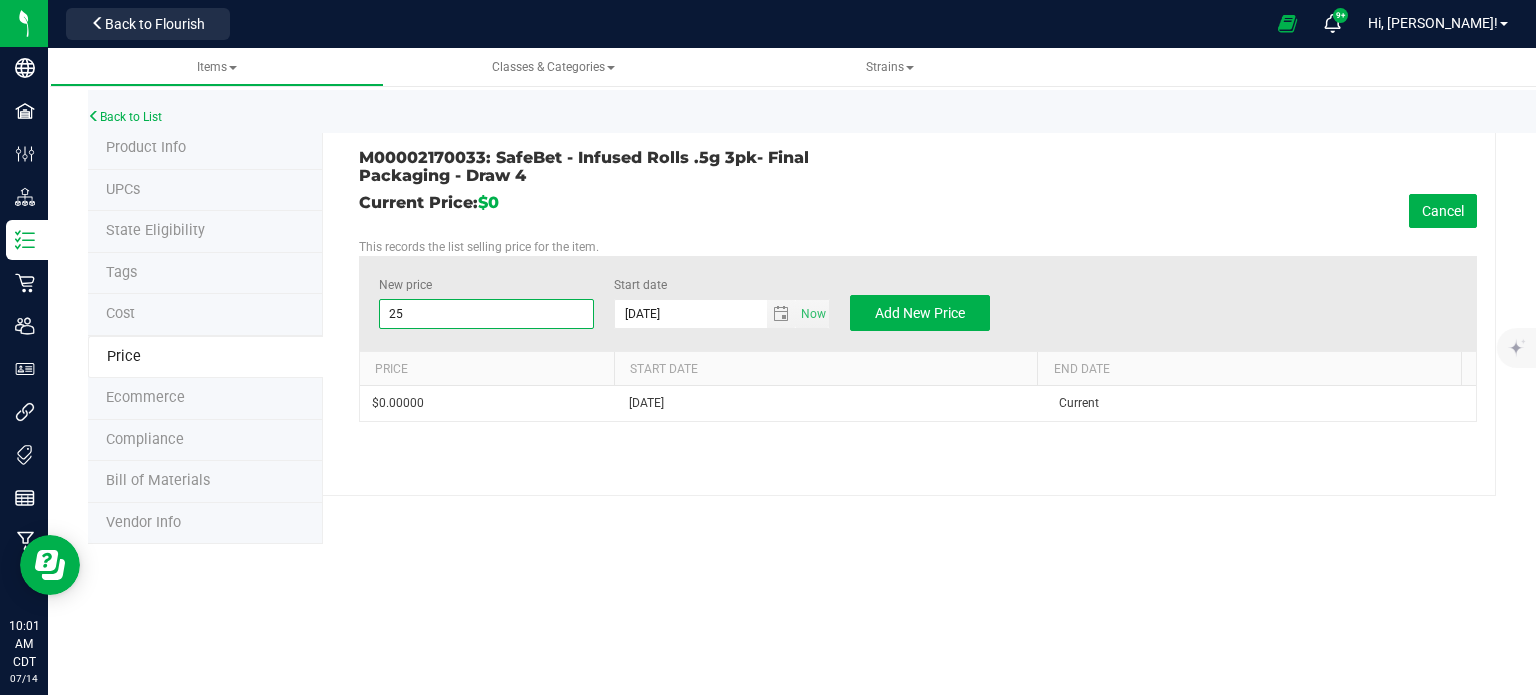 type on "2" 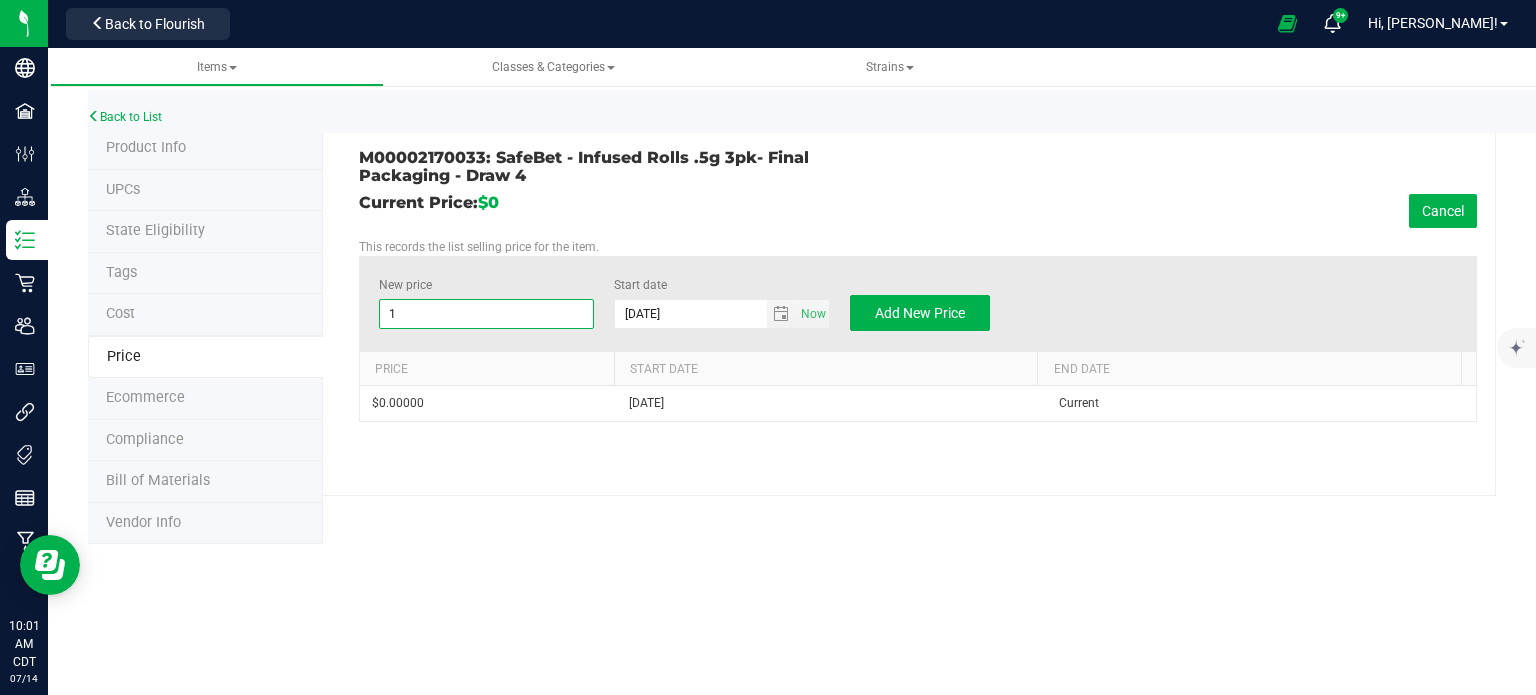 type on "14" 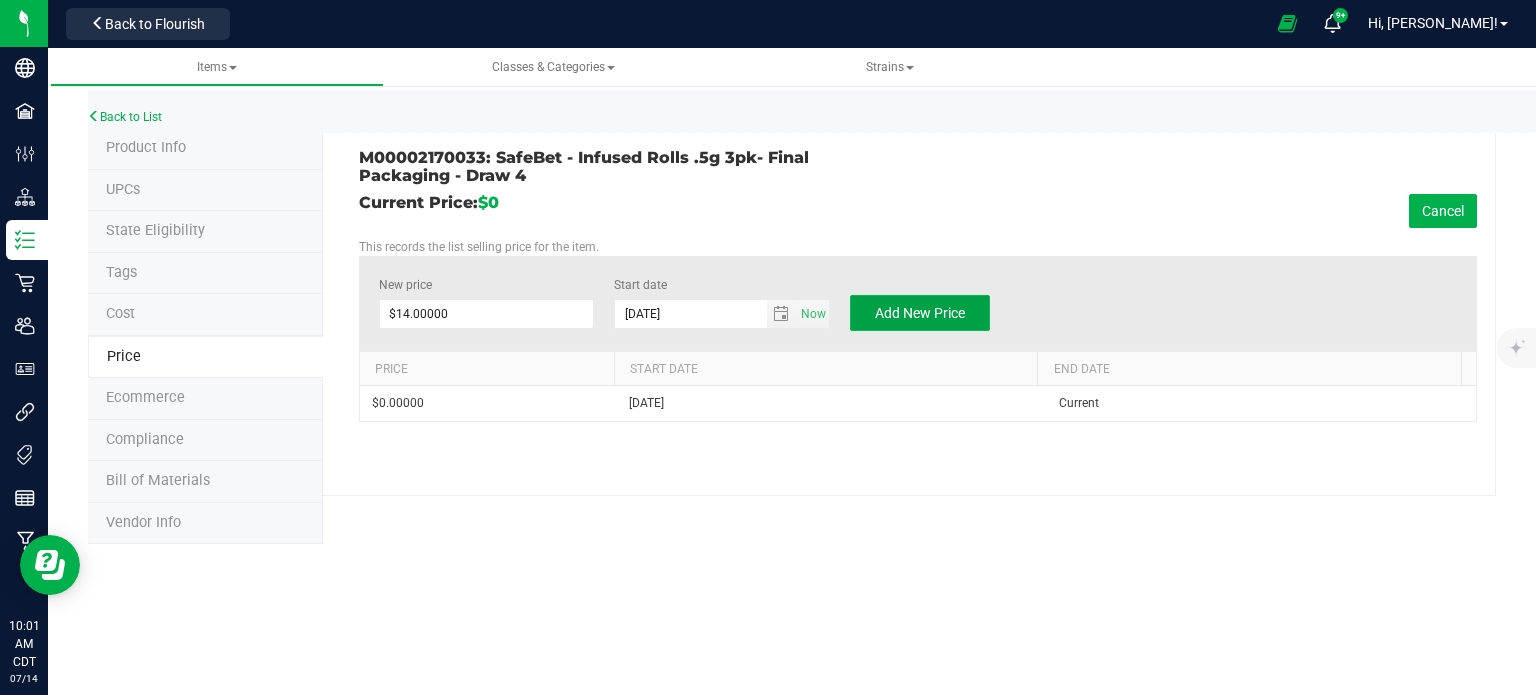 click on "Add New Price" at bounding box center [920, 313] 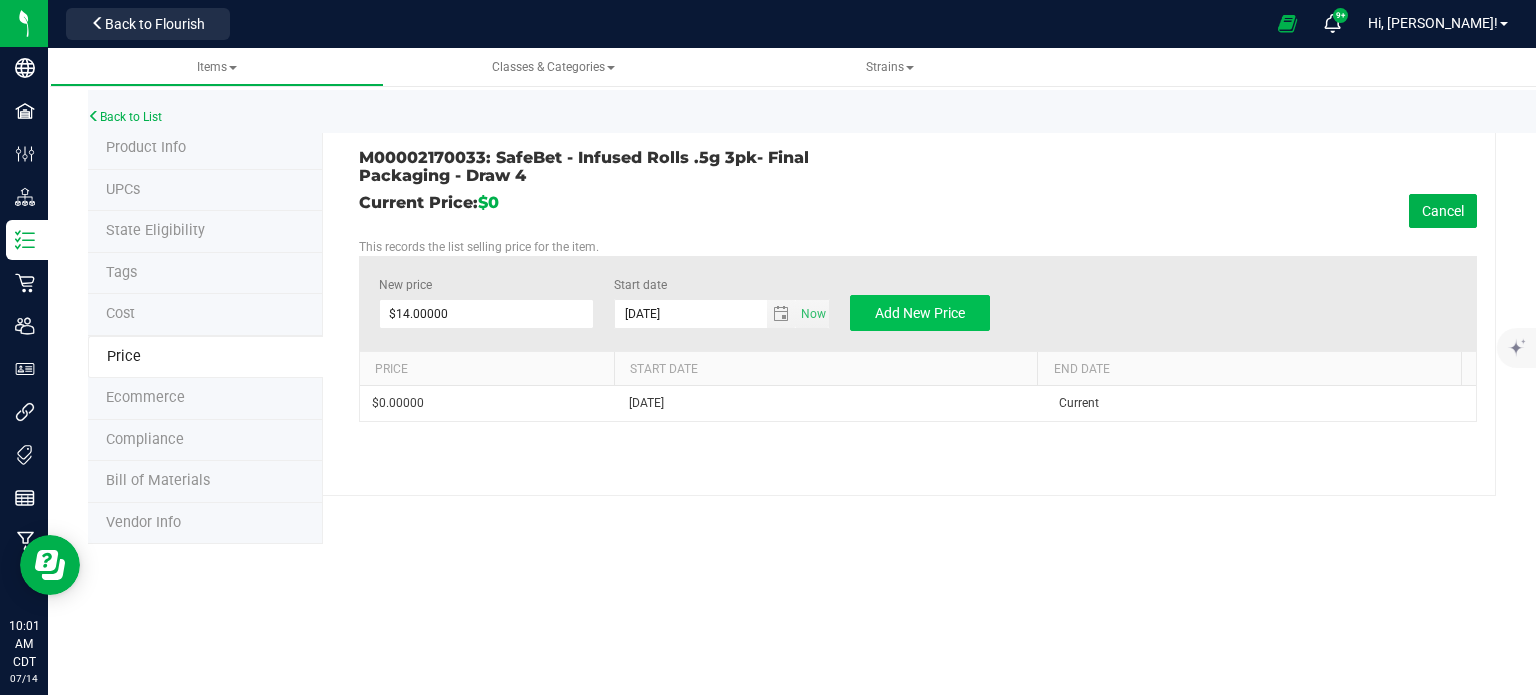 type on "$0.00000" 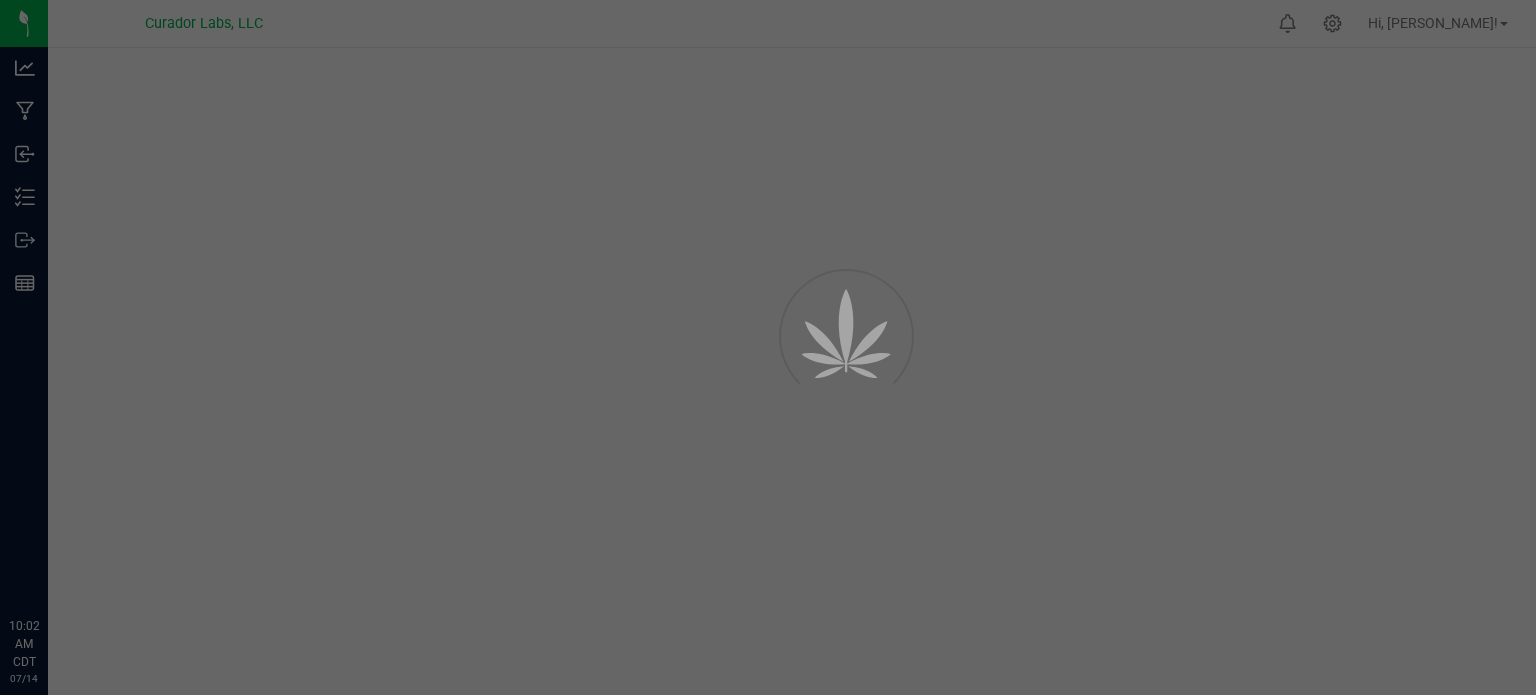 scroll, scrollTop: 0, scrollLeft: 0, axis: both 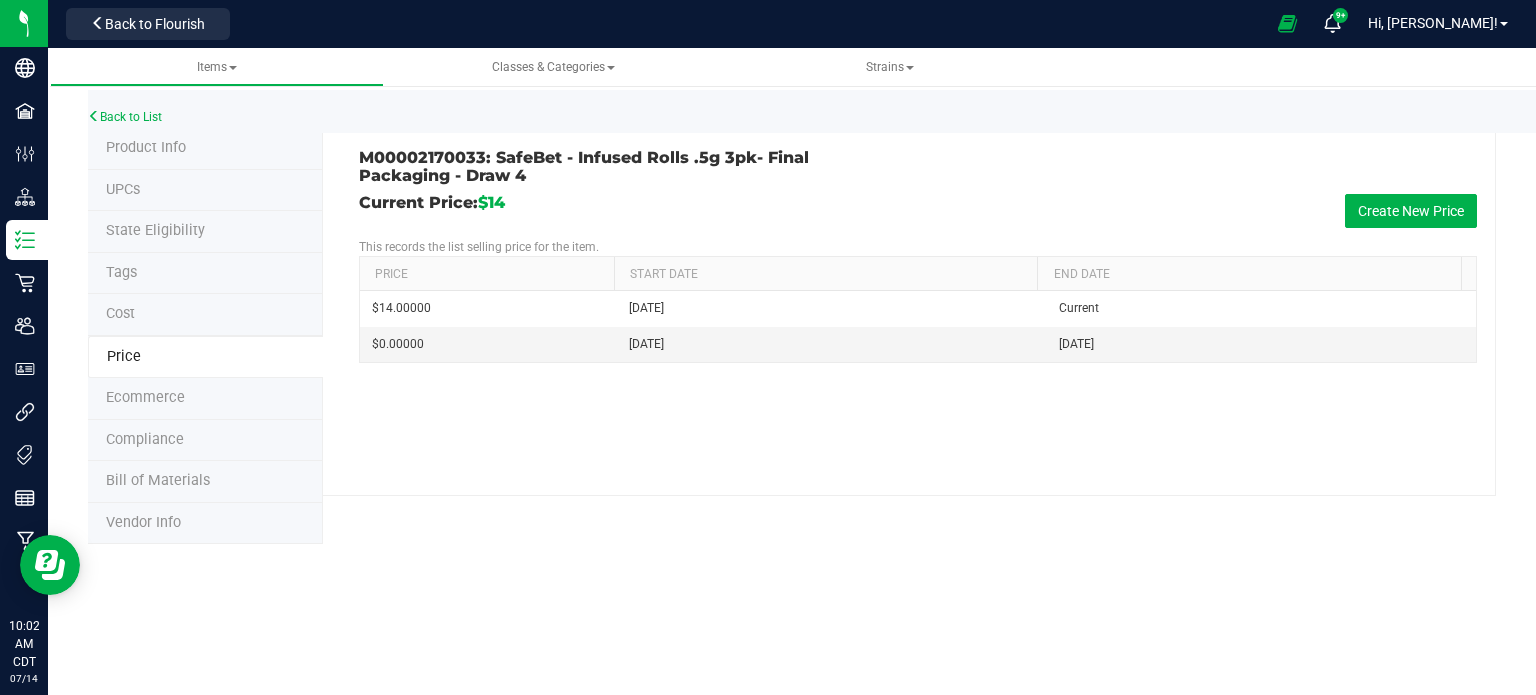 click on "Product Info" at bounding box center (146, 147) 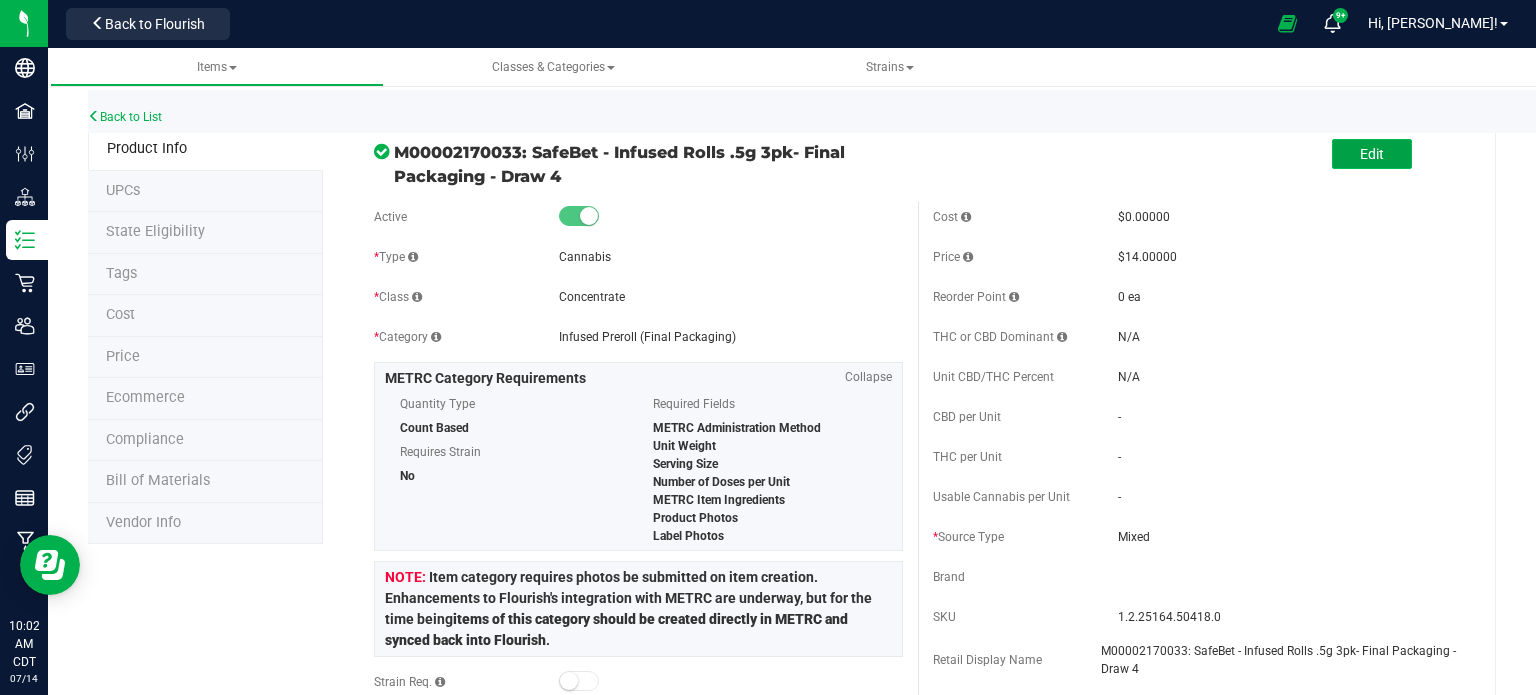 click on "Edit" at bounding box center [1372, 154] 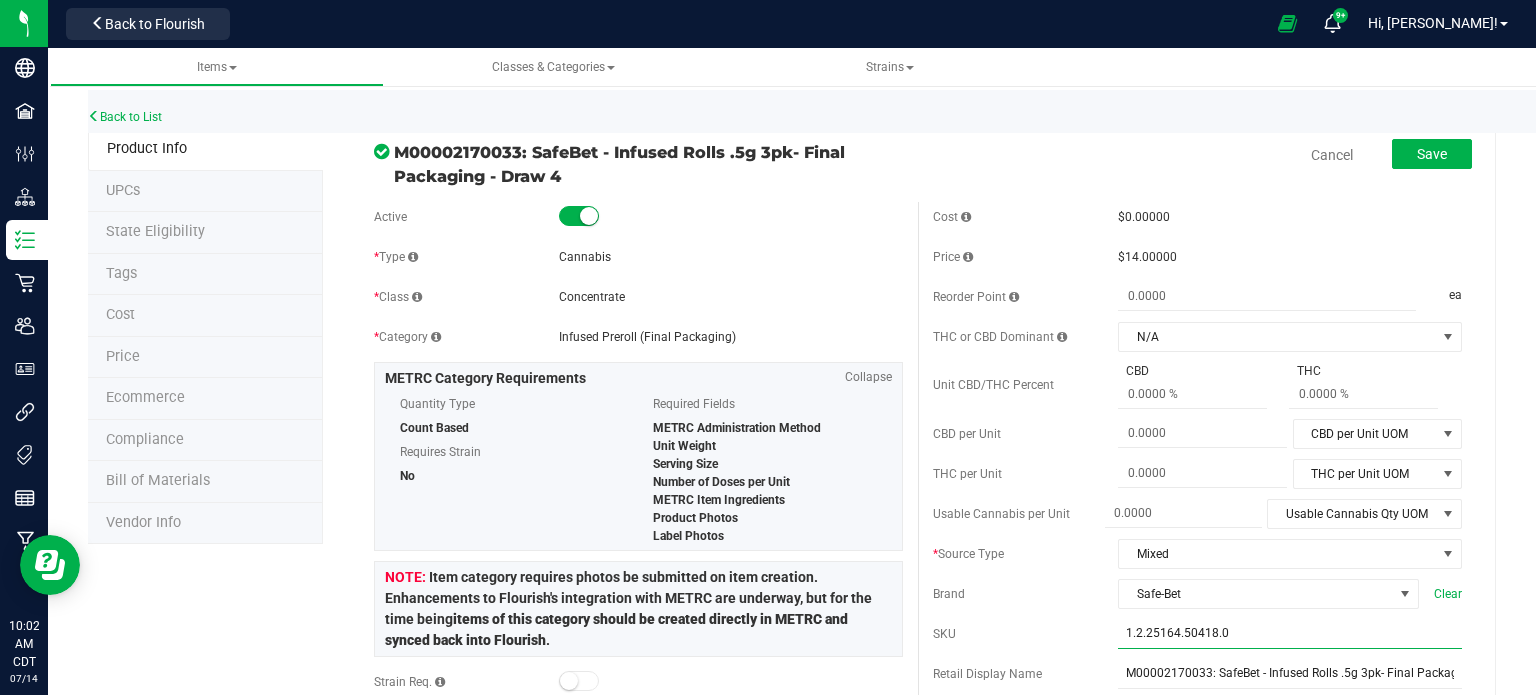 click on "1.2.25164.50418.0" at bounding box center (1290, 634) 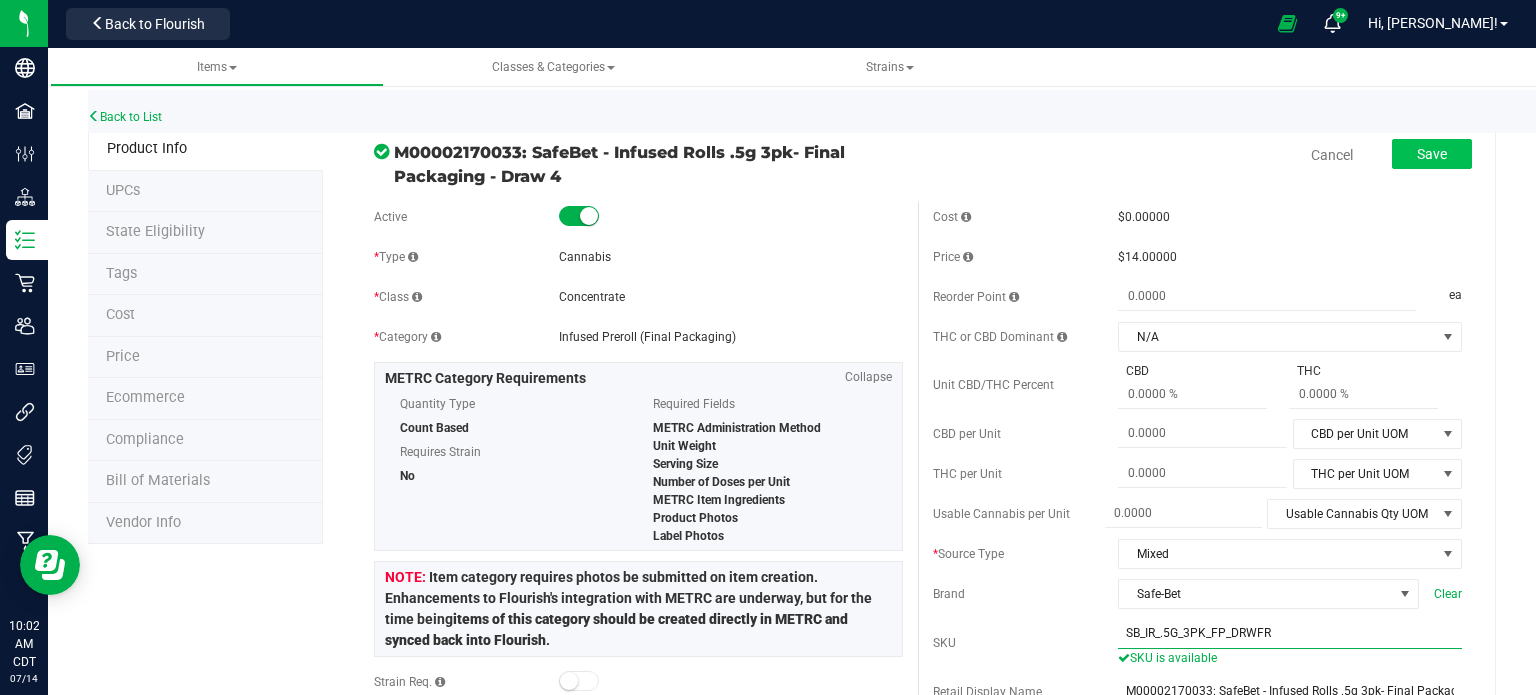 type on "SB_IR_.5G_3PK_FP_DRWFR" 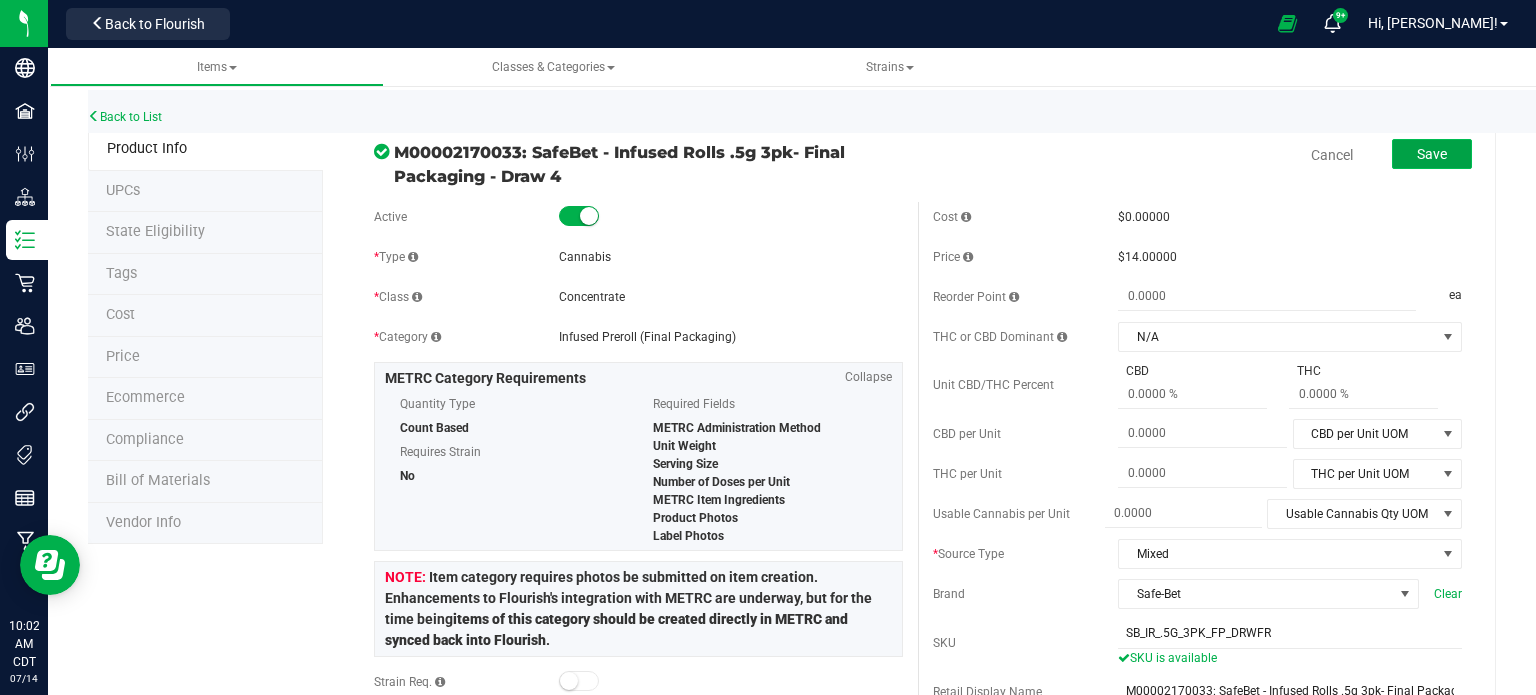 click on "Save" at bounding box center [1432, 154] 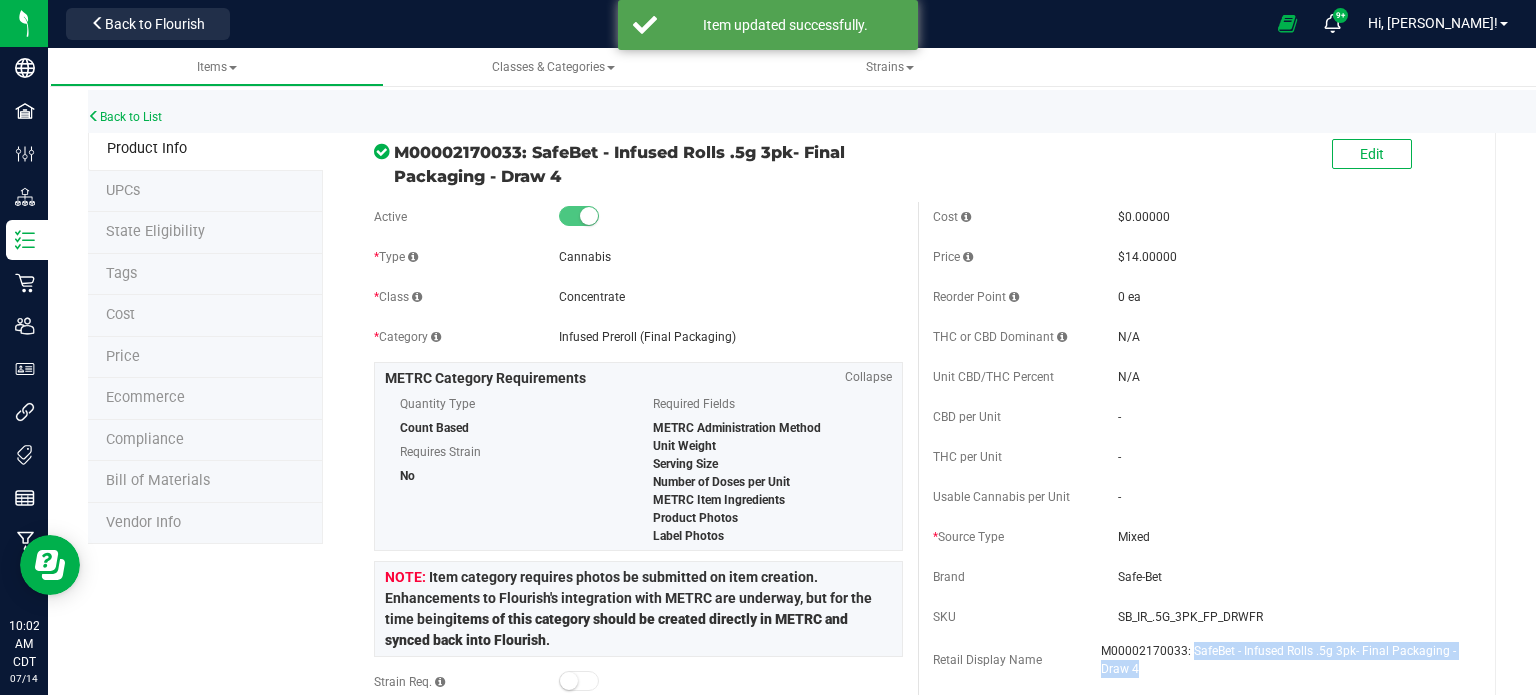 drag, startPoint x: 1150, startPoint y: 674, endPoint x: 1183, endPoint y: 645, distance: 43.931767 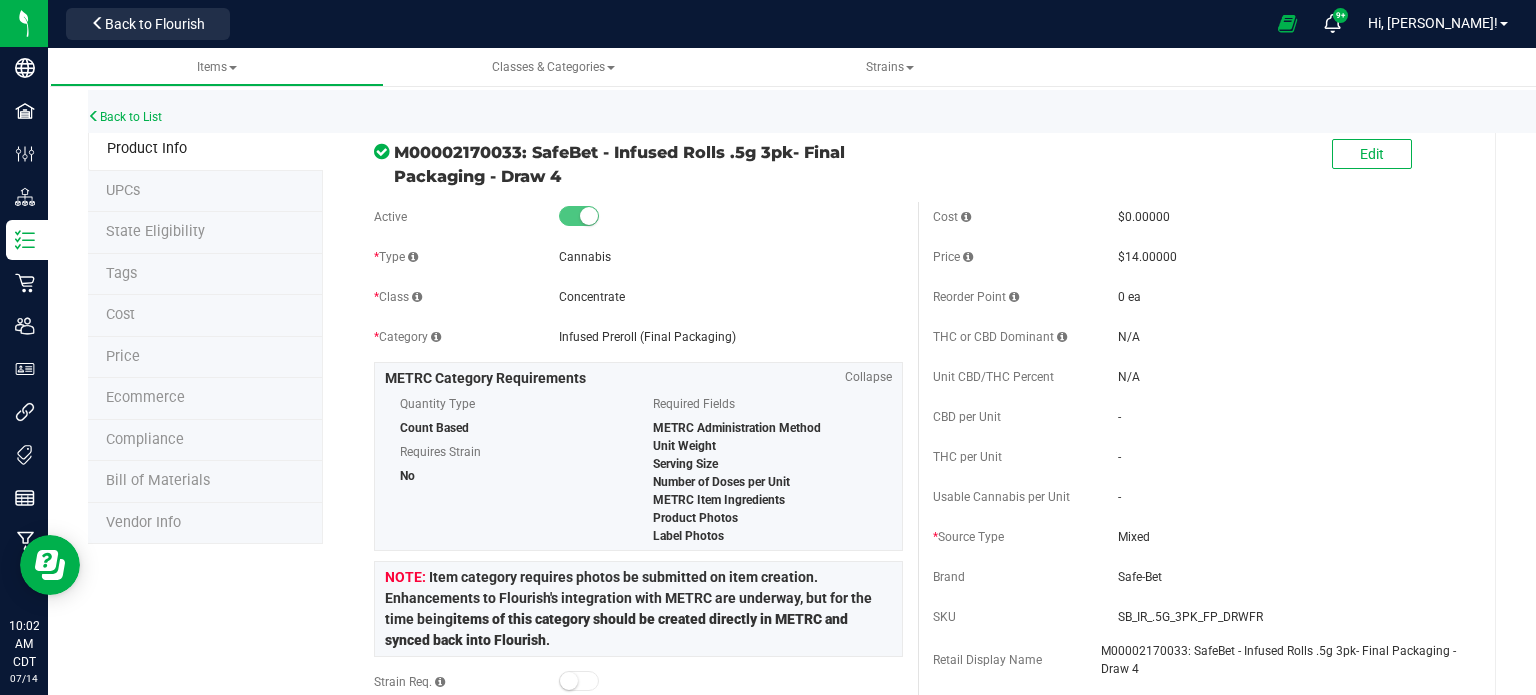 click on "SB_IR_.5G_3PK_FP_DRWFR" at bounding box center (1290, 617) 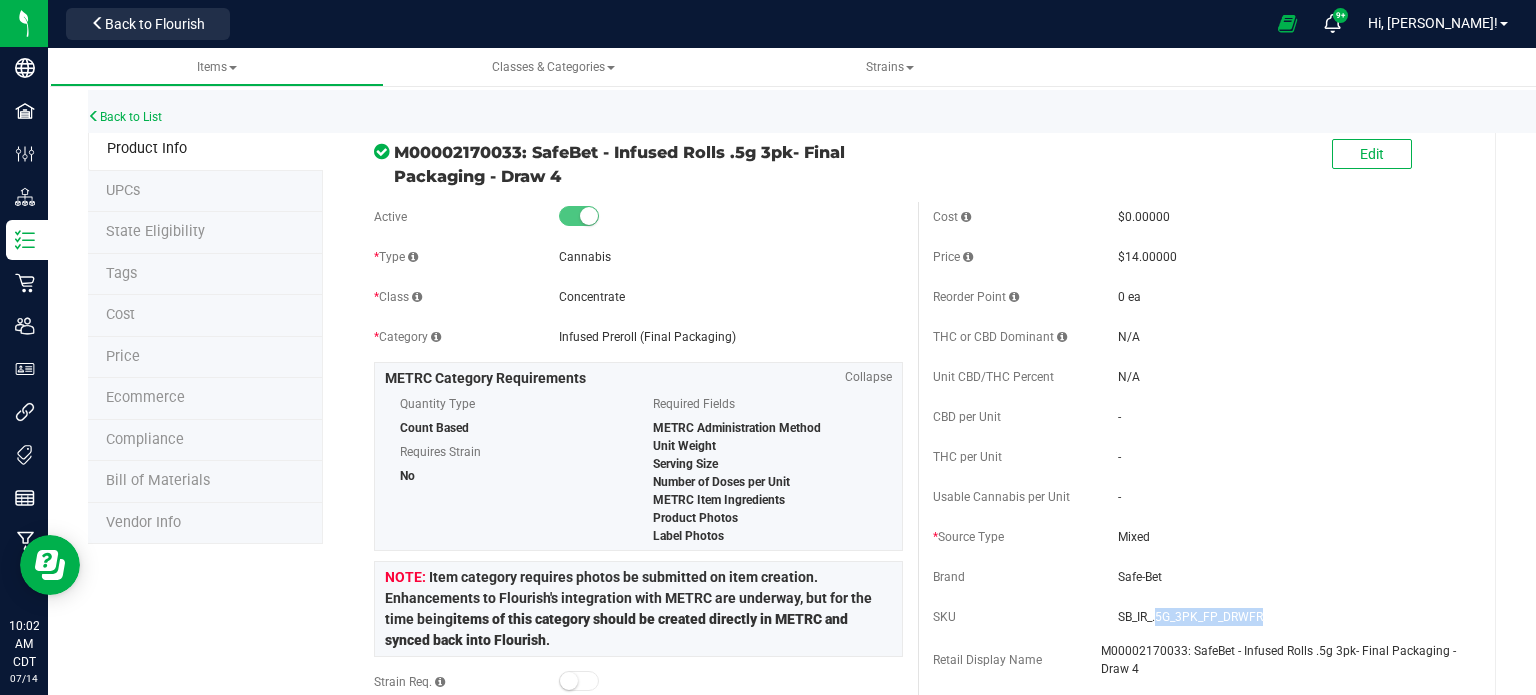 click on "SB_IR_.5G_3PK_FP_DRWFR" at bounding box center [1290, 617] 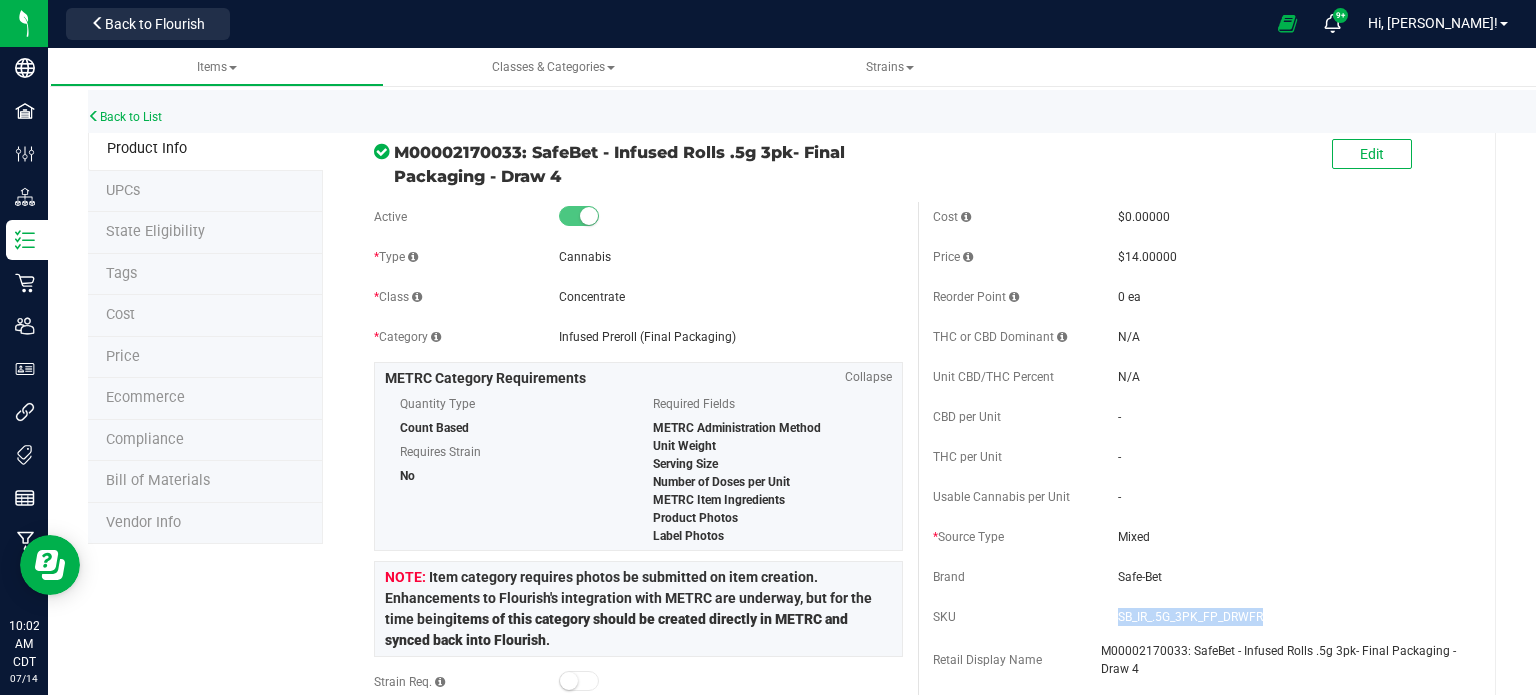 click on "SB_IR_.5G_3PK_FP_DRWFR" at bounding box center [1290, 617] 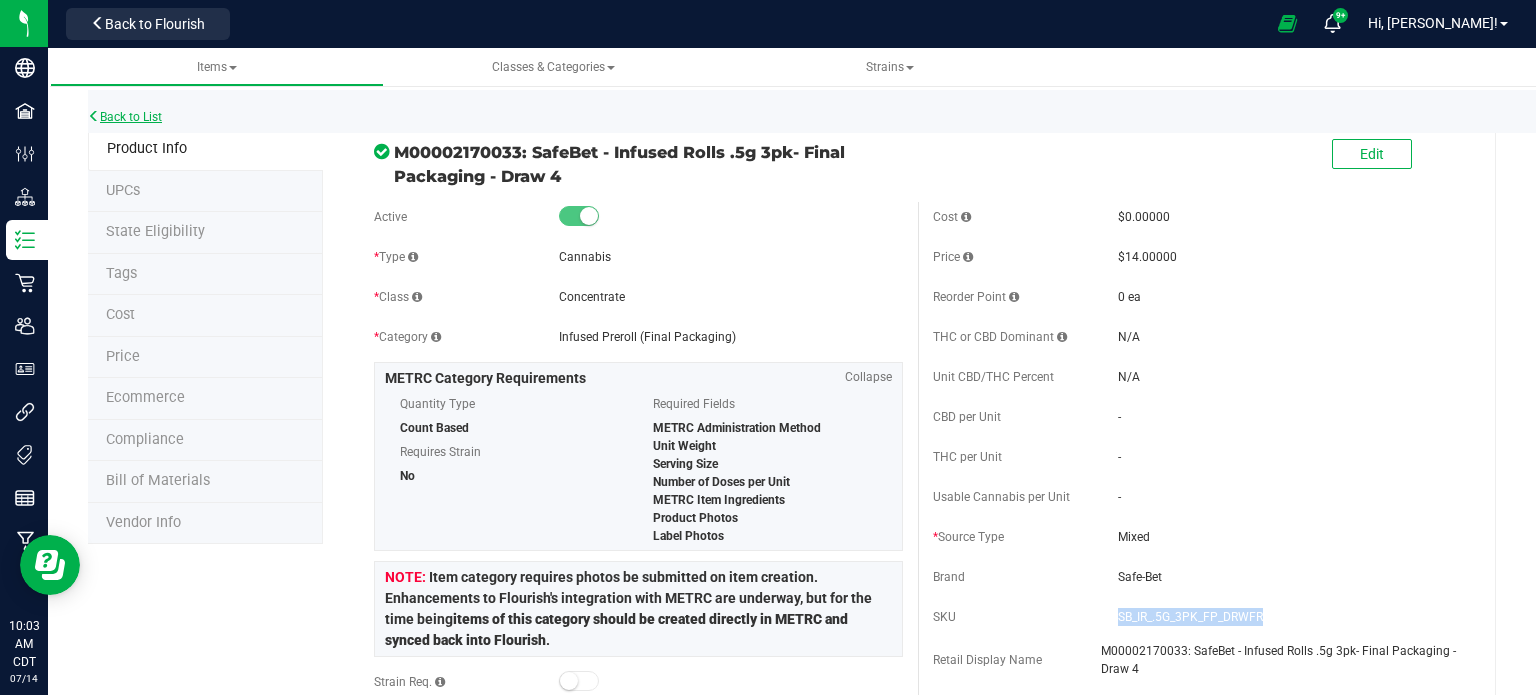 click on "Back to List" at bounding box center [125, 117] 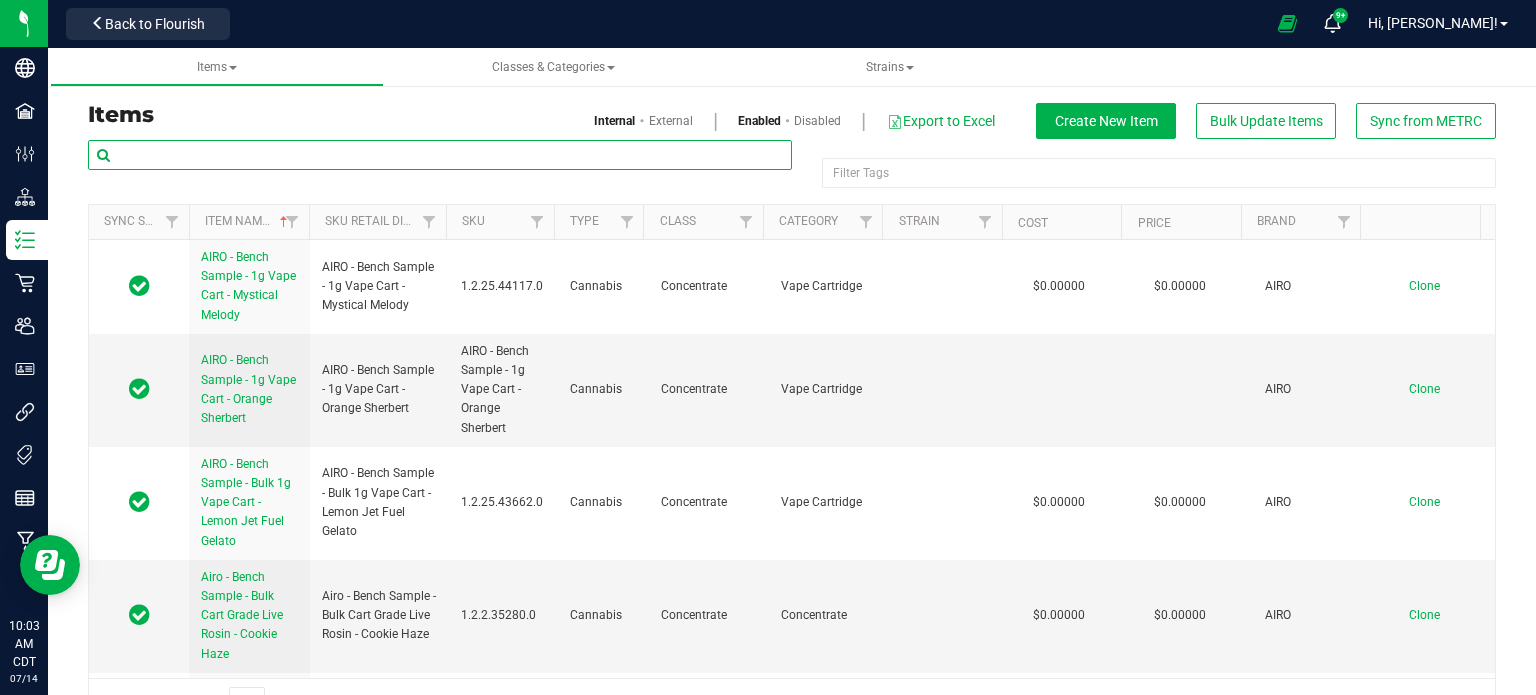 click at bounding box center (440, 155) 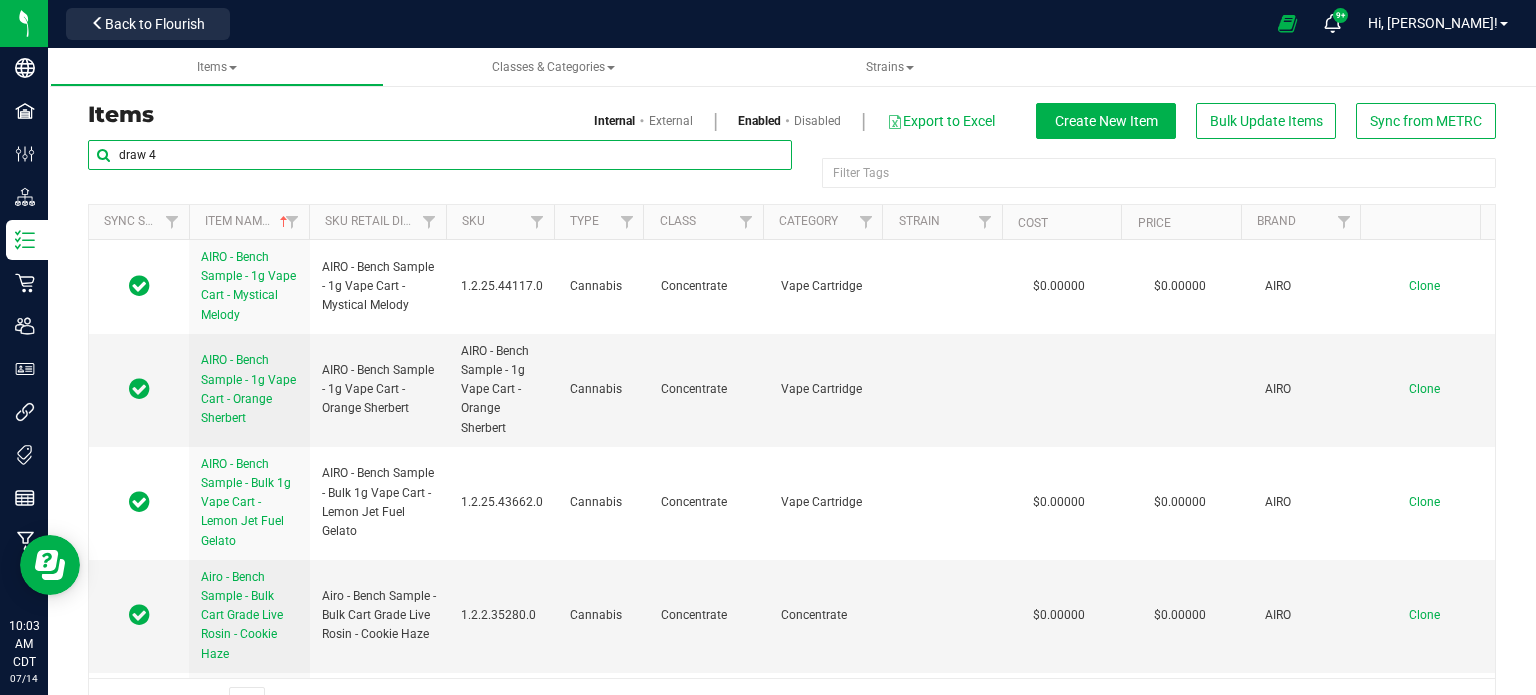 type on "draw 4" 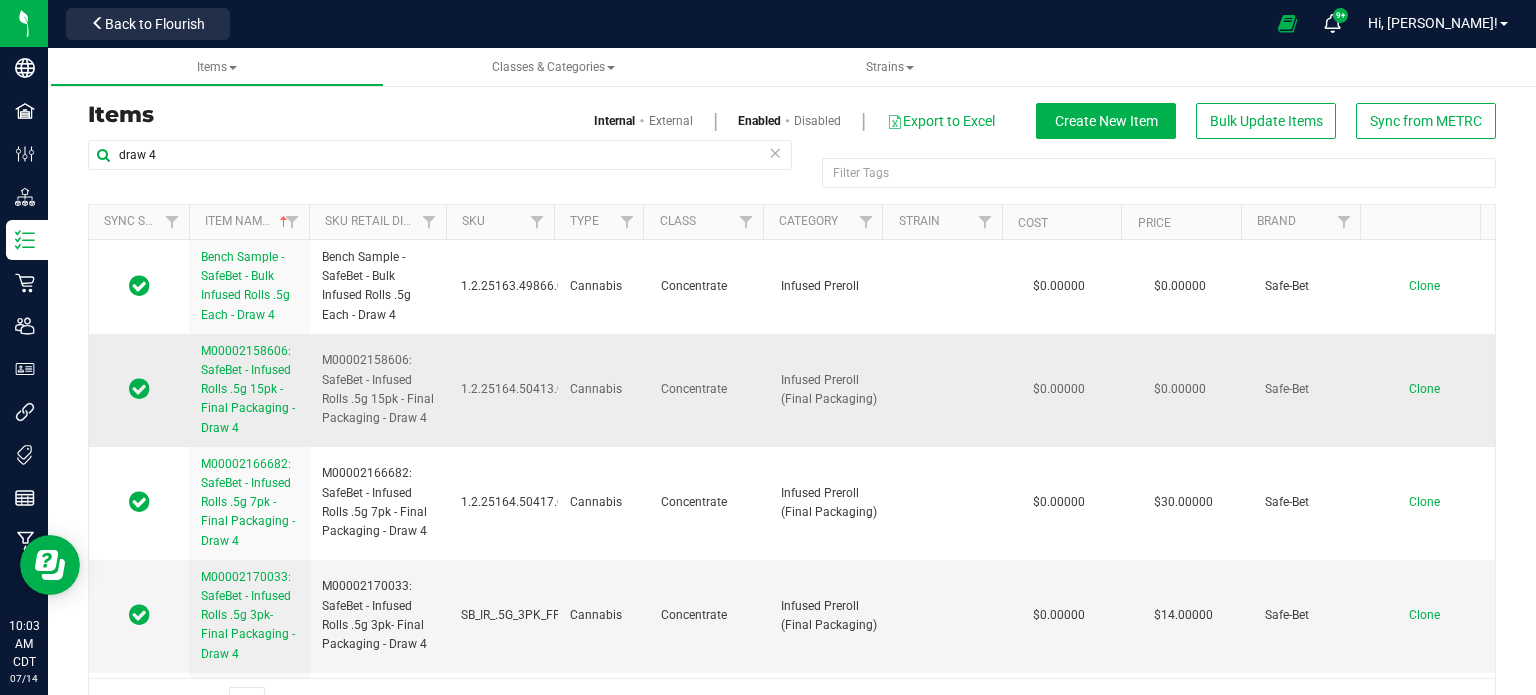 click on "M00002158606: SafeBet - Infused Rolls .5g 15pk - Final Packaging - Draw 4" at bounding box center (249, 390) 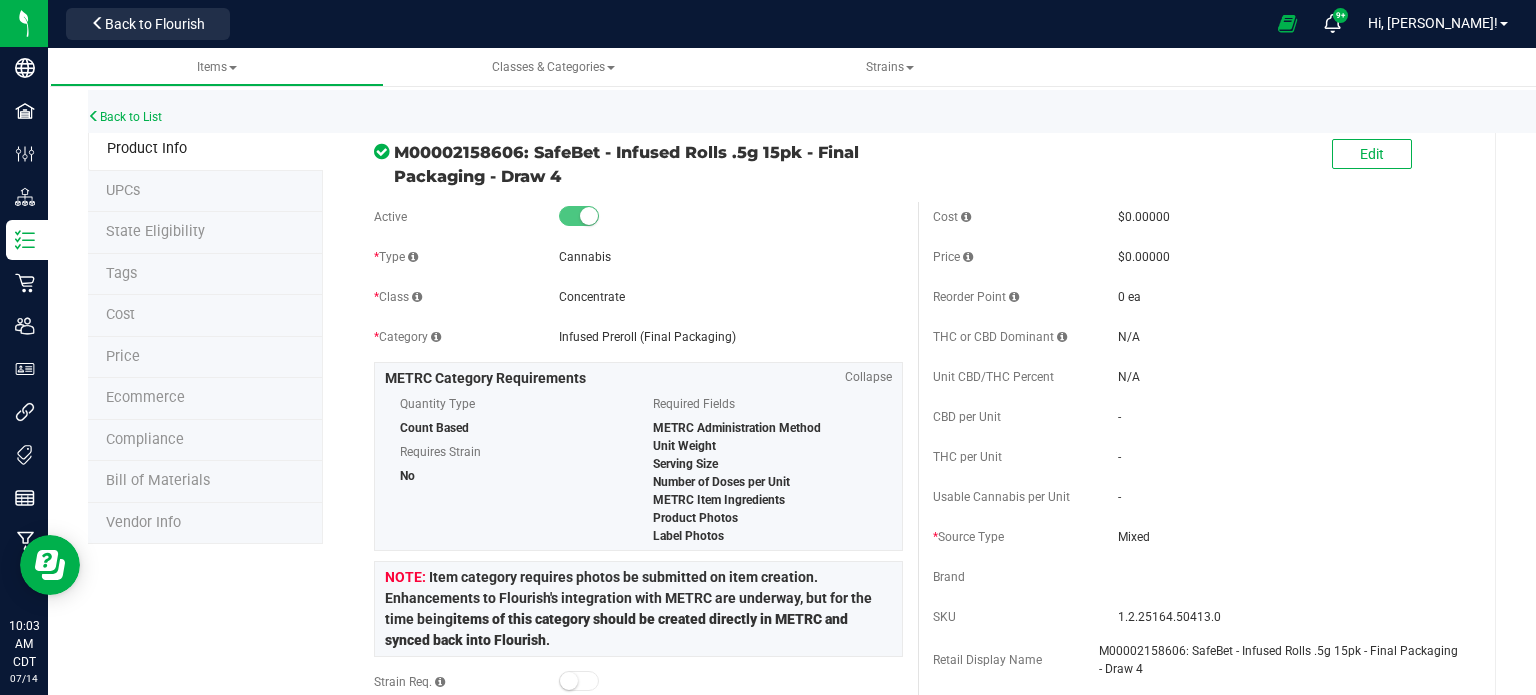 click on "Price" at bounding box center (205, 358) 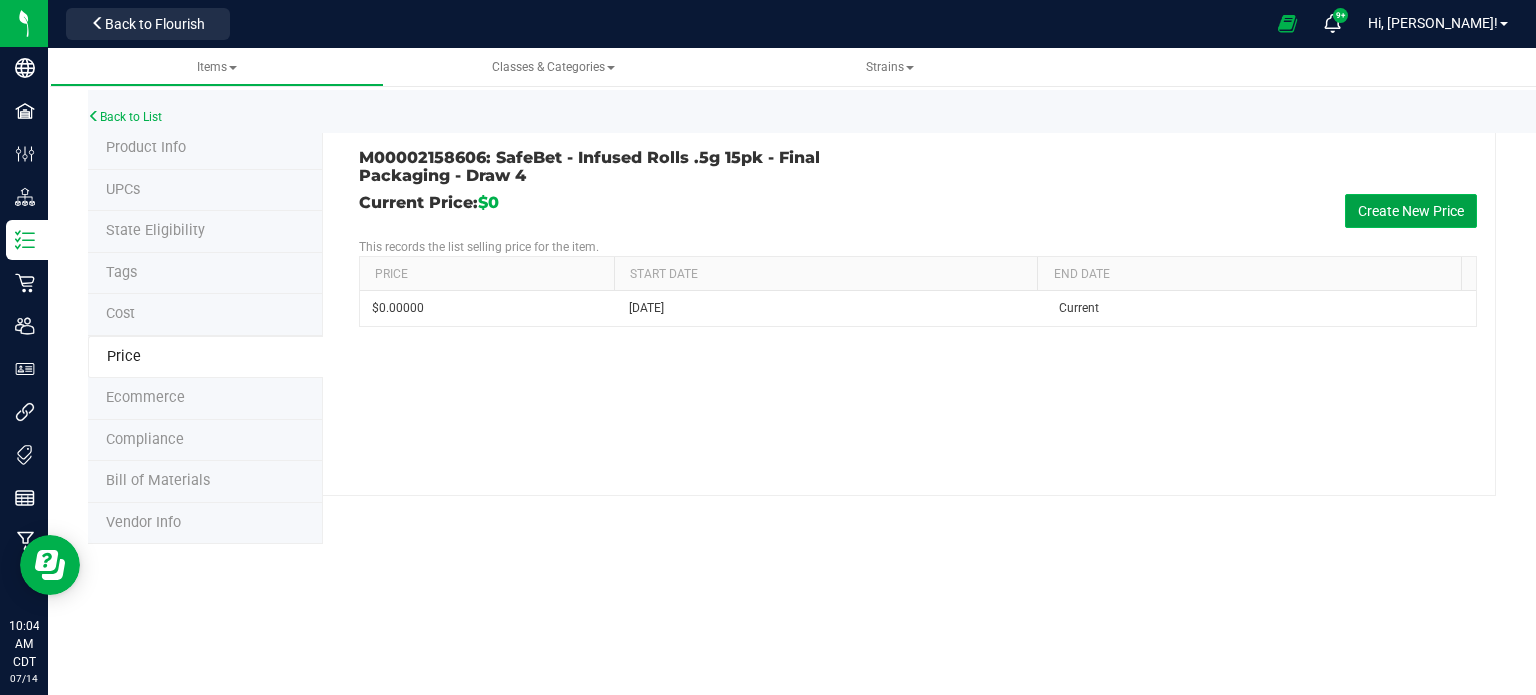 click on "Create New Price" at bounding box center (1411, 211) 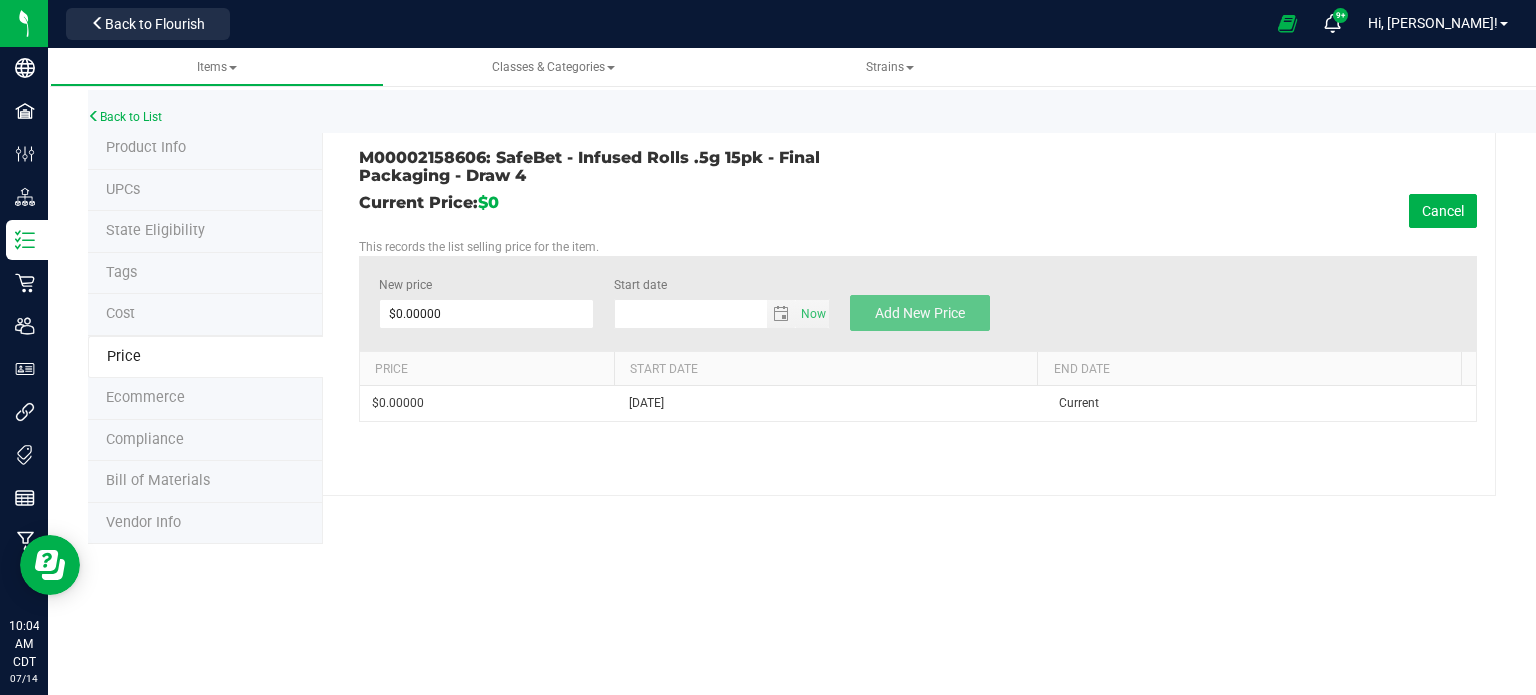 type on "[DATE]" 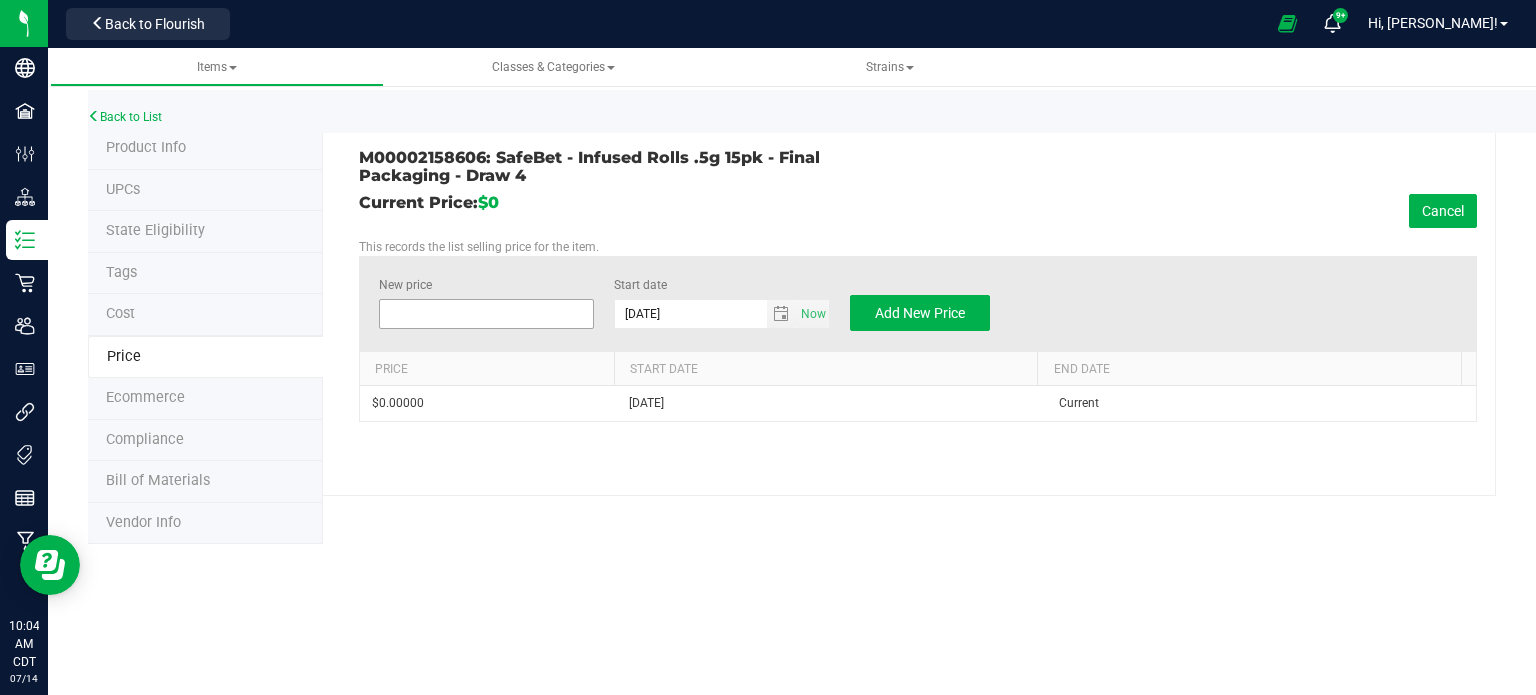click at bounding box center (487, 314) 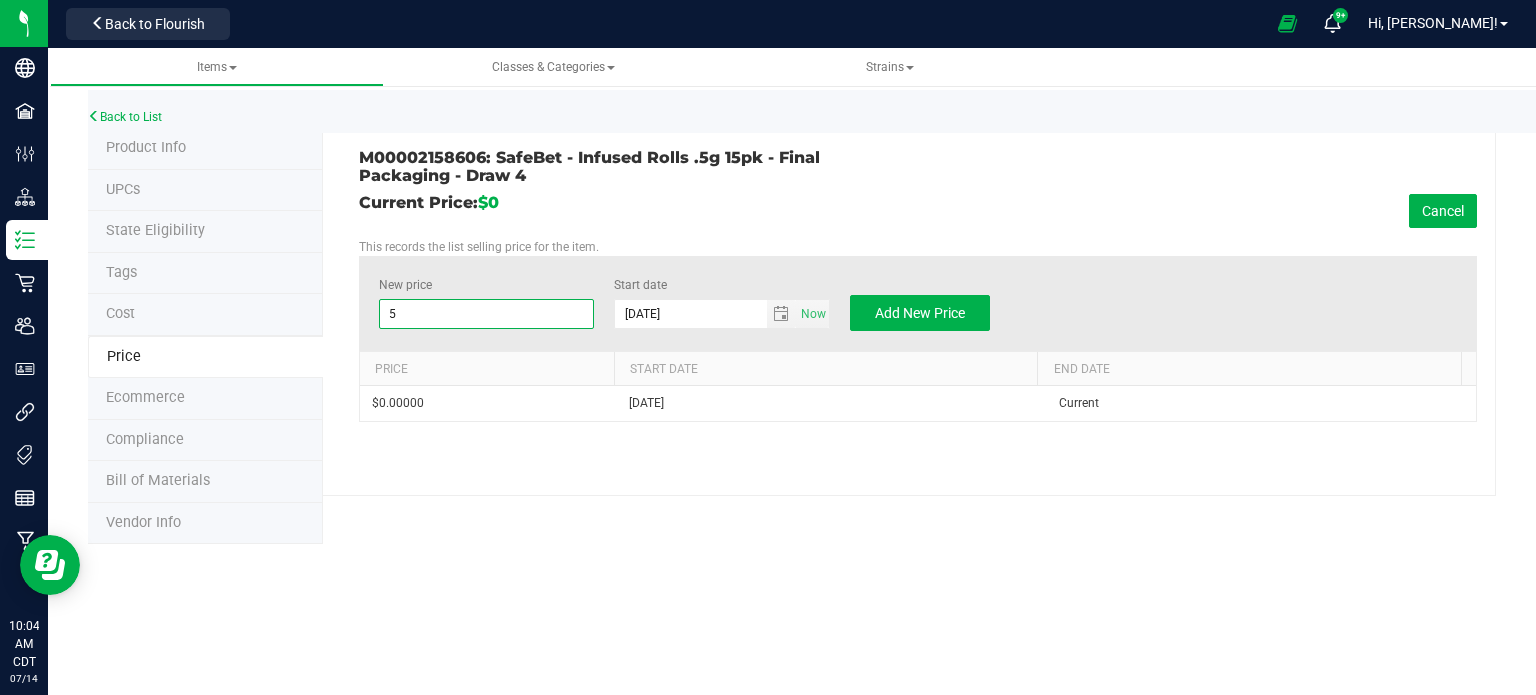 type on "58" 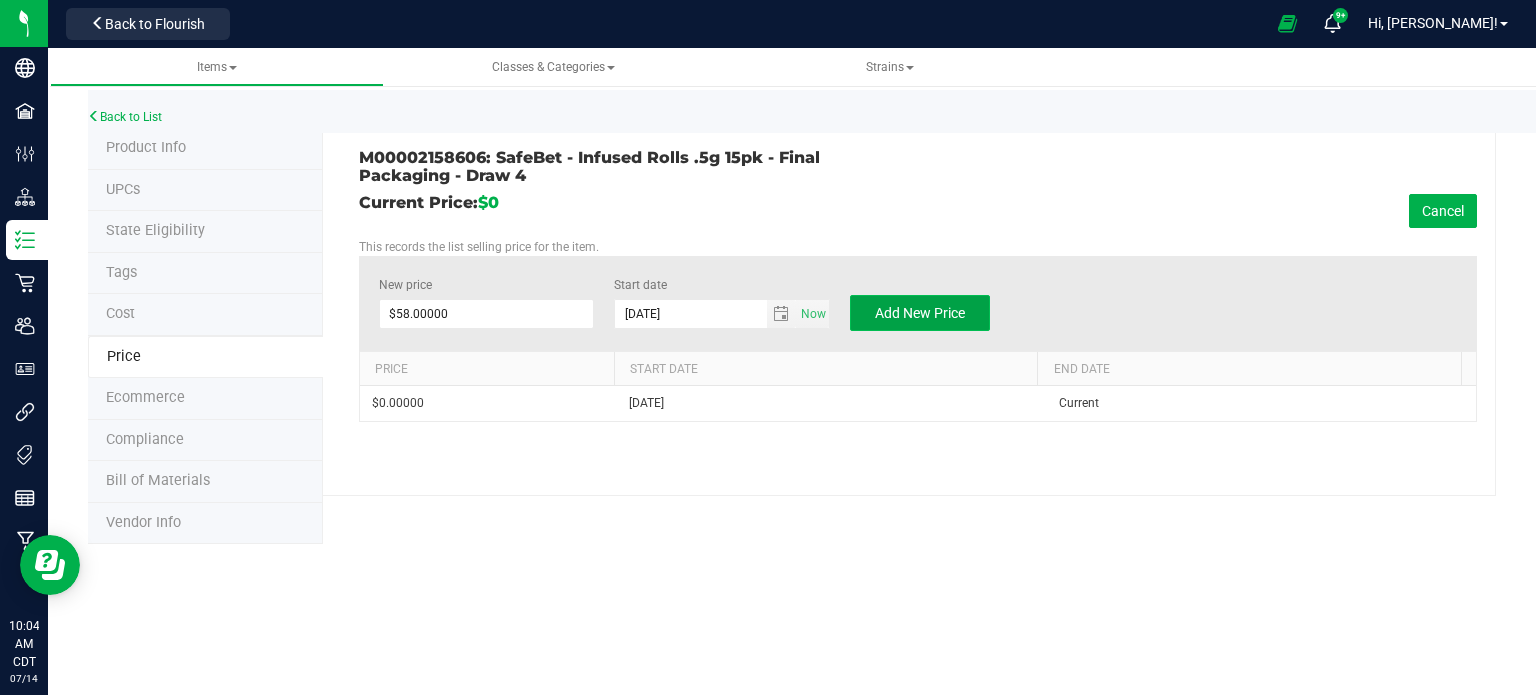 click on "Add New Price" at bounding box center (920, 313) 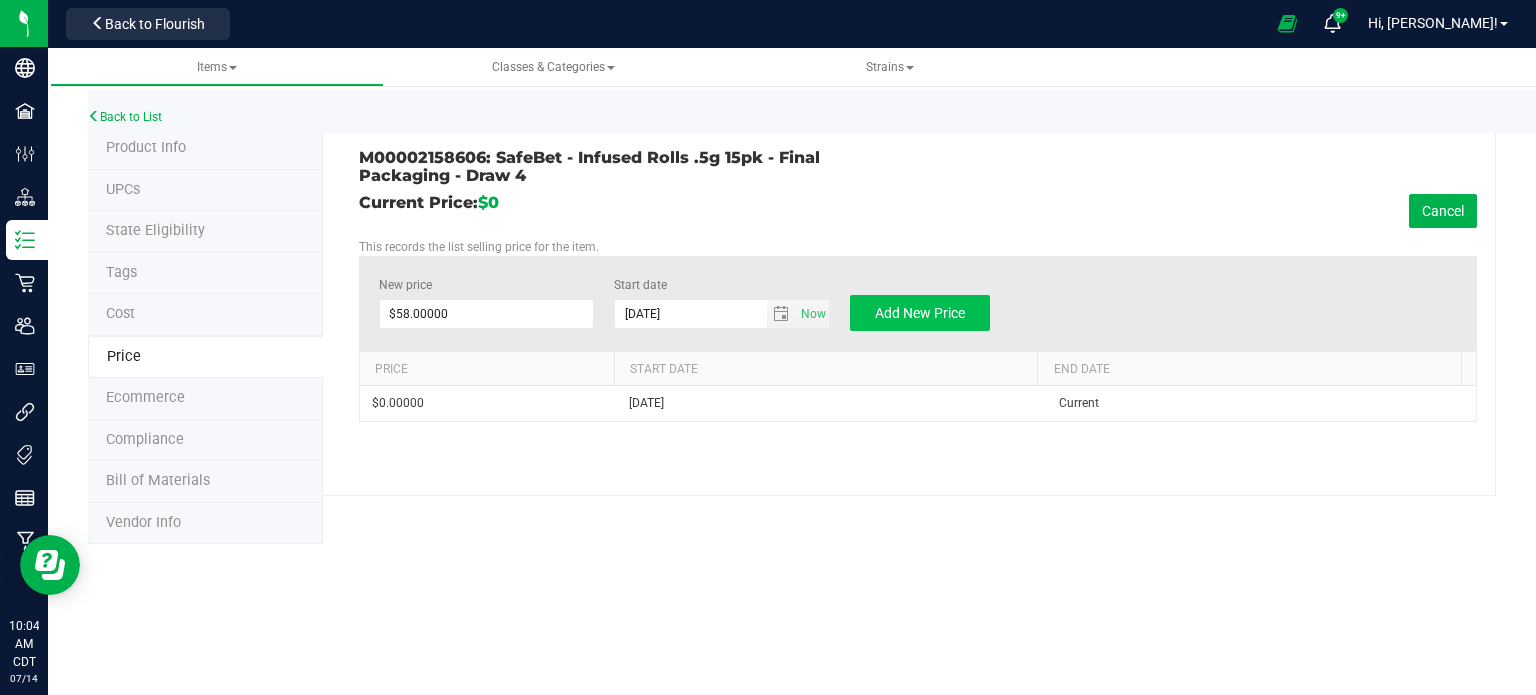 type on "$0.00000" 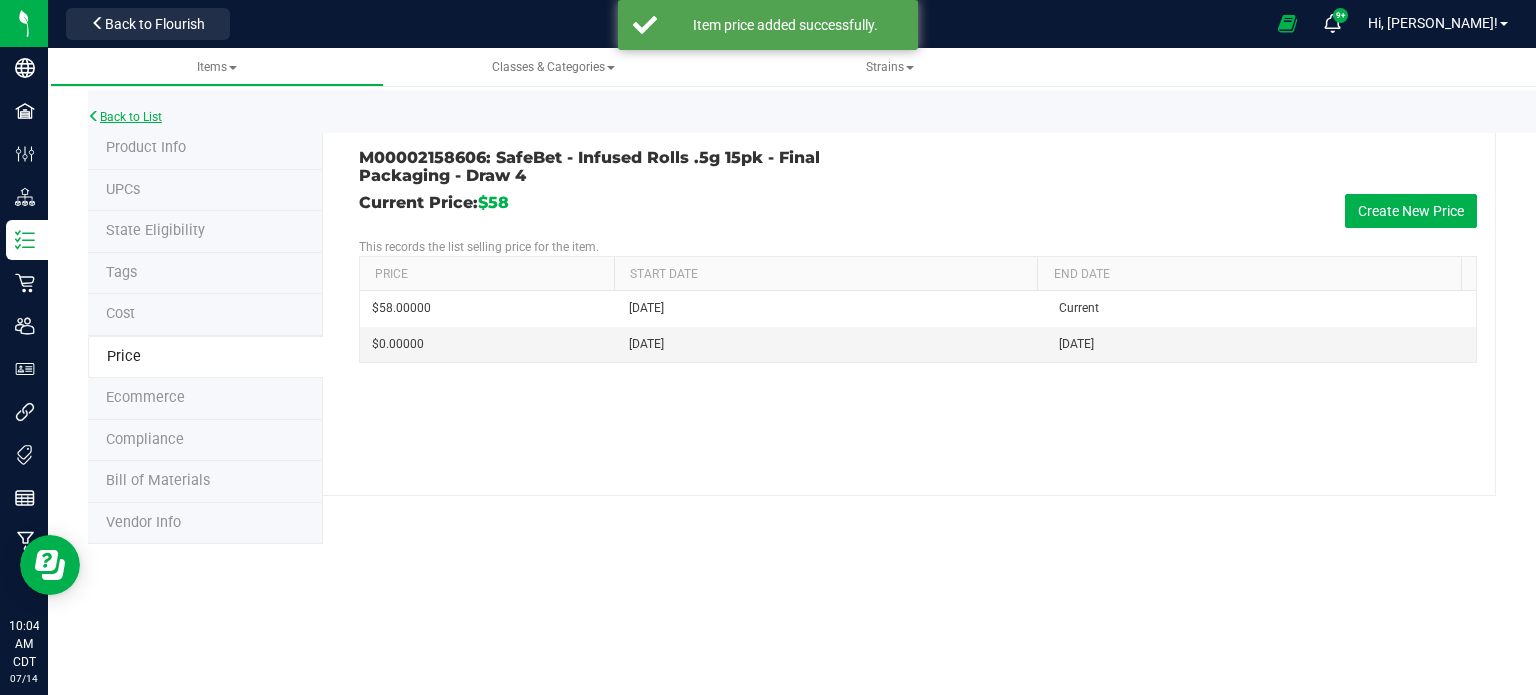 click on "Back to List" at bounding box center [125, 117] 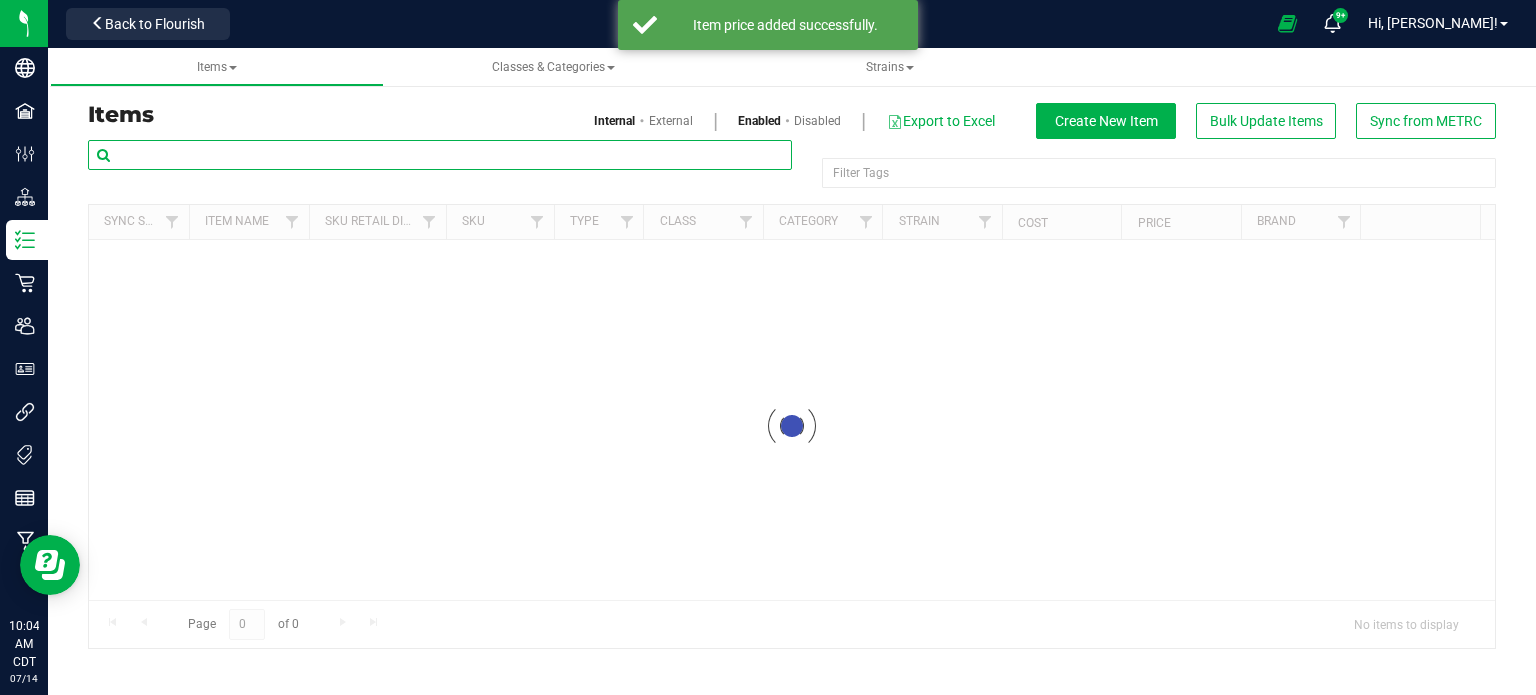 click at bounding box center [440, 155] 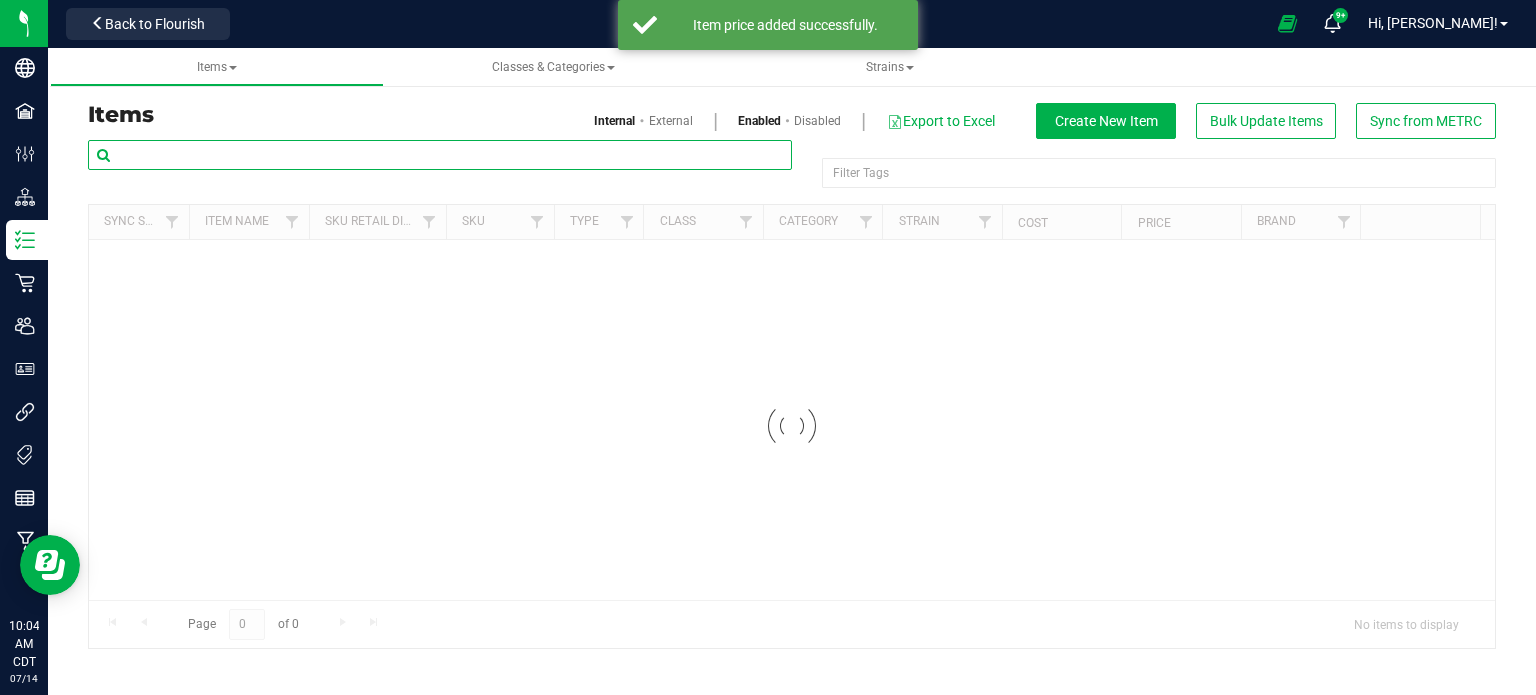 click at bounding box center (440, 155) 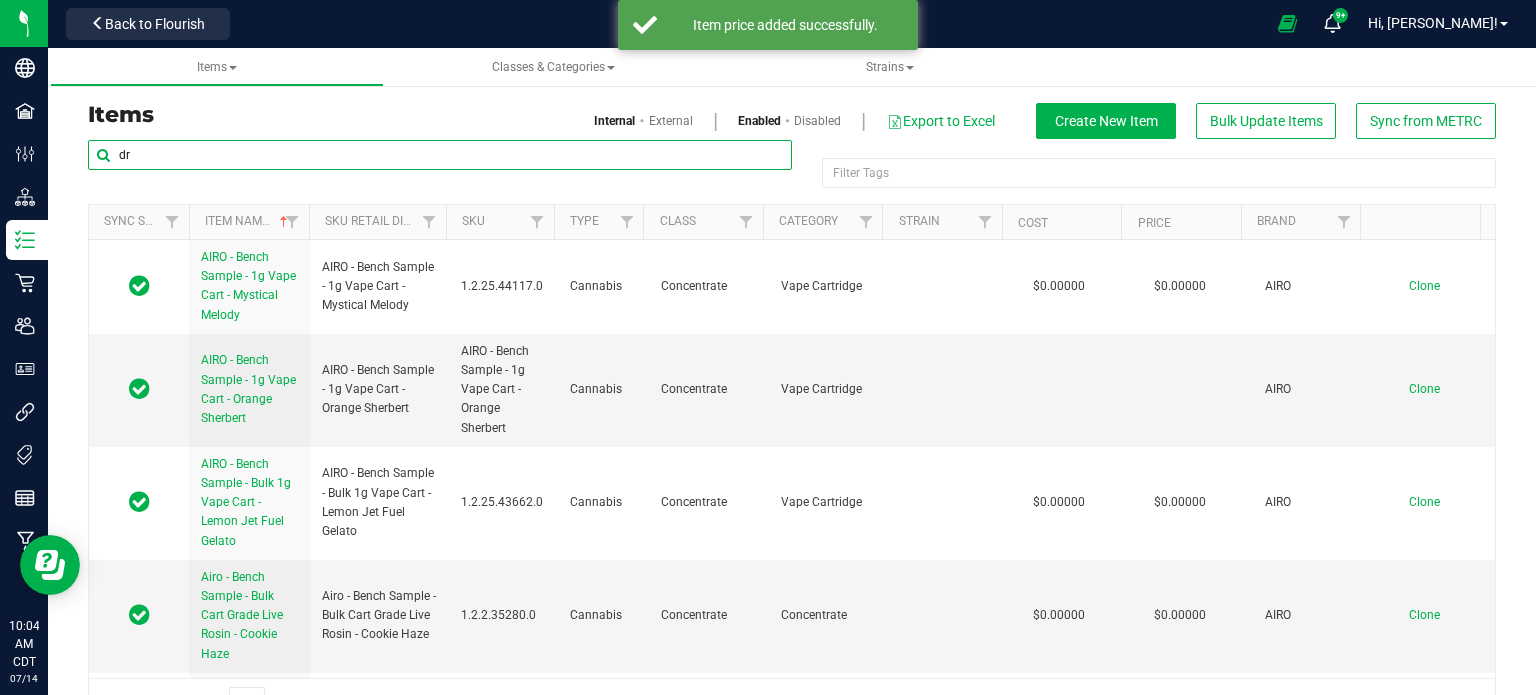 click on "dr" at bounding box center [440, 155] 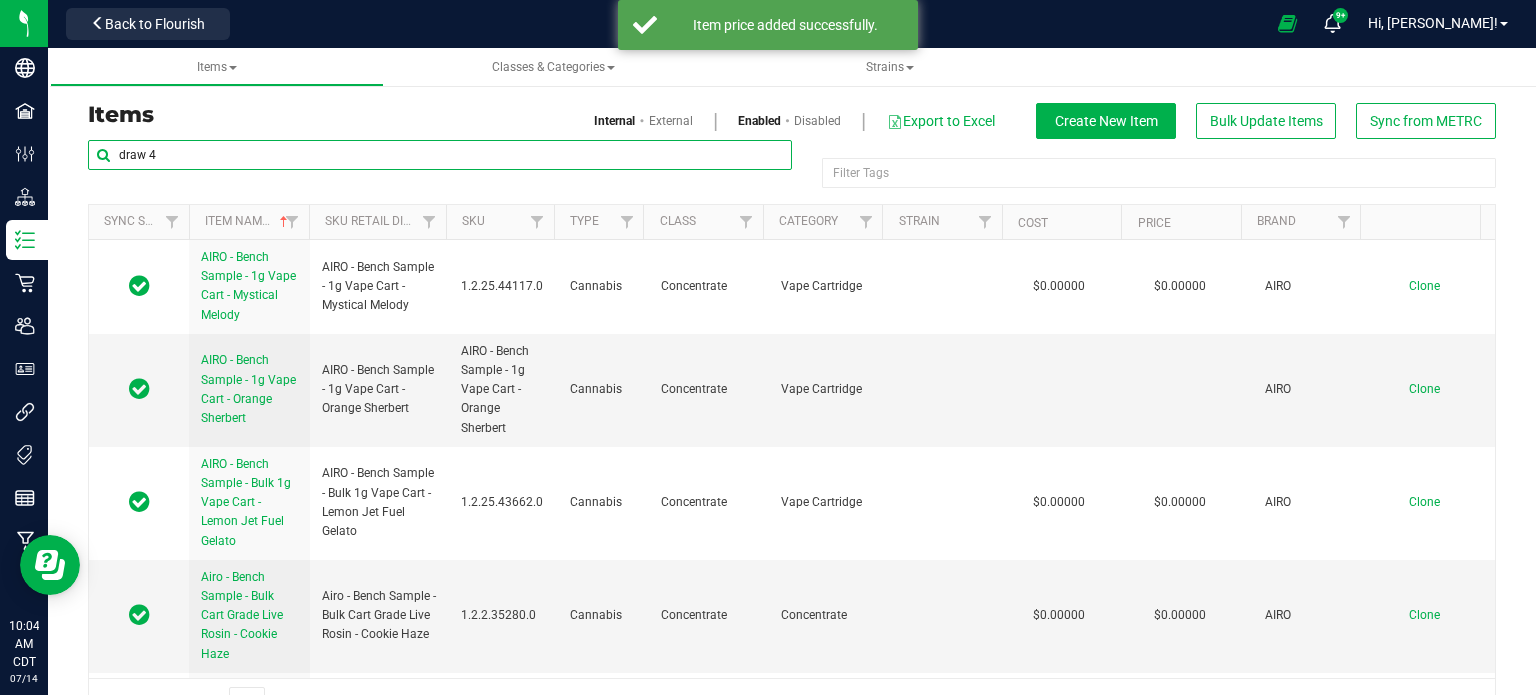 type on "draw 4" 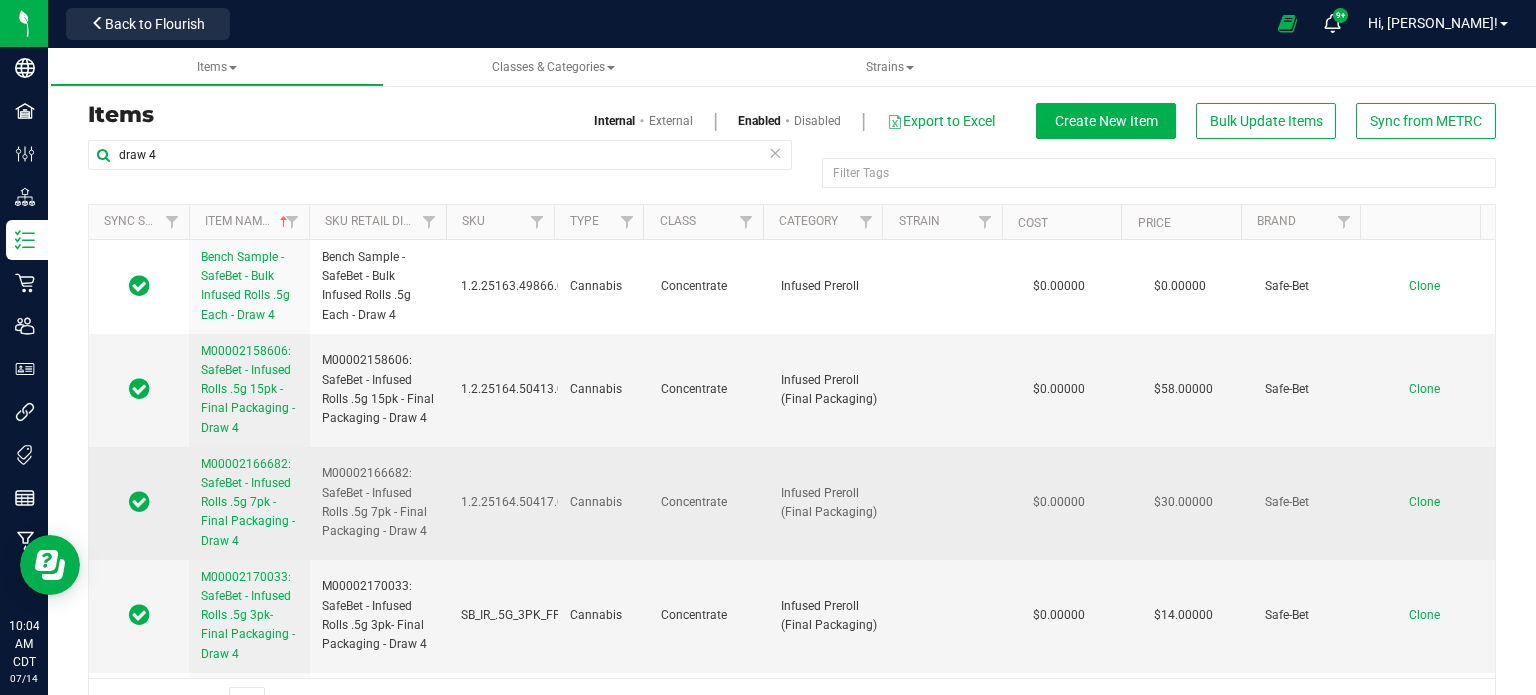click on "M00002166682: SafeBet - Infused Rolls .5g 7pk - Final Packaging - Draw 4" at bounding box center (248, 502) 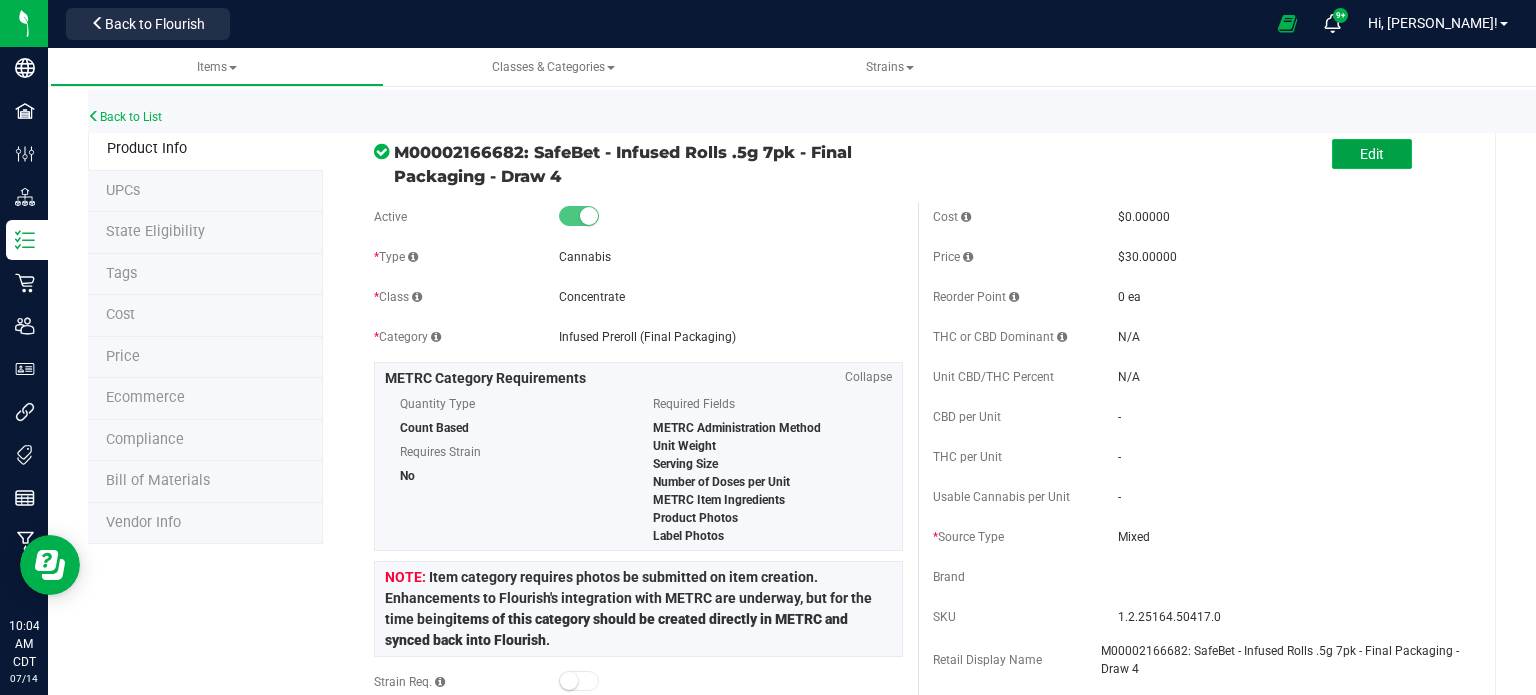 click on "Edit" at bounding box center [1372, 154] 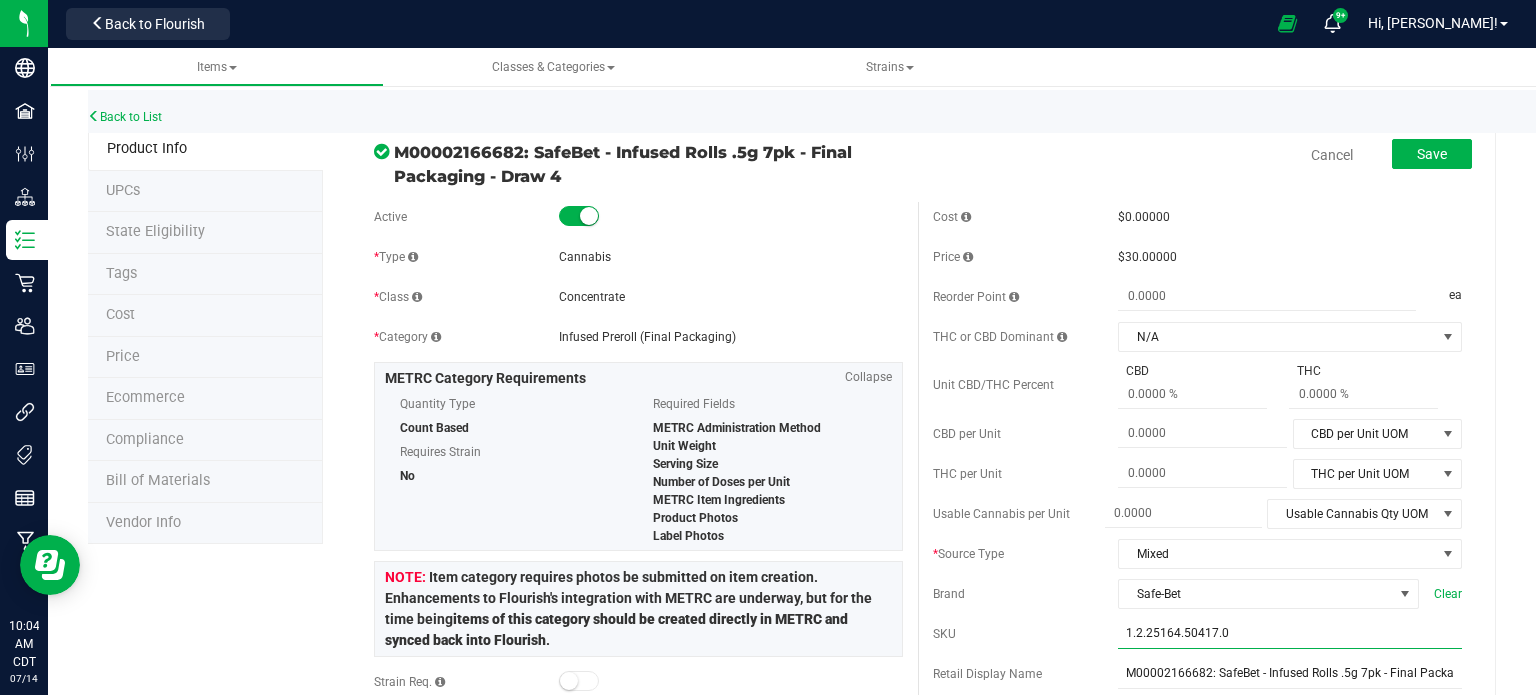 click on "1.2.25164.50417.0" at bounding box center (1290, 634) 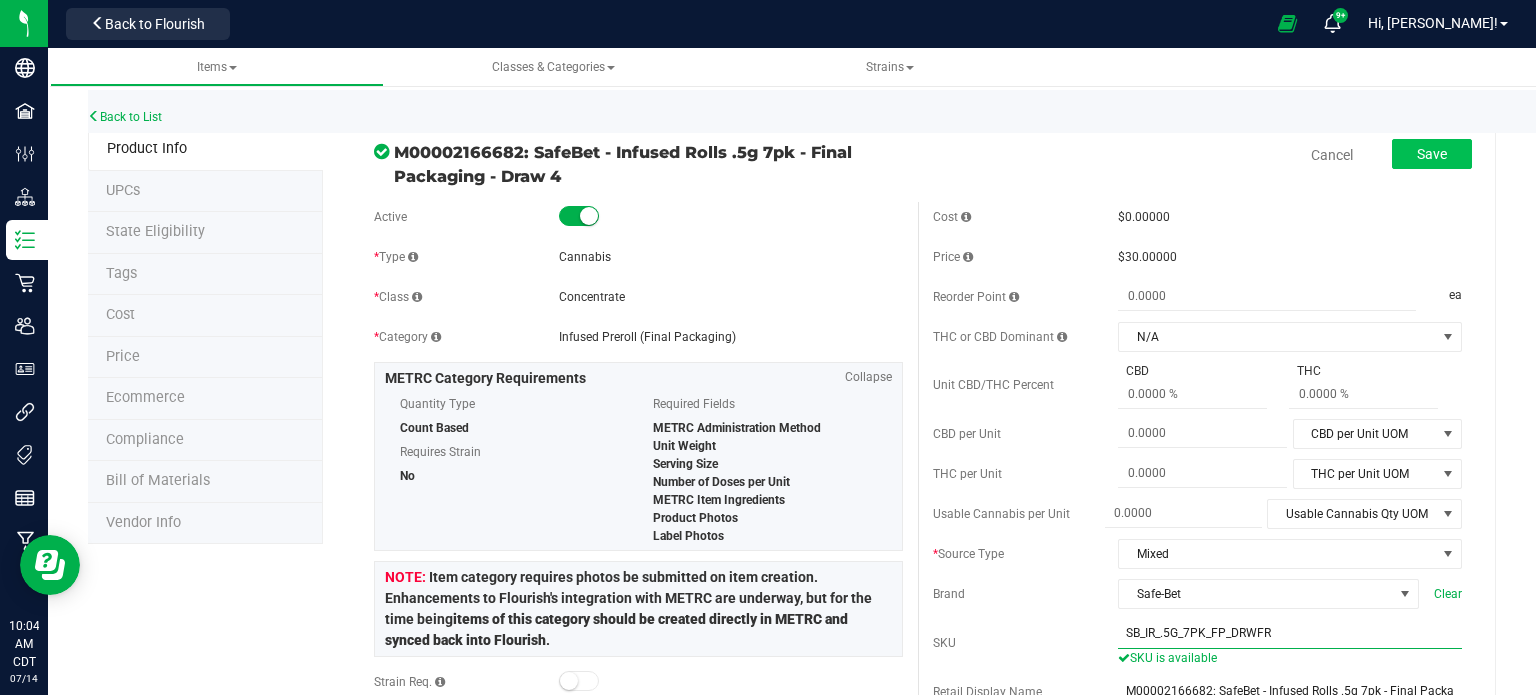 type on "SB_IR_.5G_7PK_FP_DRWFR" 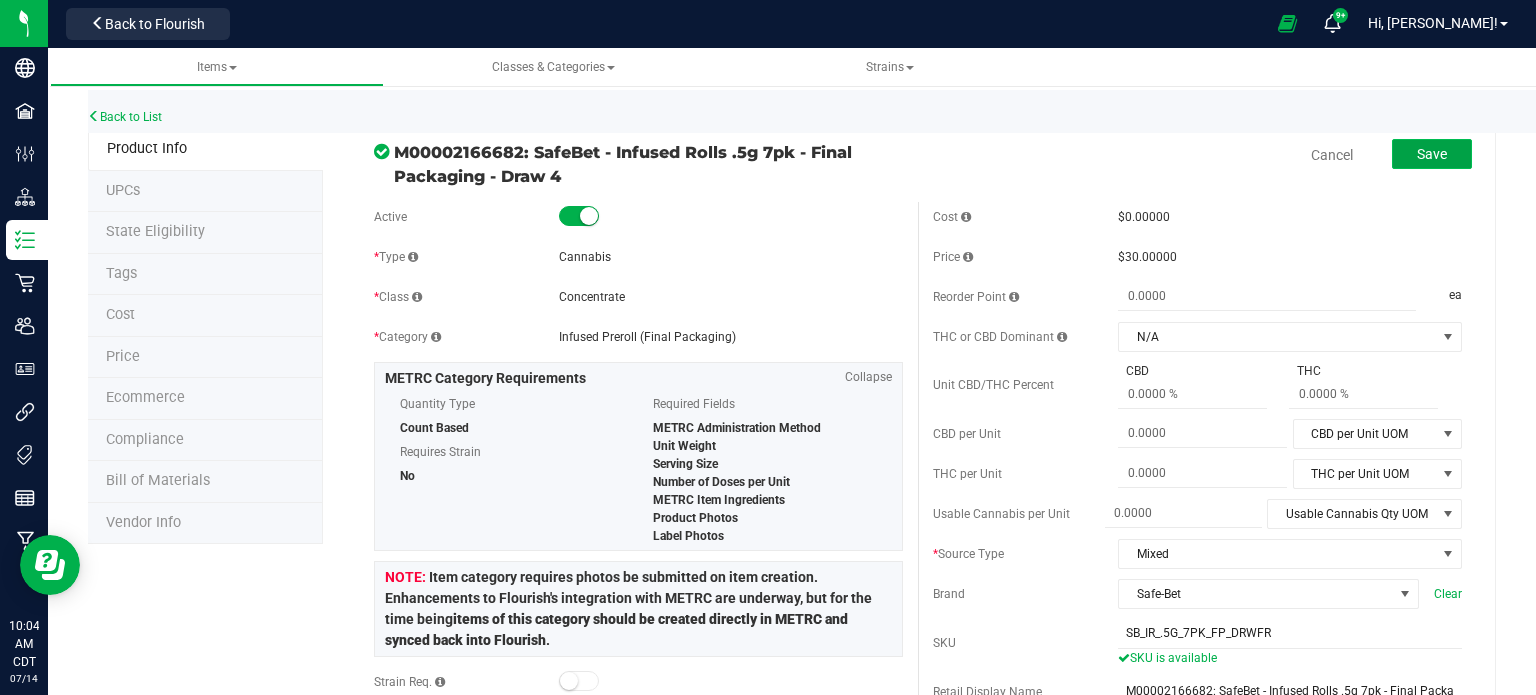 click on "Save" at bounding box center (1432, 154) 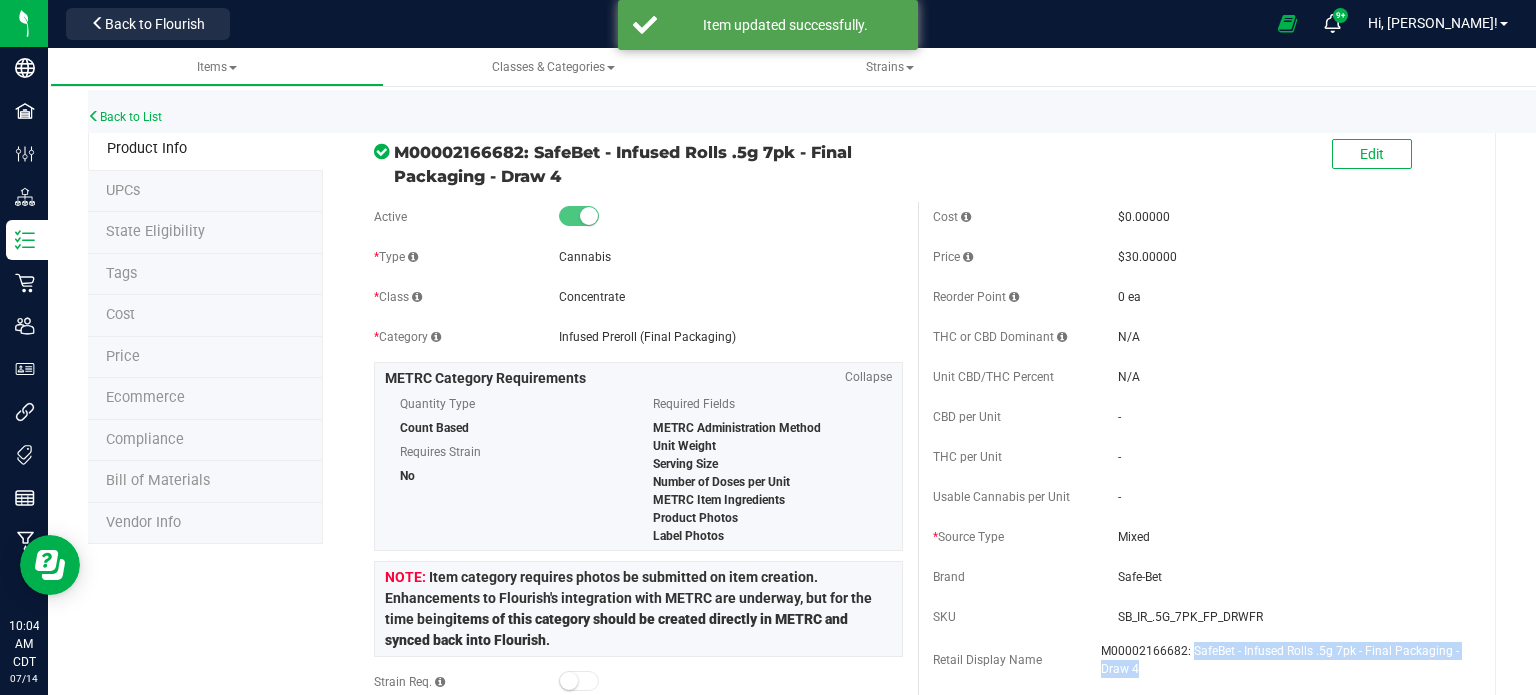 drag, startPoint x: 1192, startPoint y: 674, endPoint x: 1181, endPoint y: 643, distance: 32.89377 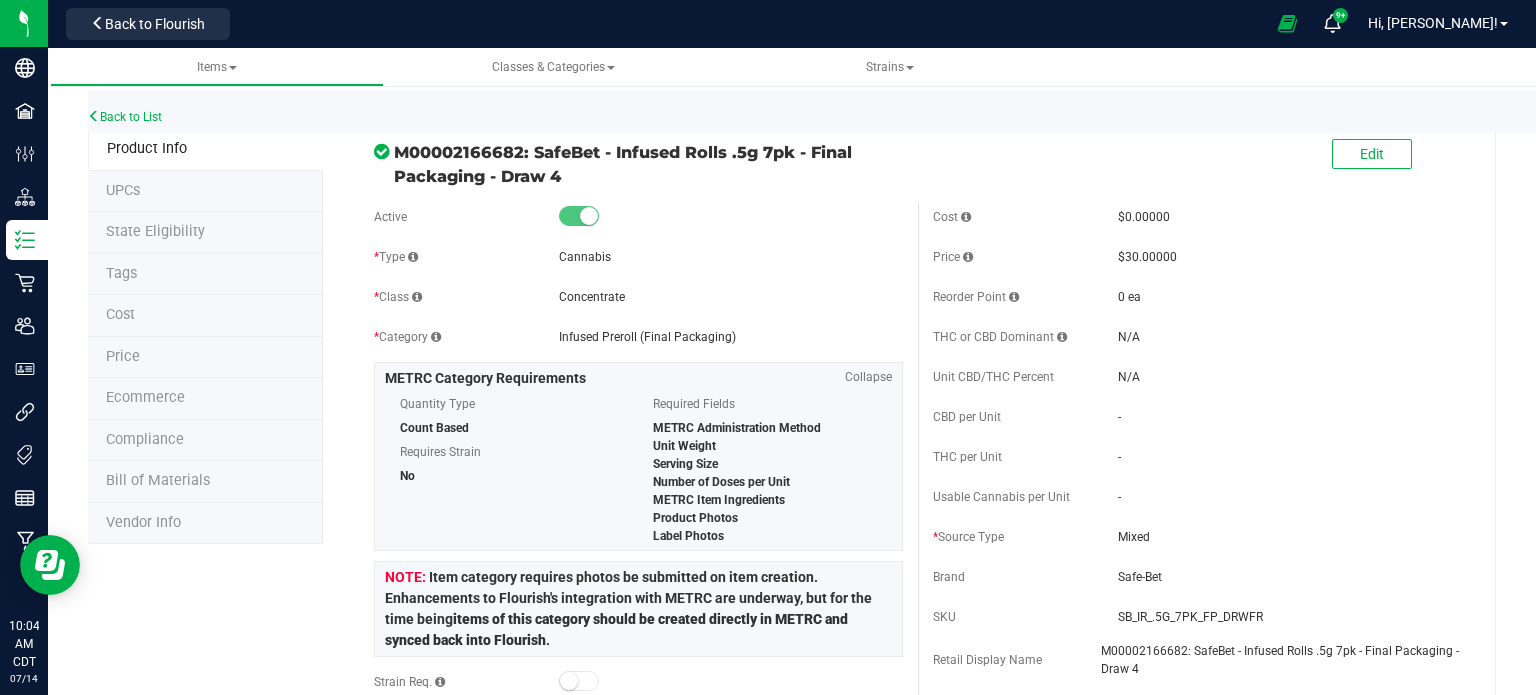 click on "SB_IR_.5G_7PK_FP_DRWFR" at bounding box center (1290, 617) 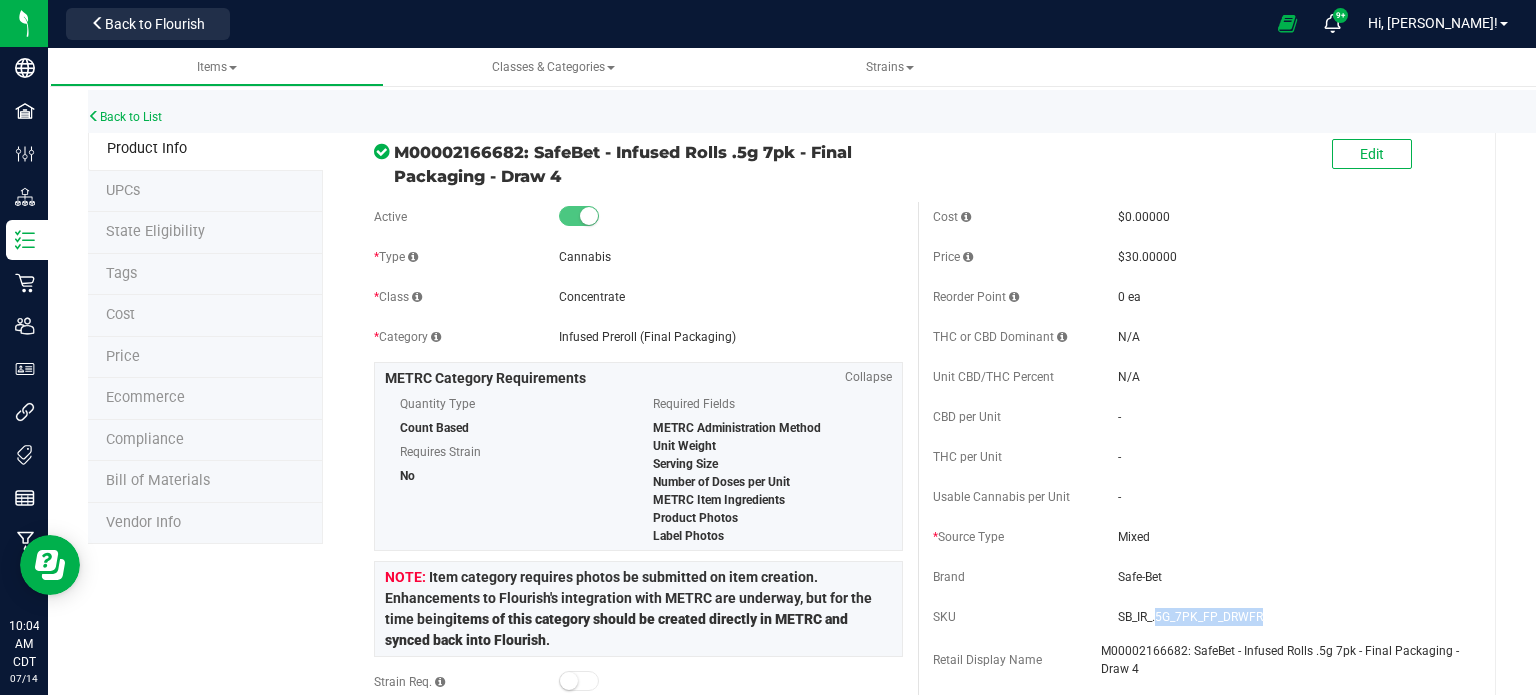 click on "SB_IR_.5G_7PK_FP_DRWFR" at bounding box center [1290, 617] 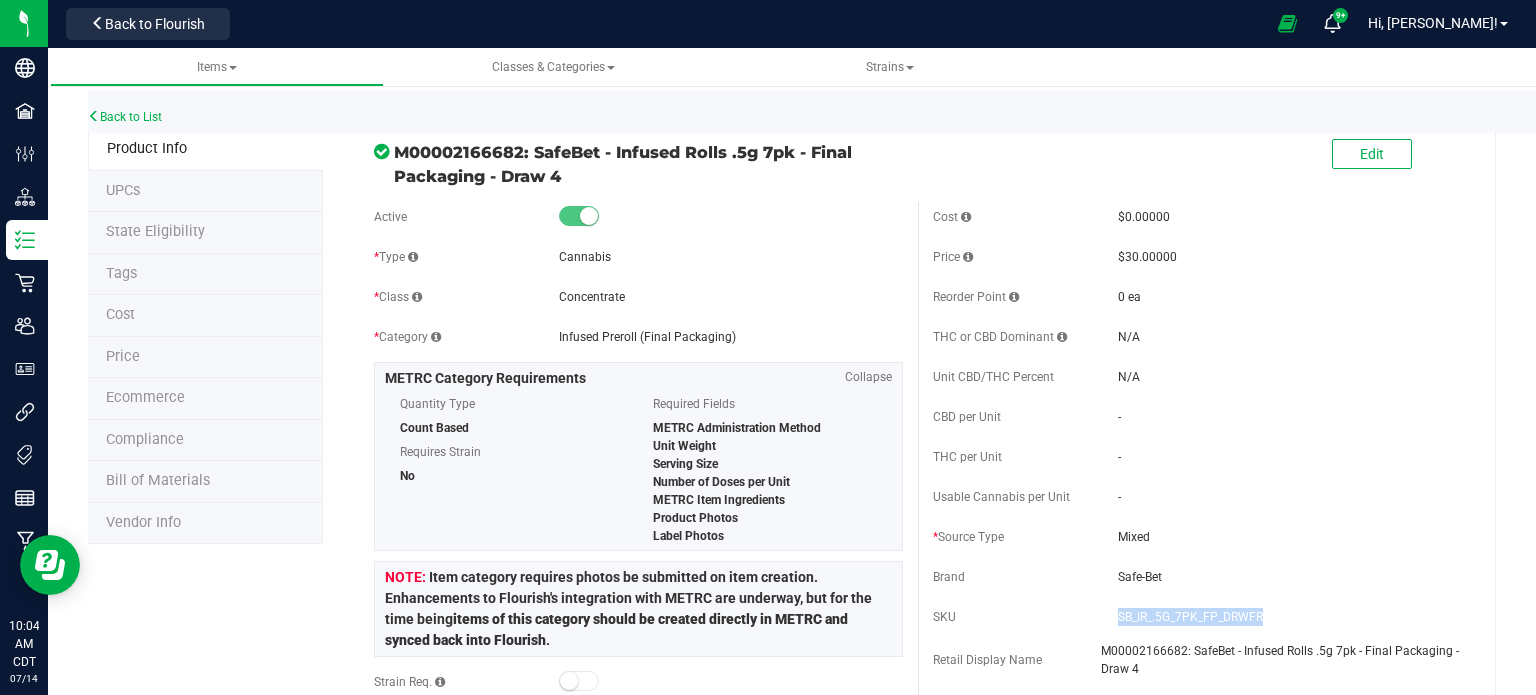 click on "SB_IR_.5G_7PK_FP_DRWFR" at bounding box center (1290, 617) 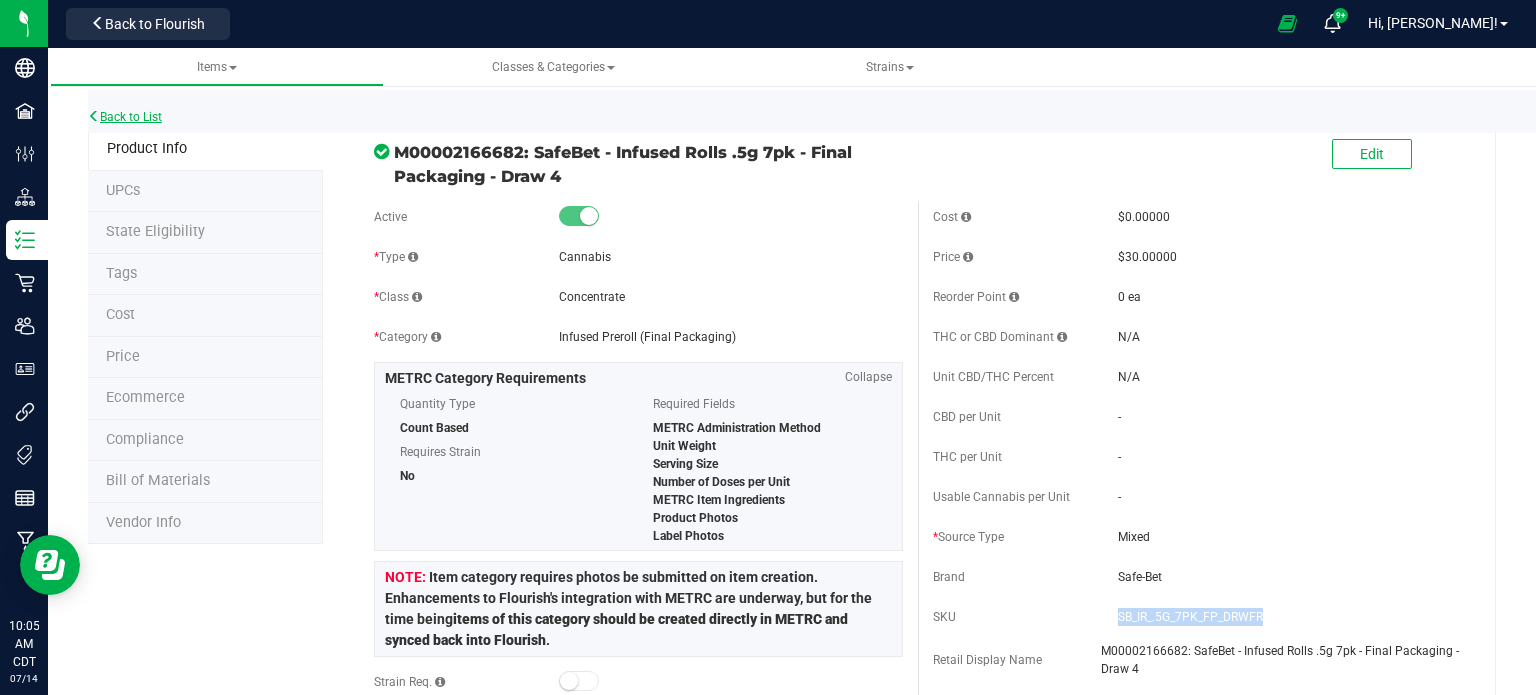 click on "Back to List" at bounding box center (125, 117) 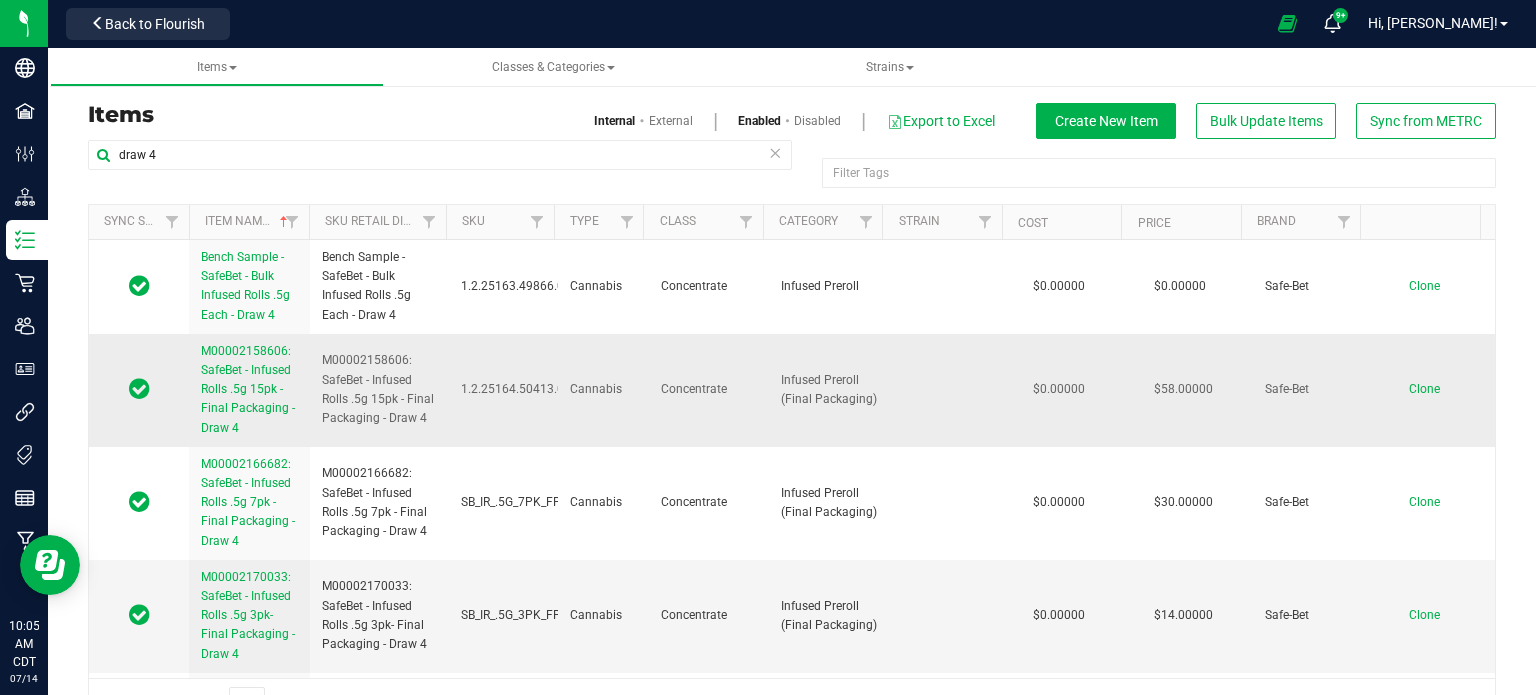 click on "M00002158606: SafeBet - Infused Rolls .5g 15pk - Final Packaging - Draw 4" at bounding box center [248, 389] 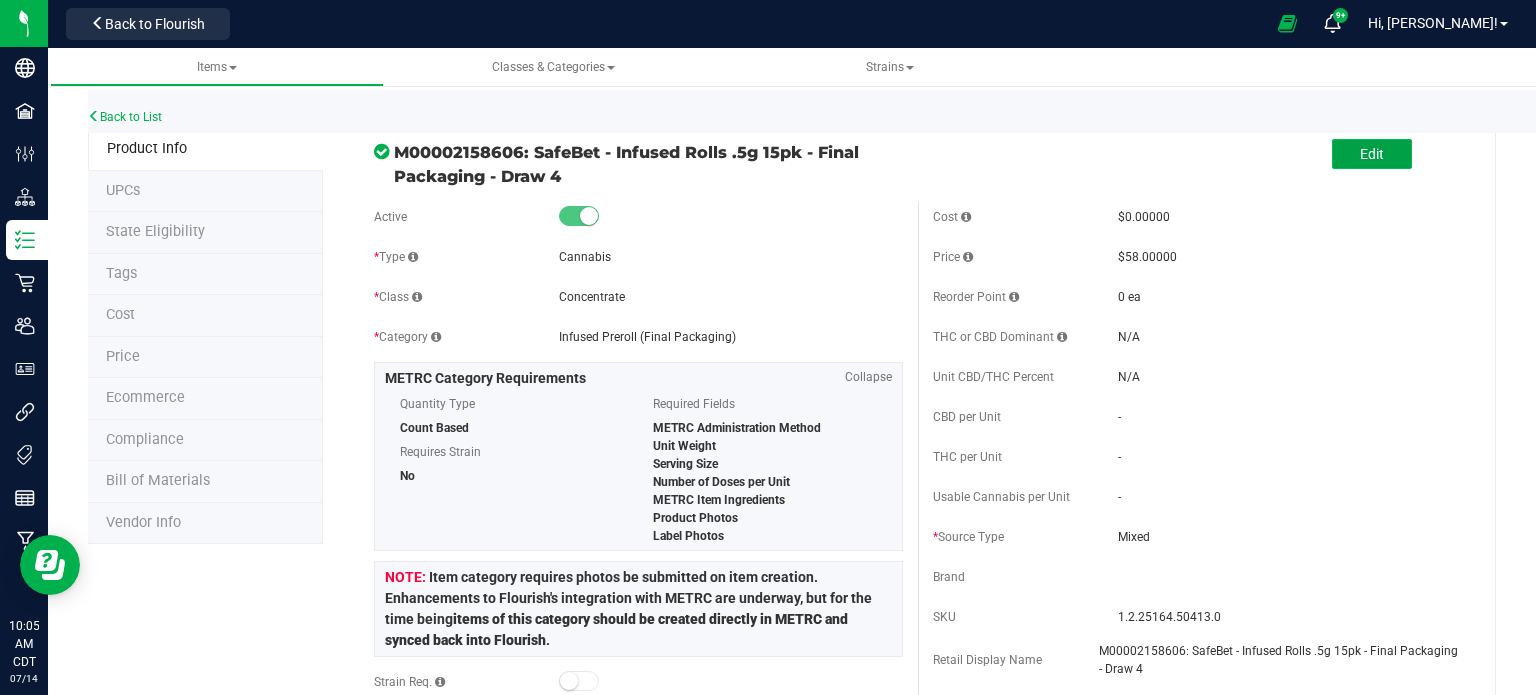 click on "Edit" at bounding box center (1372, 154) 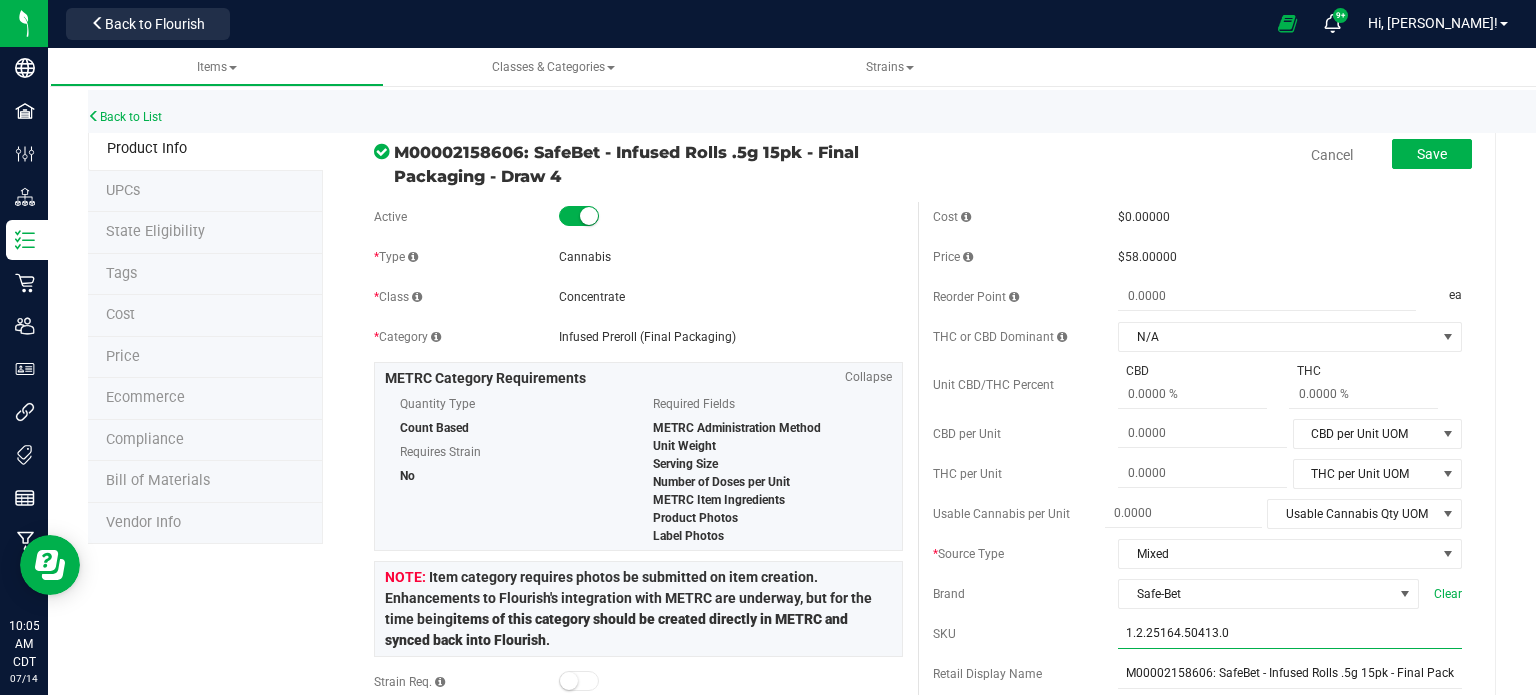 click on "1.2.25164.50413.0" at bounding box center (1290, 634) 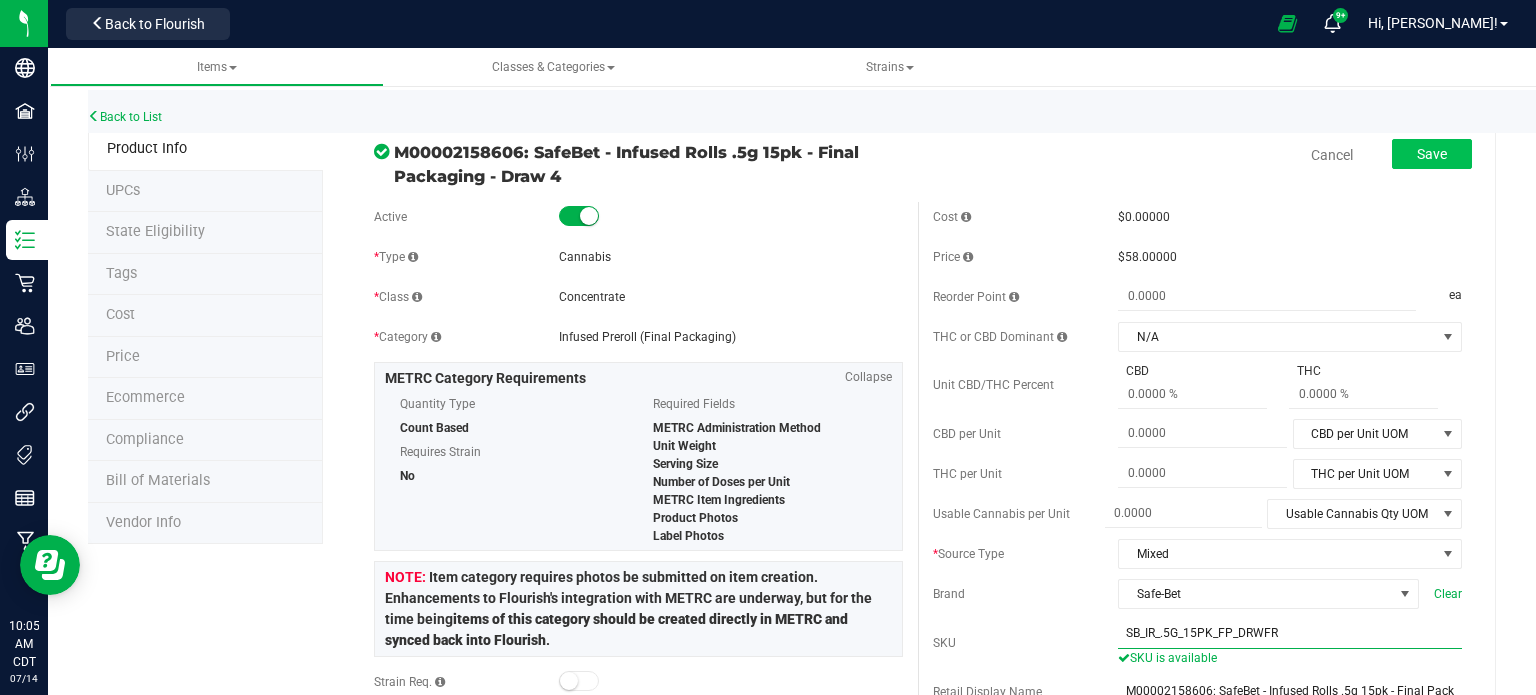 type on "SB_IR_.5G_15PK_FP_DRWFR" 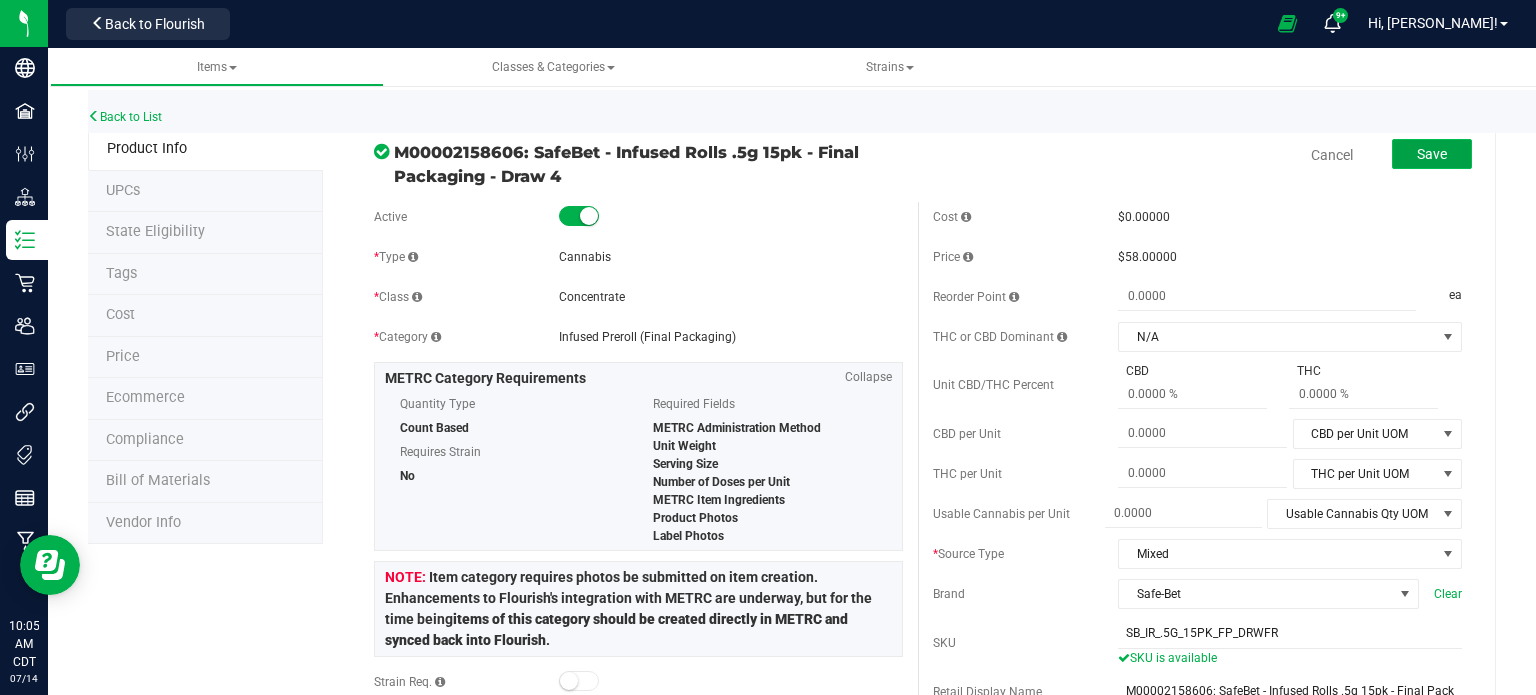 click on "Save" at bounding box center [1432, 154] 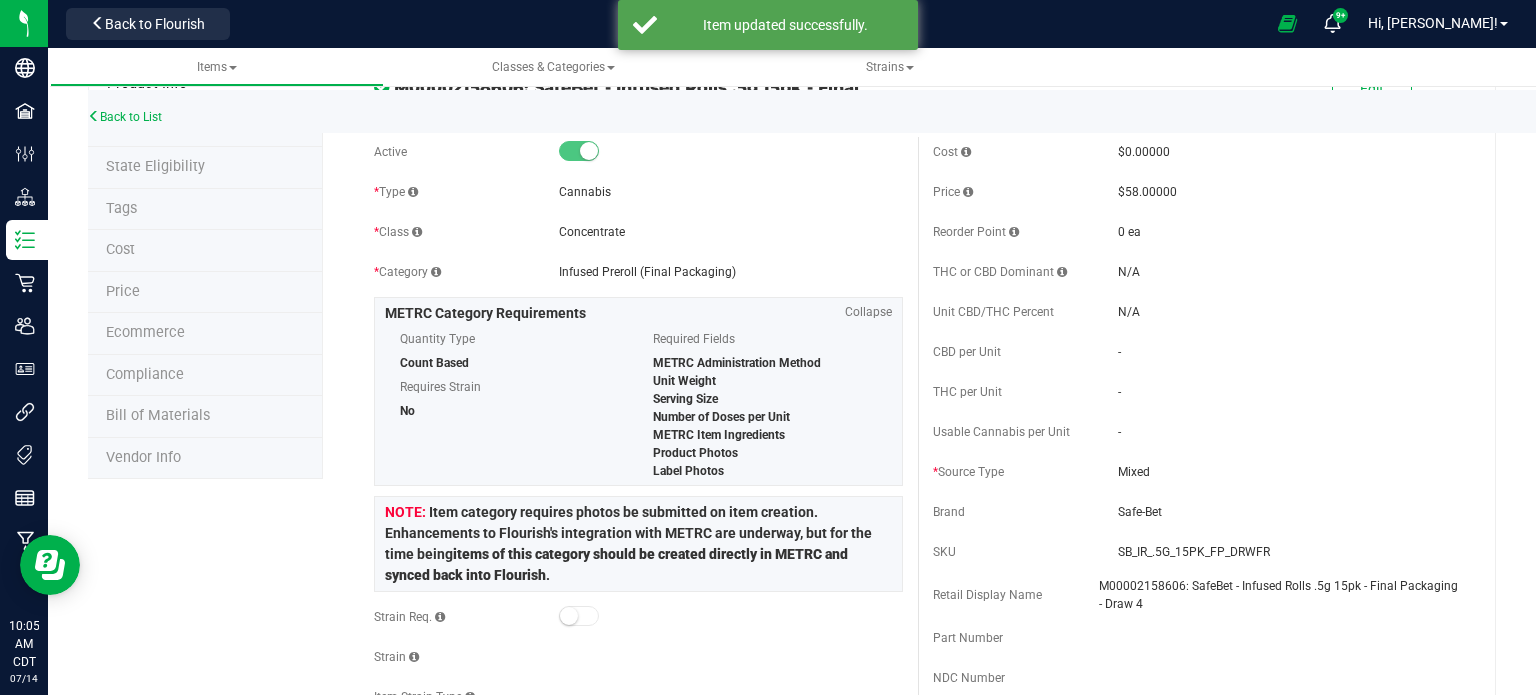 scroll, scrollTop: 100, scrollLeft: 0, axis: vertical 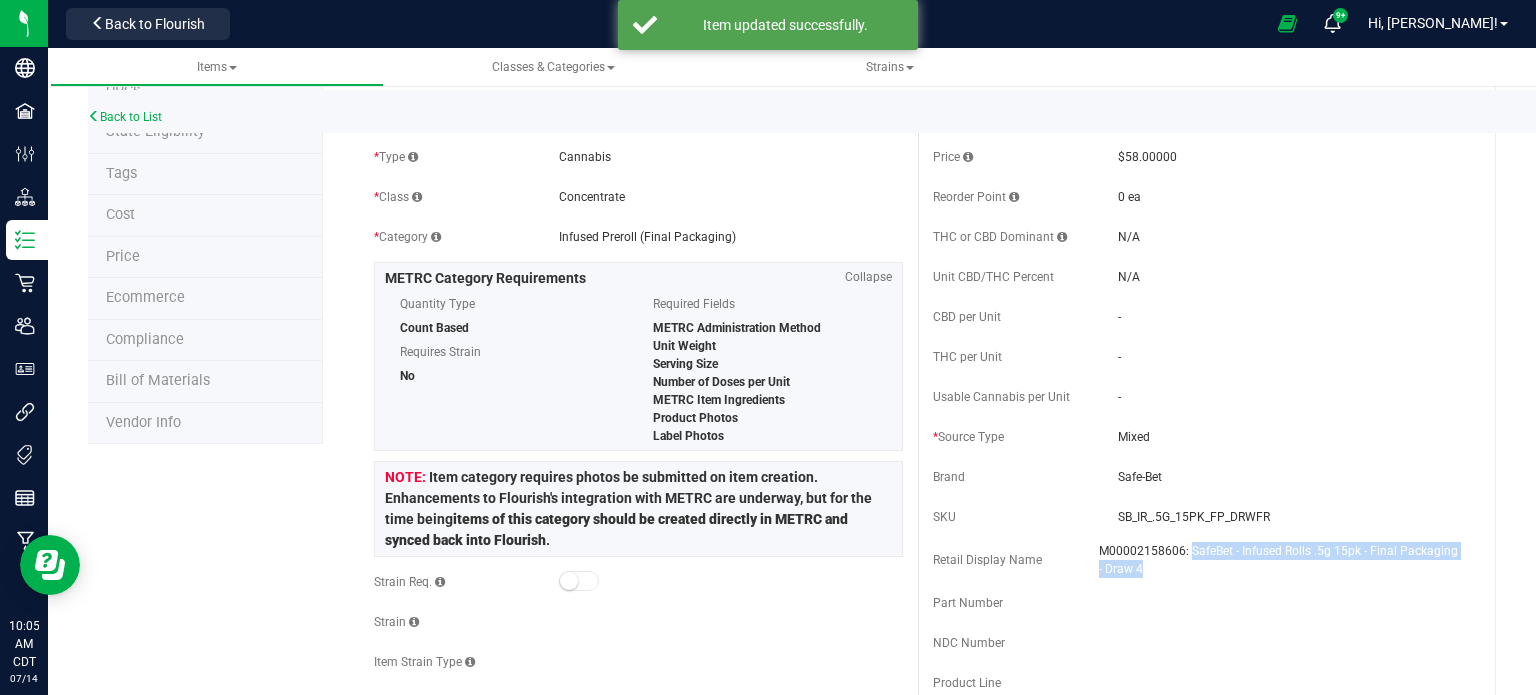 drag, startPoint x: 1155, startPoint y: 564, endPoint x: 1177, endPoint y: 550, distance: 26.076809 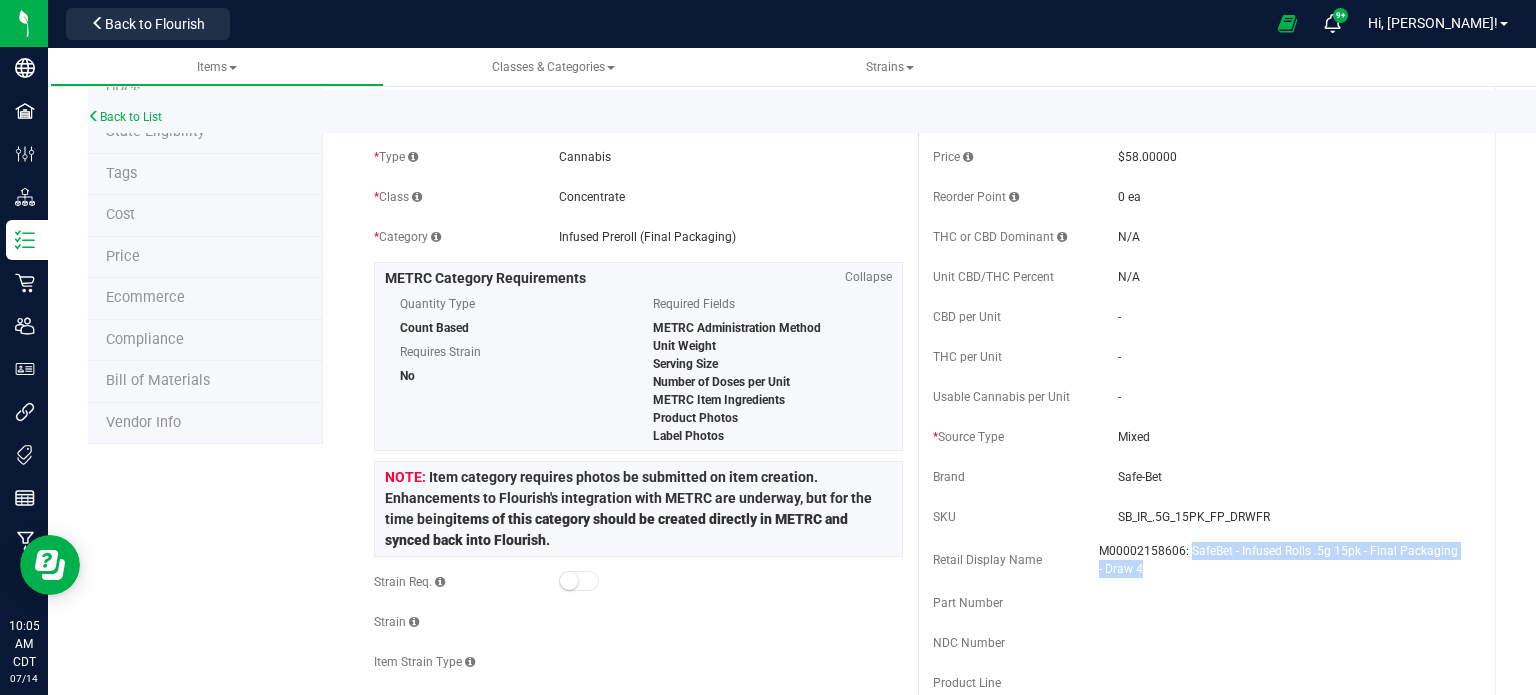 click on "SB_IR_.5G_15PK_FP_DRWFR" at bounding box center (1290, 517) 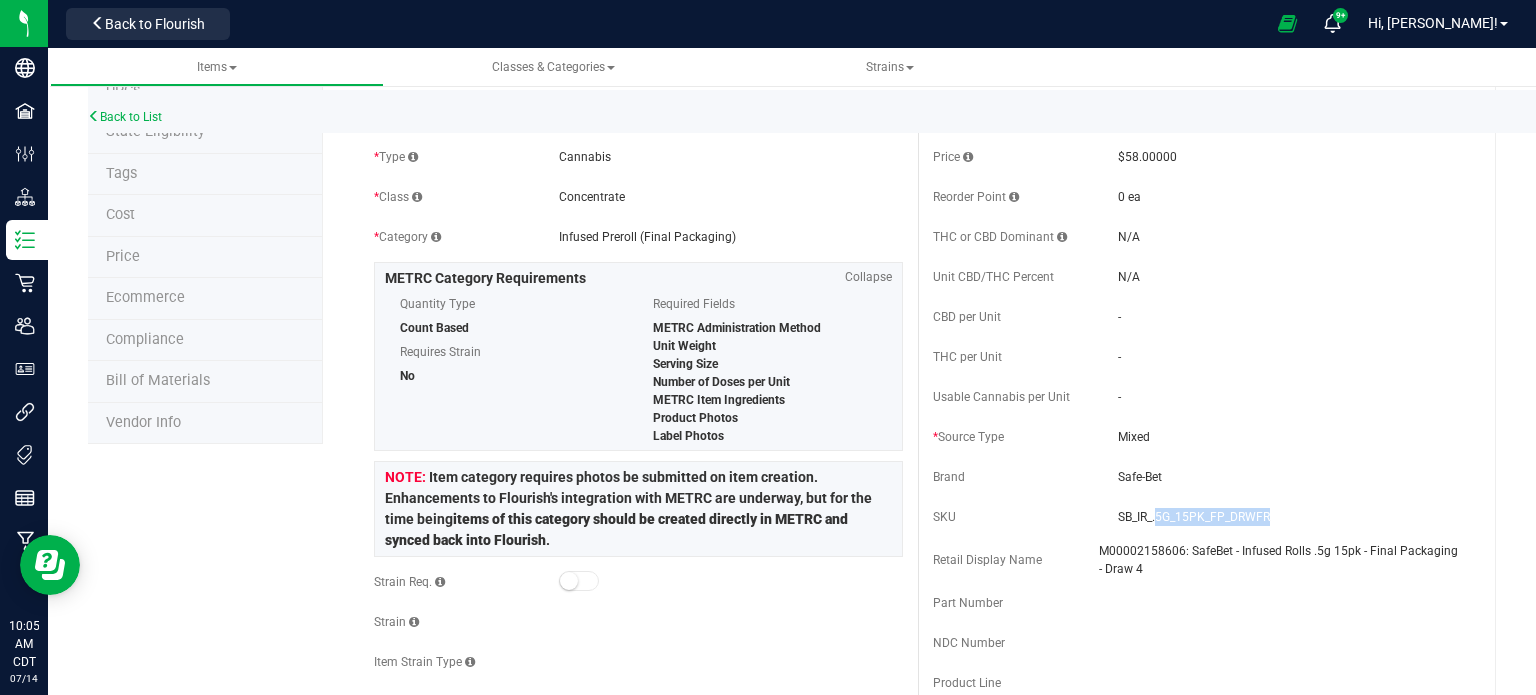 click on "SB_IR_.5G_15PK_FP_DRWFR" at bounding box center [1290, 517] 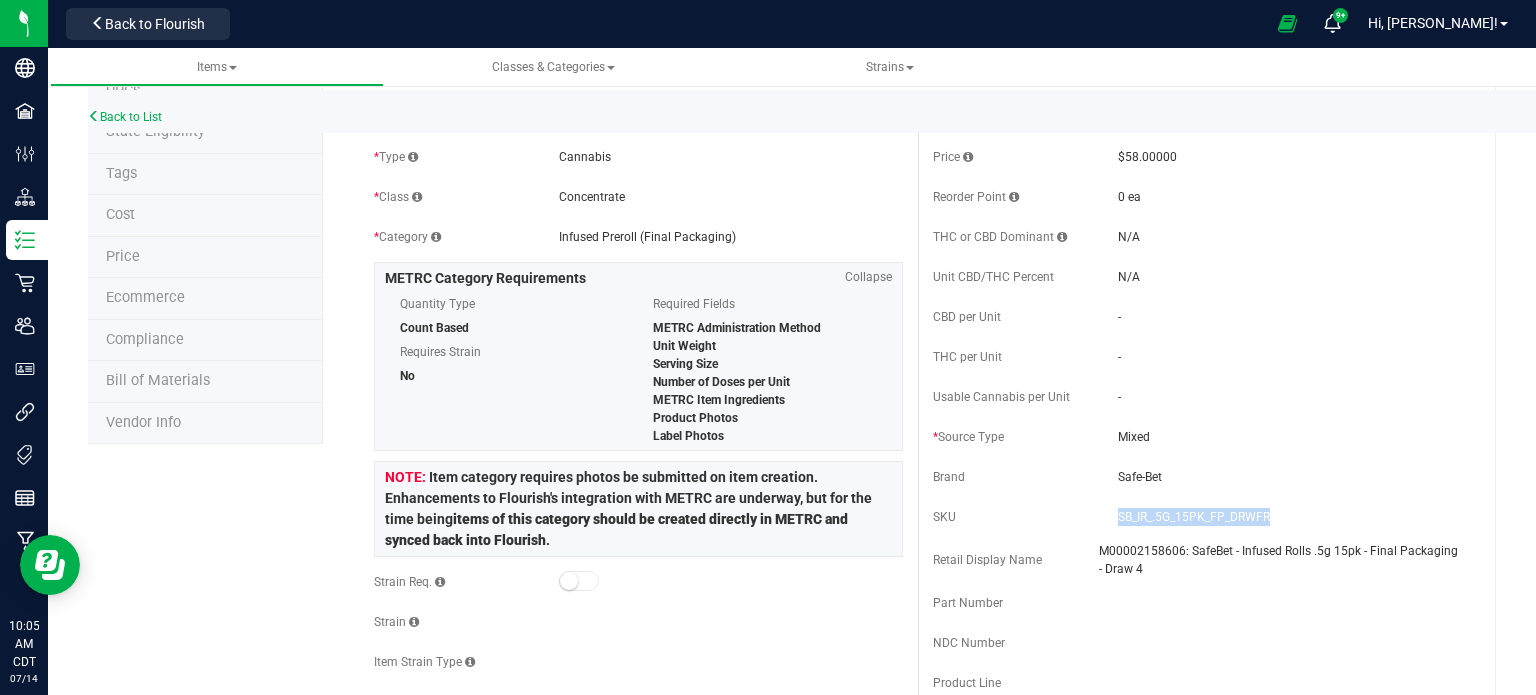 click on "SB_IR_.5G_15PK_FP_DRWFR" at bounding box center [1290, 517] 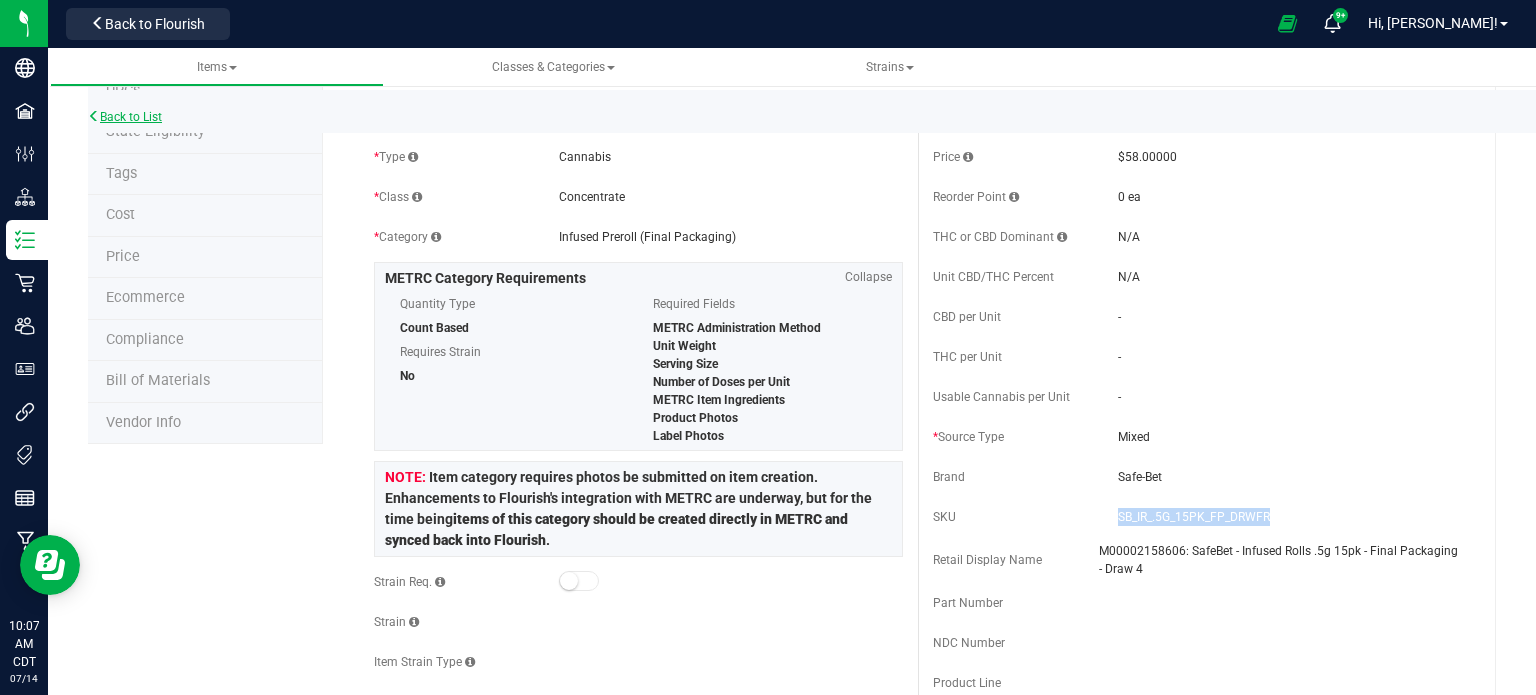 click on "Back to List" at bounding box center [125, 117] 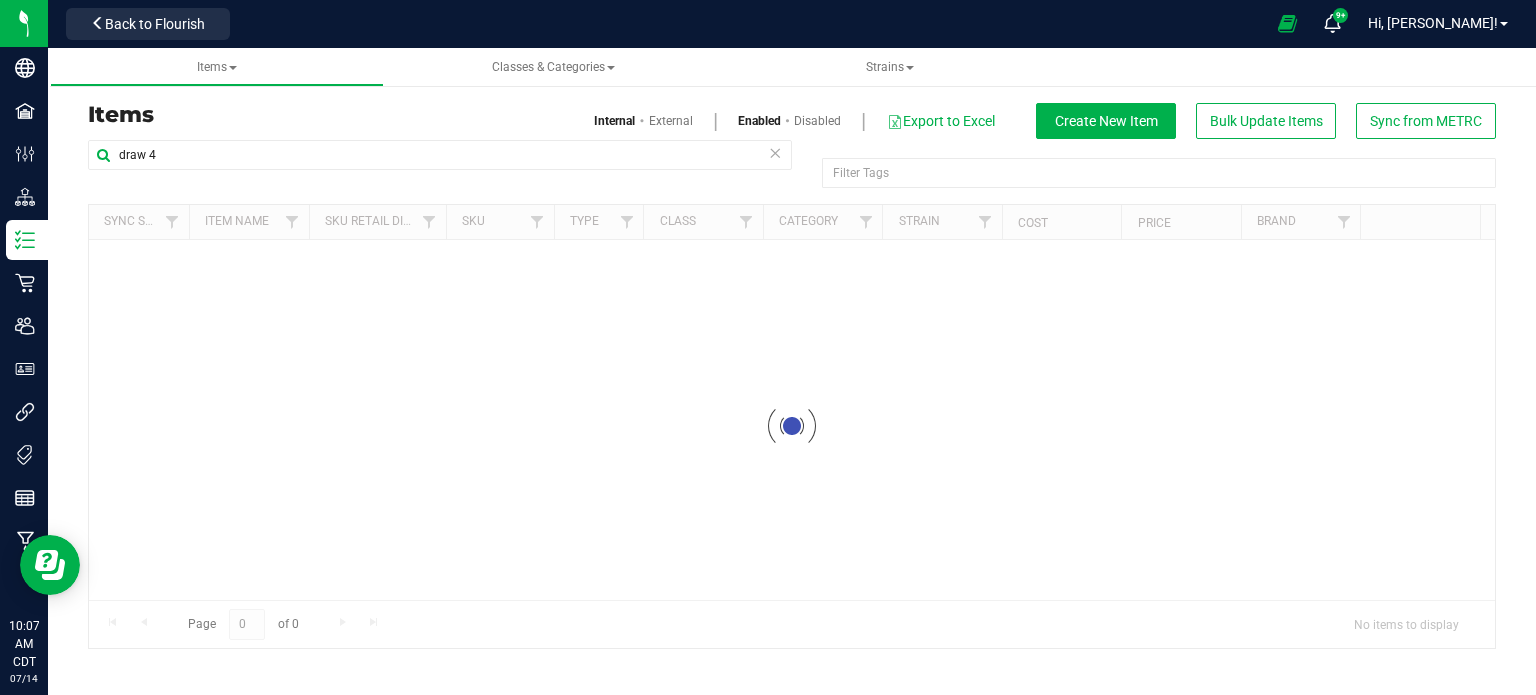 scroll, scrollTop: 0, scrollLeft: 0, axis: both 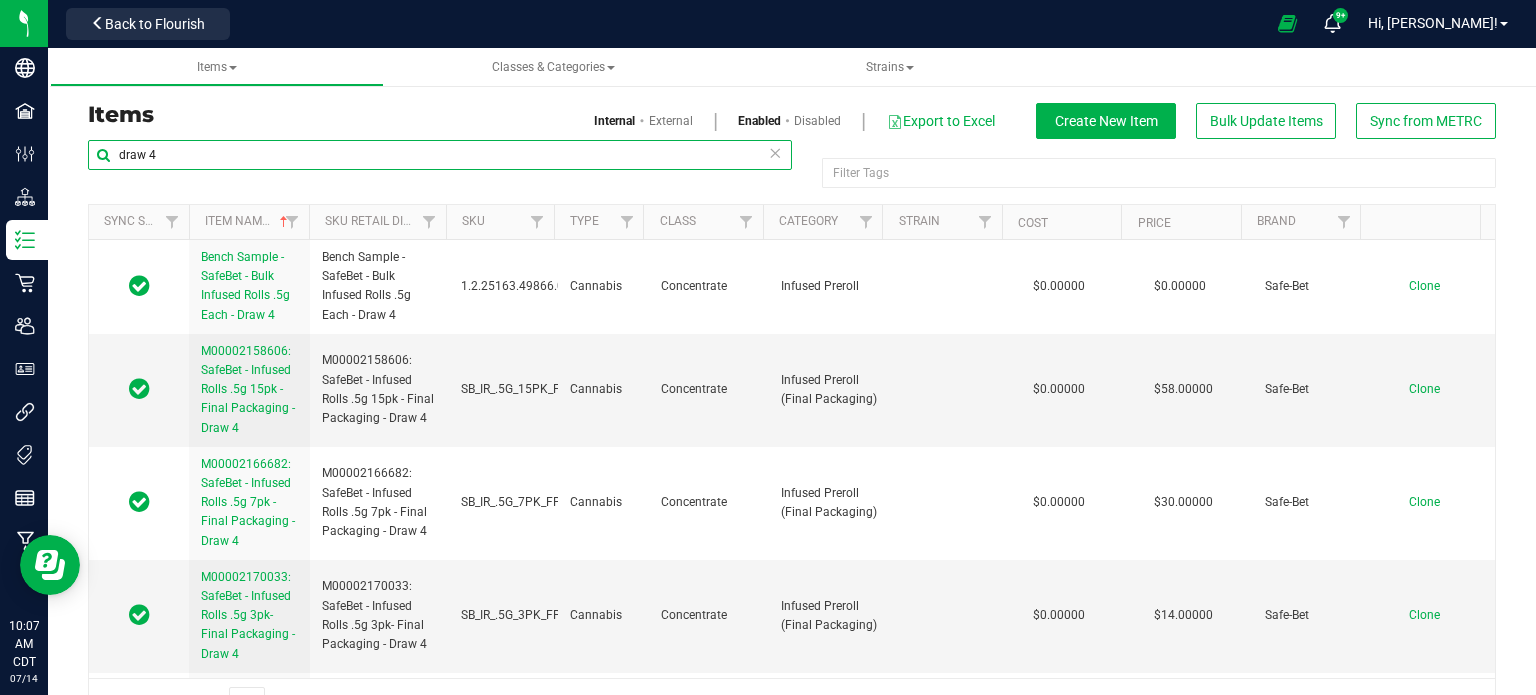 click on "draw 4" at bounding box center [440, 155] 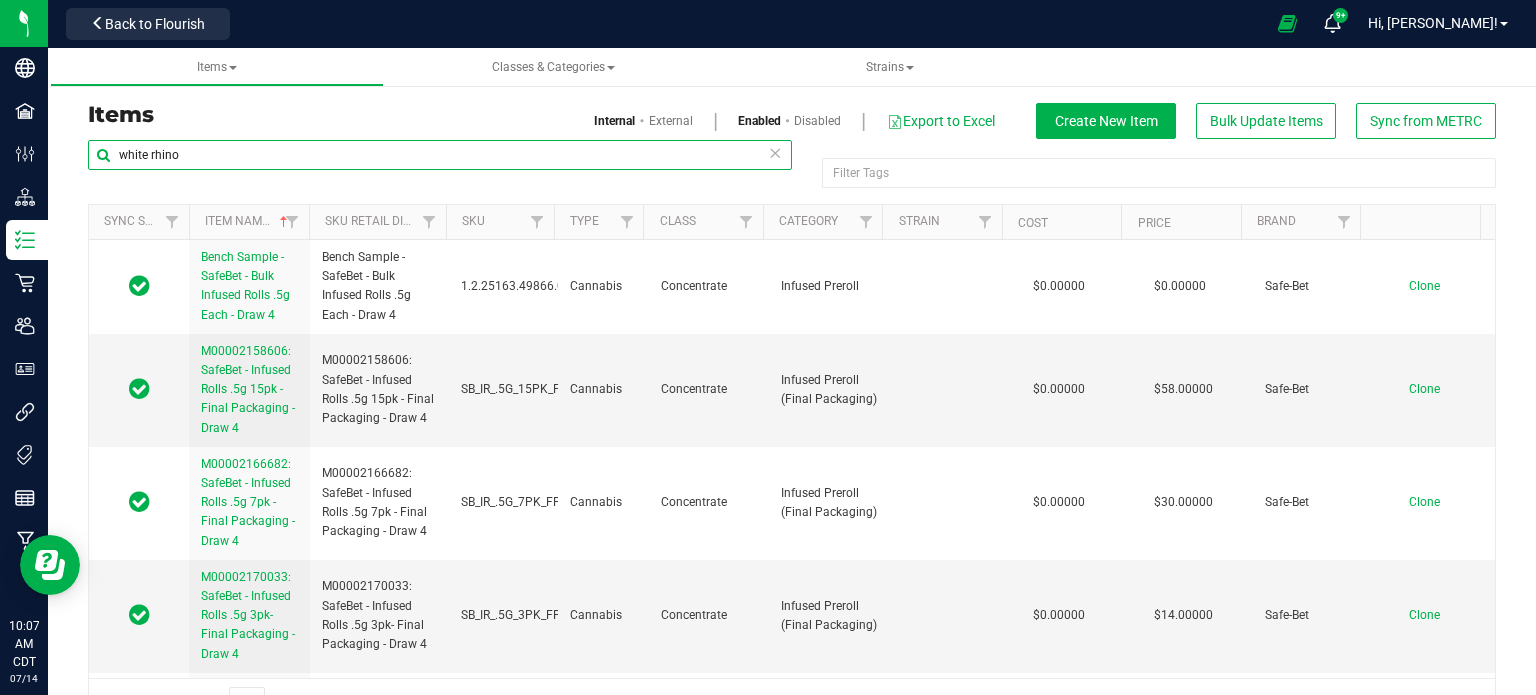 type on "white rhino" 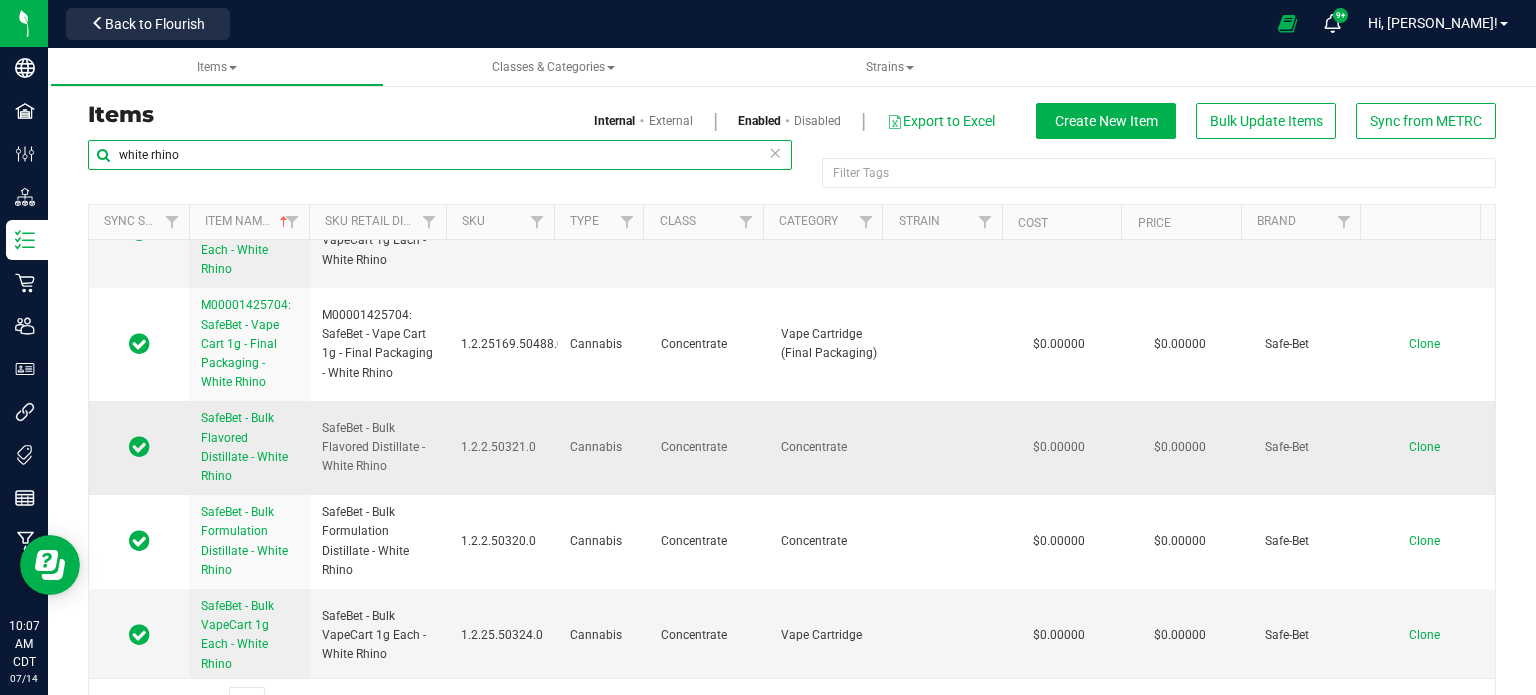 scroll, scrollTop: 122, scrollLeft: 0, axis: vertical 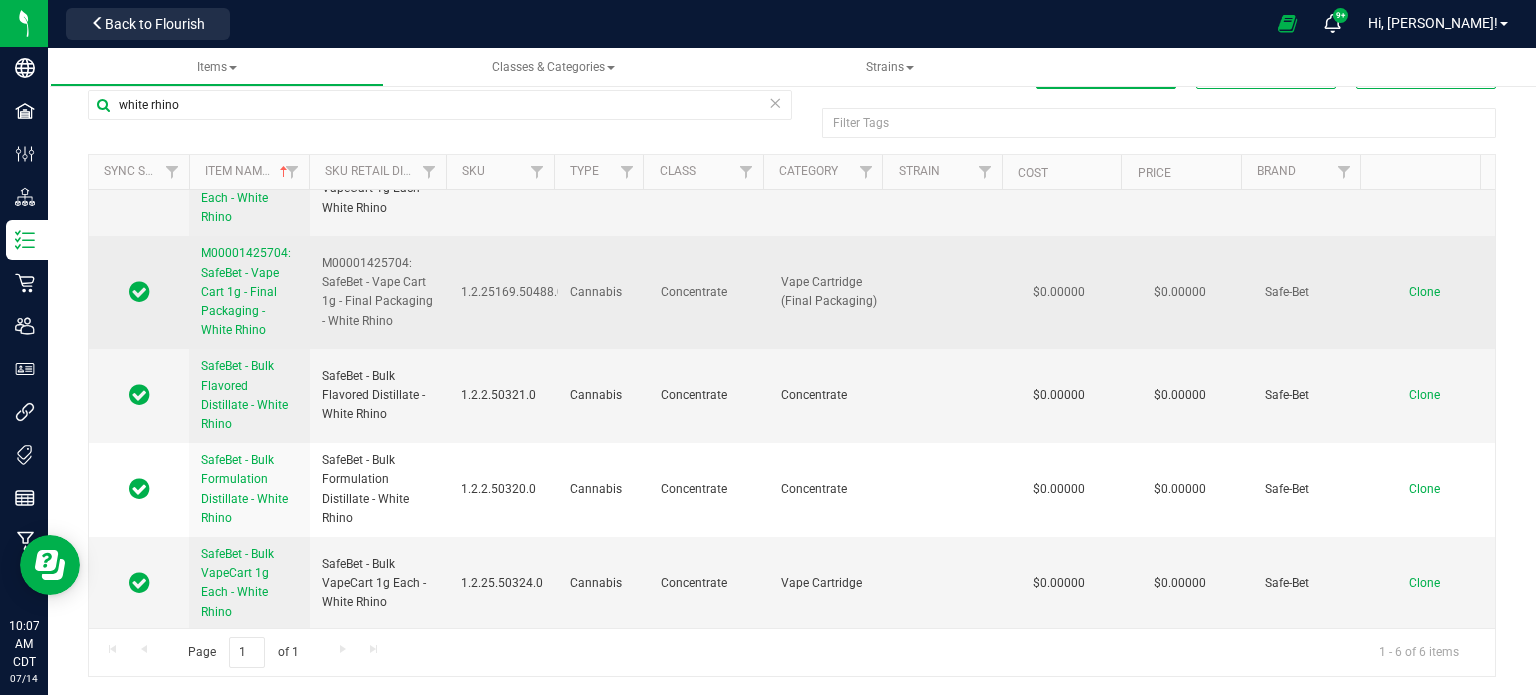 click on "M00001425704: SafeBet - Vape Cart 1g - Final Packaging - White Rhino" at bounding box center [249, 292] 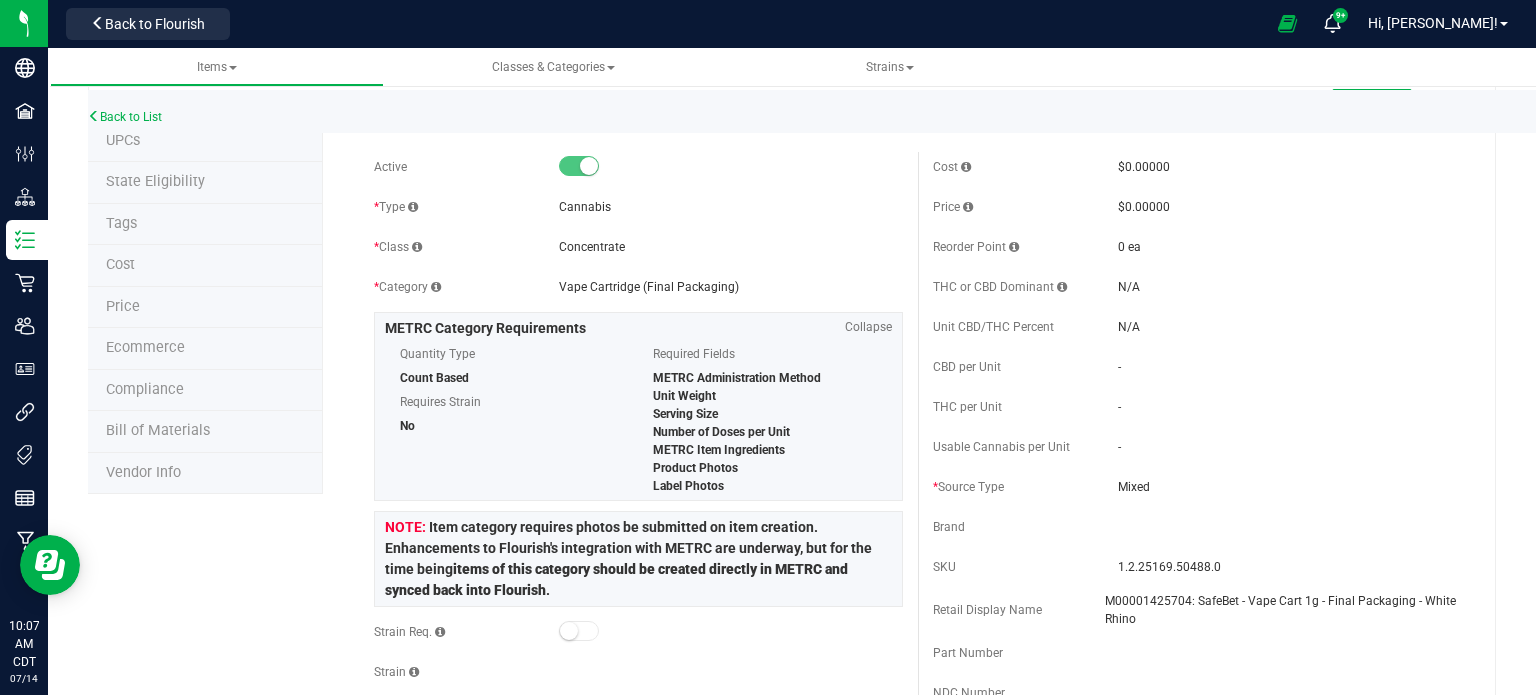 click on "Price" at bounding box center [205, 308] 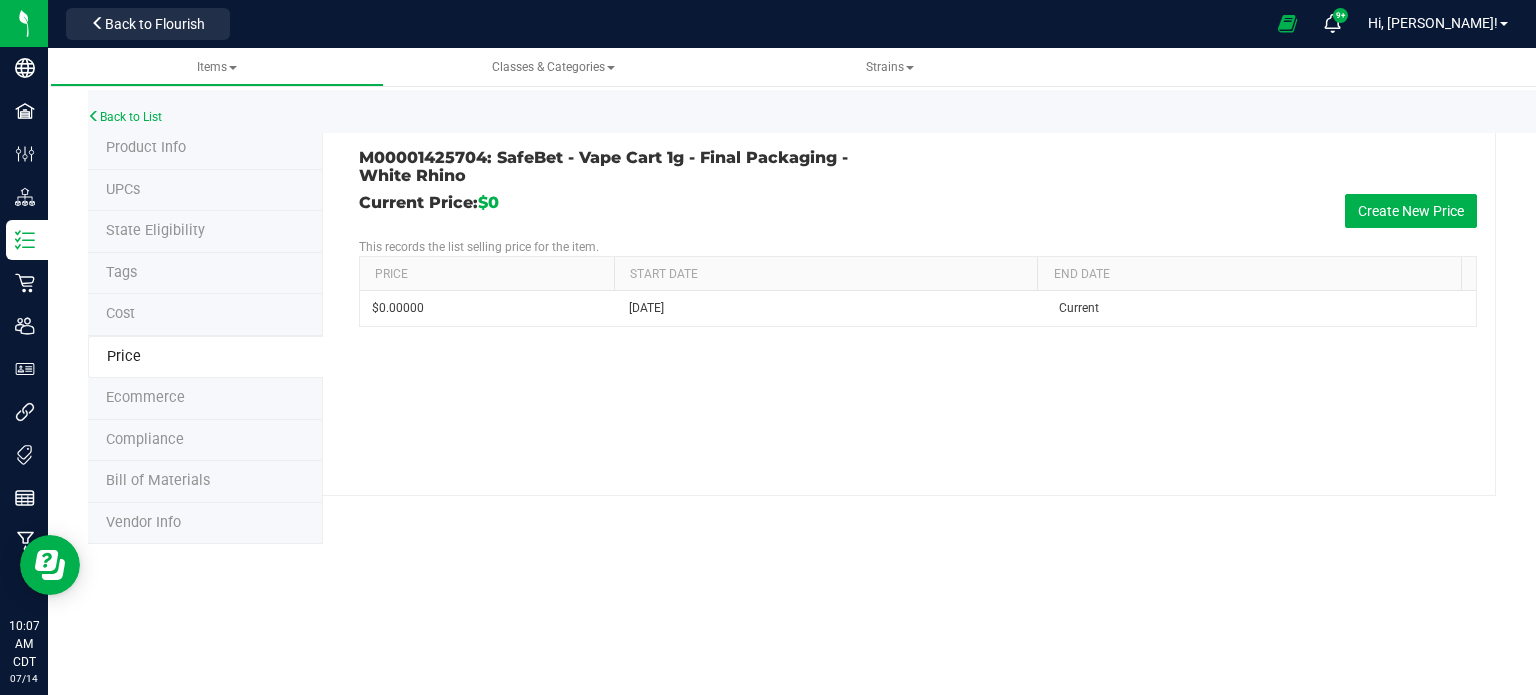 scroll, scrollTop: 0, scrollLeft: 0, axis: both 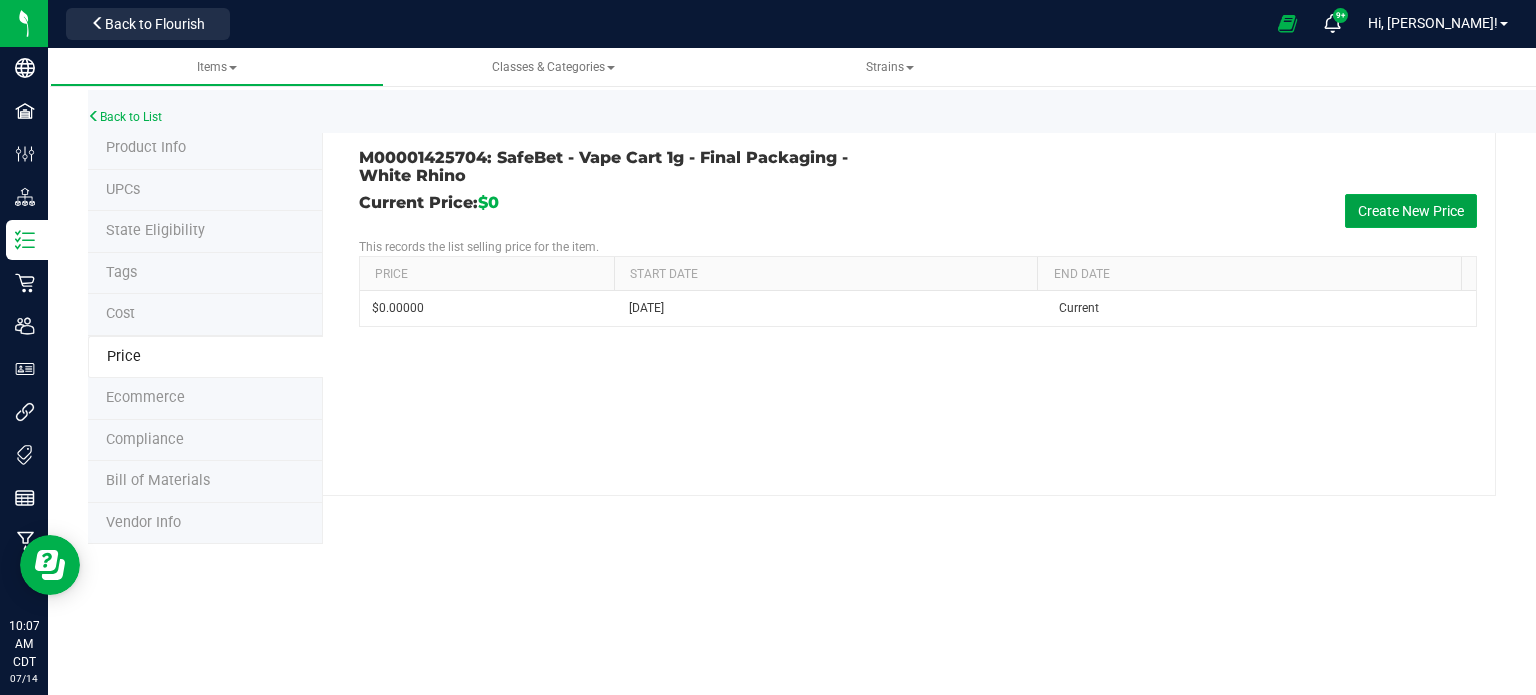 click on "Create New Price" at bounding box center (1411, 211) 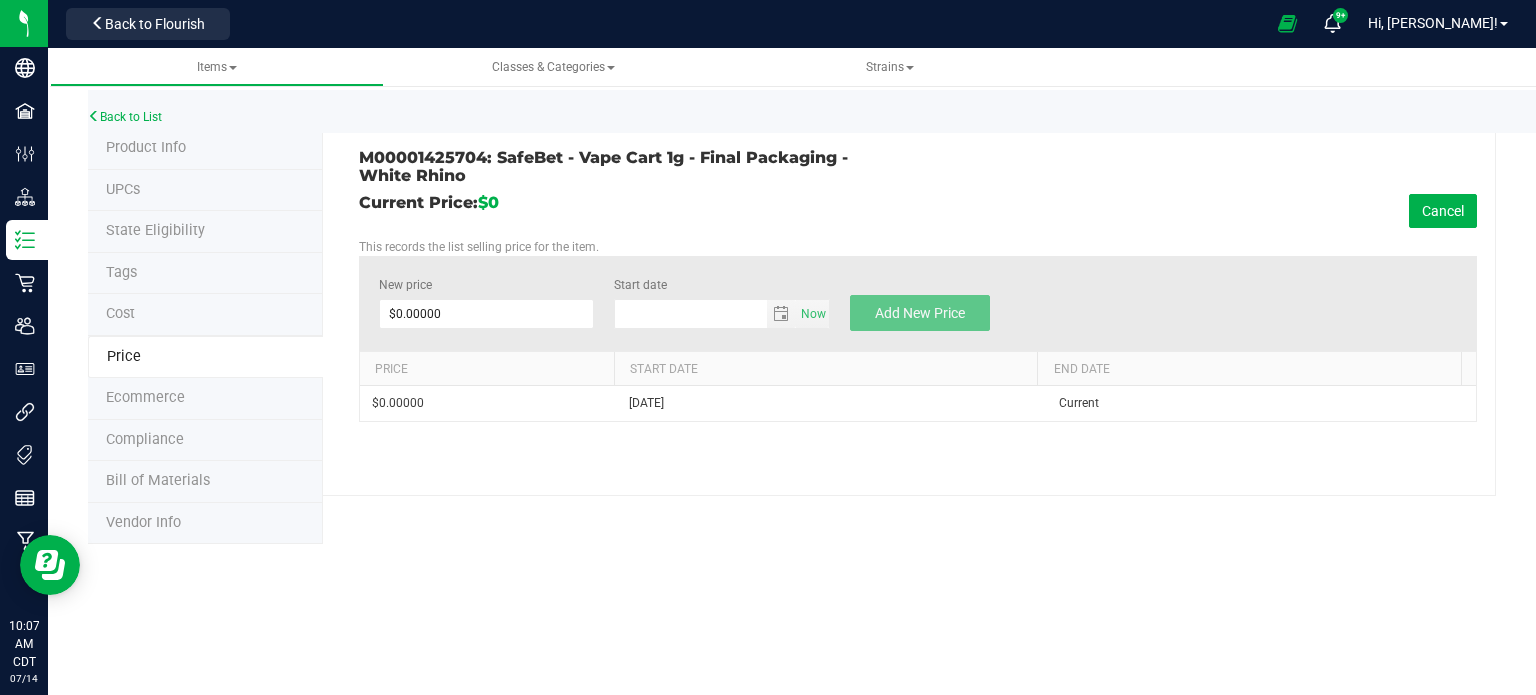 type on "[DATE]" 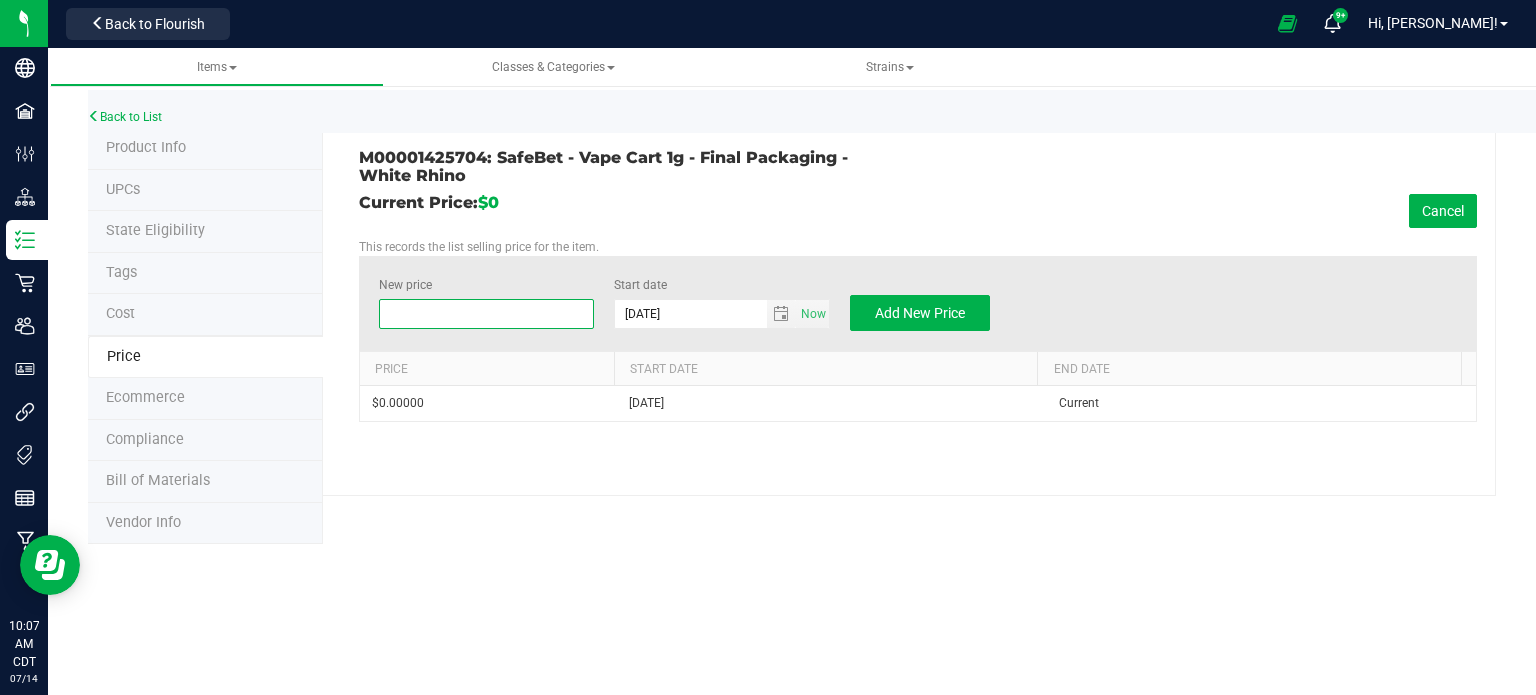 click at bounding box center (487, 314) 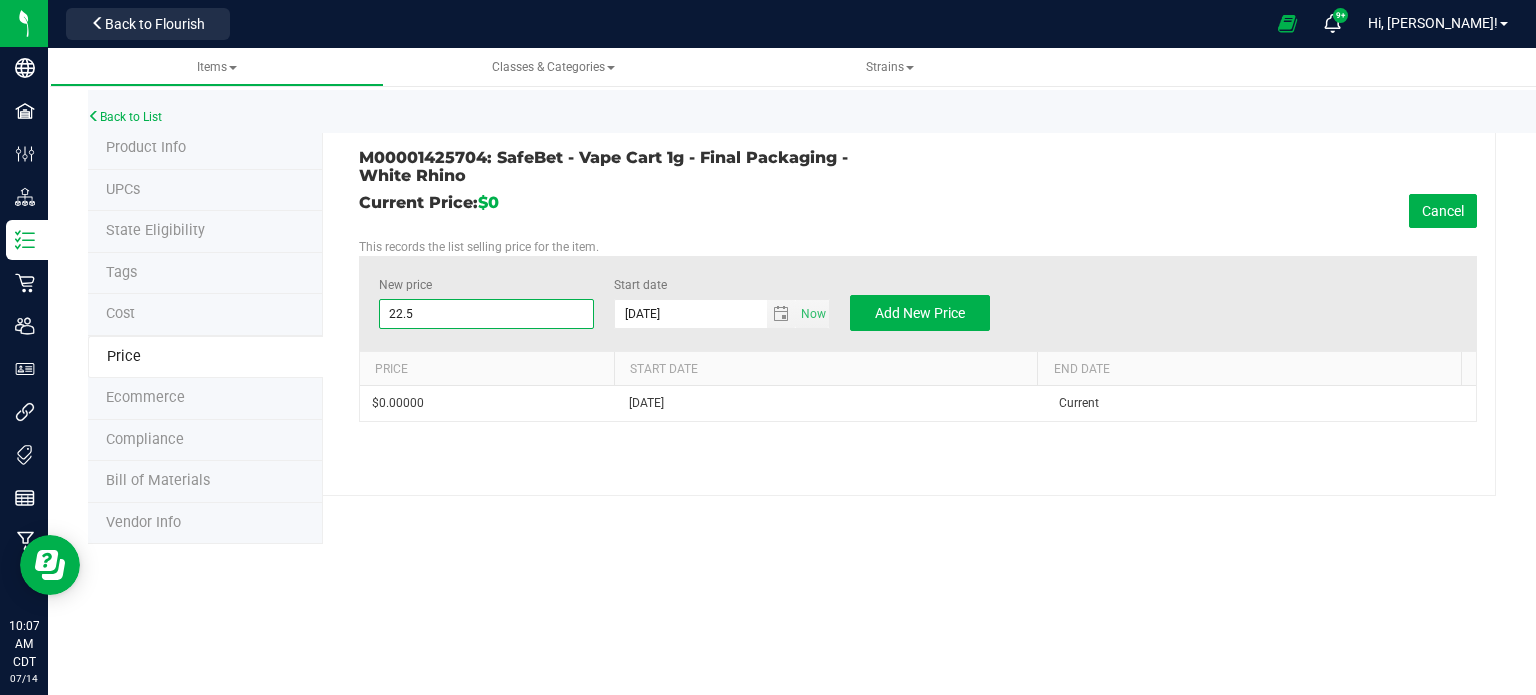 type on "22.50" 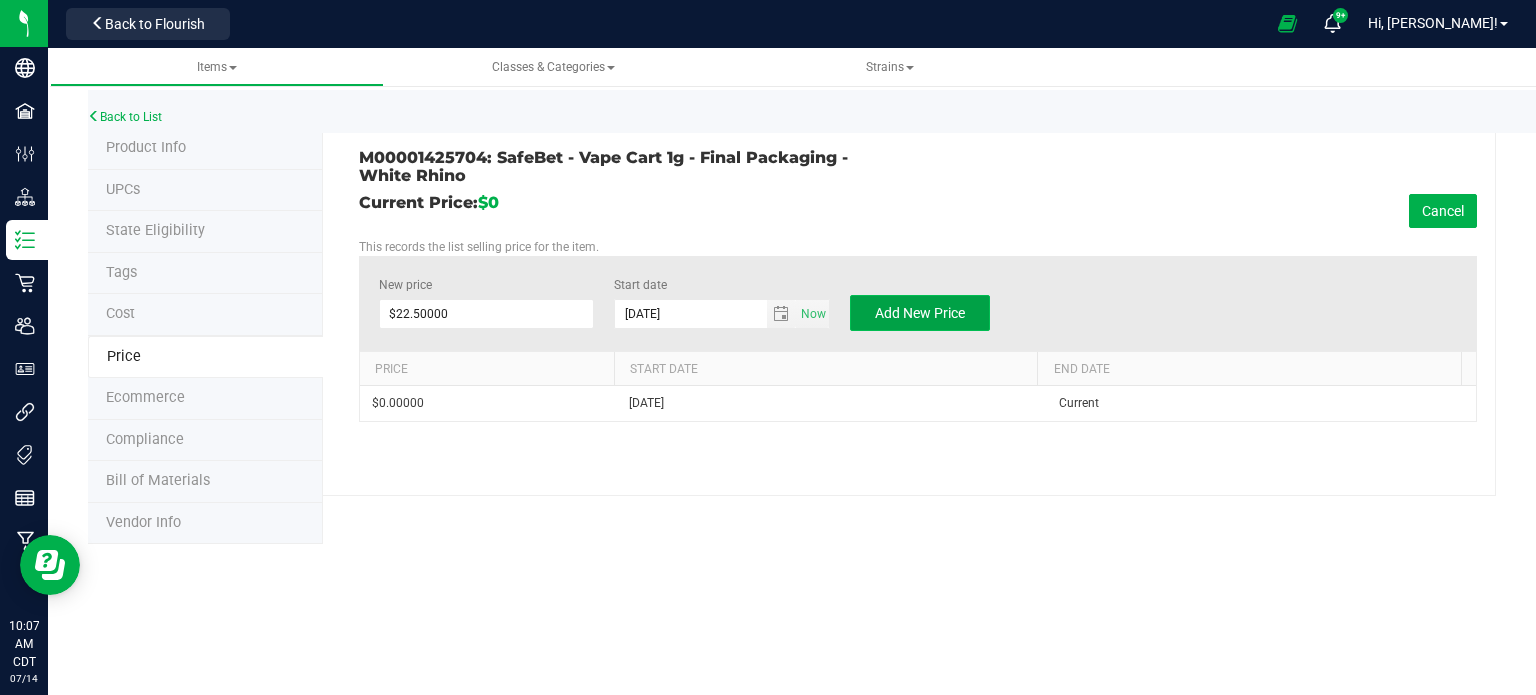 click on "Add New Price" at bounding box center (920, 313) 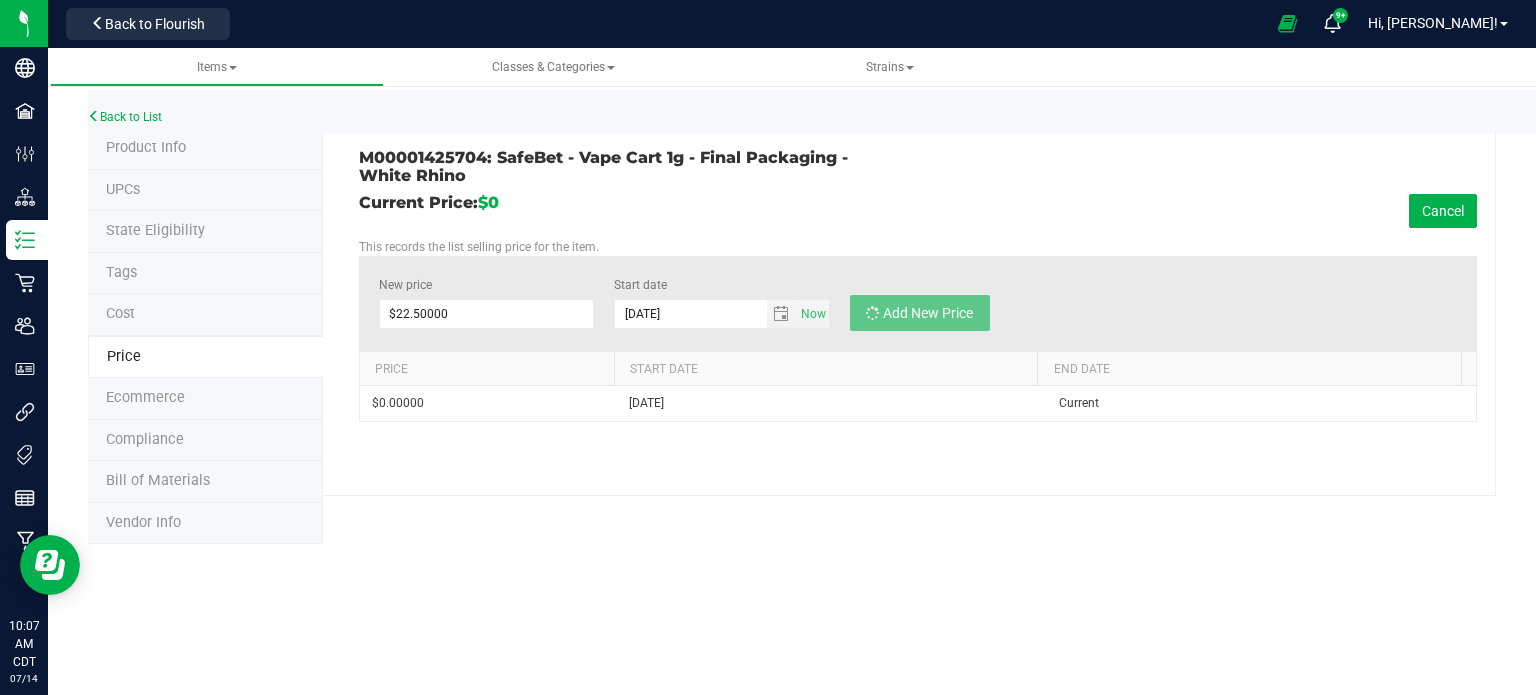 type on "$0.00000" 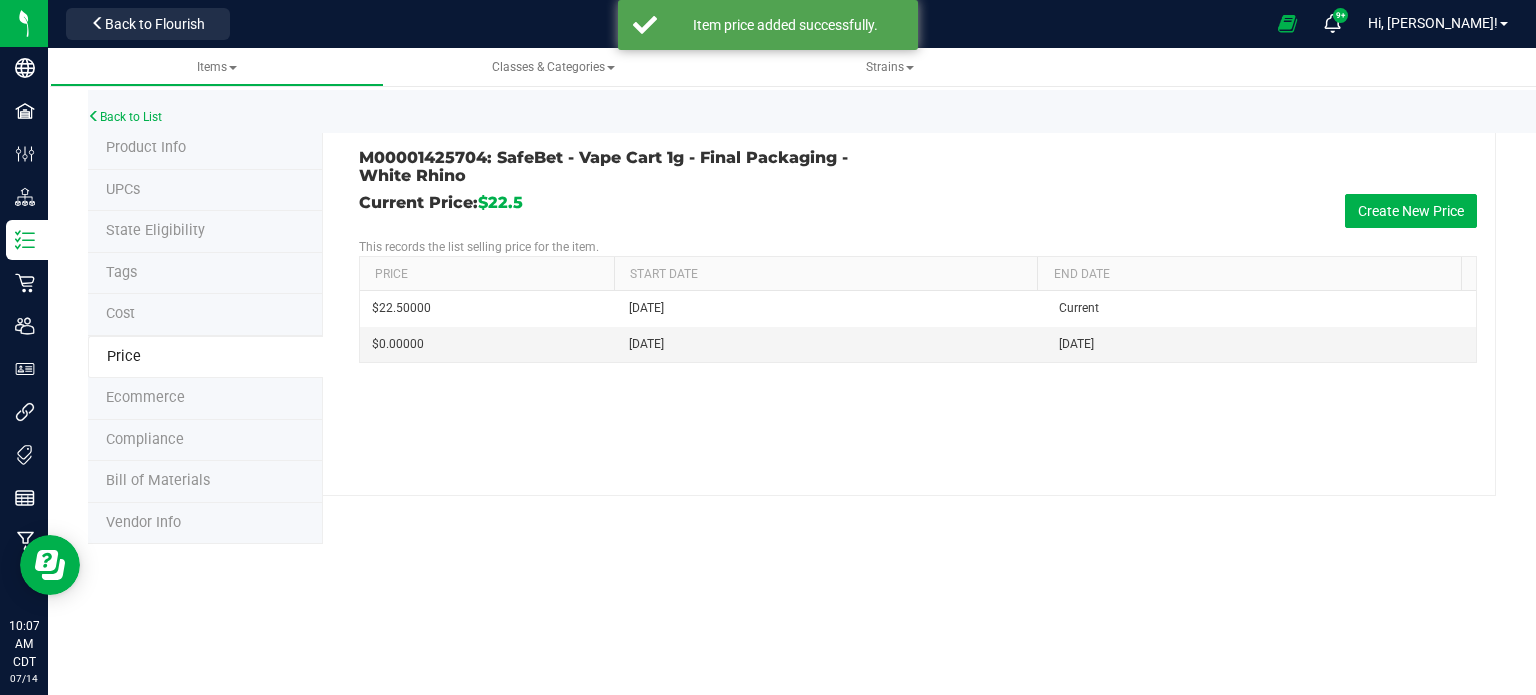 click on "Product Info" at bounding box center (146, 147) 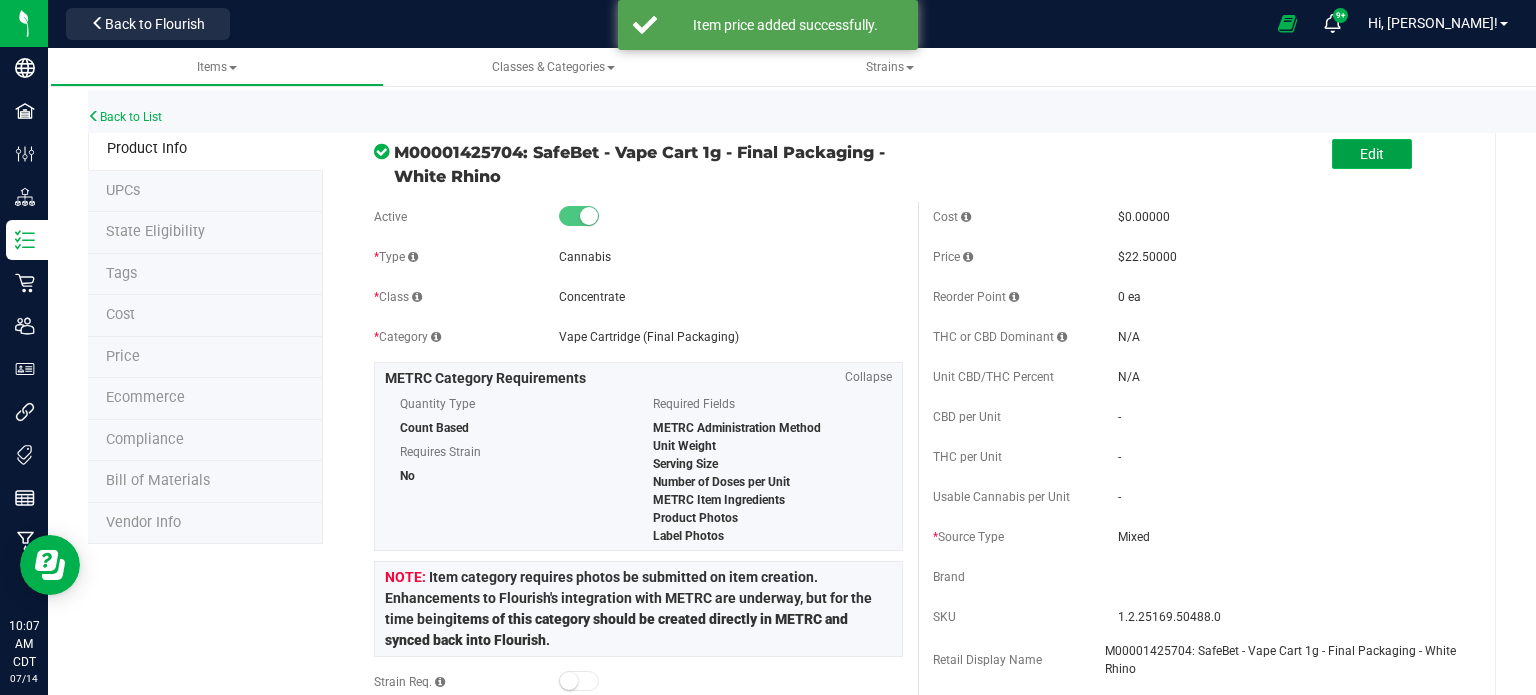 click on "Edit" at bounding box center [1372, 154] 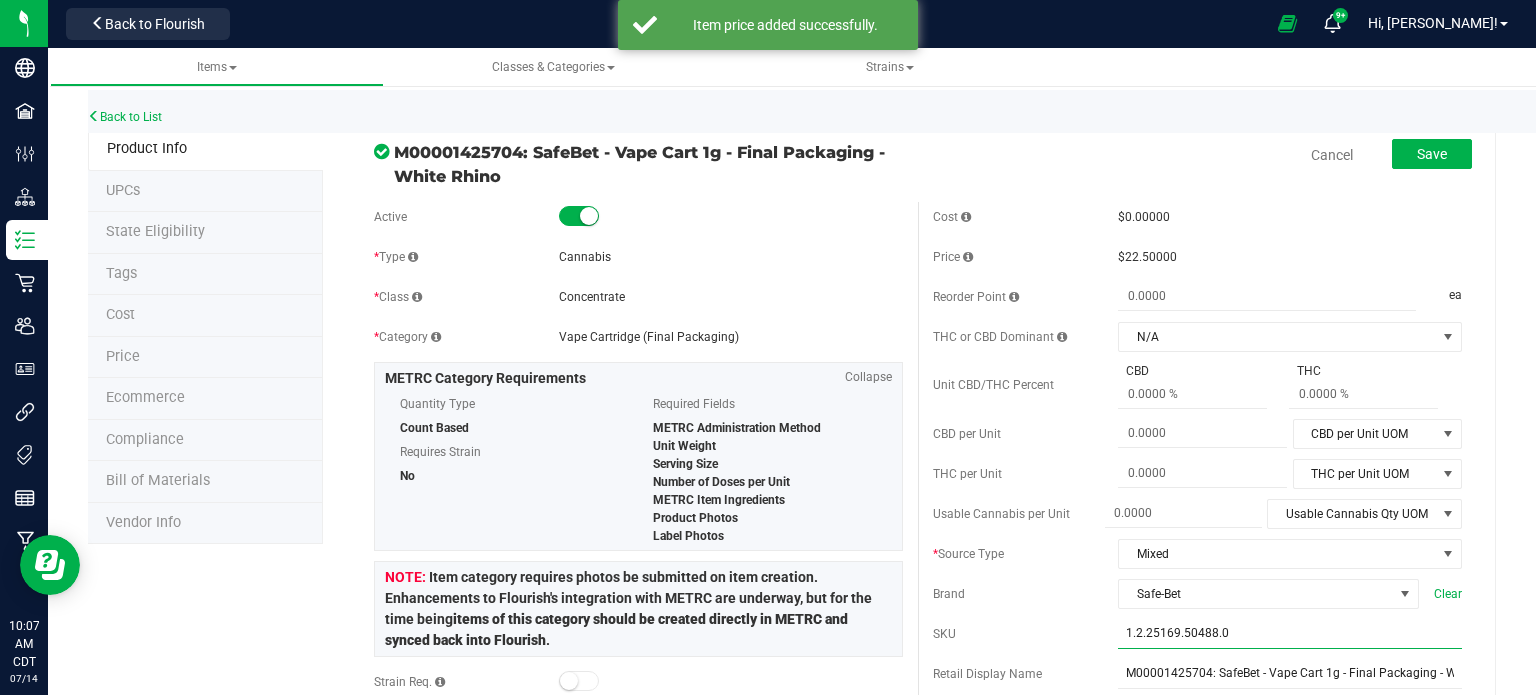 click on "1.2.25169.50488.0" at bounding box center (1290, 634) 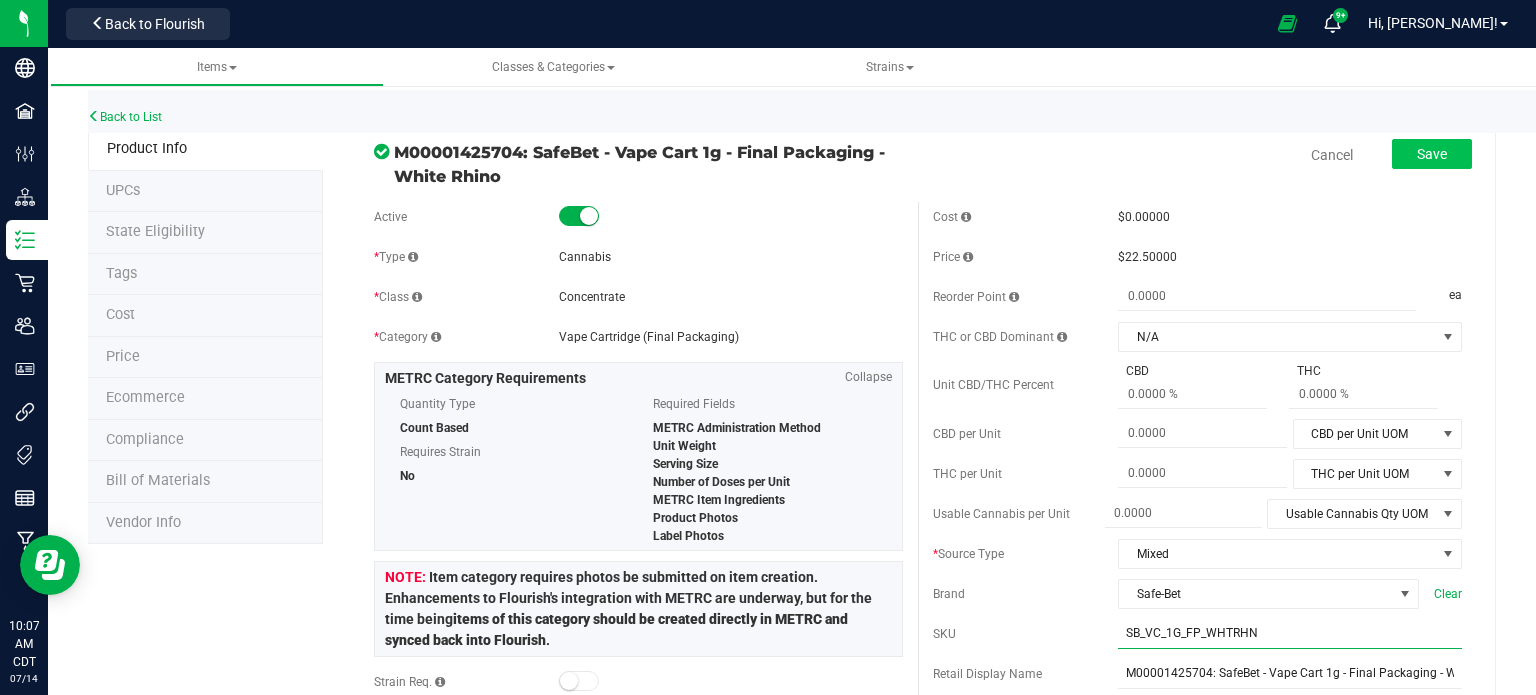 type on "SB_VC_1G_FP_WHTRHN" 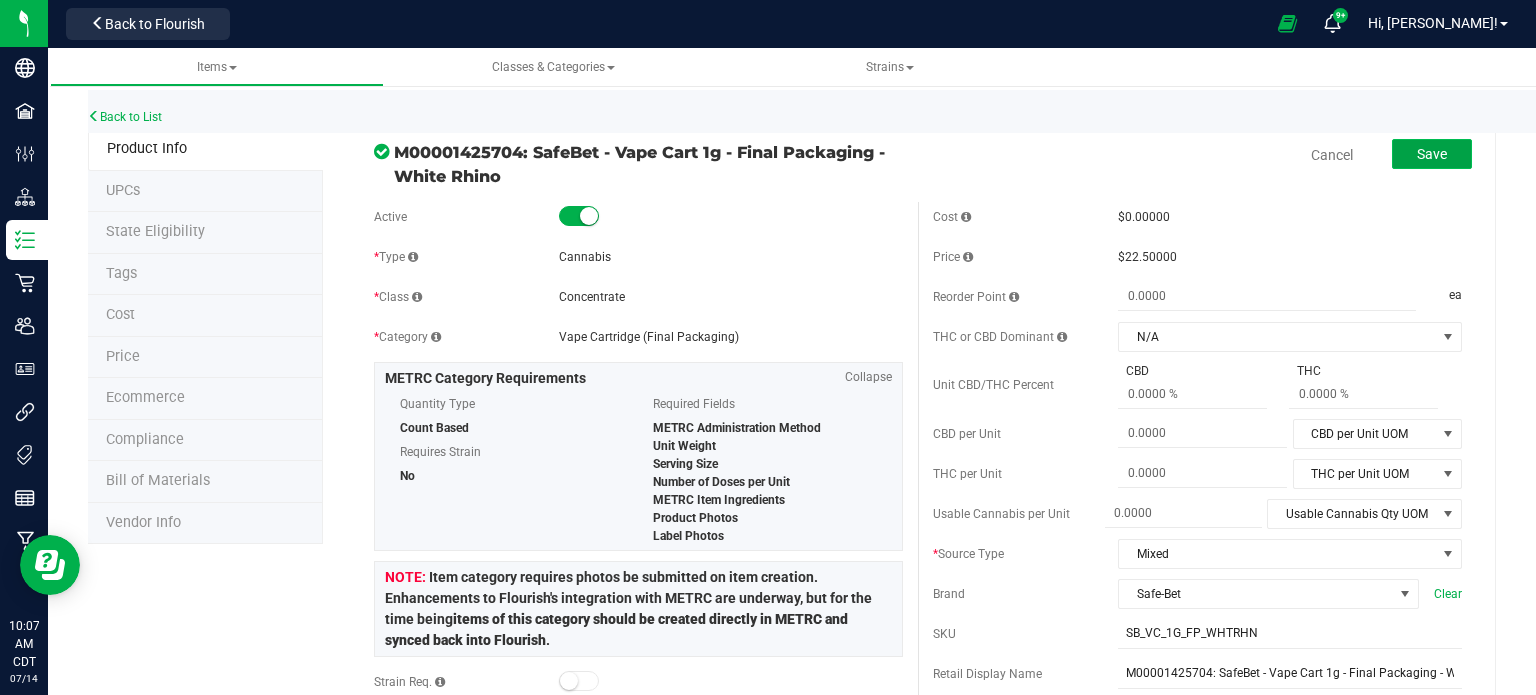 click on "Save" at bounding box center [1432, 154] 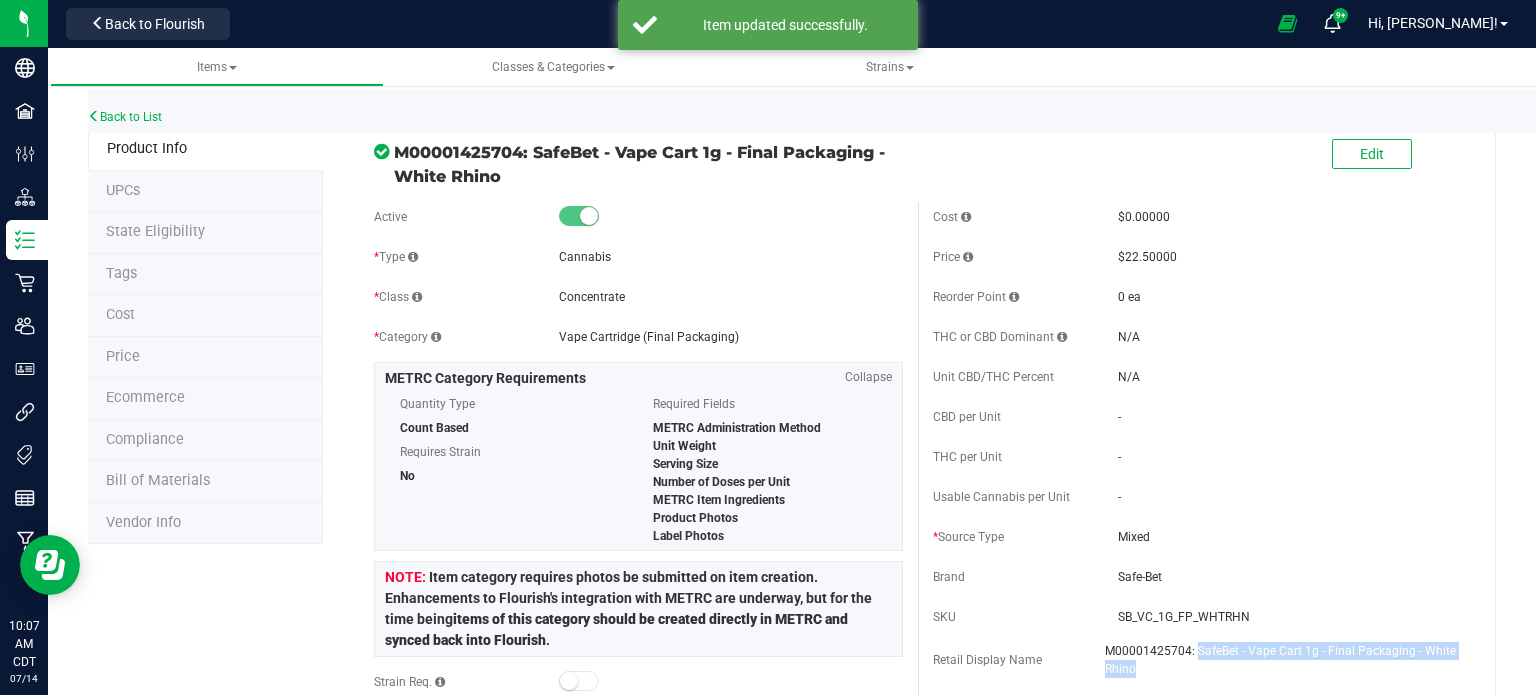 drag, startPoint x: 1135, startPoint y: 667, endPoint x: 1188, endPoint y: 648, distance: 56.302753 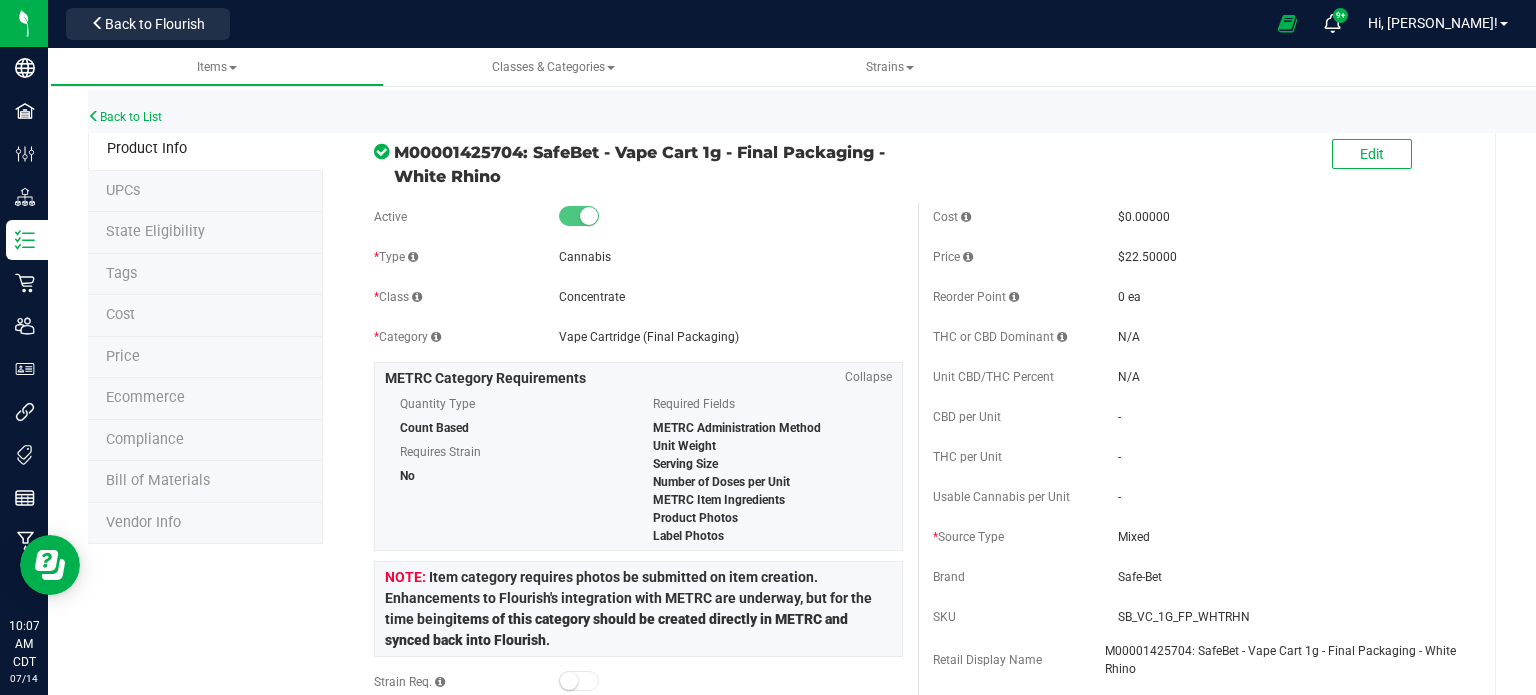 click on "SB_VC_1G_FP_WHTRHN" at bounding box center (1290, 617) 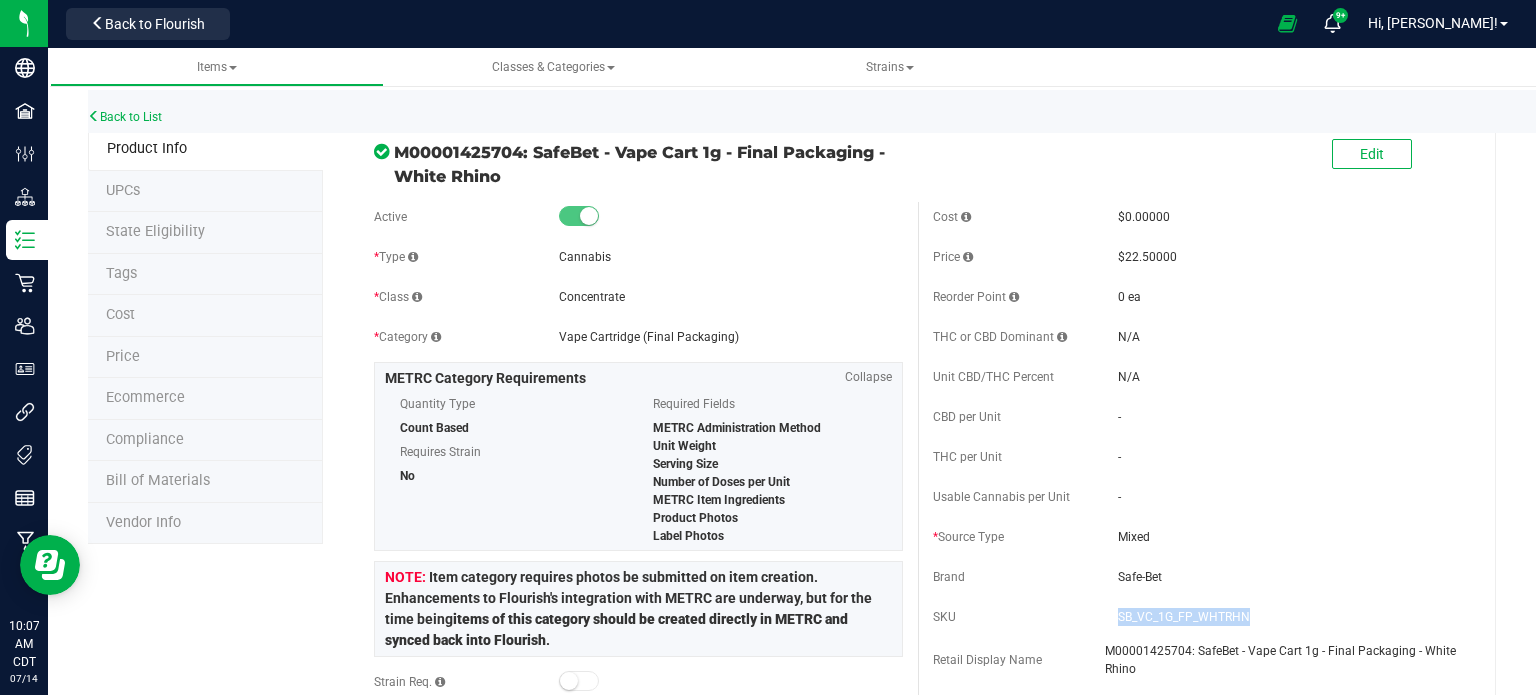 click on "SB_VC_1G_FP_WHTRHN" at bounding box center (1290, 617) 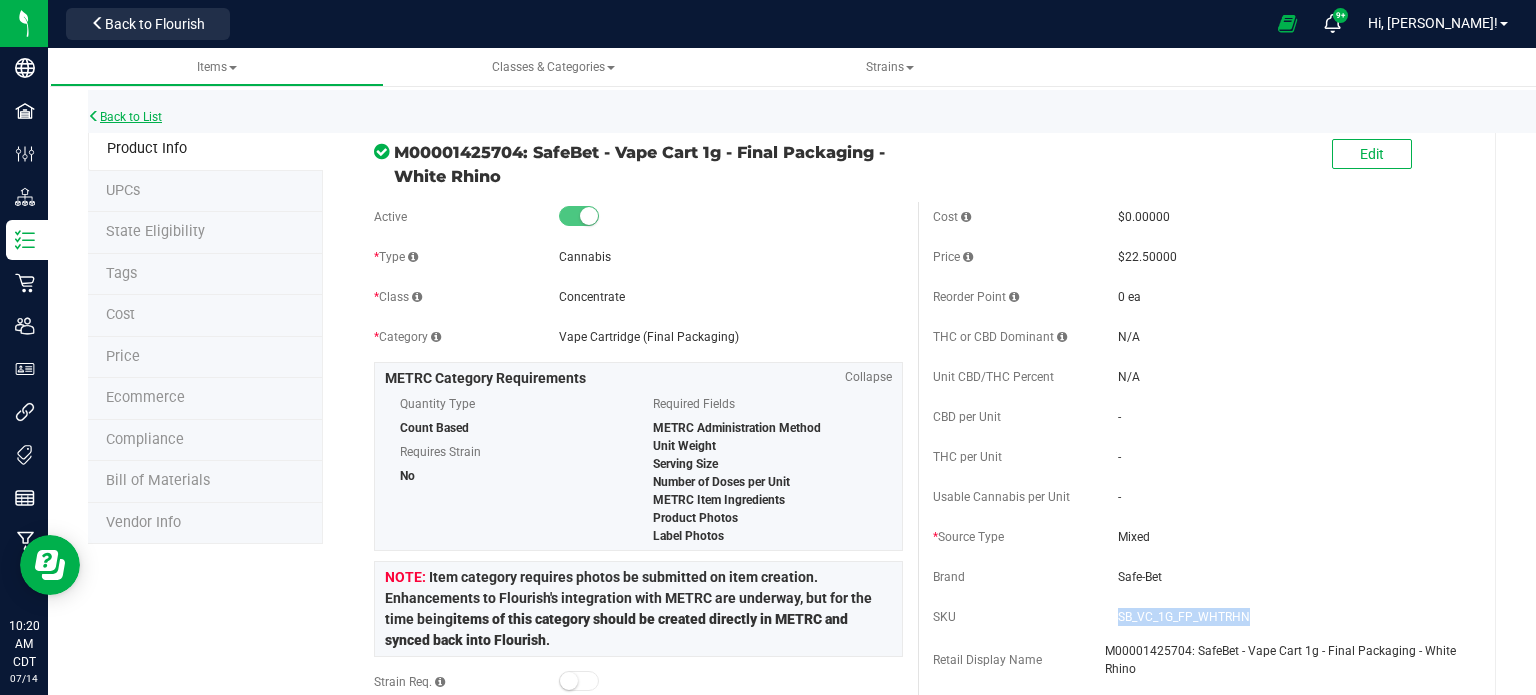 click on "Back to List" at bounding box center [125, 117] 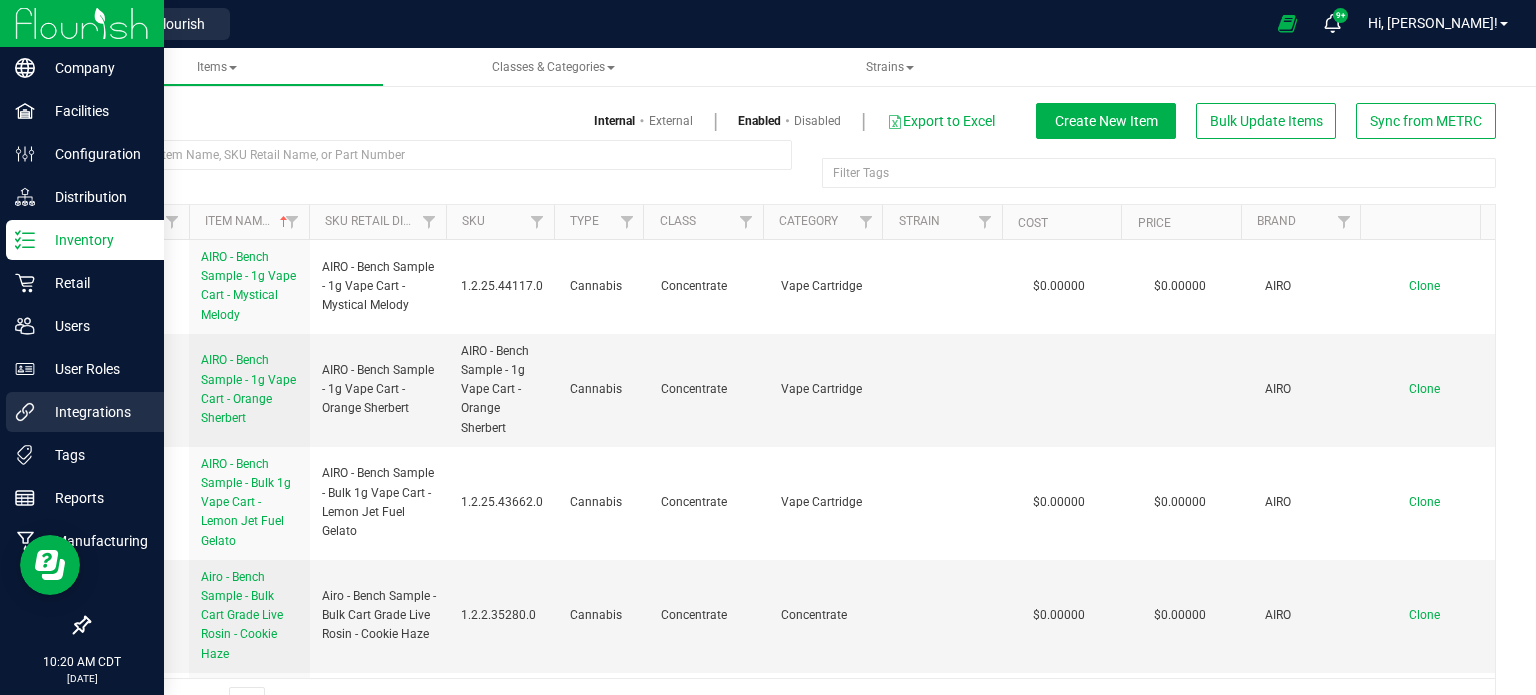 click on "Integrations" at bounding box center (95, 412) 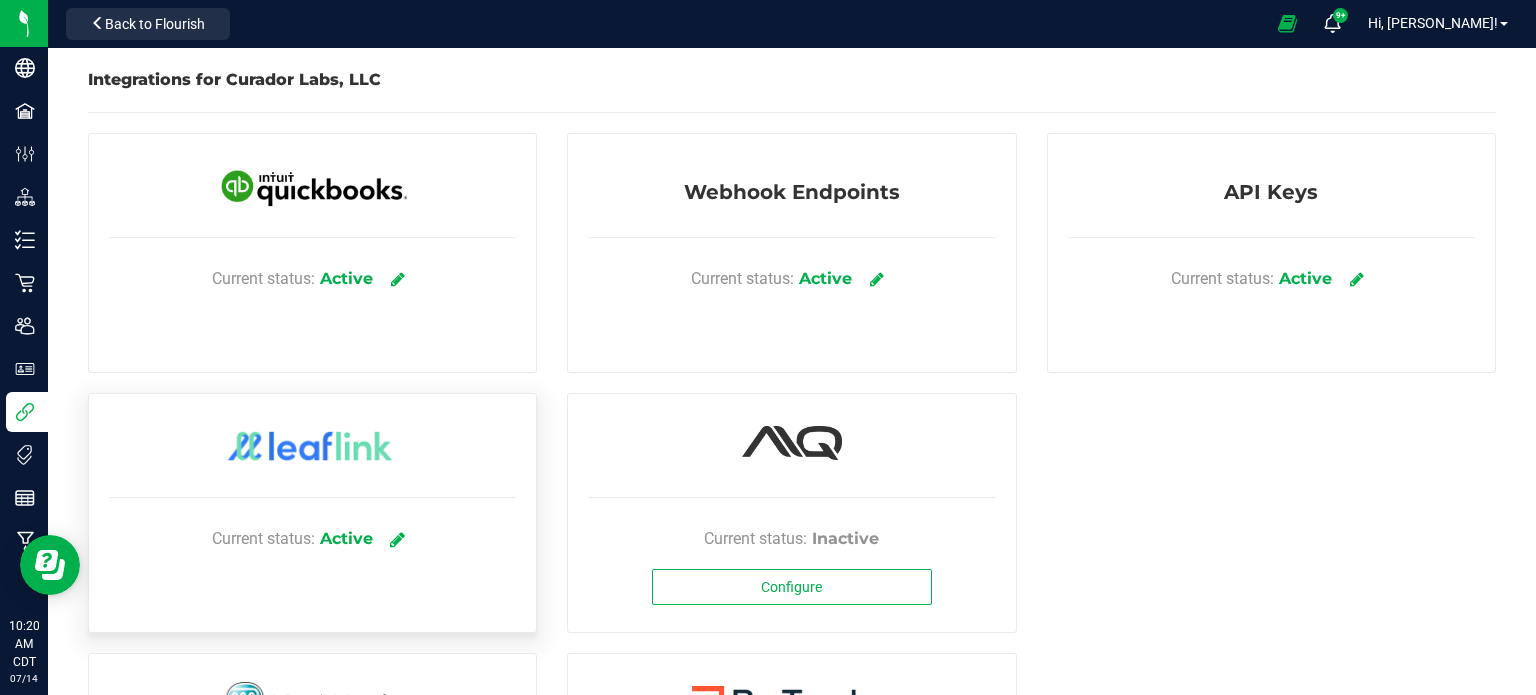 click at bounding box center (398, 538) 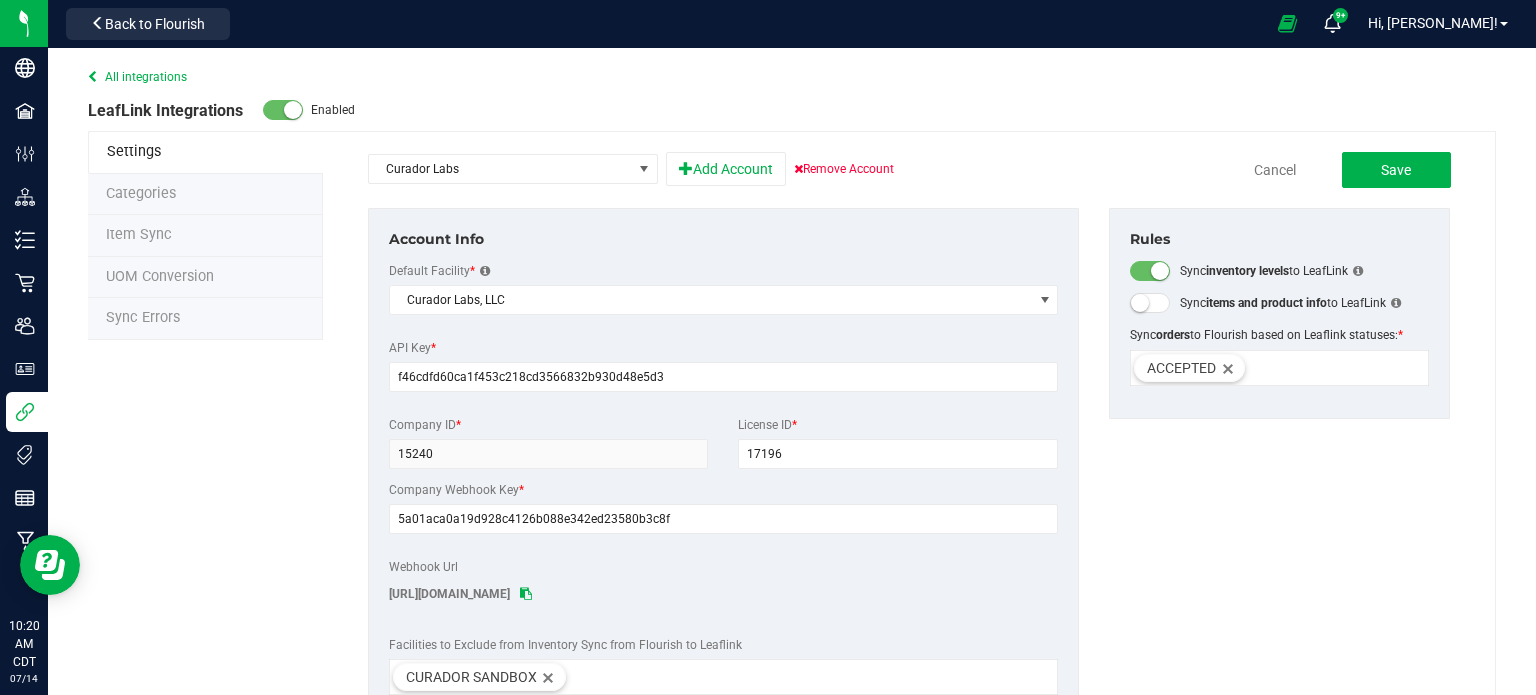 click on "Item Sync" at bounding box center [205, 236] 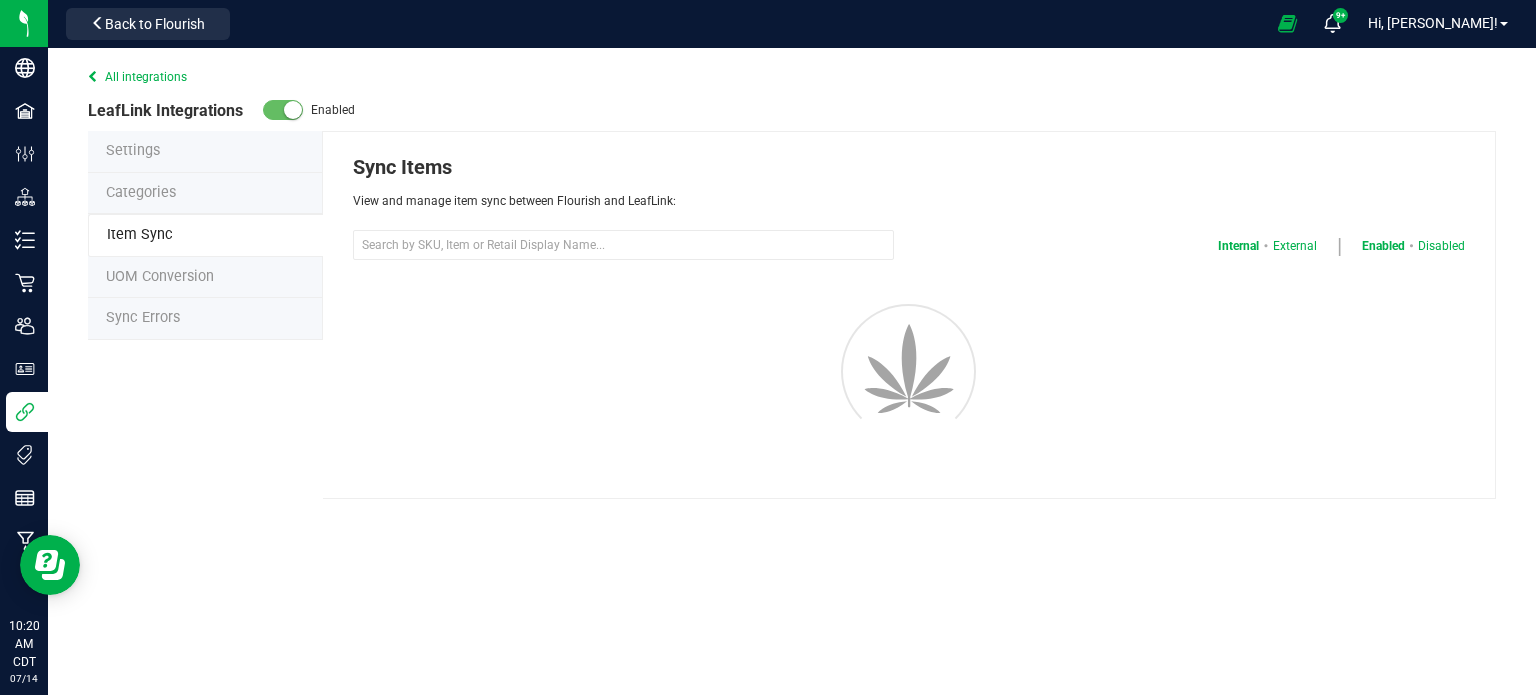 select on "20" 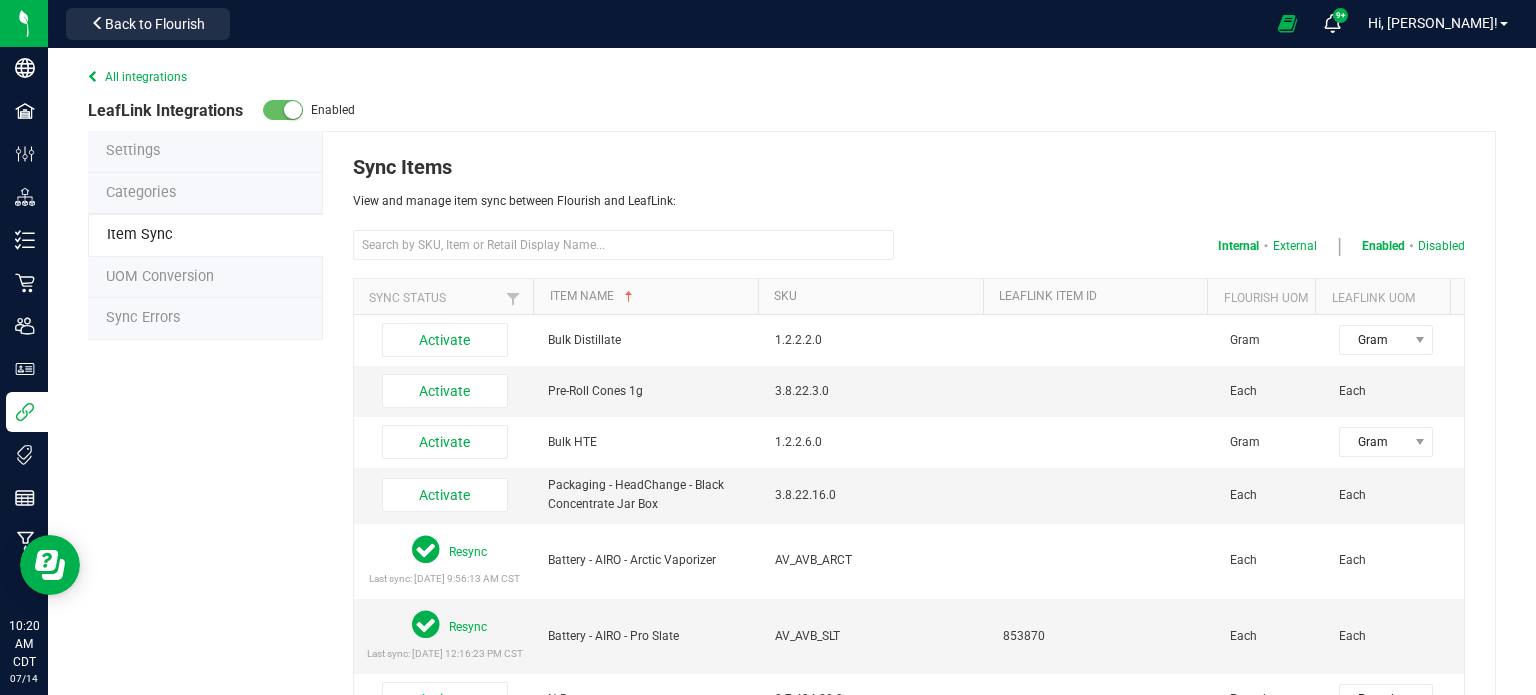 click on "Sync Items View and manage item sync between Flourish and LeafLink:" at bounding box center [623, 191] 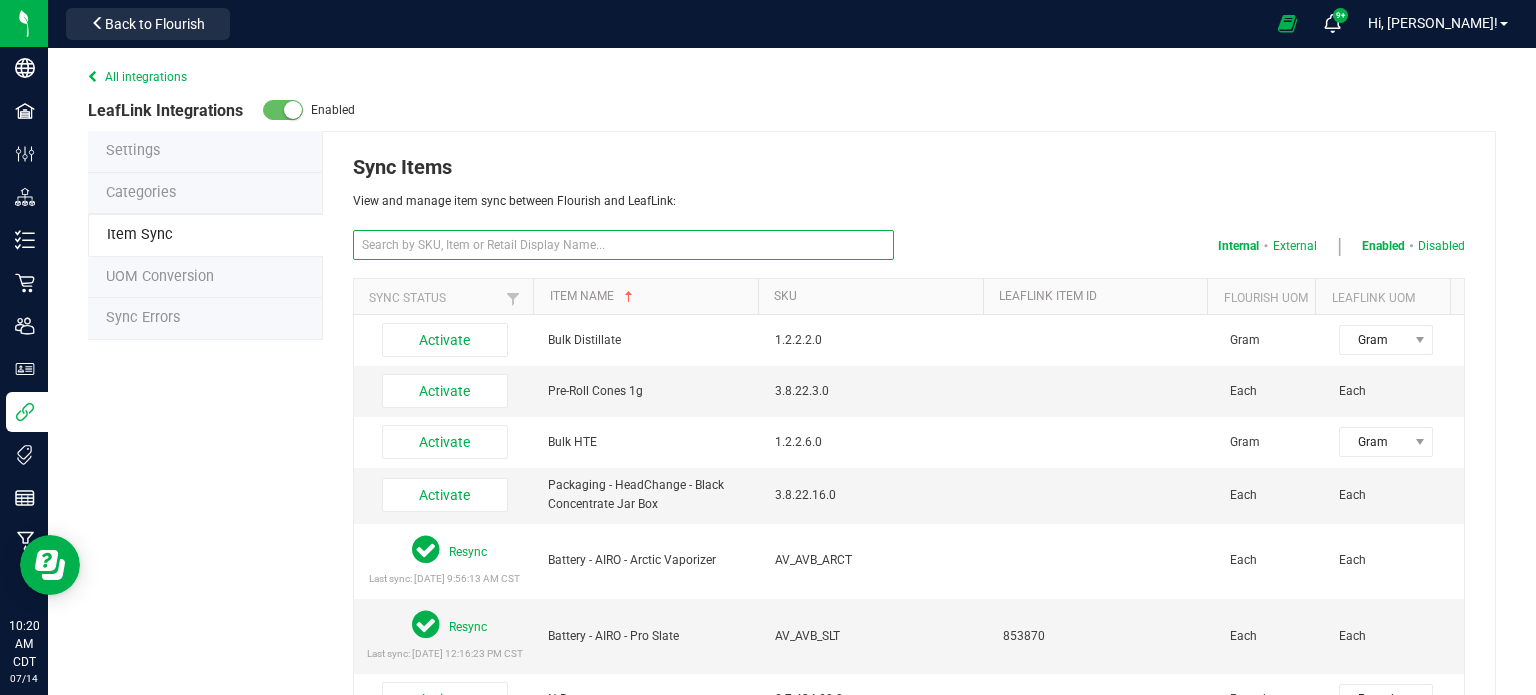 click at bounding box center (623, 245) 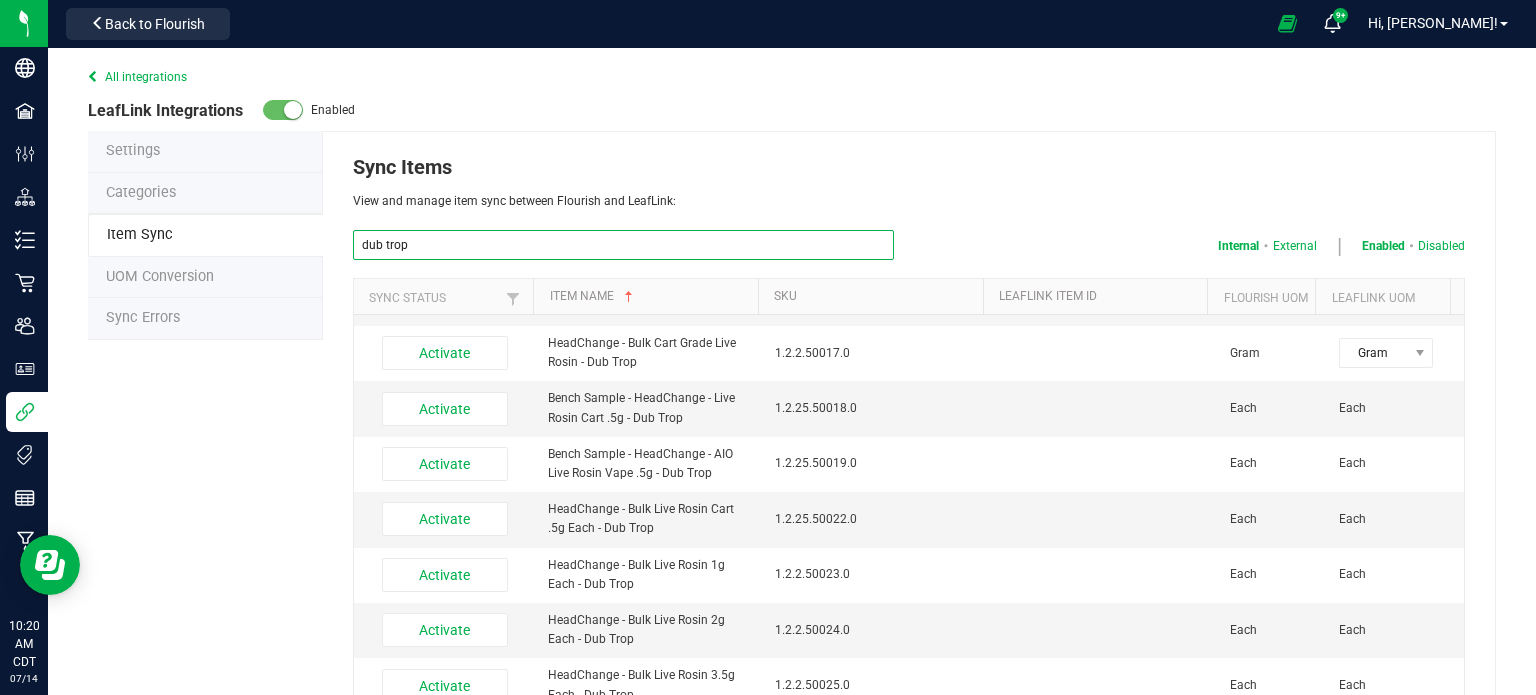 scroll, scrollTop: 289, scrollLeft: 0, axis: vertical 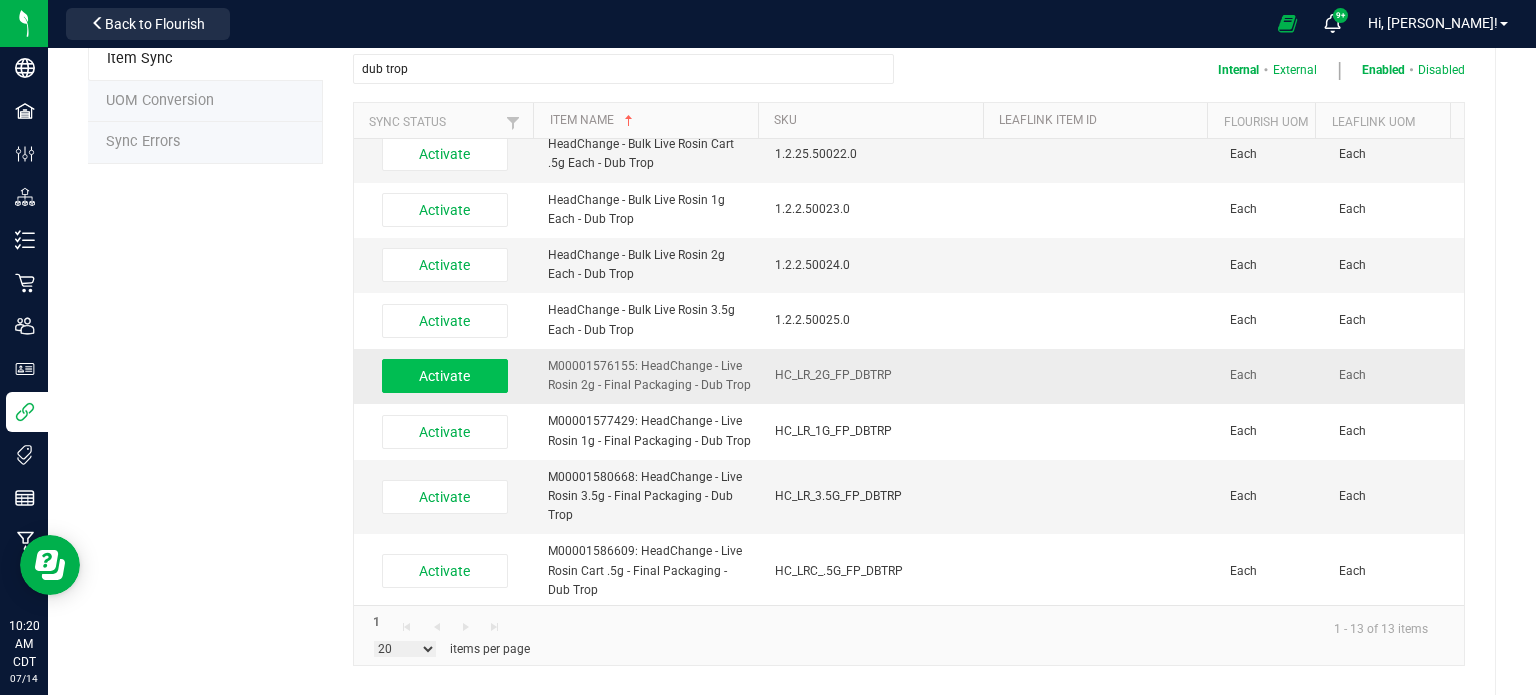click on "Activate" at bounding box center (445, 376) 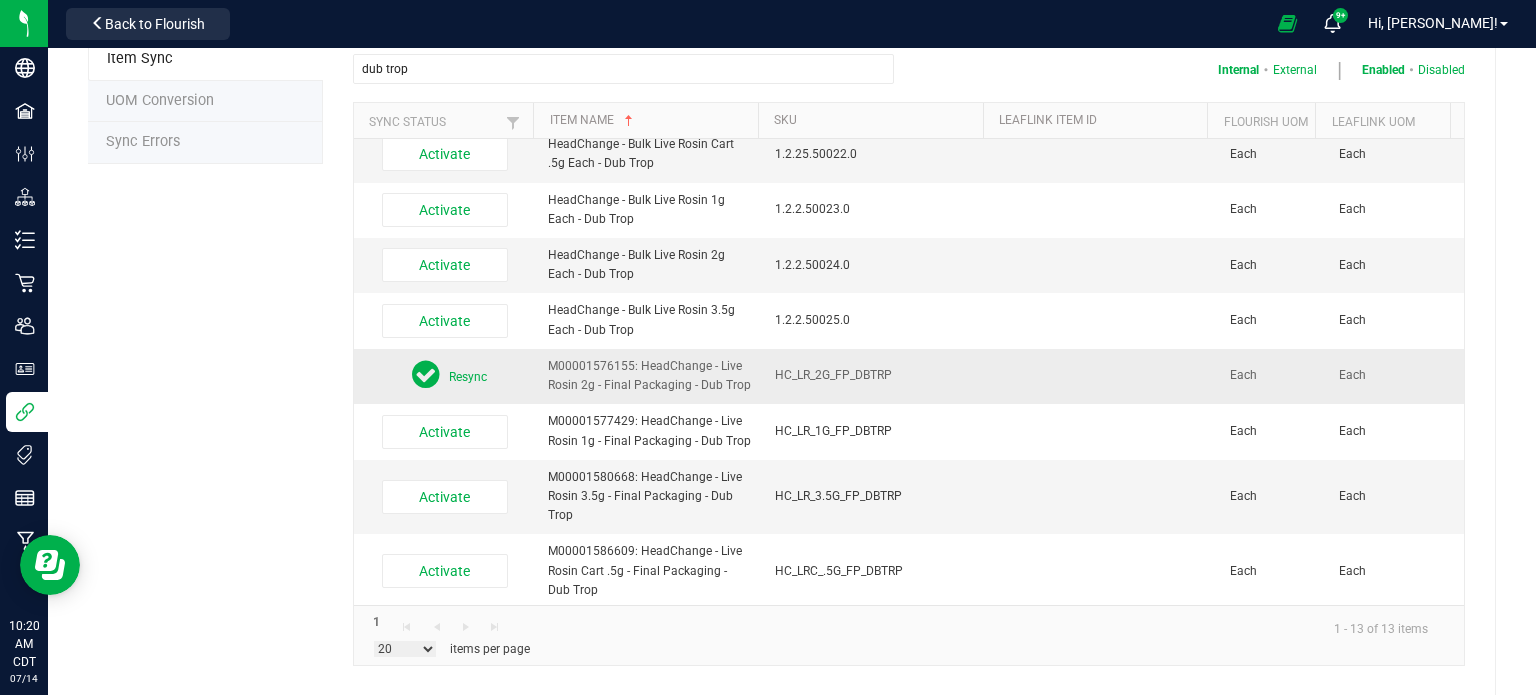 click on "Activate" at bounding box center (445, 432) 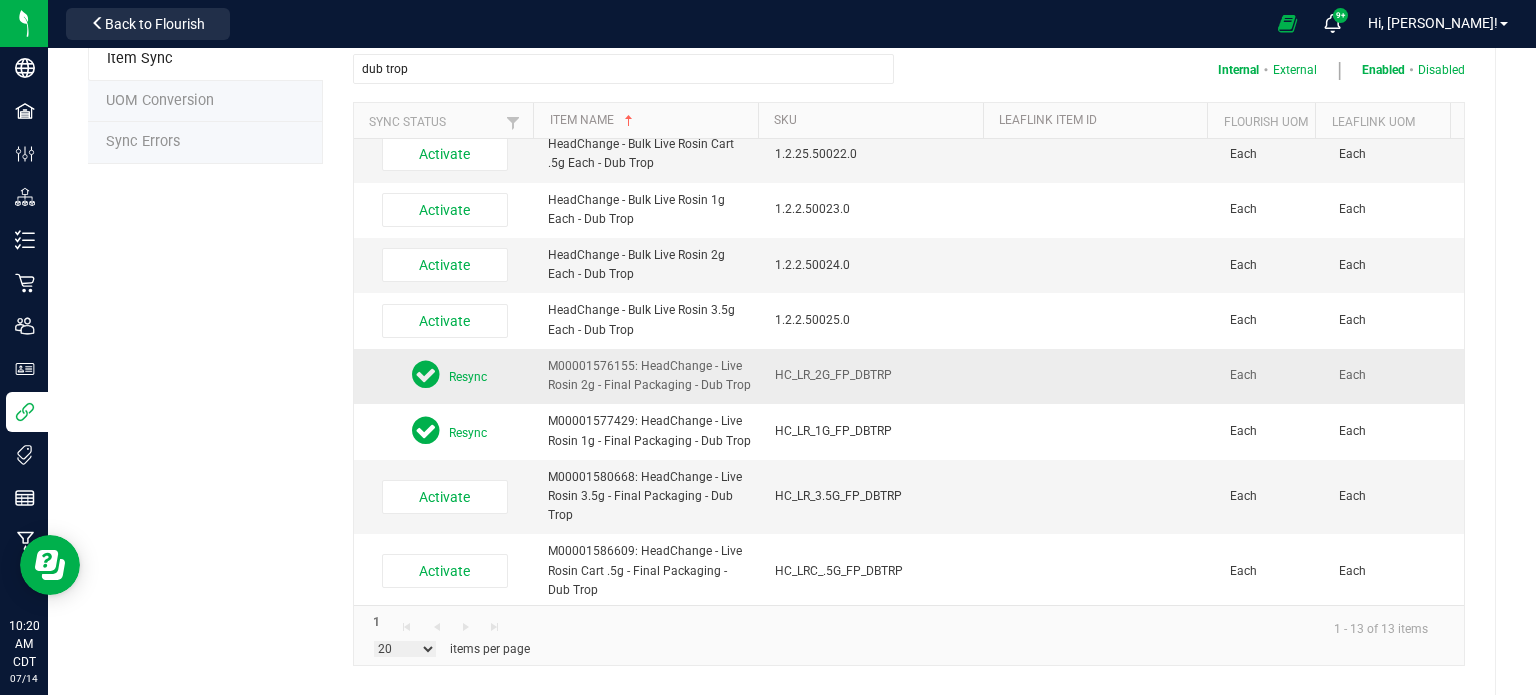 click on "Activate" at bounding box center (445, 497) 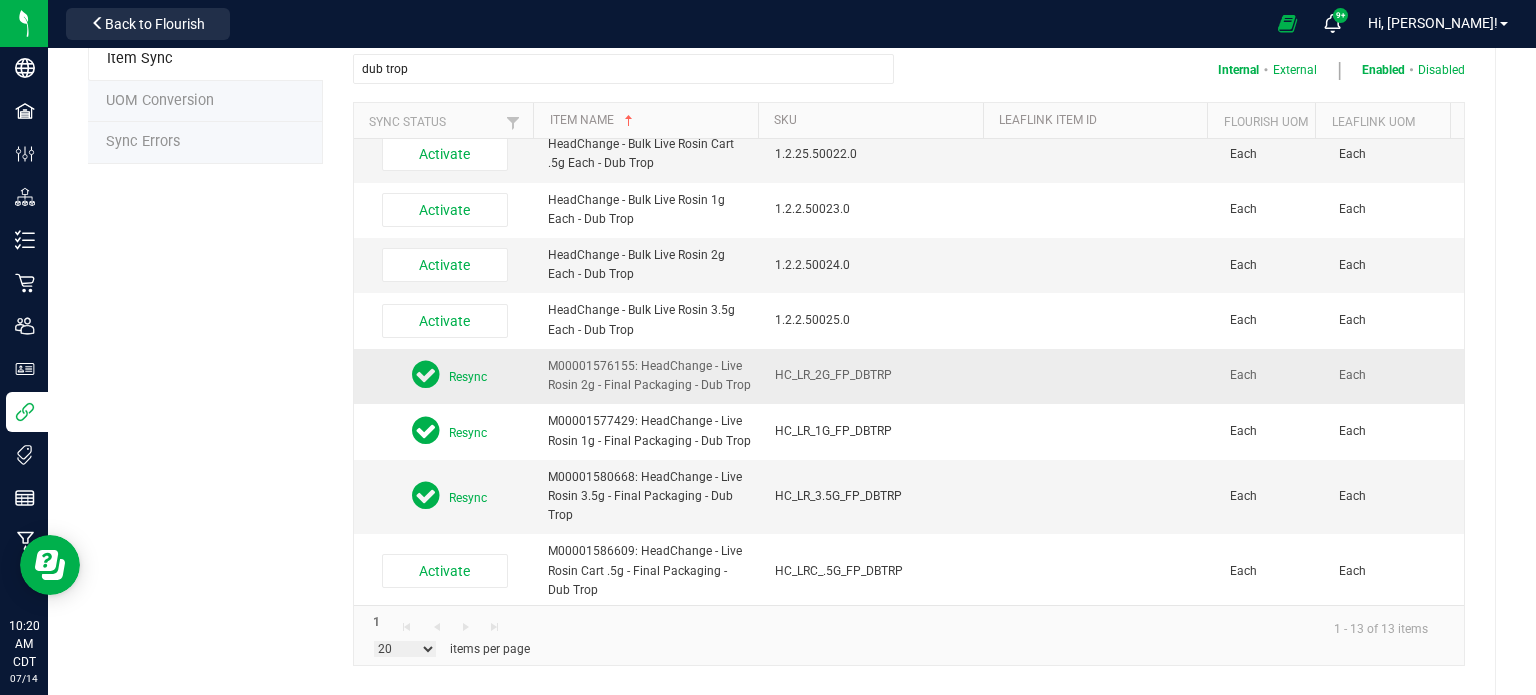 click on "Activate" at bounding box center [445, 571] 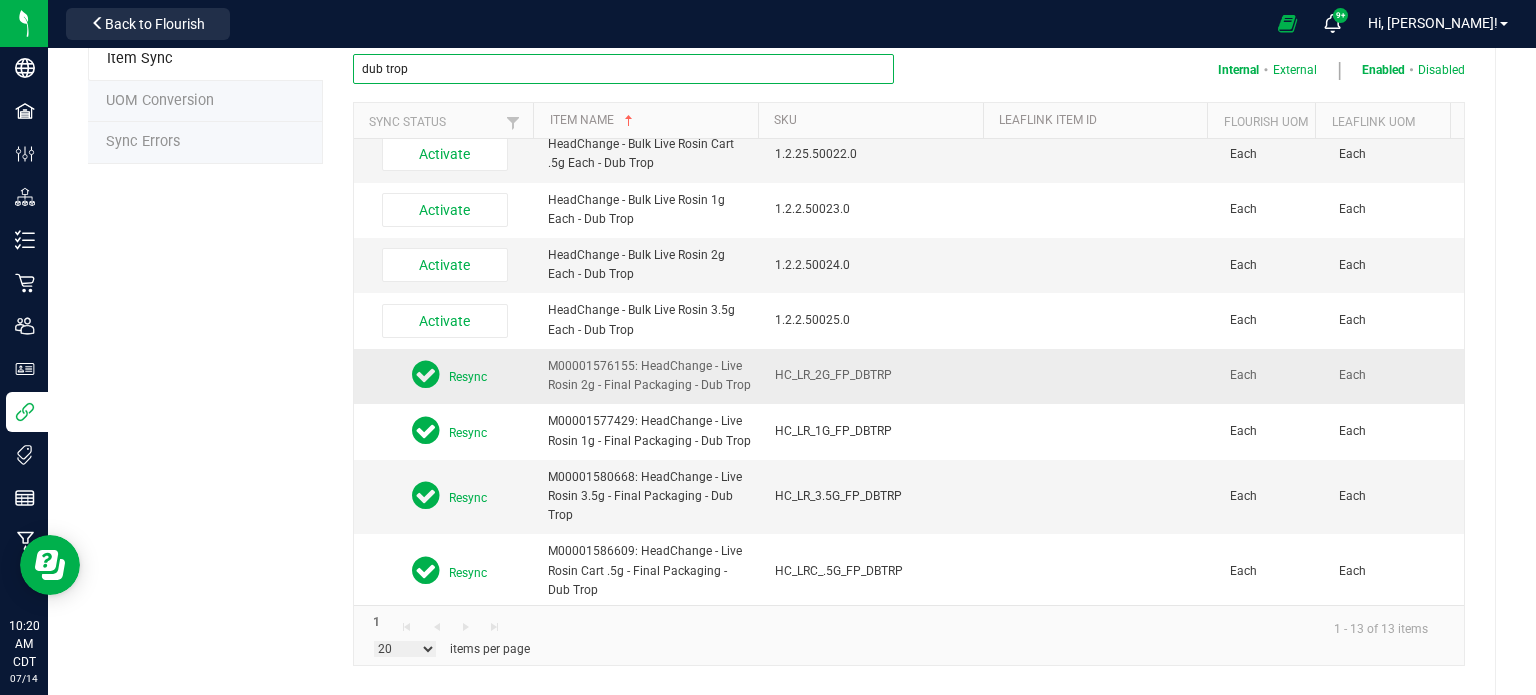 click on "dub trop" at bounding box center [623, 69] 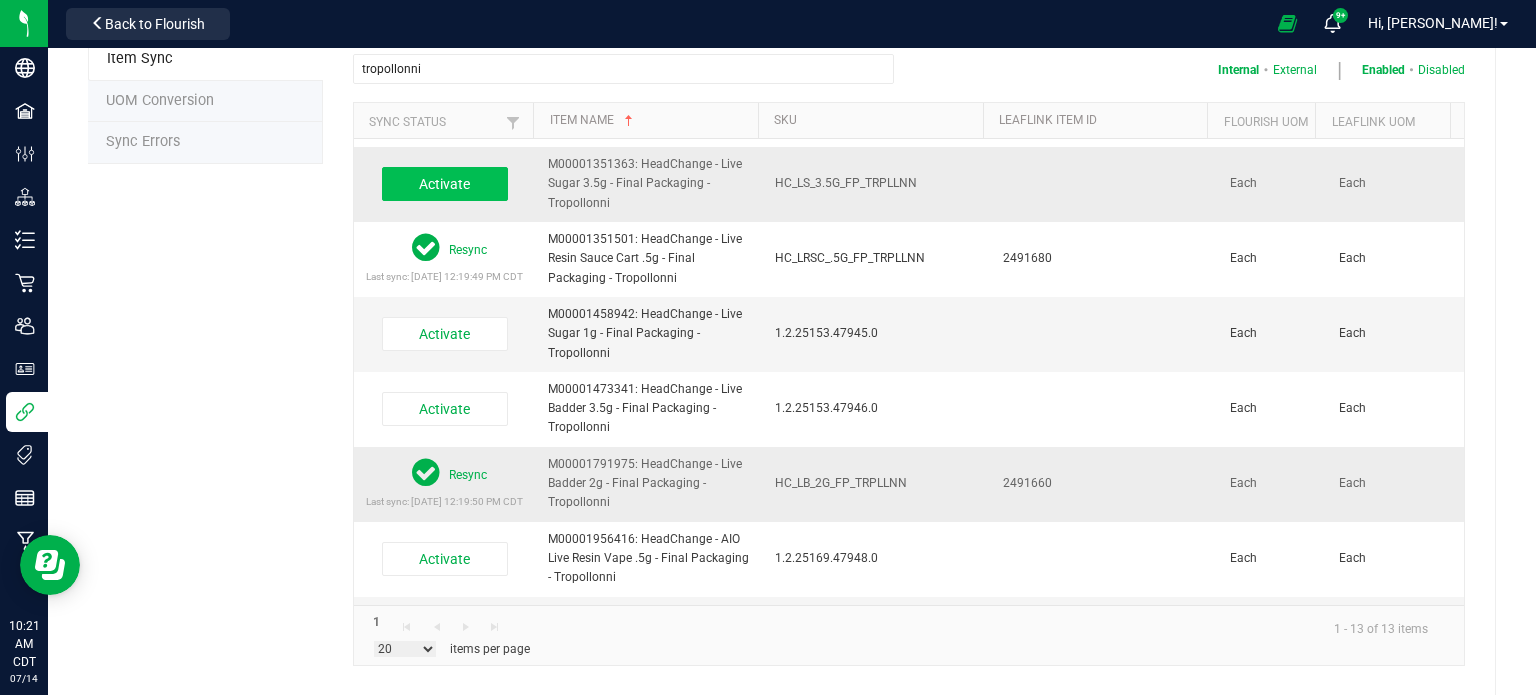click on "Activate" at bounding box center [445, 184] 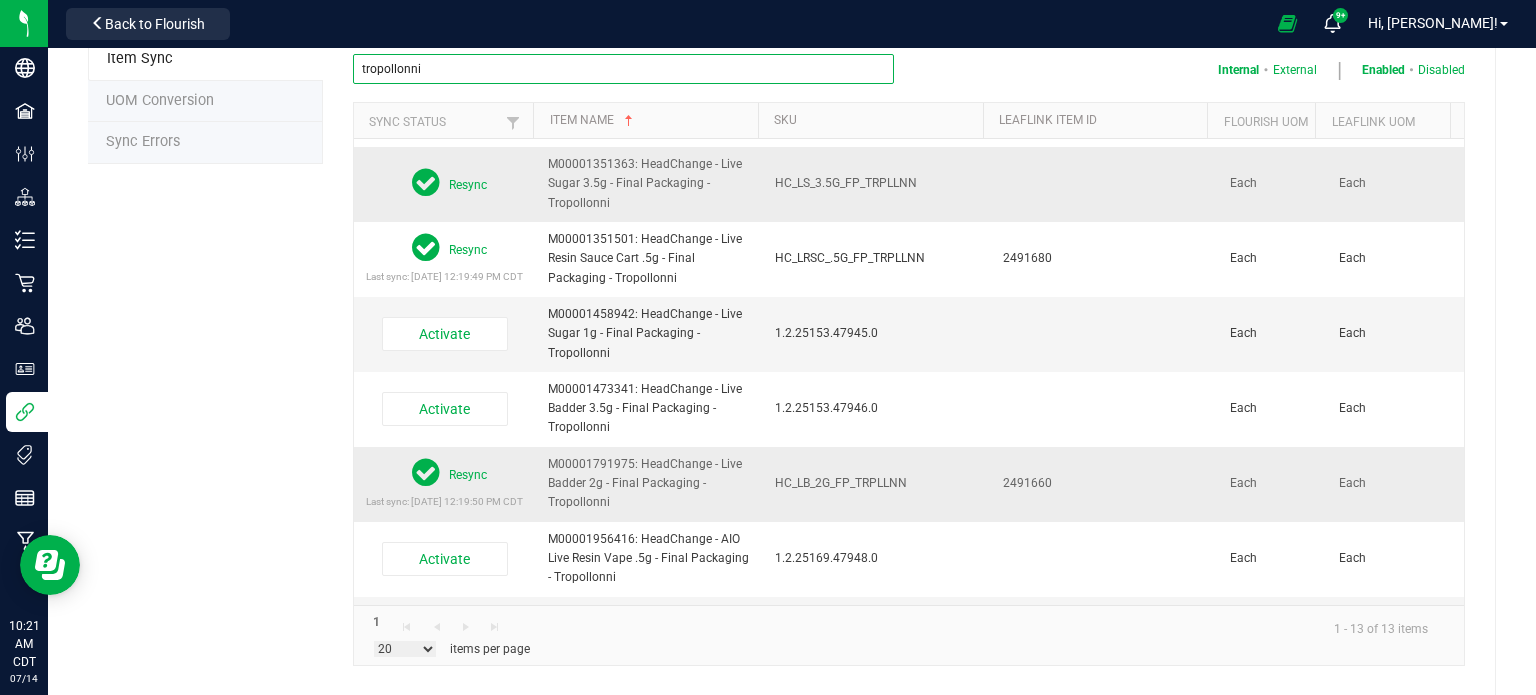 click on "tropollonni" at bounding box center (623, 69) 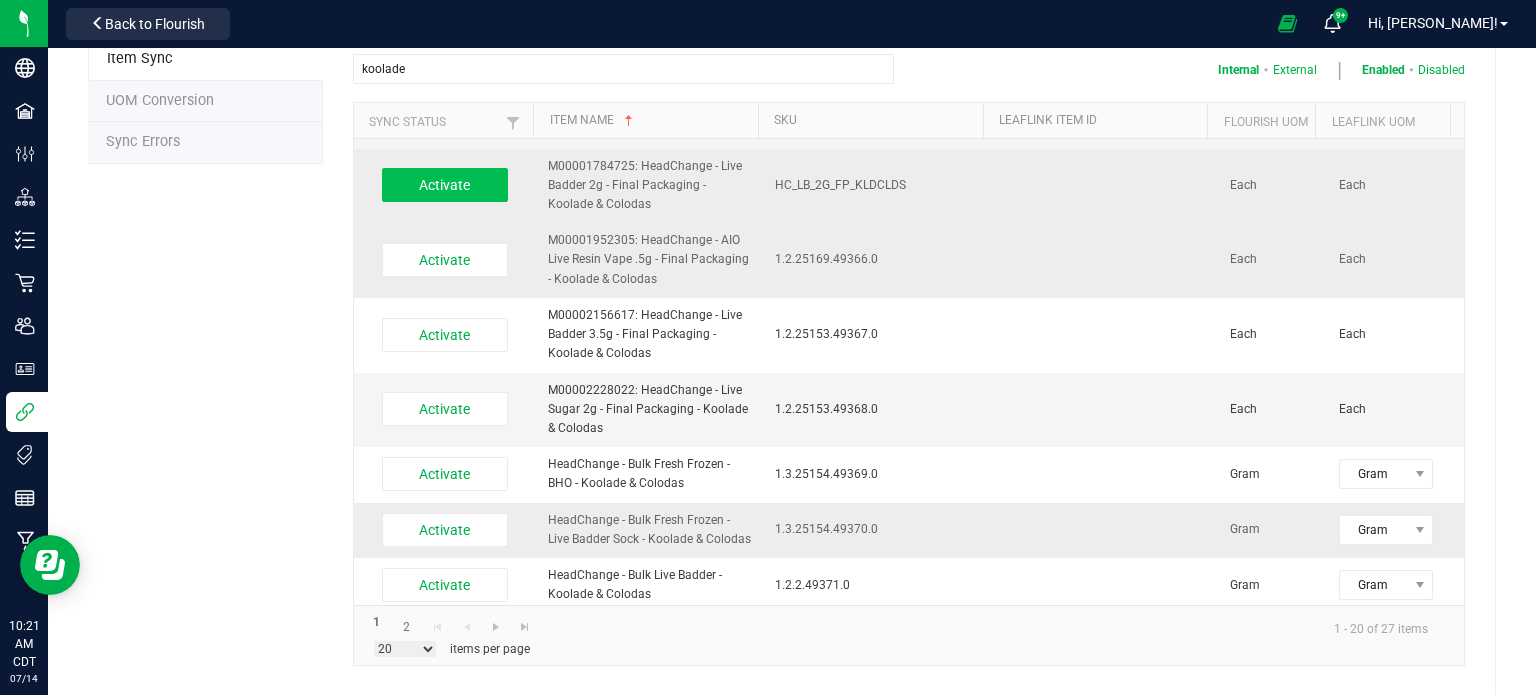 click on "Activate" at bounding box center (445, 185) 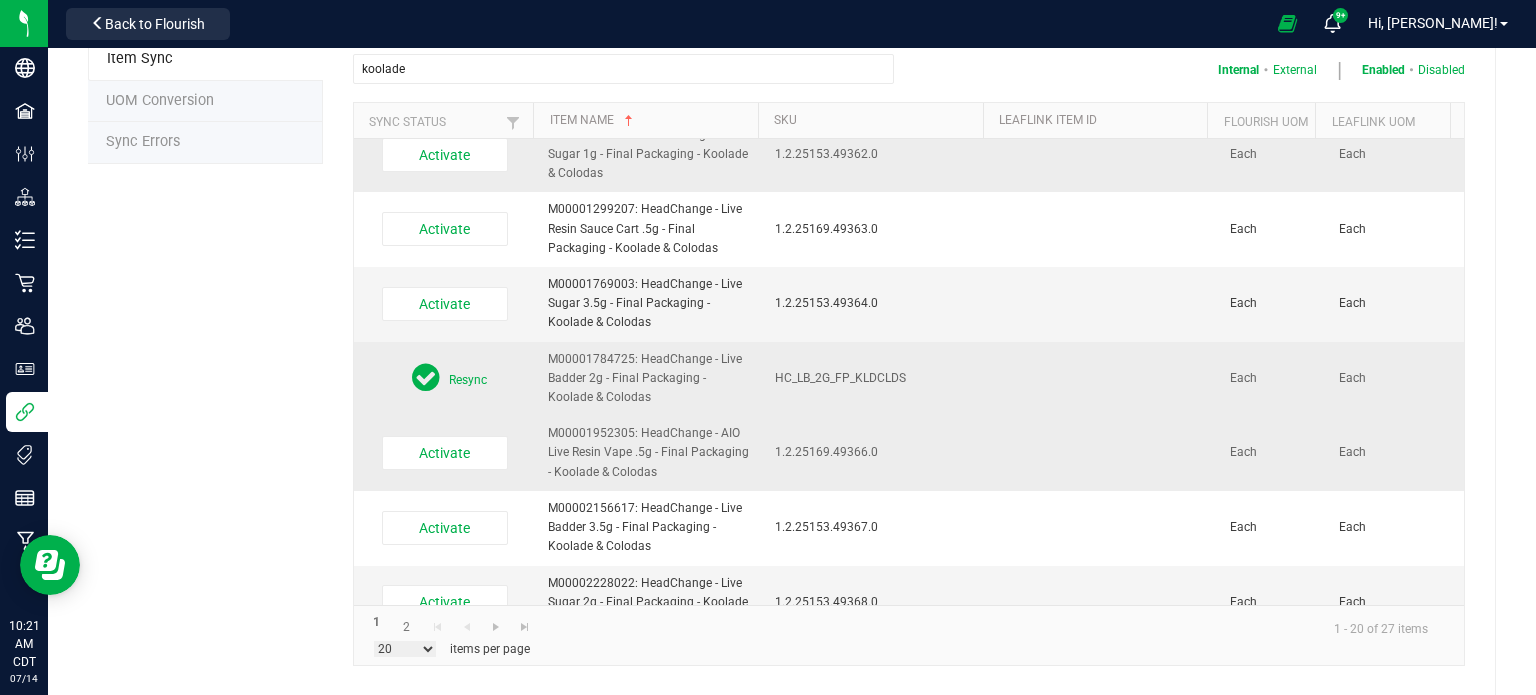 scroll, scrollTop: 0, scrollLeft: 0, axis: both 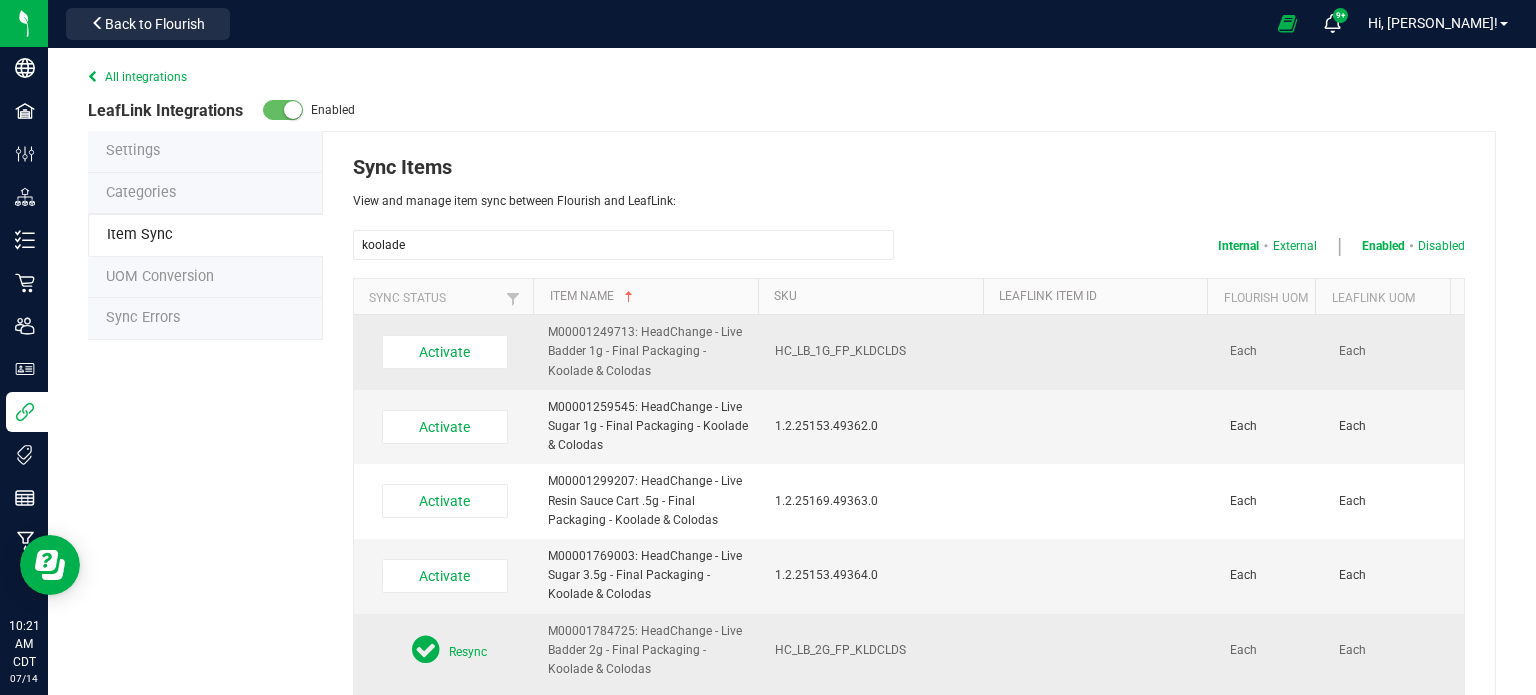 click on "Activate" at bounding box center (445, 352) 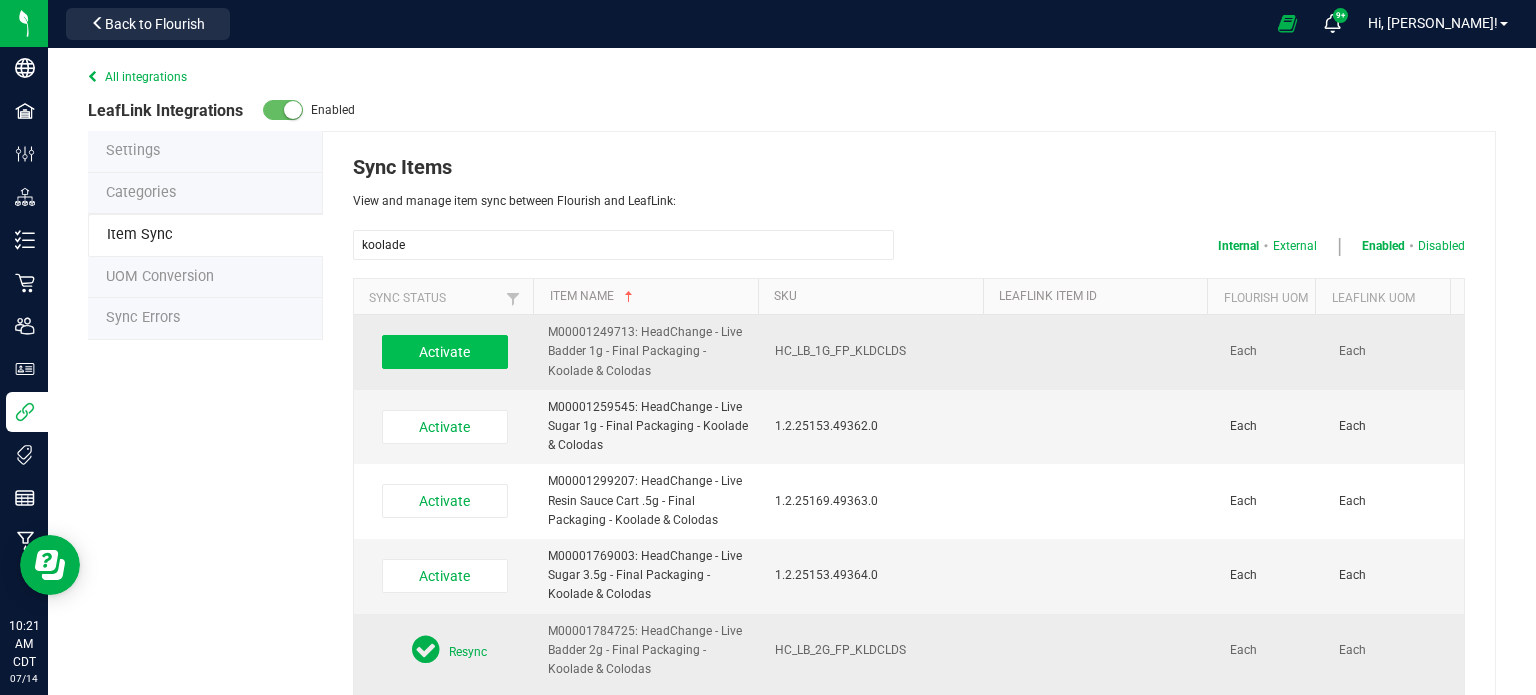 click on "Activate" at bounding box center (445, 352) 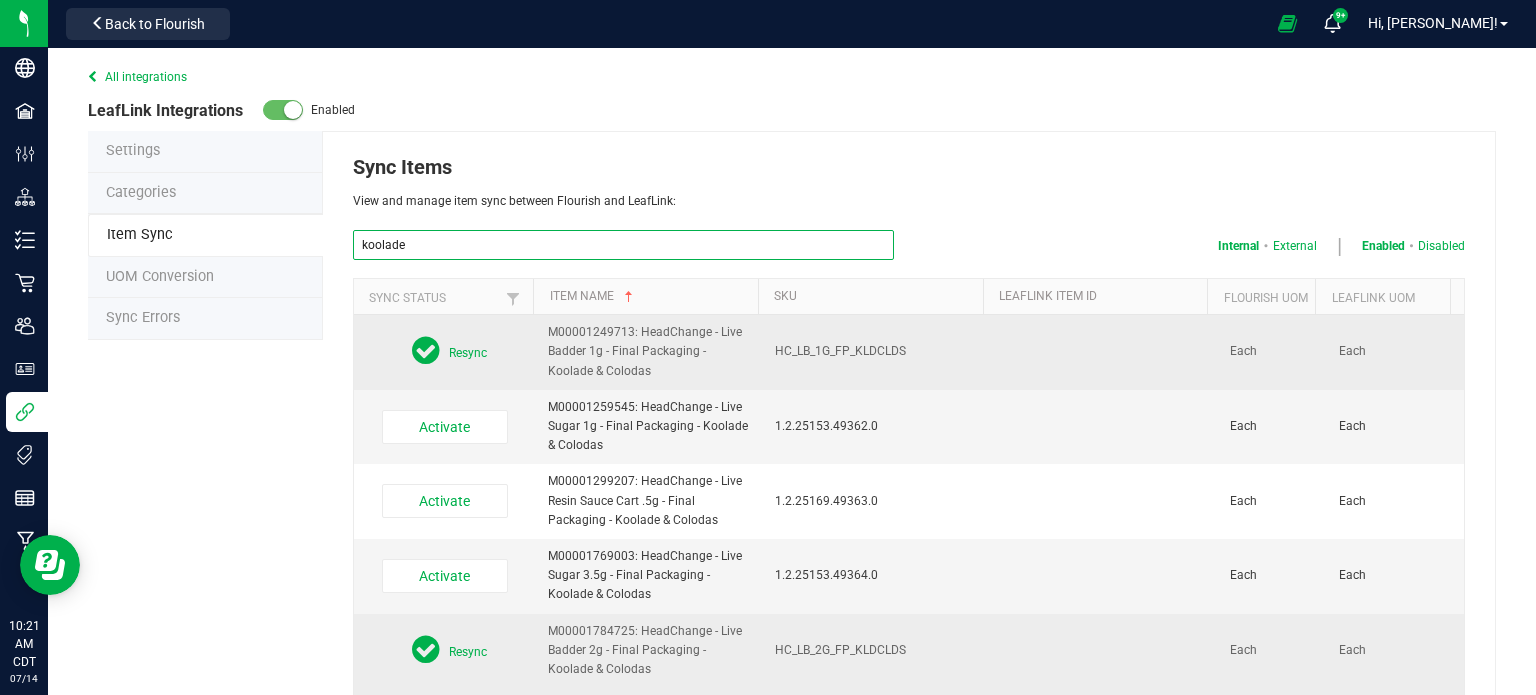 click on "koolade" at bounding box center (623, 245) 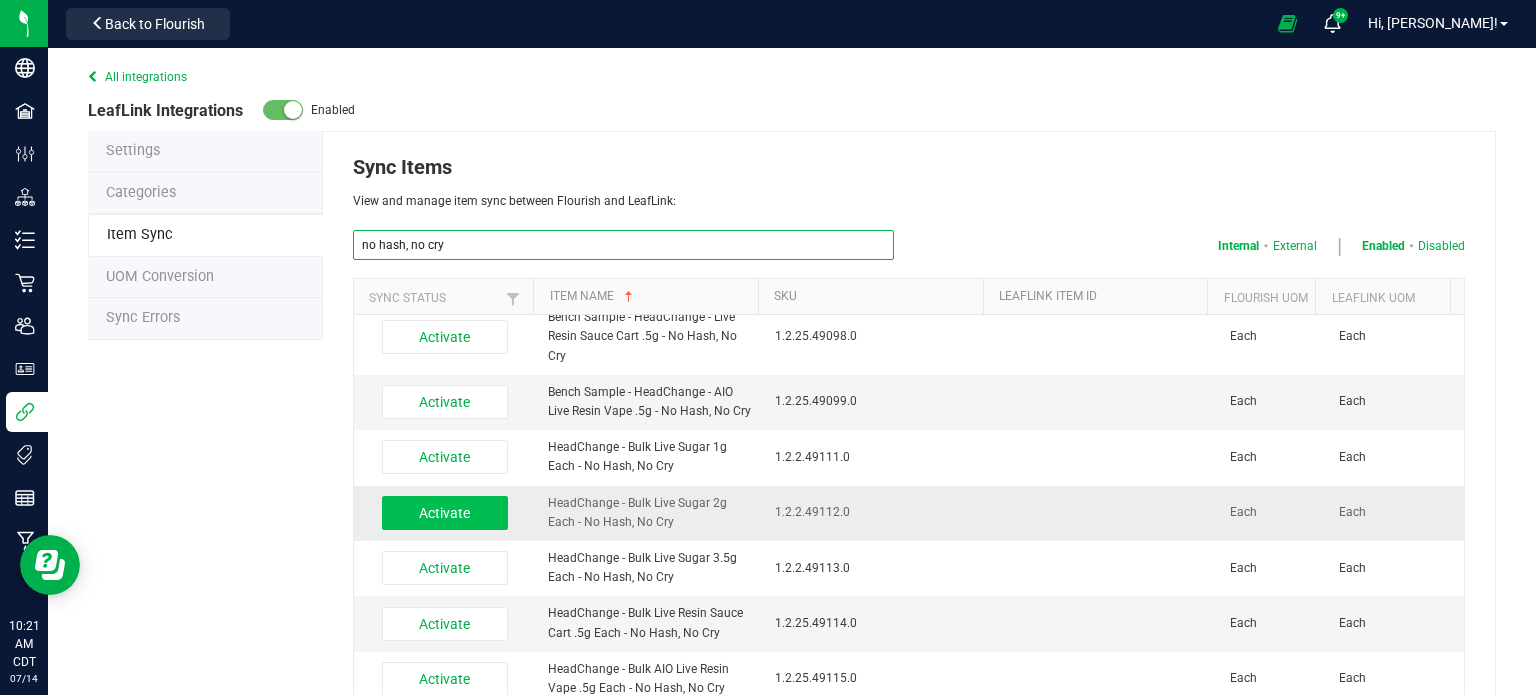 scroll, scrollTop: 715, scrollLeft: 0, axis: vertical 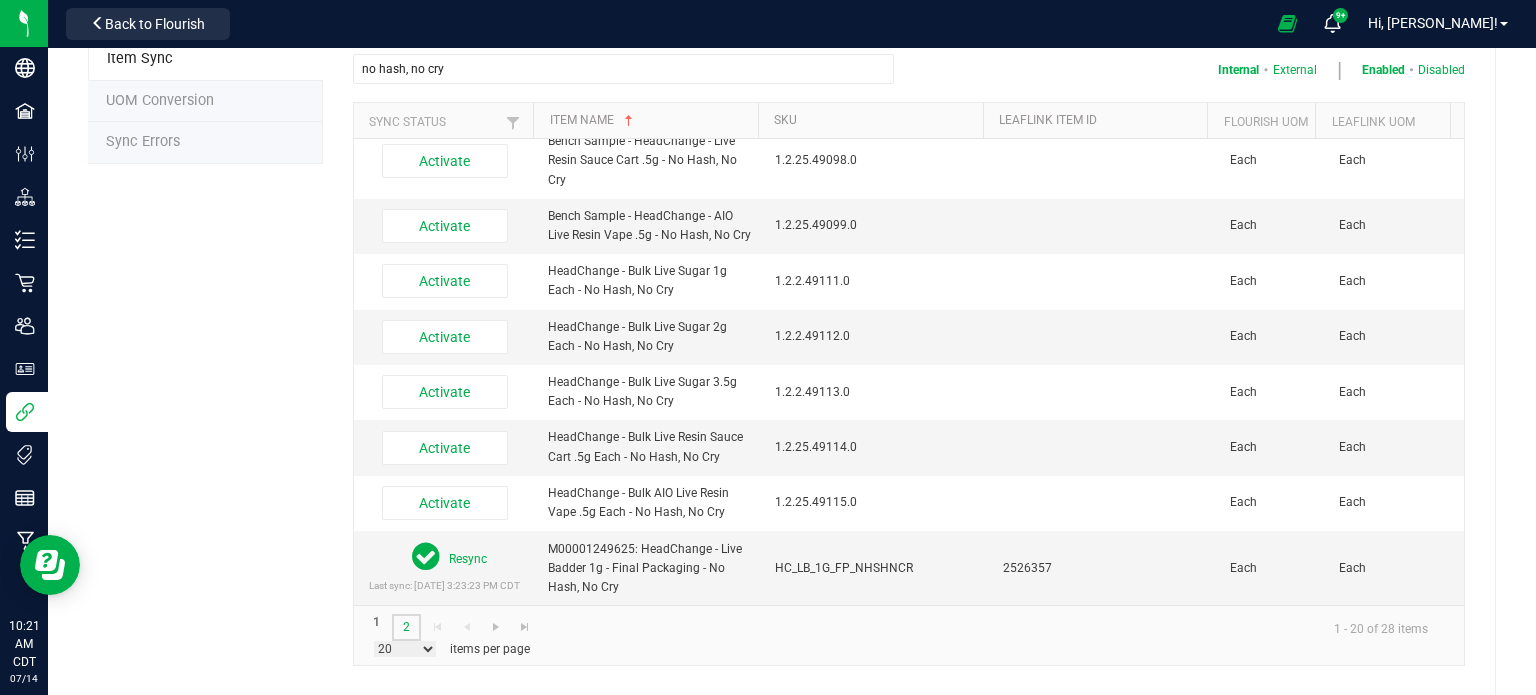 click on "2" 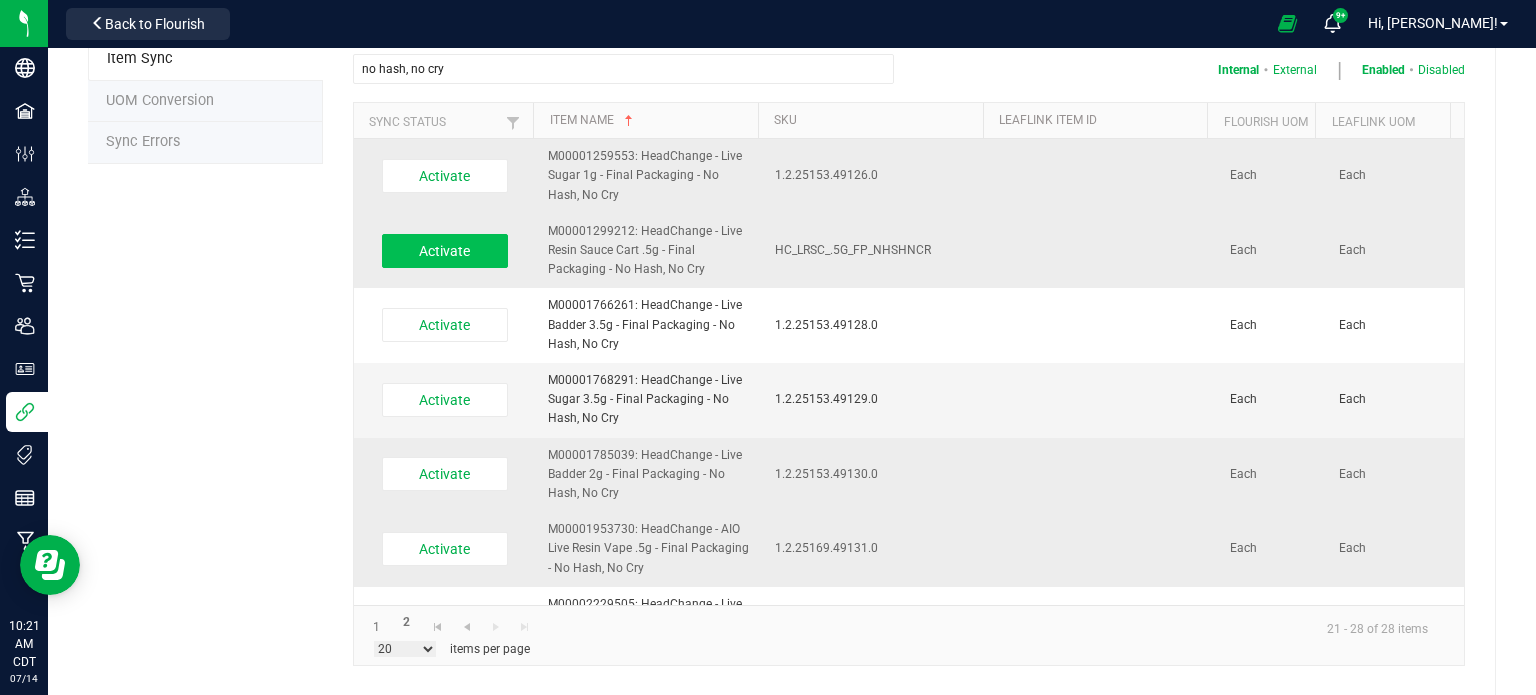 click on "Activate" at bounding box center (445, 251) 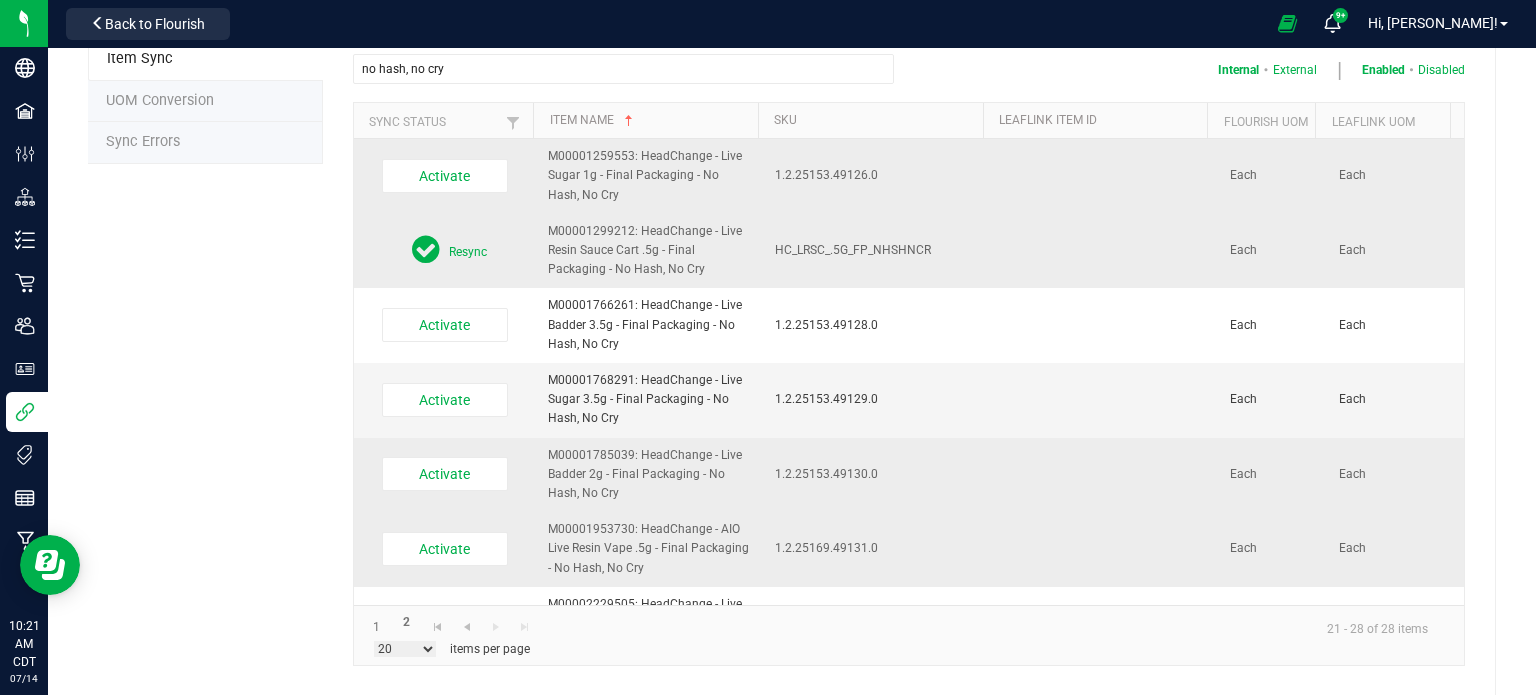 click on "Sync Items View and manage item sync between Flourish and LeafLink:" at bounding box center [623, 15] 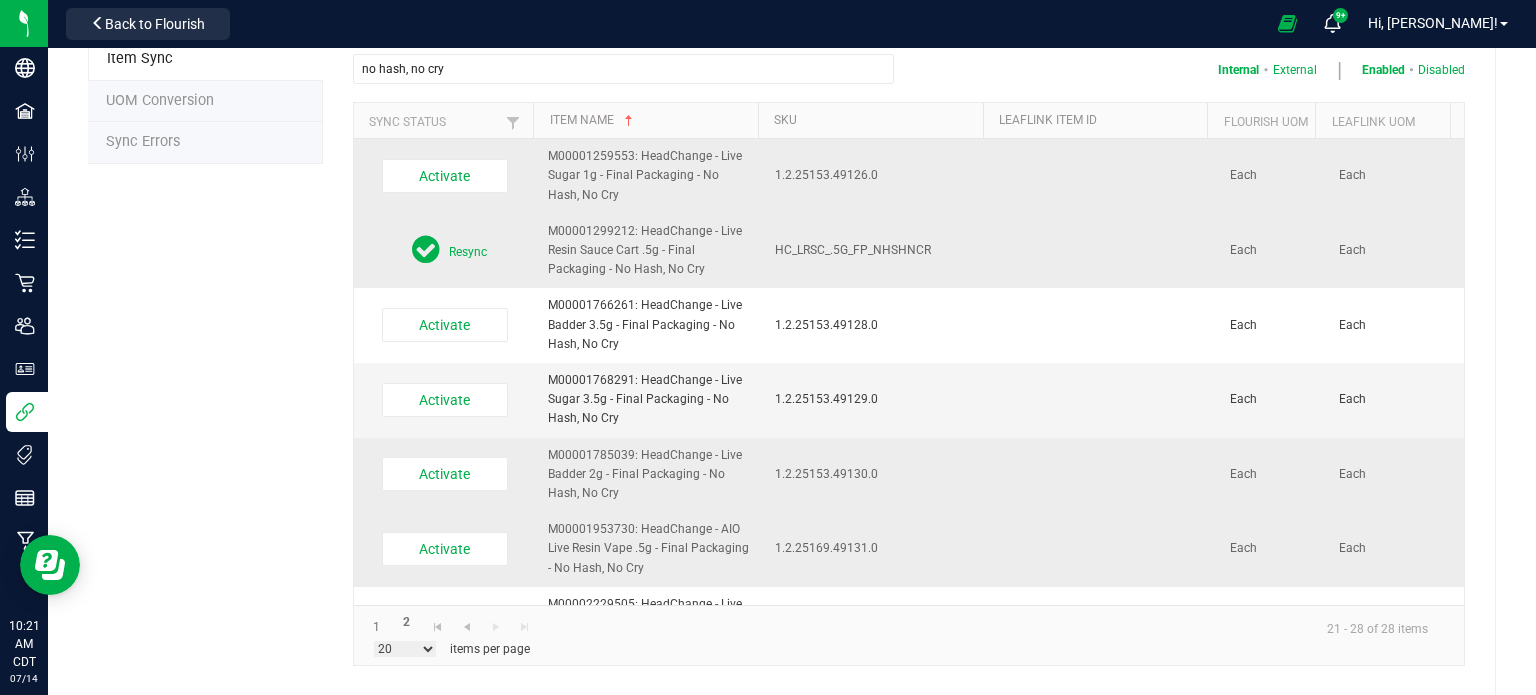 click on "Sync Items View and manage item sync between Flourish and LeafLink:" at bounding box center (623, 15) 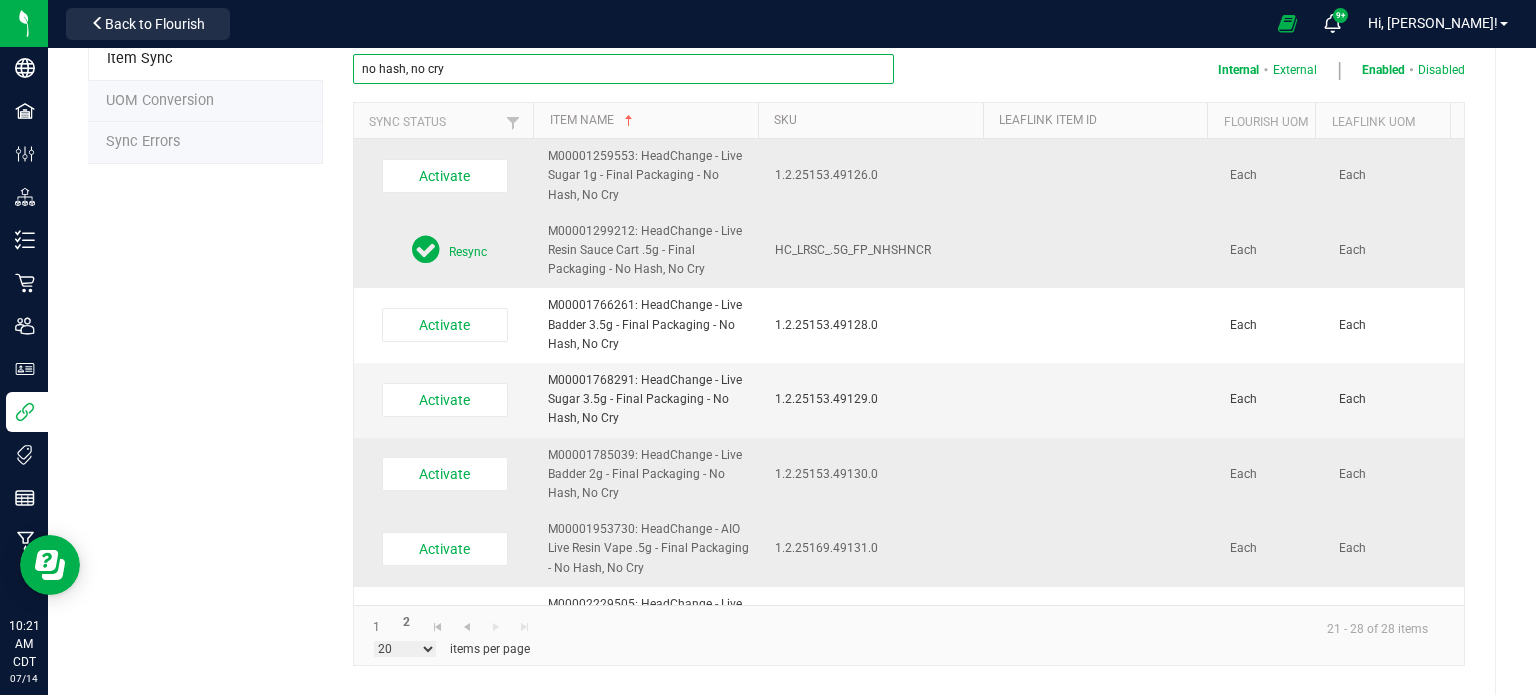 click on "no hash, no cry" at bounding box center [623, 69] 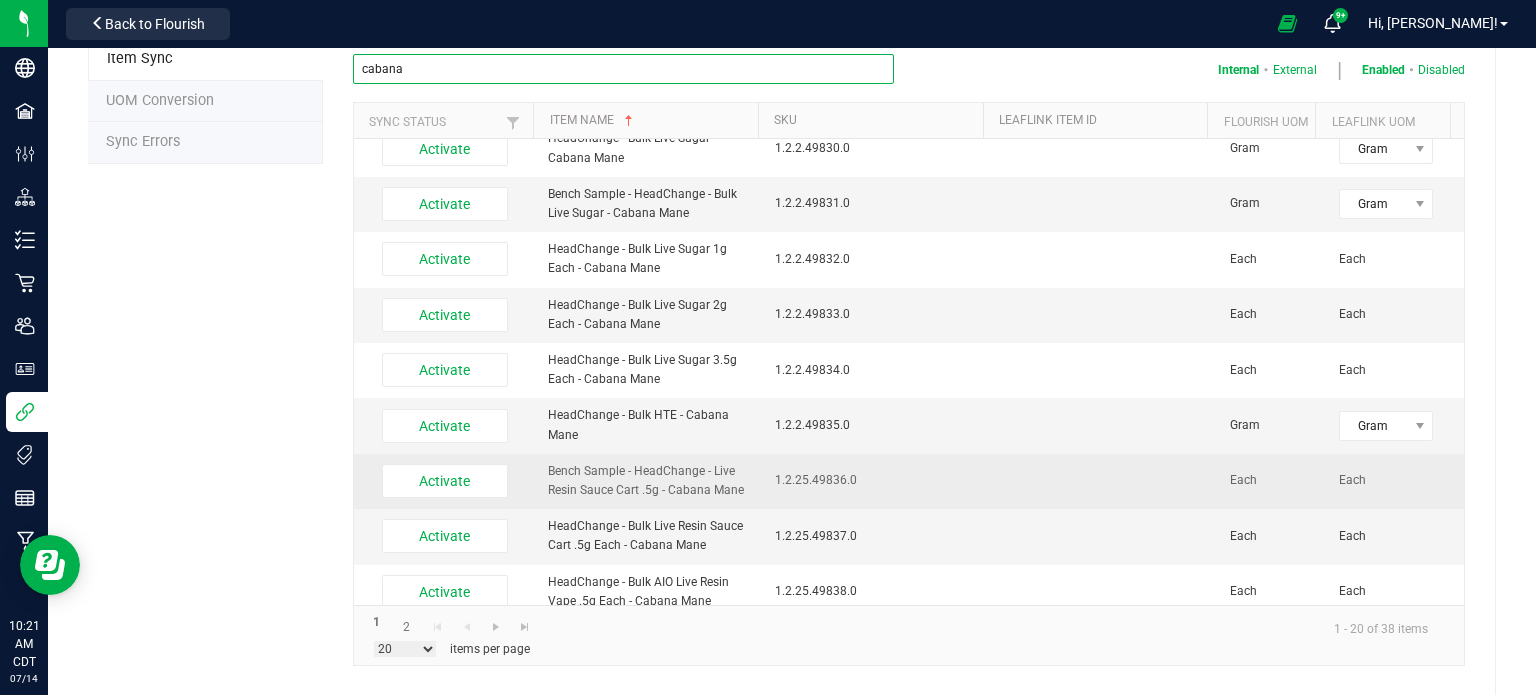 scroll, scrollTop: 637, scrollLeft: 0, axis: vertical 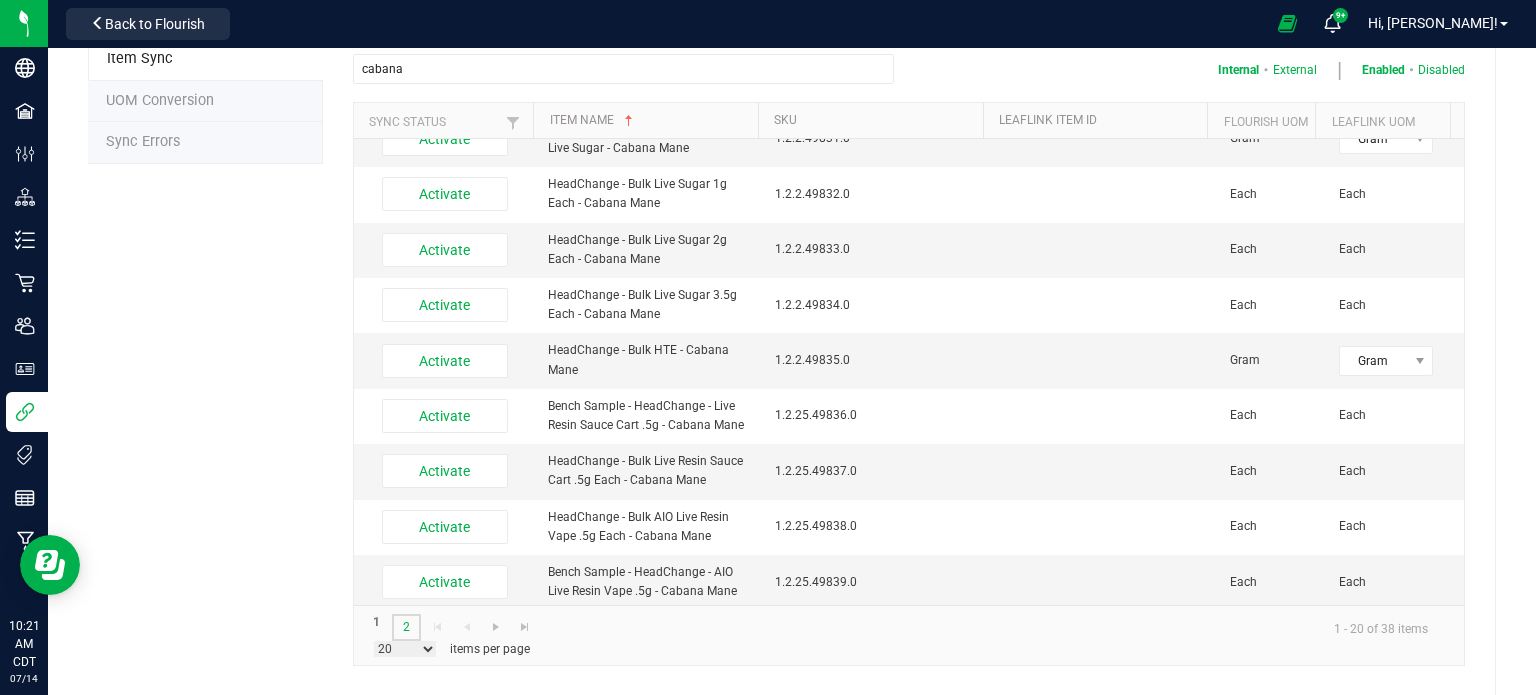 click on "2" 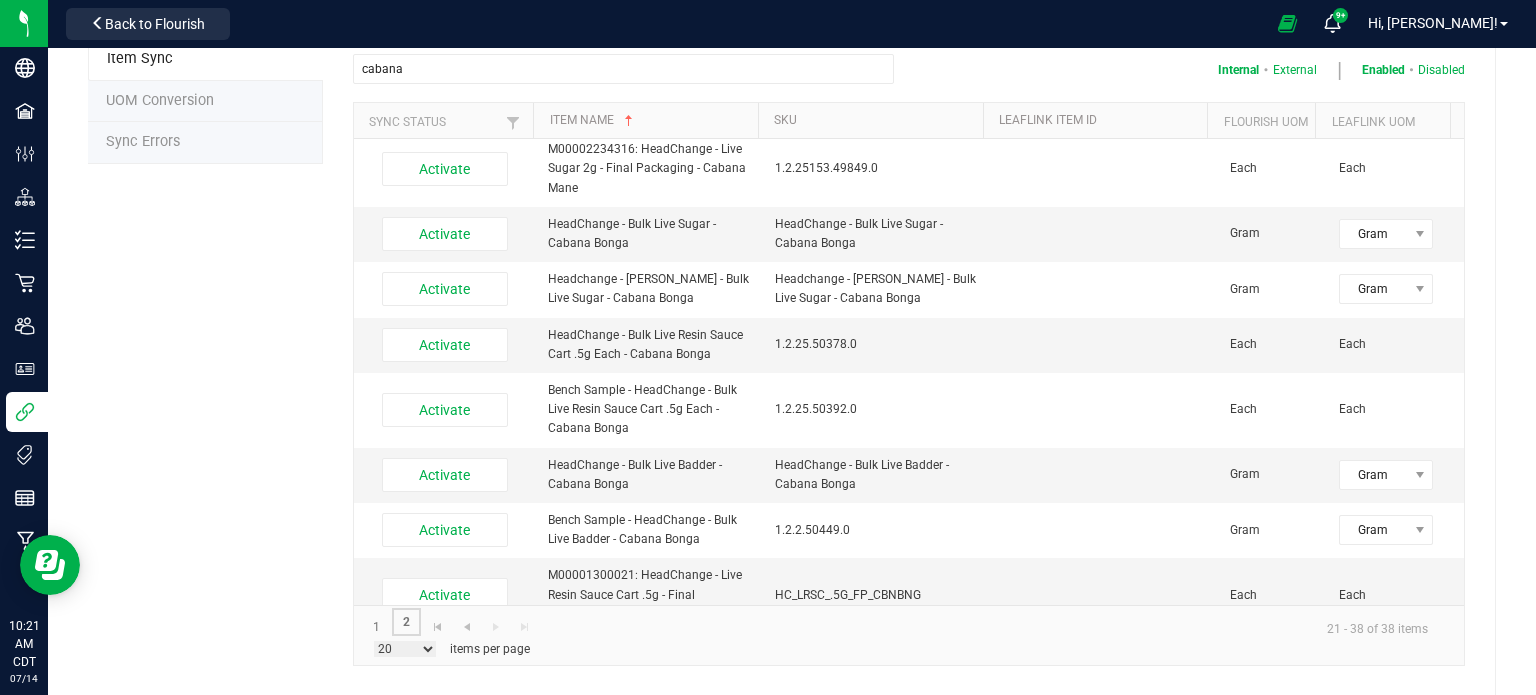 scroll, scrollTop: 776, scrollLeft: 0, axis: vertical 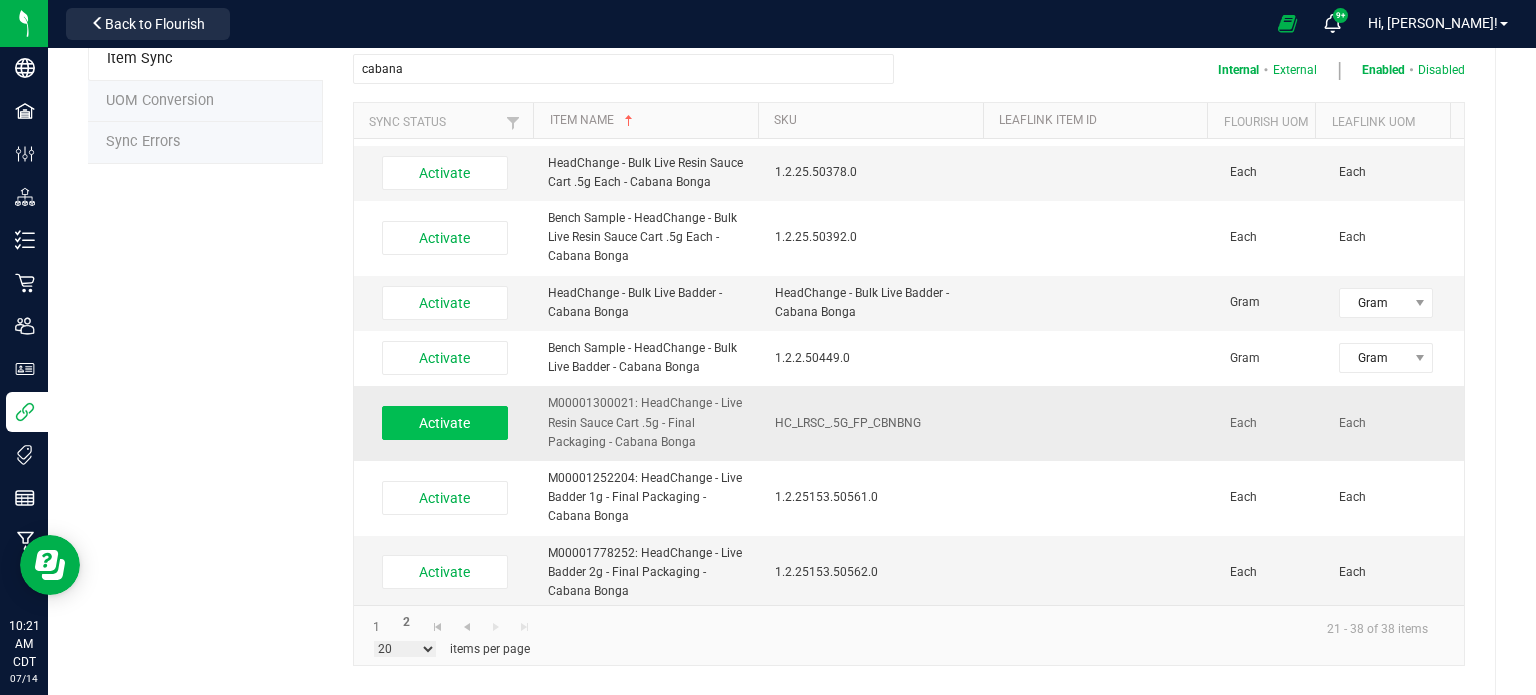 click on "Activate" at bounding box center (445, 423) 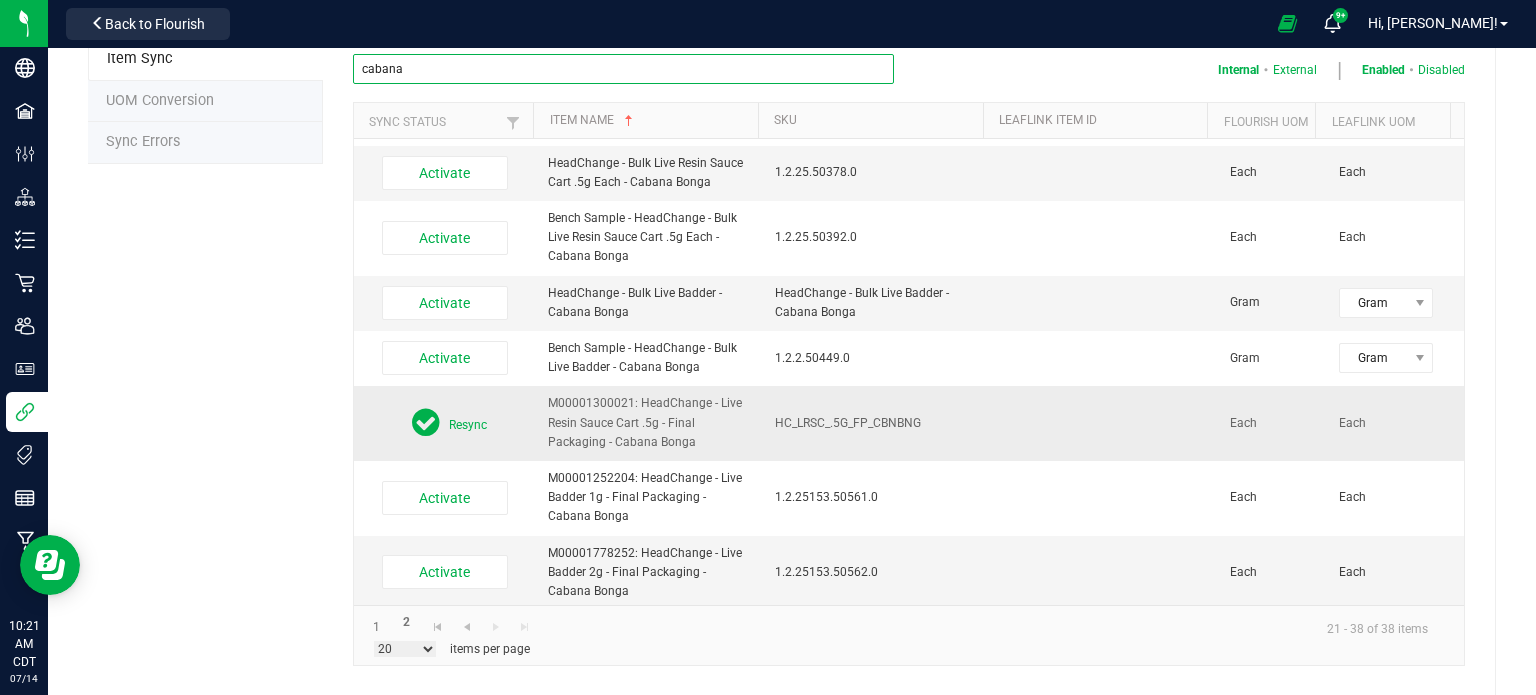 click on "cabana" at bounding box center (623, 69) 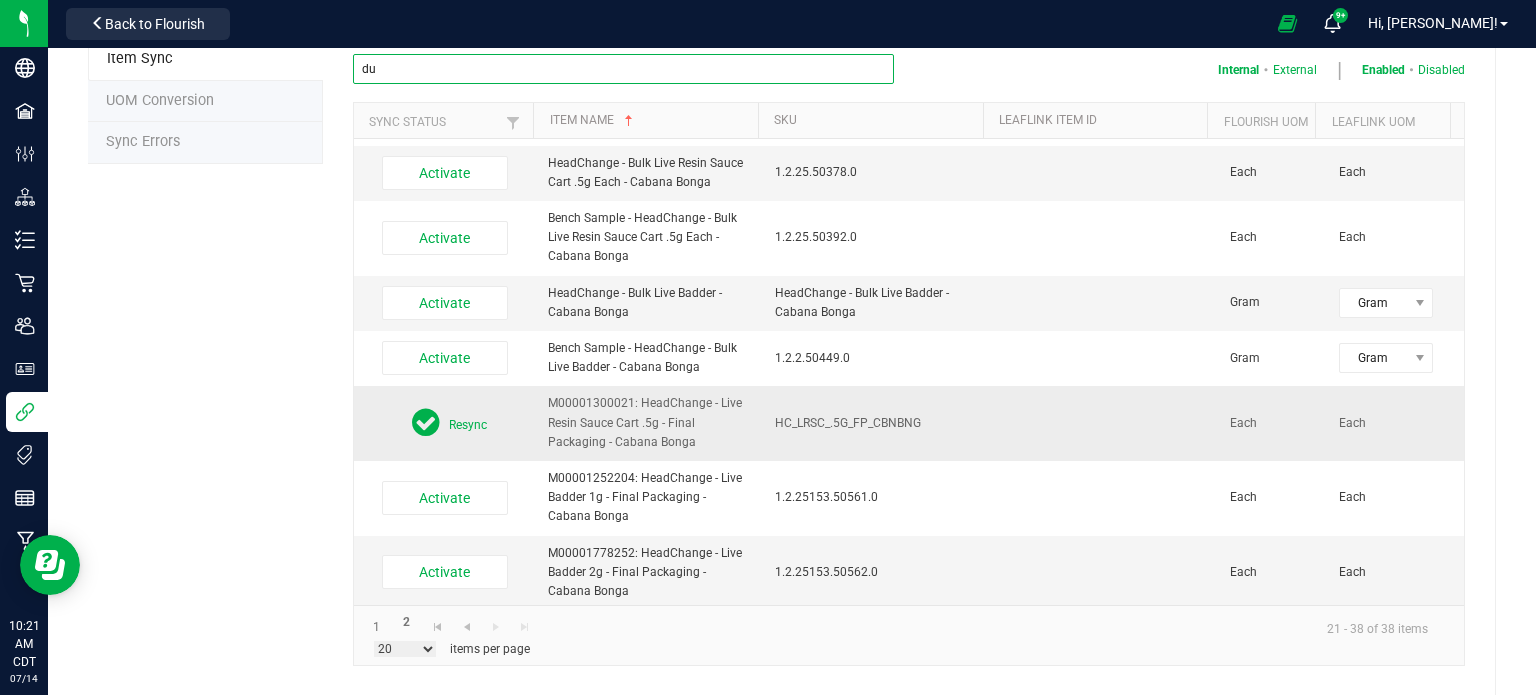 type on "d" 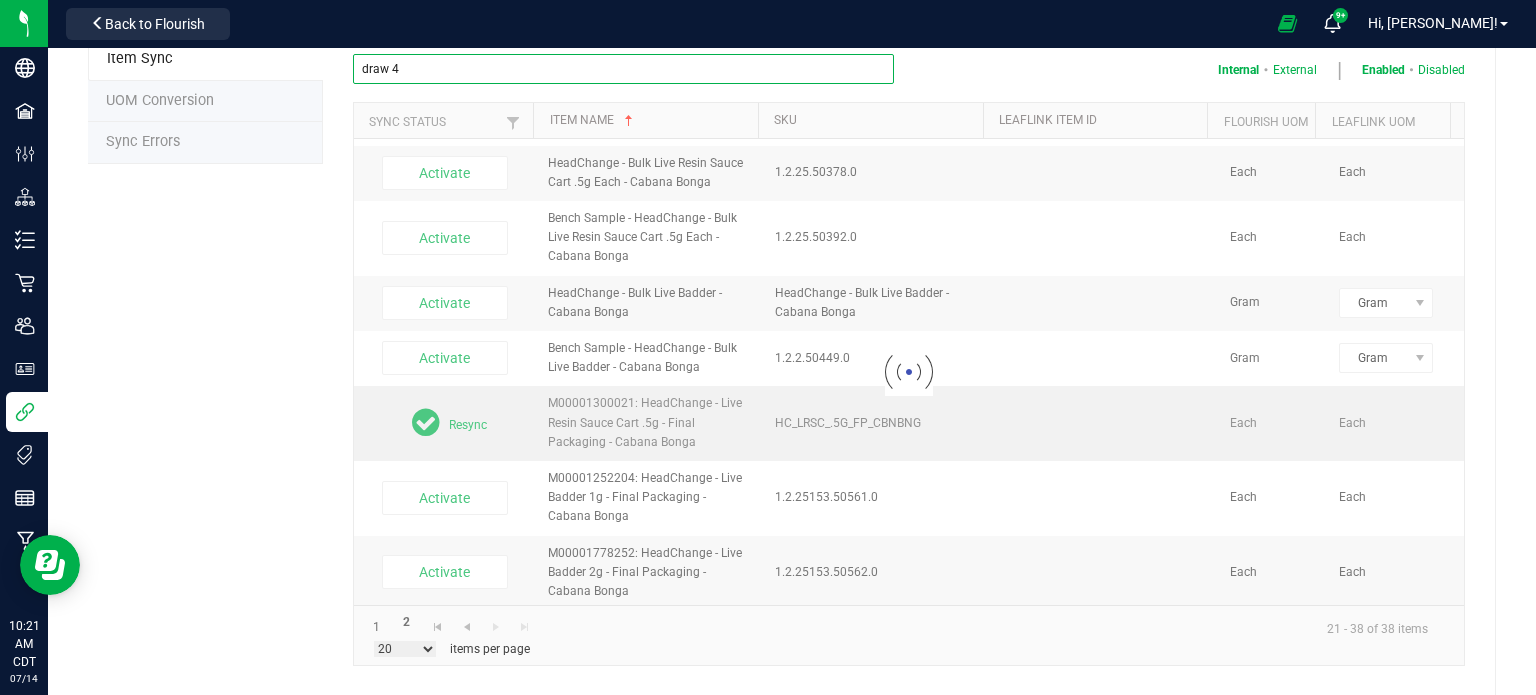 scroll, scrollTop: 0, scrollLeft: 0, axis: both 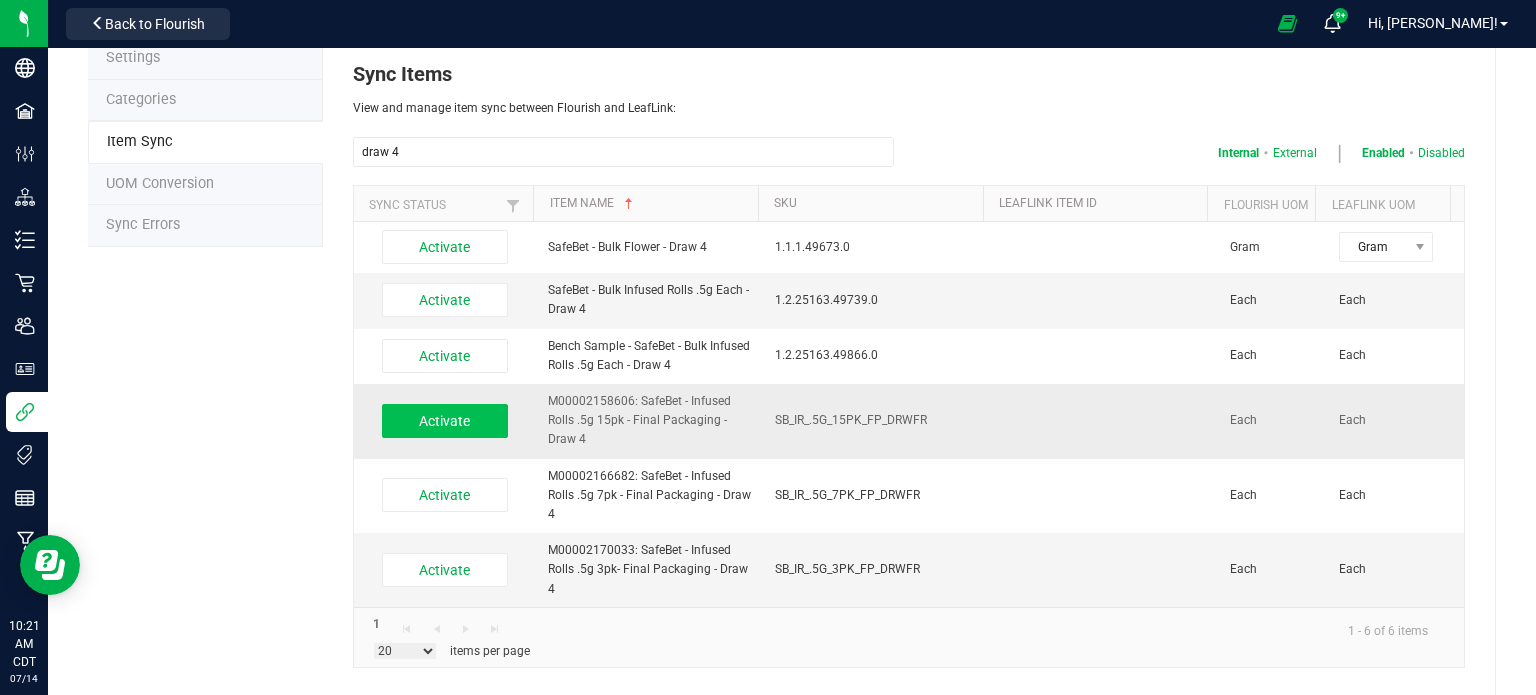 click on "Activate" at bounding box center (445, 421) 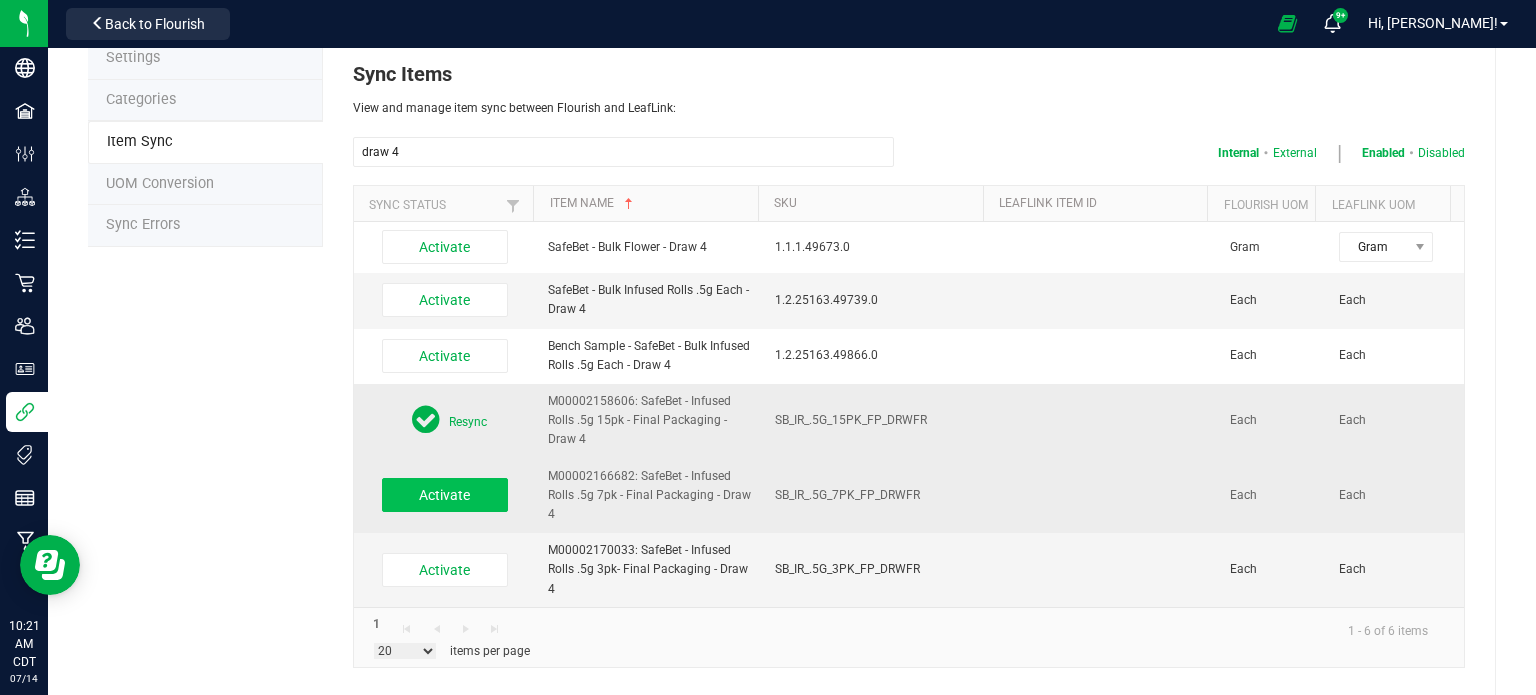 click on "Activate" at bounding box center (445, 495) 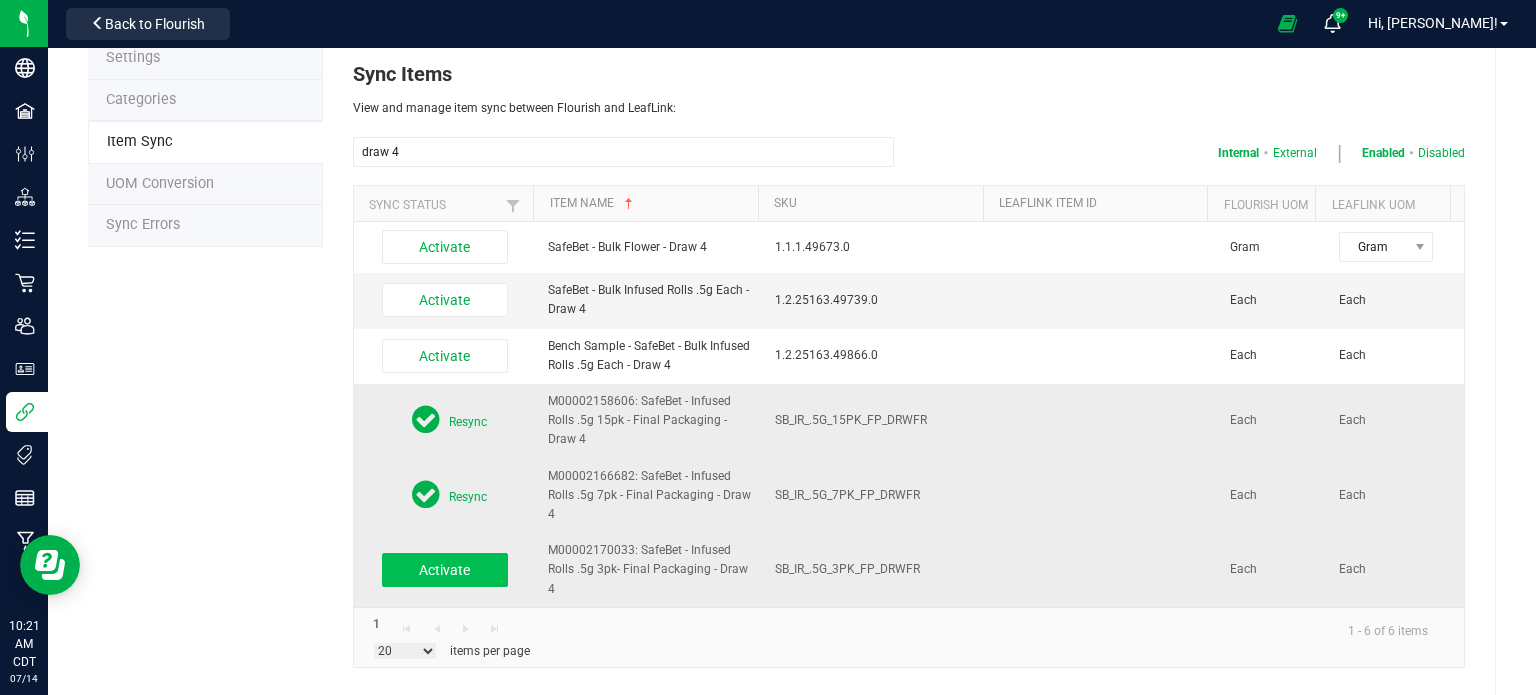 click on "Activate" at bounding box center [445, 570] 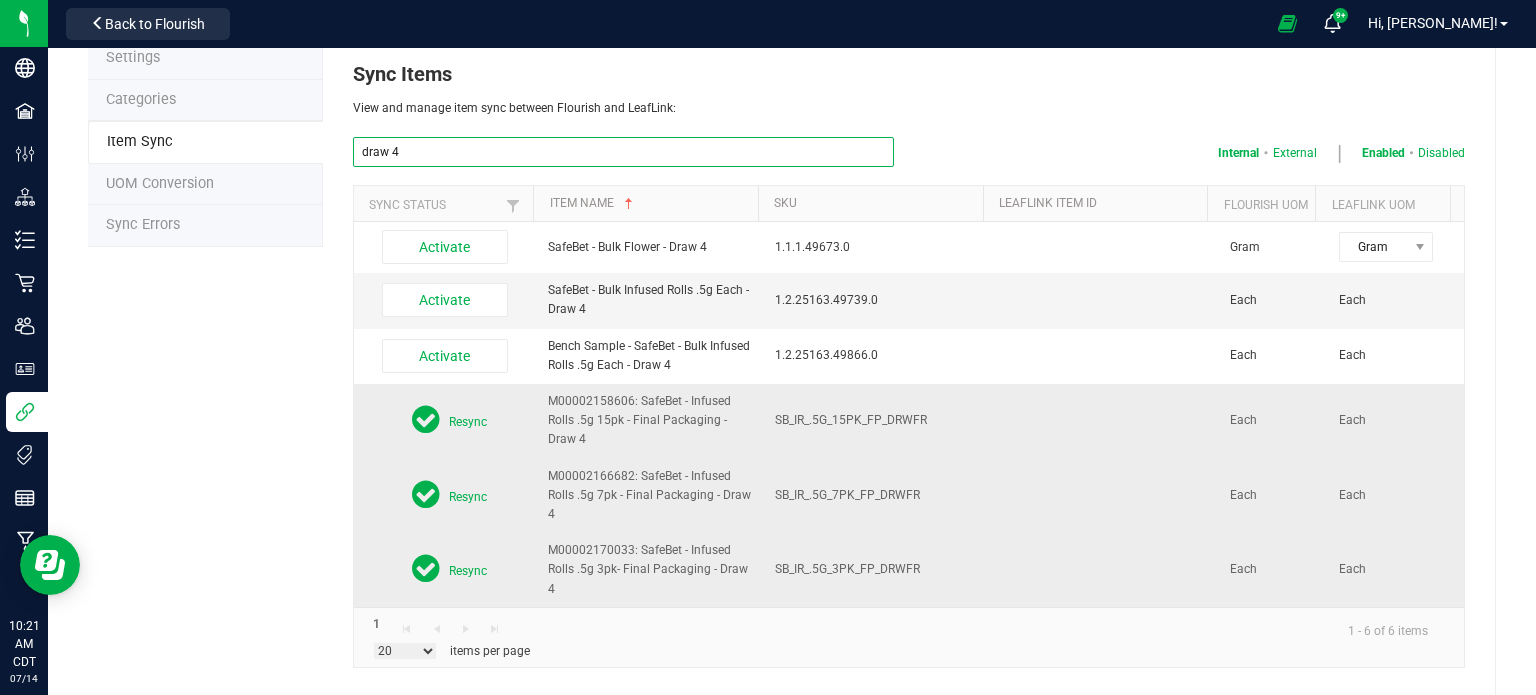 click on "draw 4" at bounding box center (623, 152) 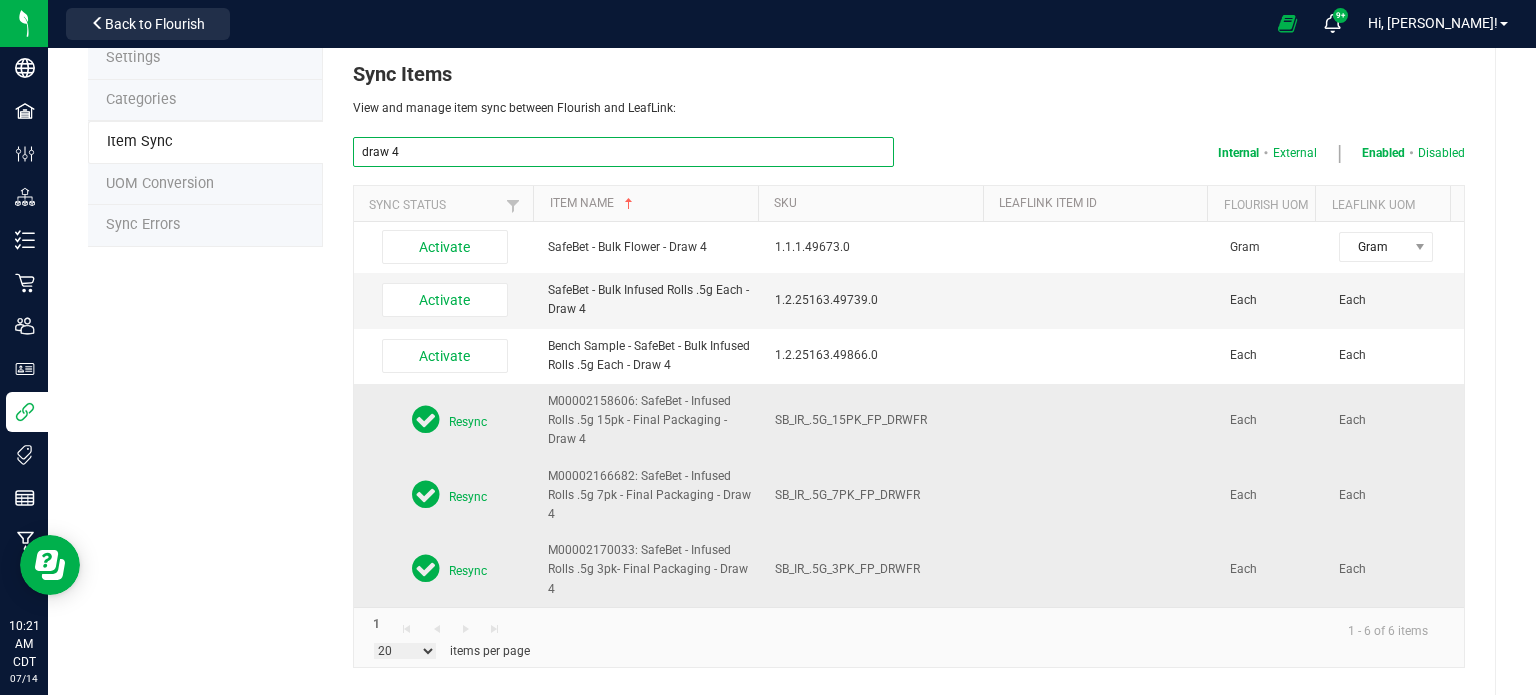 click on "draw 4" at bounding box center (623, 152) 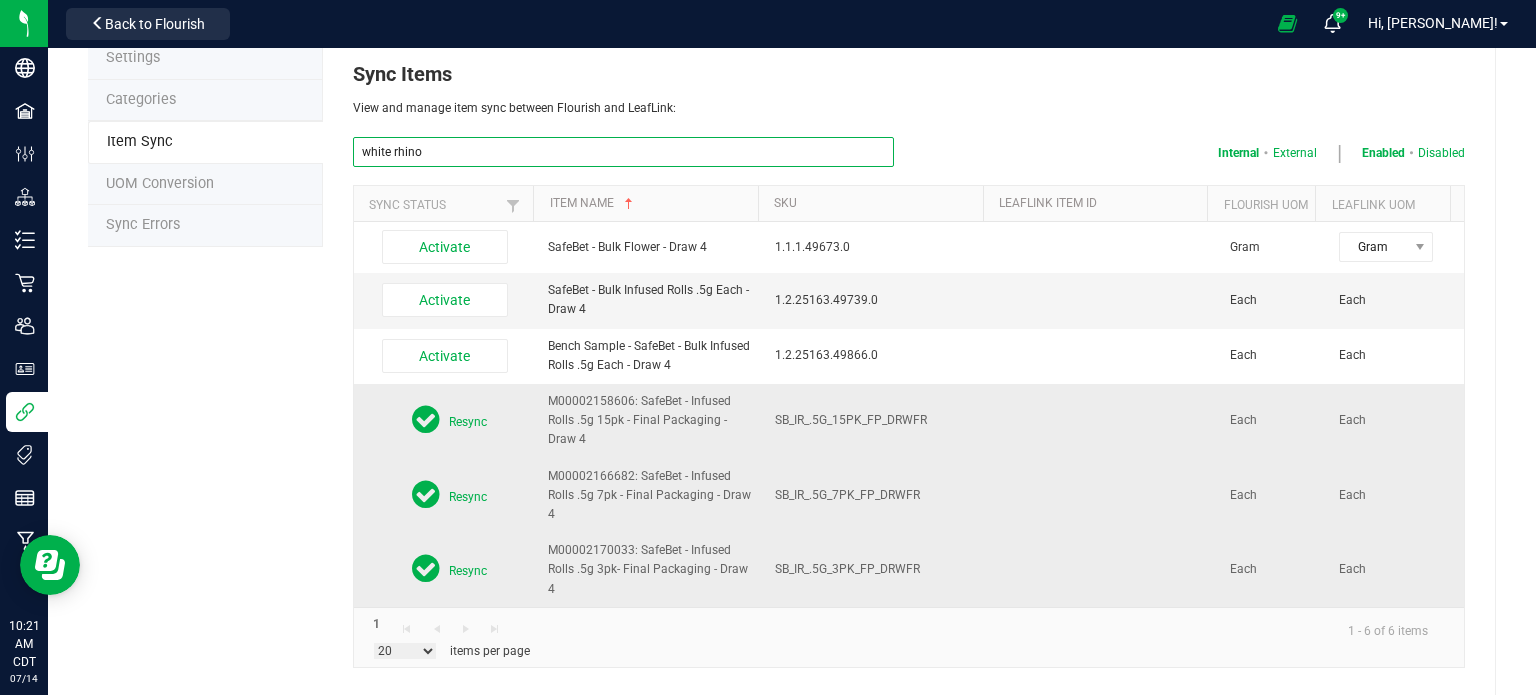 type on "white rhino" 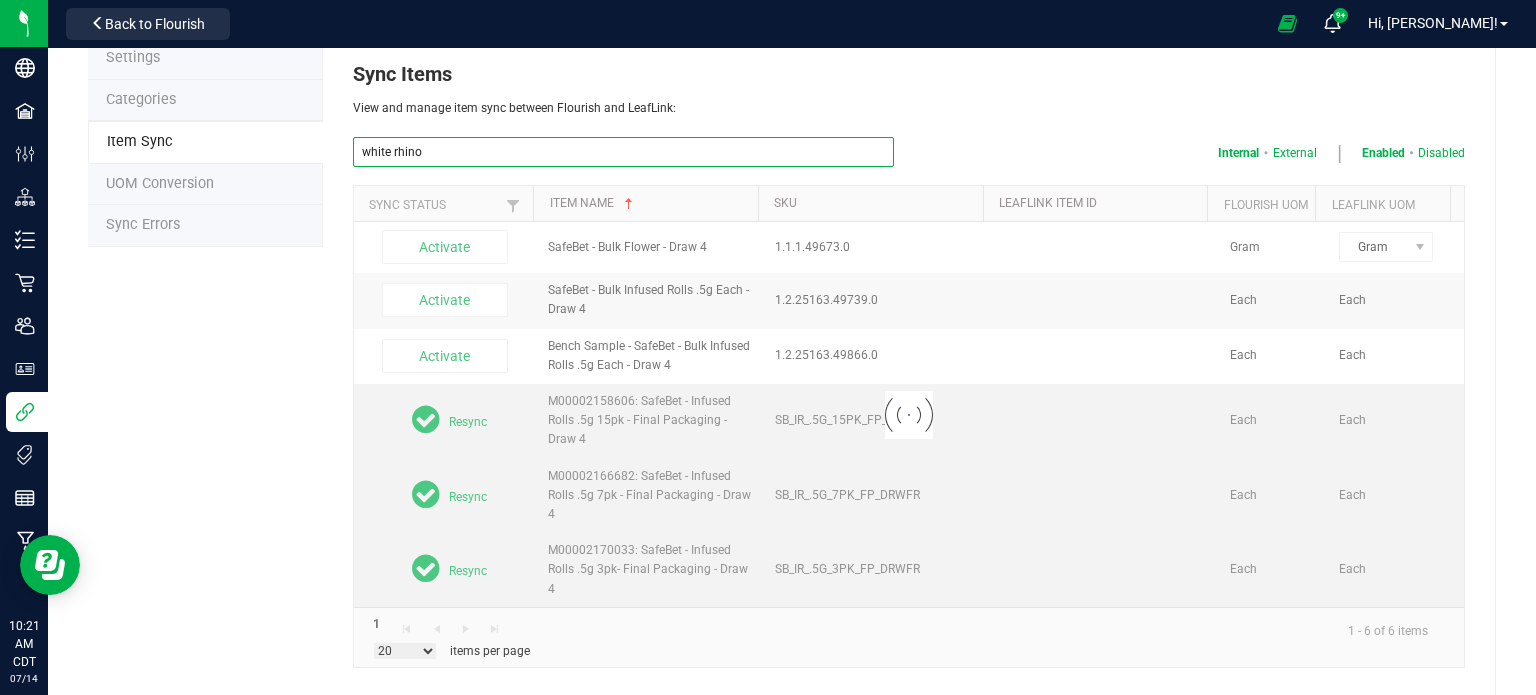 scroll, scrollTop: 80, scrollLeft: 0, axis: vertical 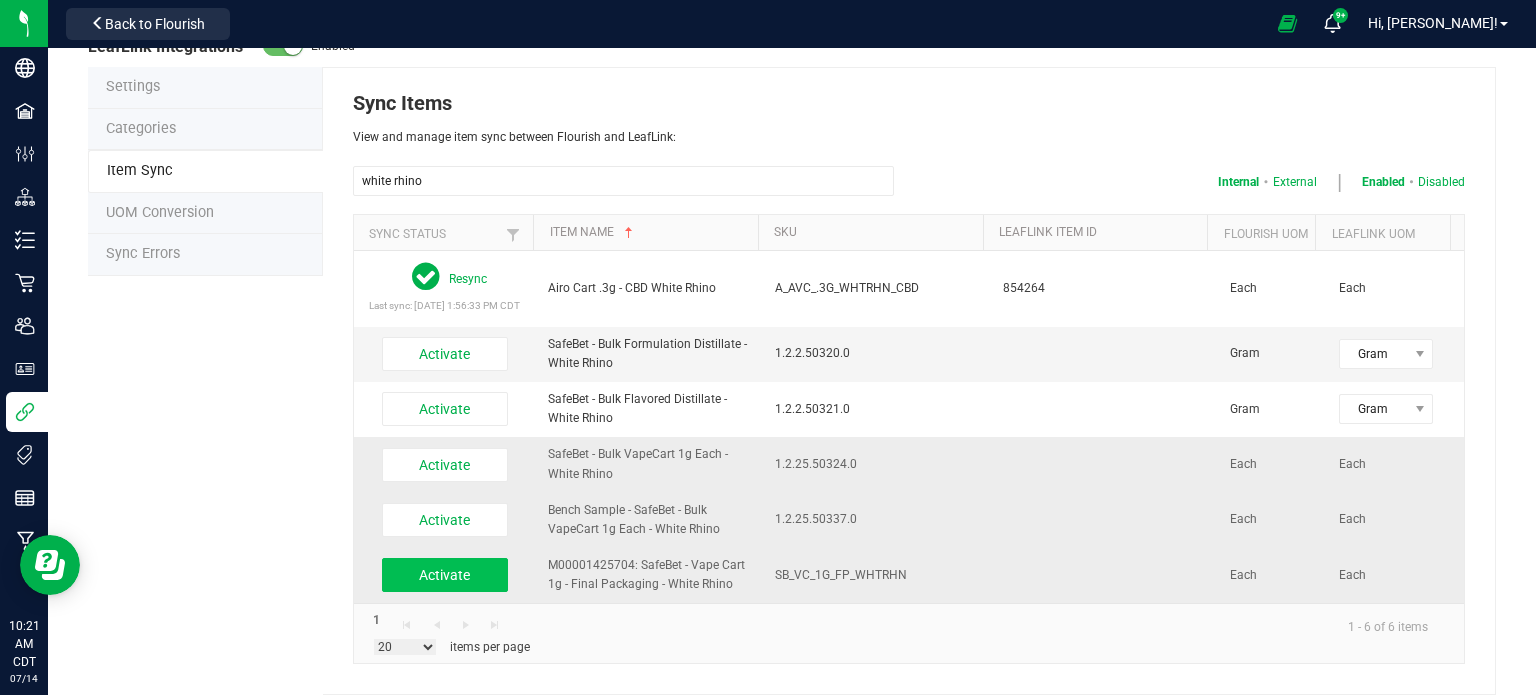 click on "Activate" at bounding box center (445, 575) 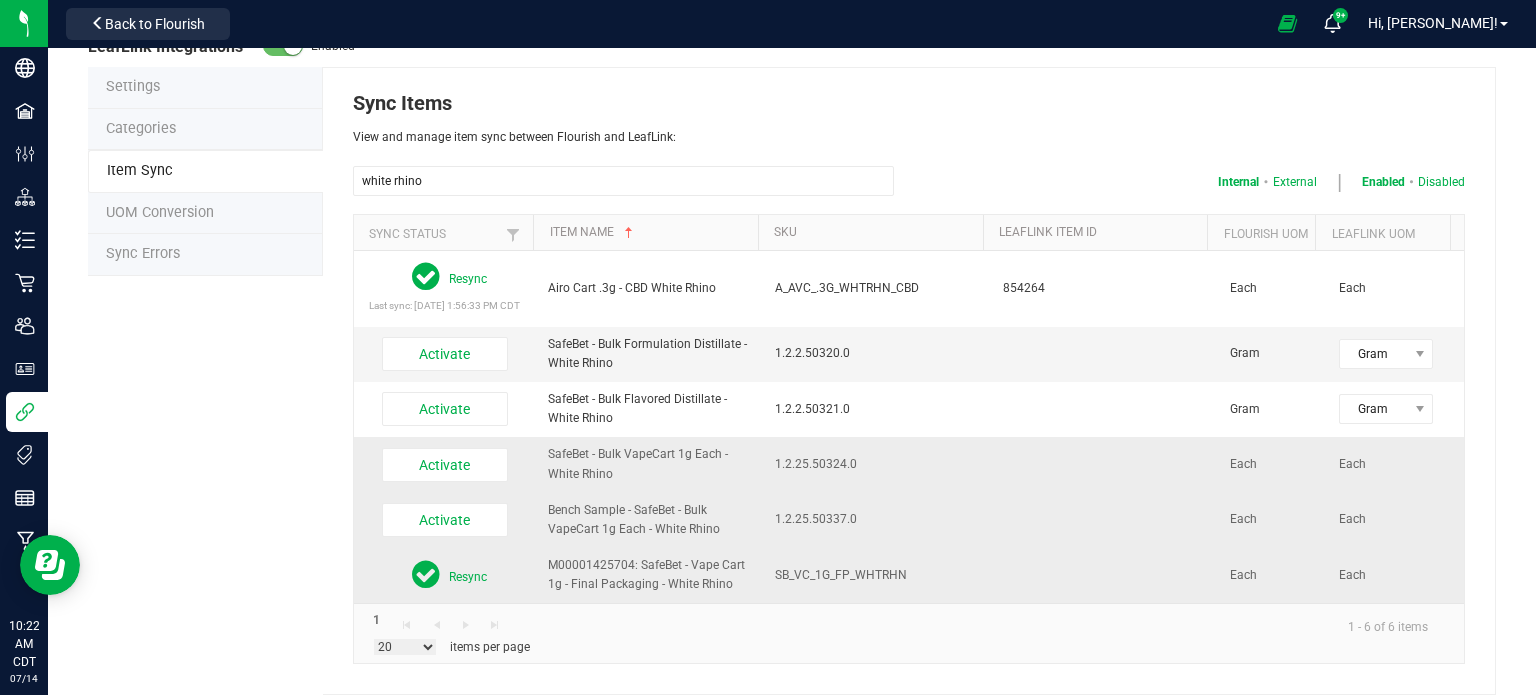 scroll, scrollTop: 0, scrollLeft: 0, axis: both 